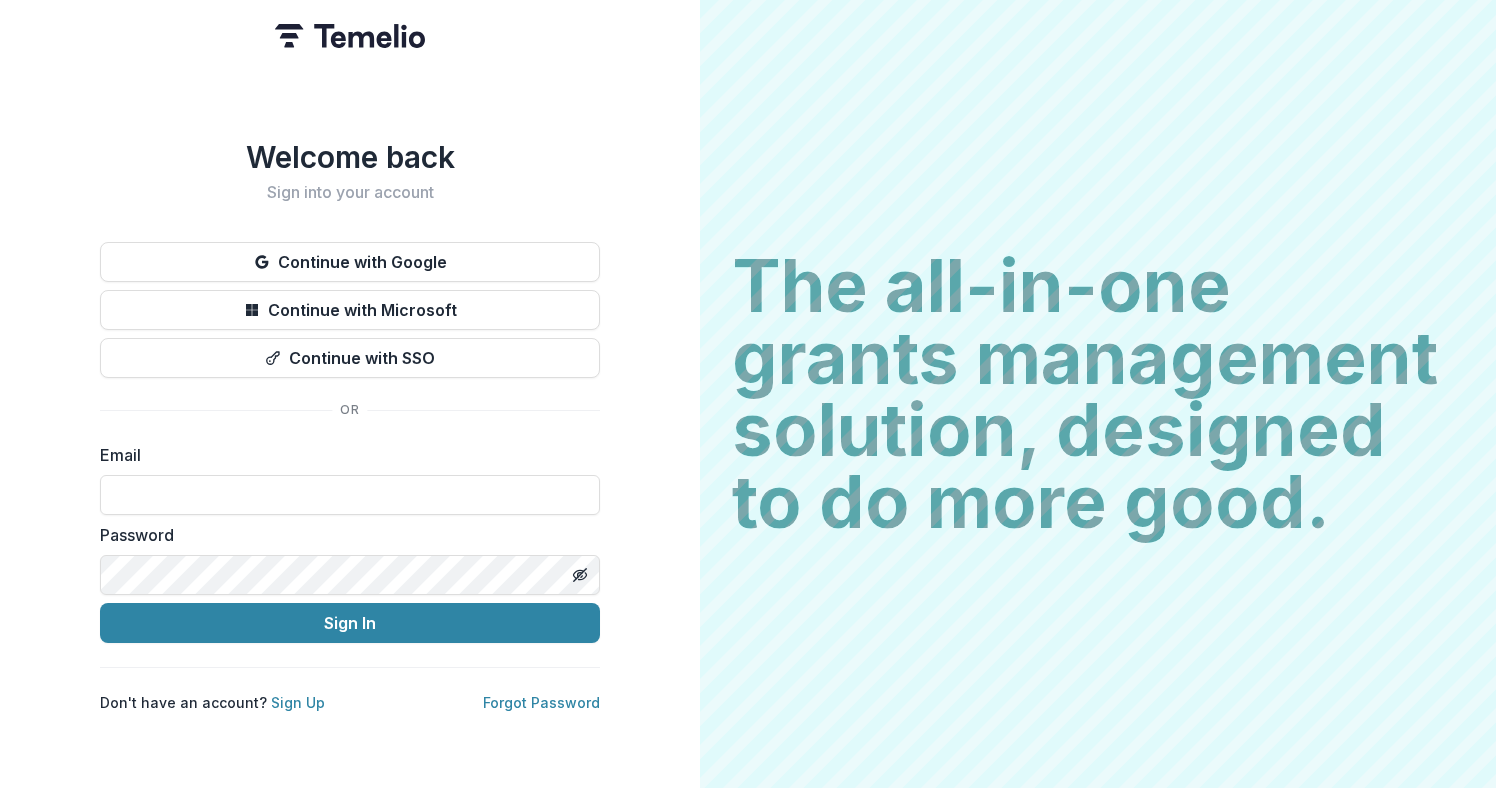 scroll, scrollTop: 0, scrollLeft: 0, axis: both 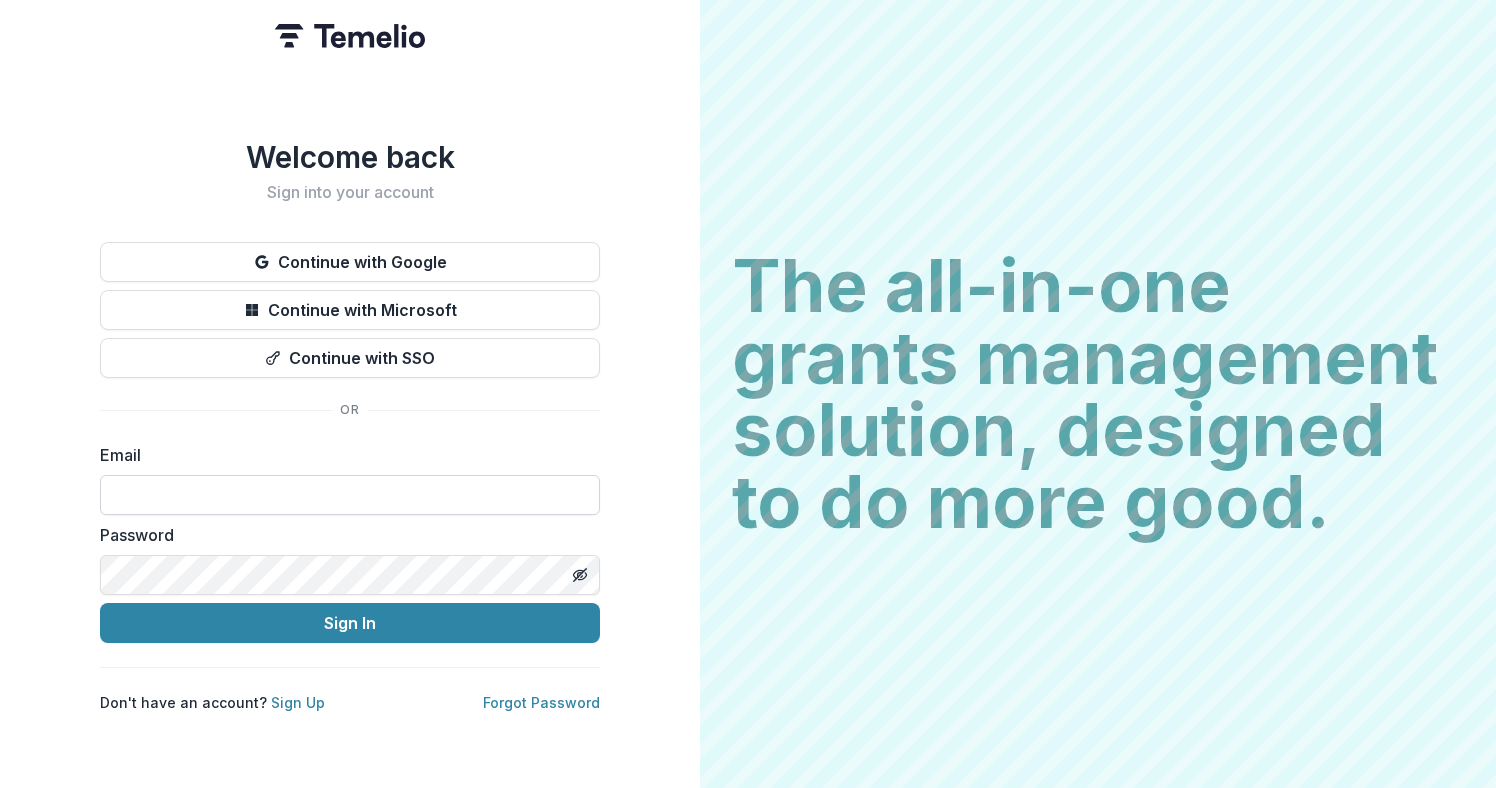 click at bounding box center [350, 495] 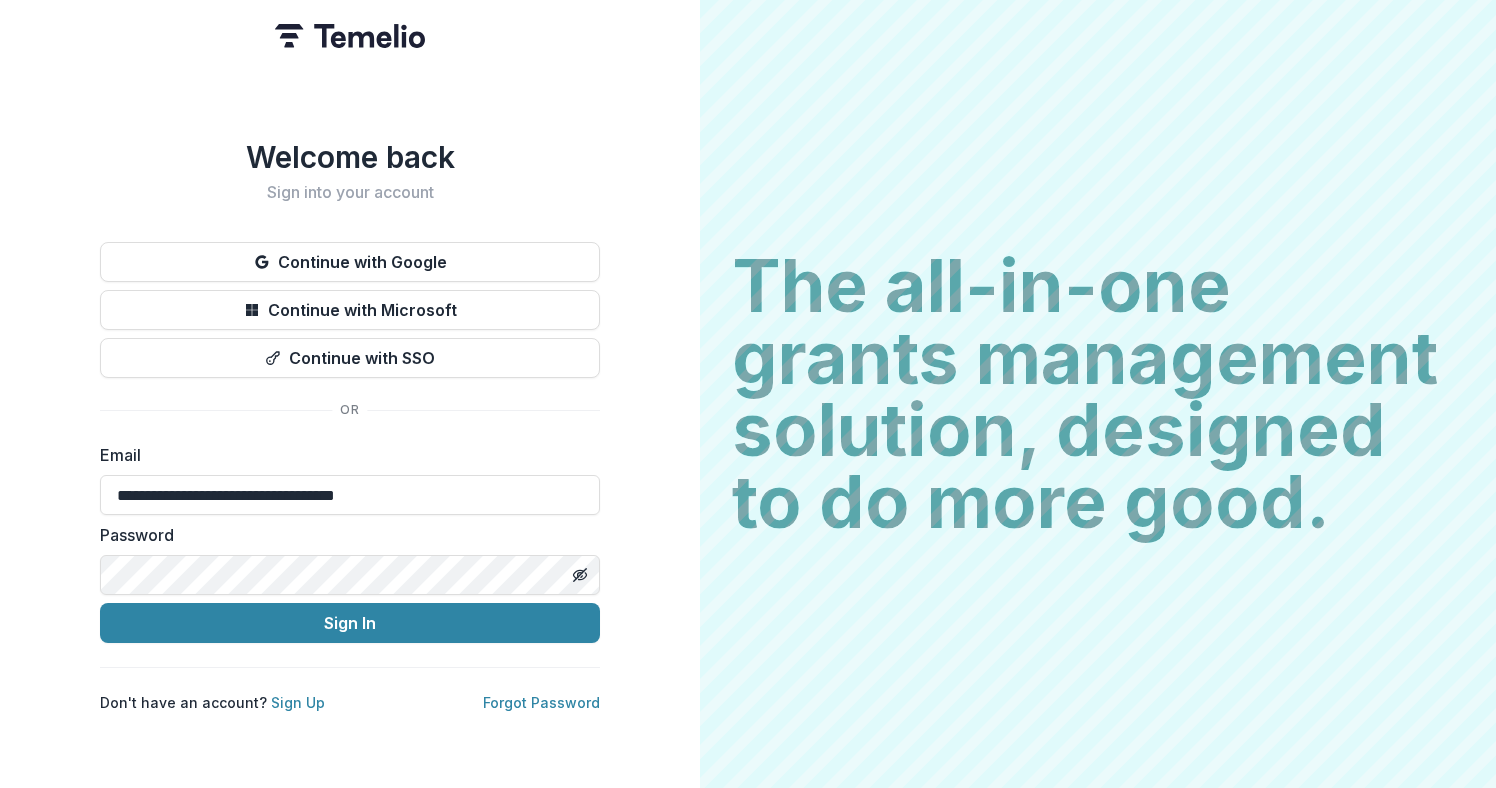type on "**********" 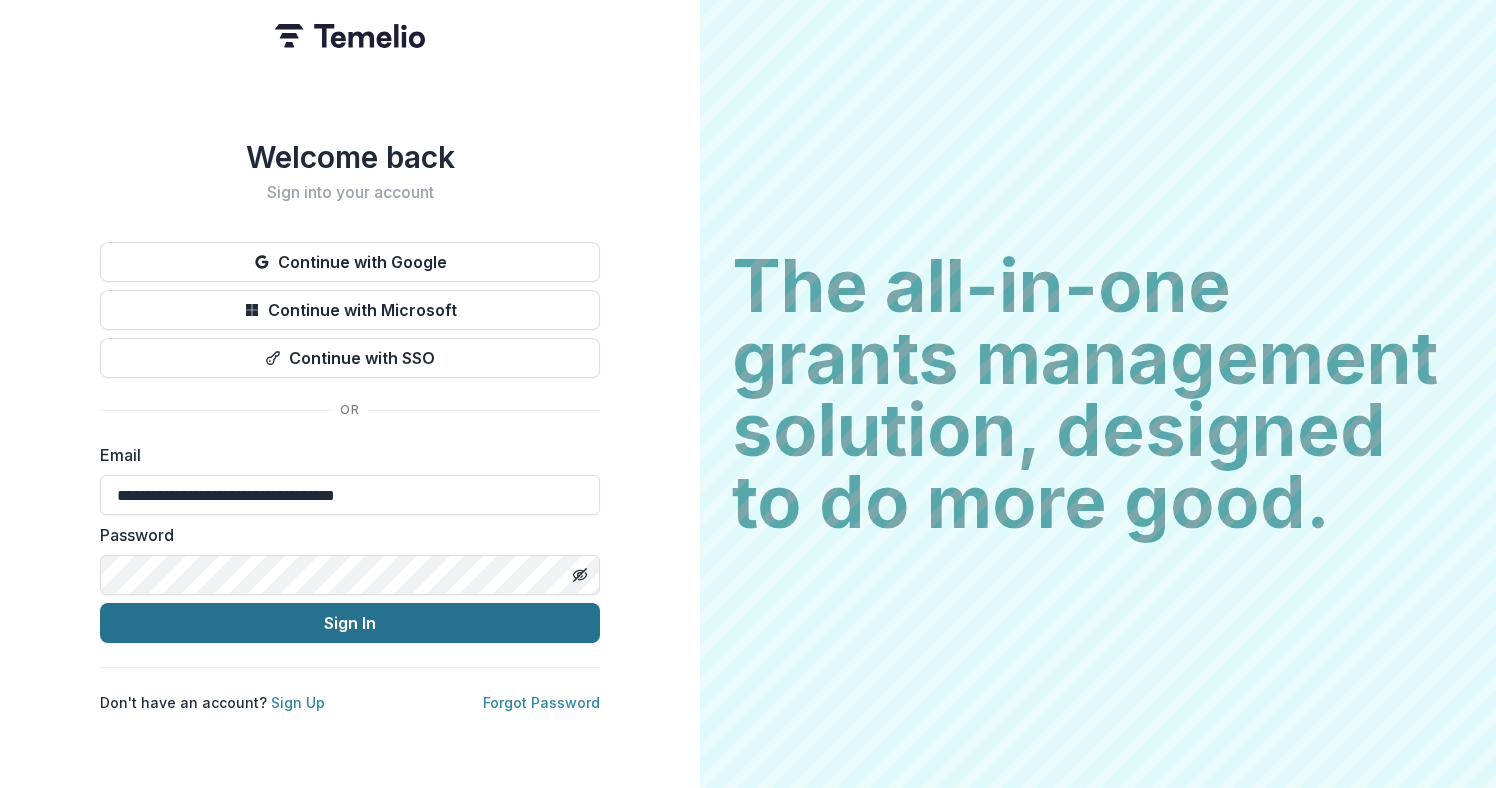 click on "Sign In" at bounding box center [350, 623] 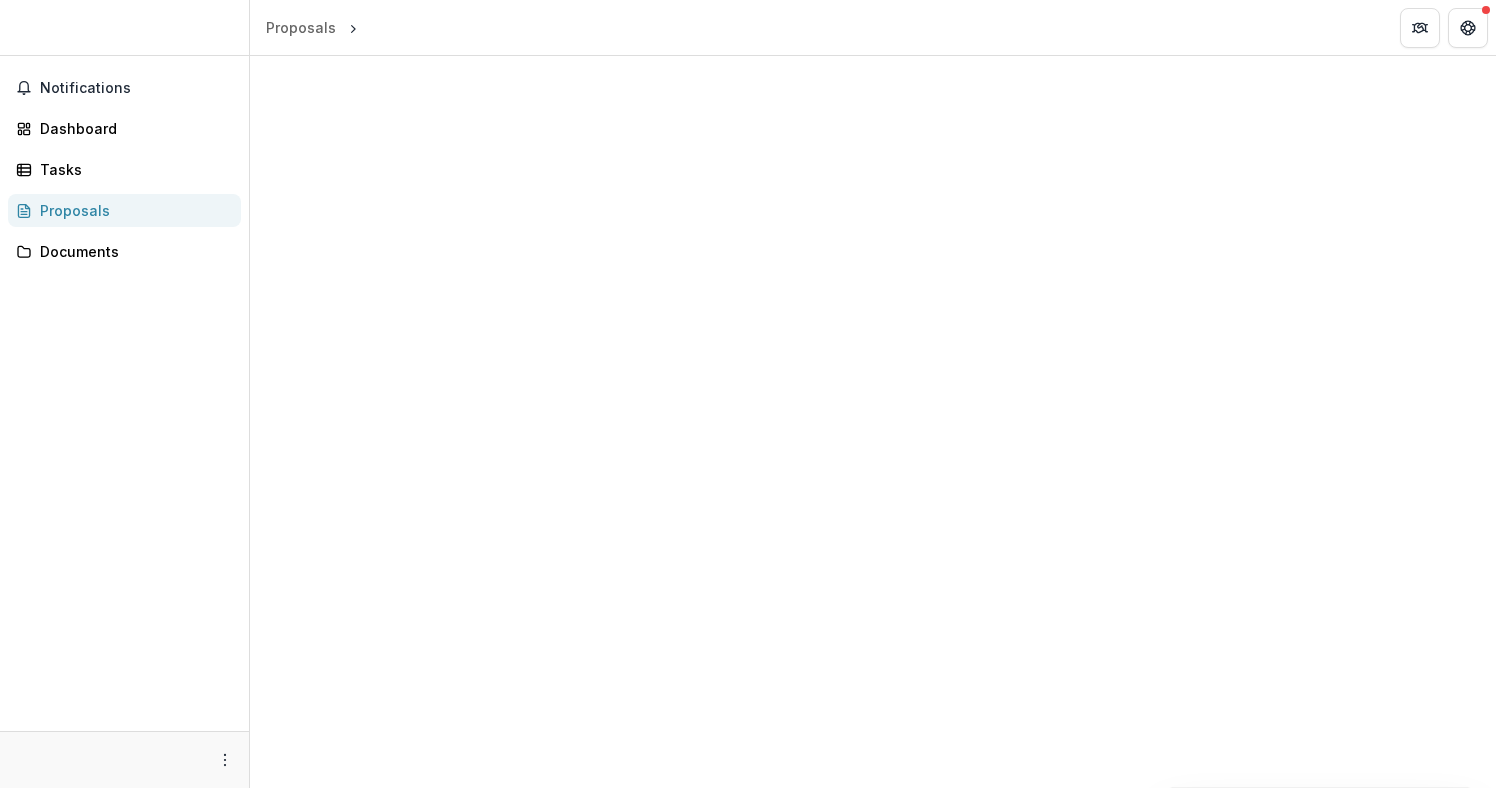 scroll, scrollTop: 0, scrollLeft: 0, axis: both 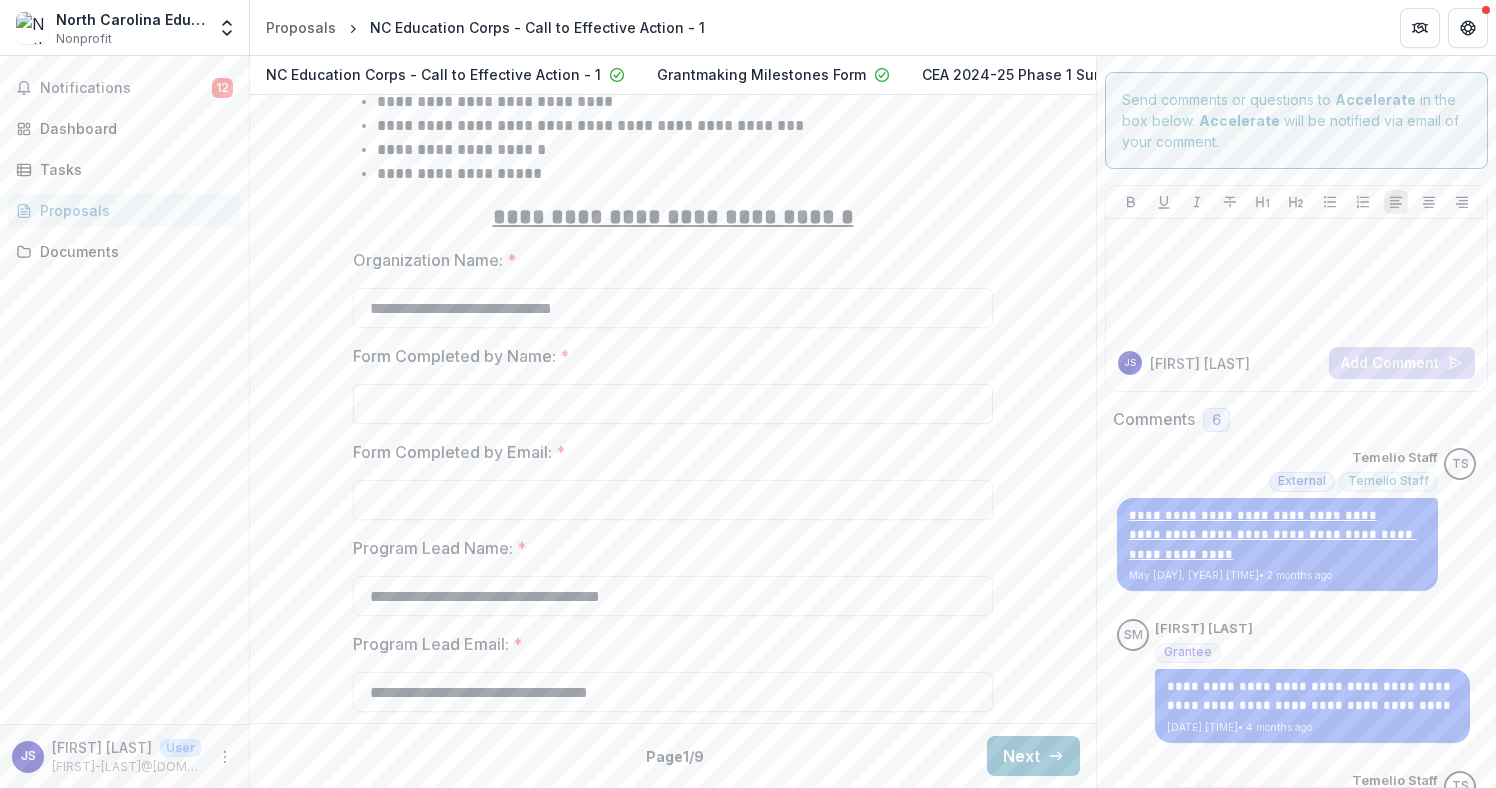 click on "Form Completed by Name: *" at bounding box center (673, 404) 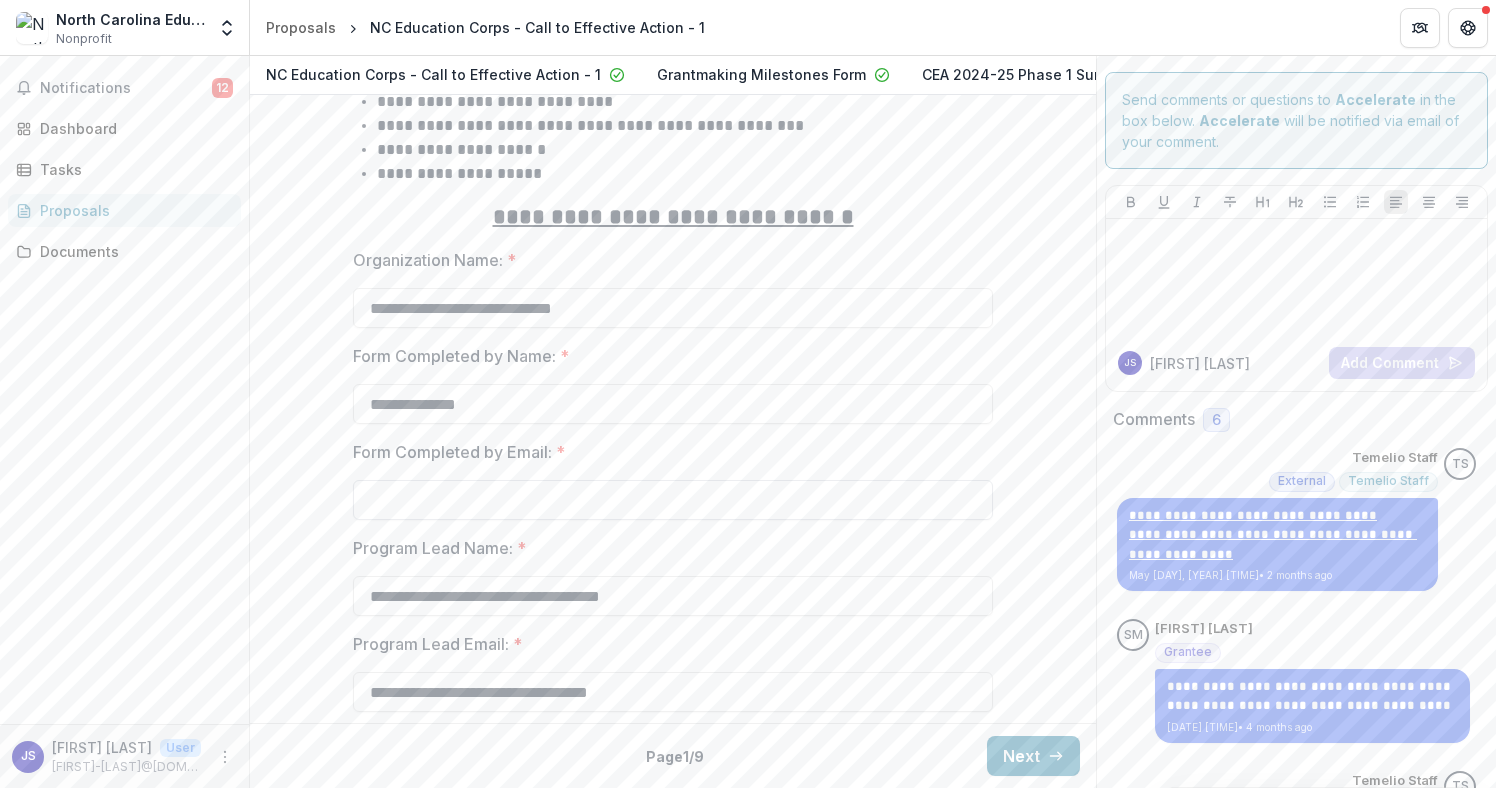 type on "**********" 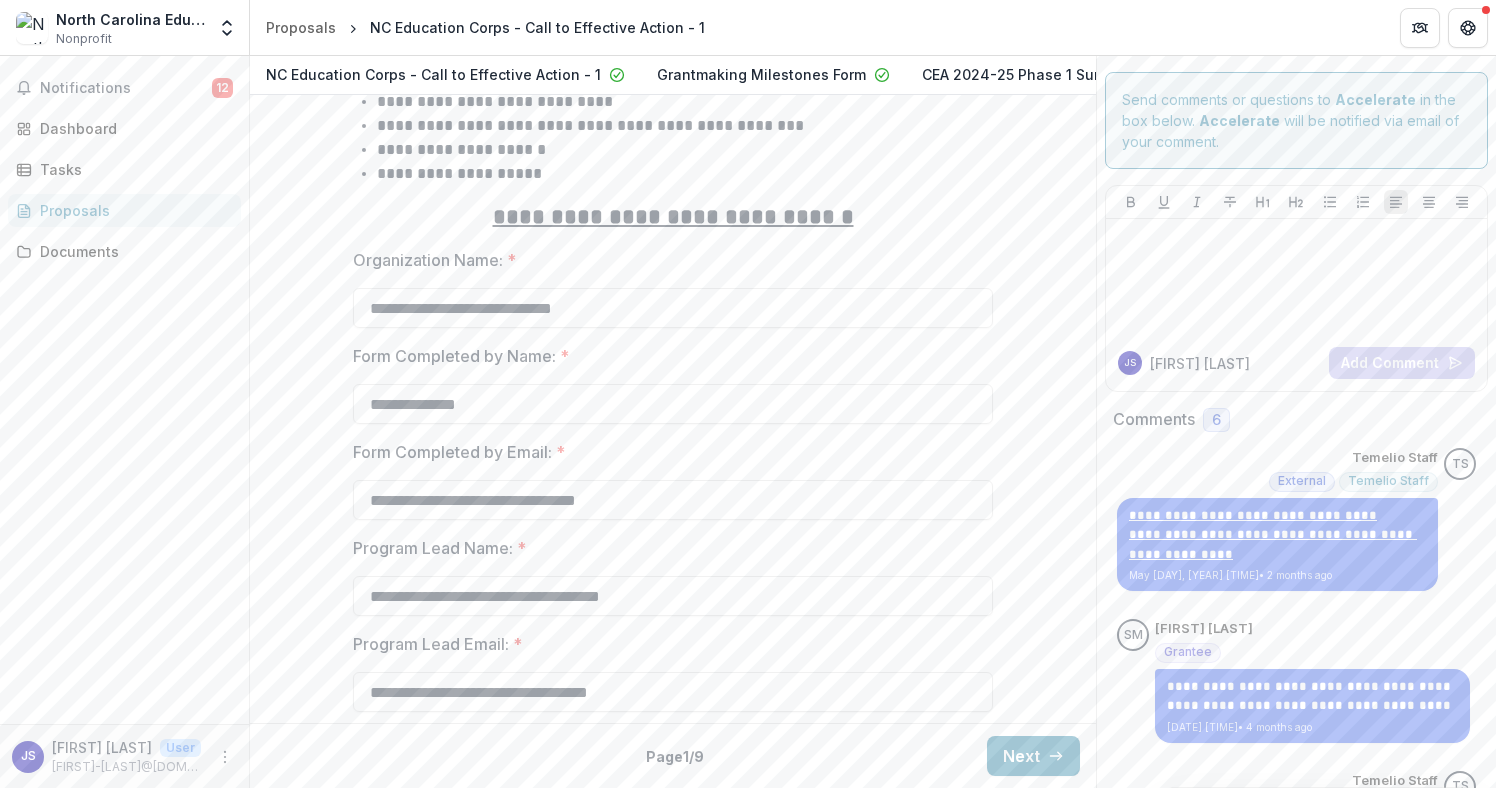 type on "**********" 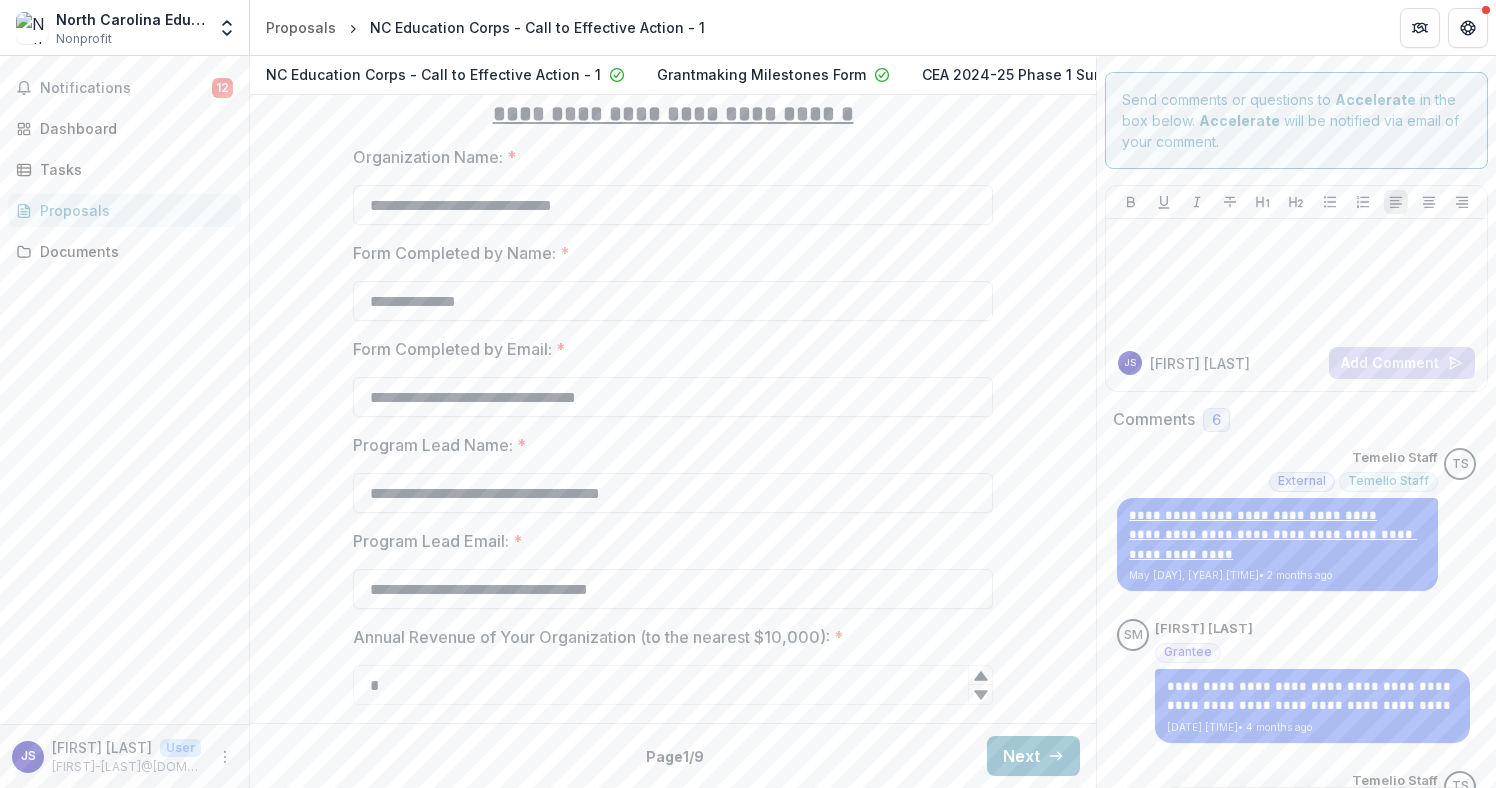 scroll, scrollTop: 1101, scrollLeft: 0, axis: vertical 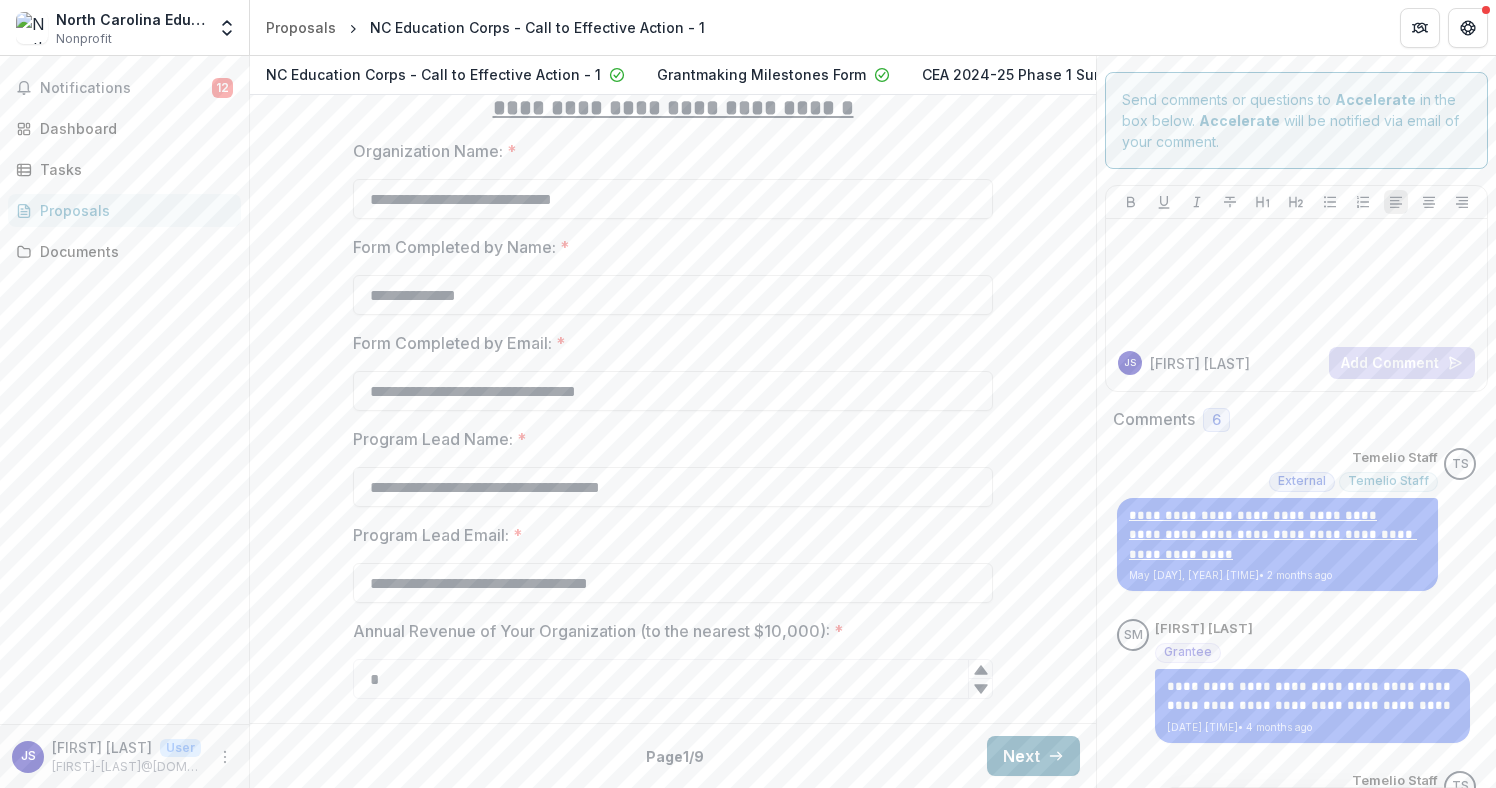 click on "Next" at bounding box center (1033, 756) 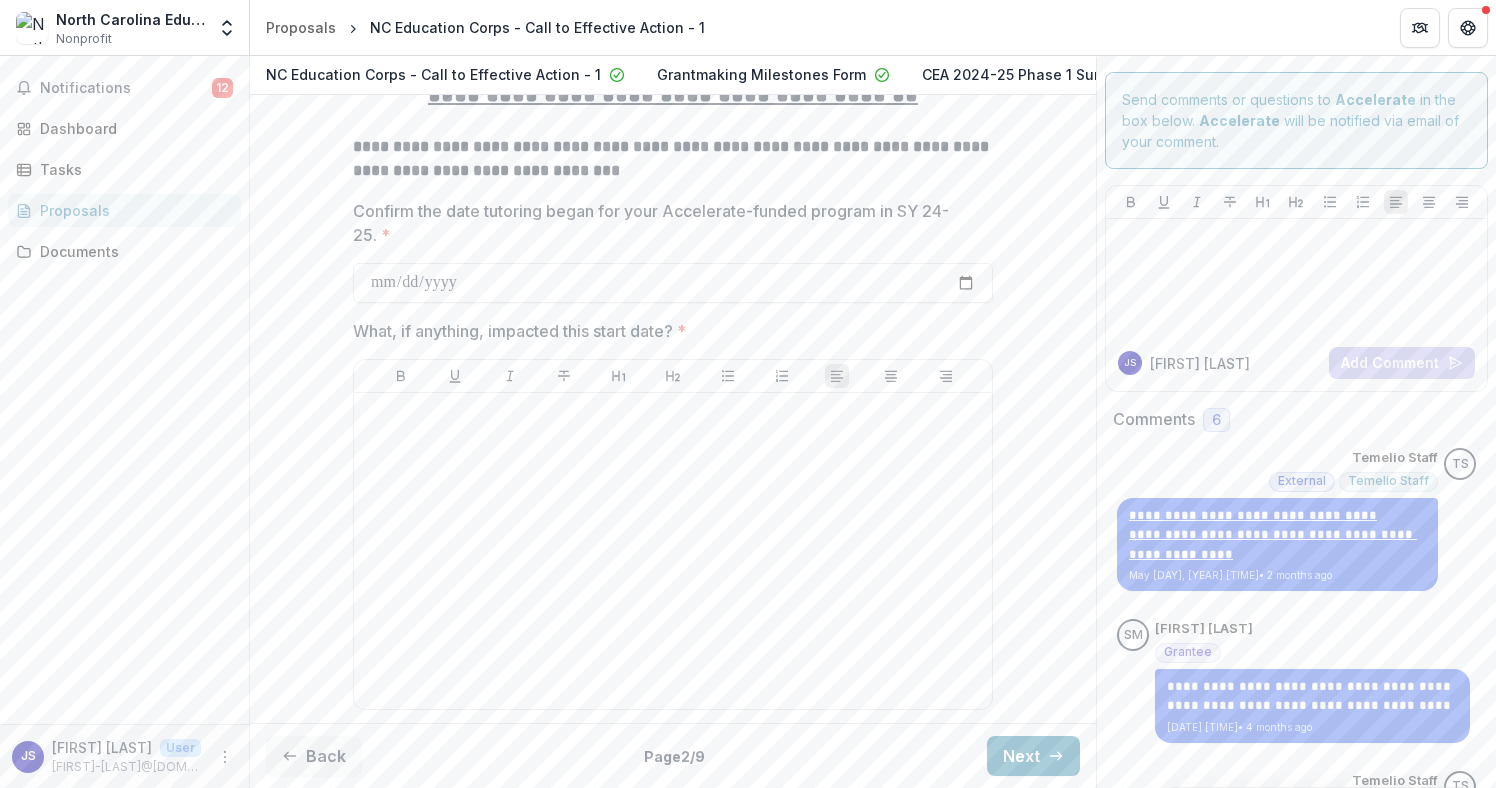 scroll, scrollTop: 419, scrollLeft: 0, axis: vertical 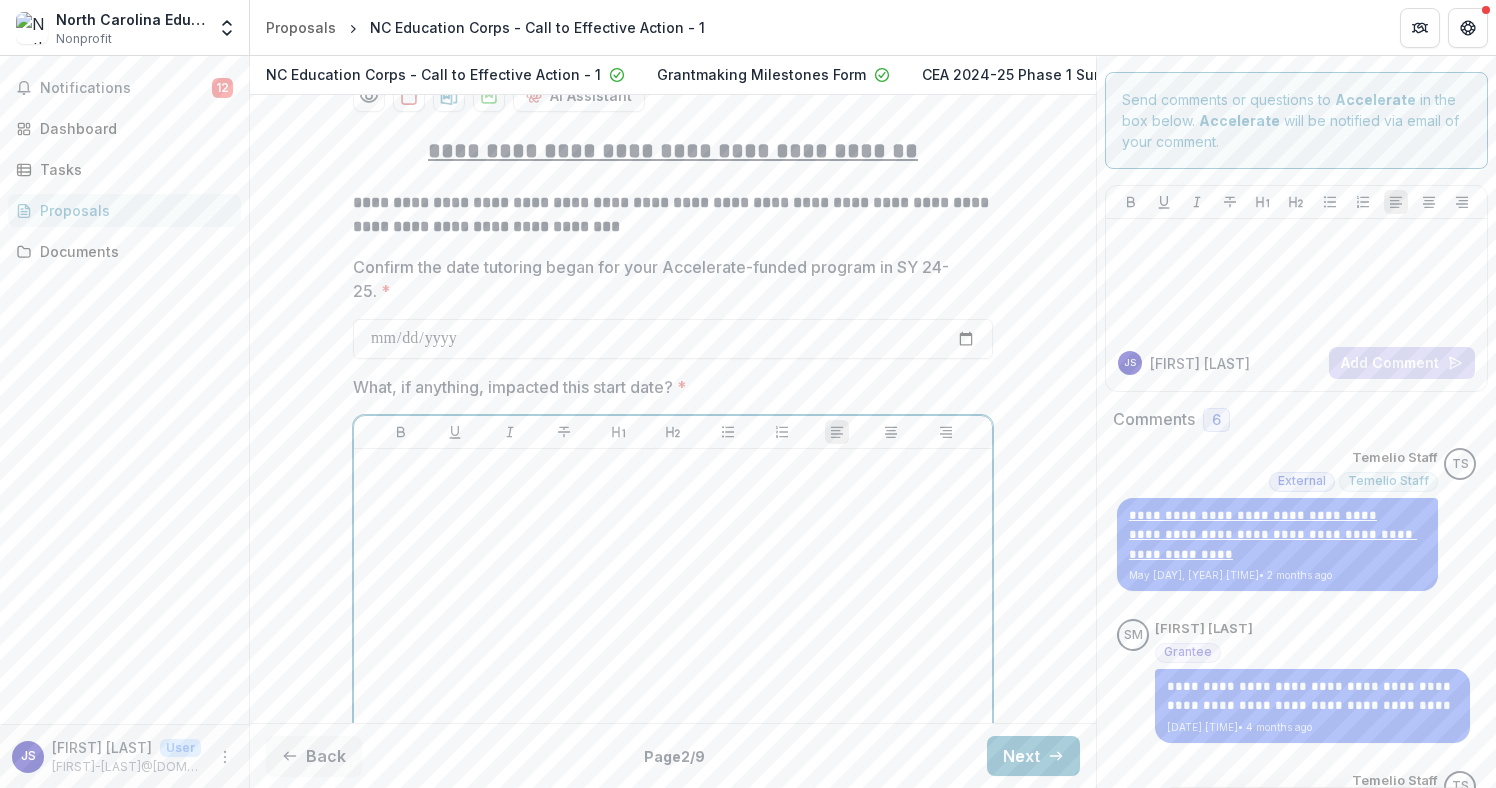 click at bounding box center [673, 607] 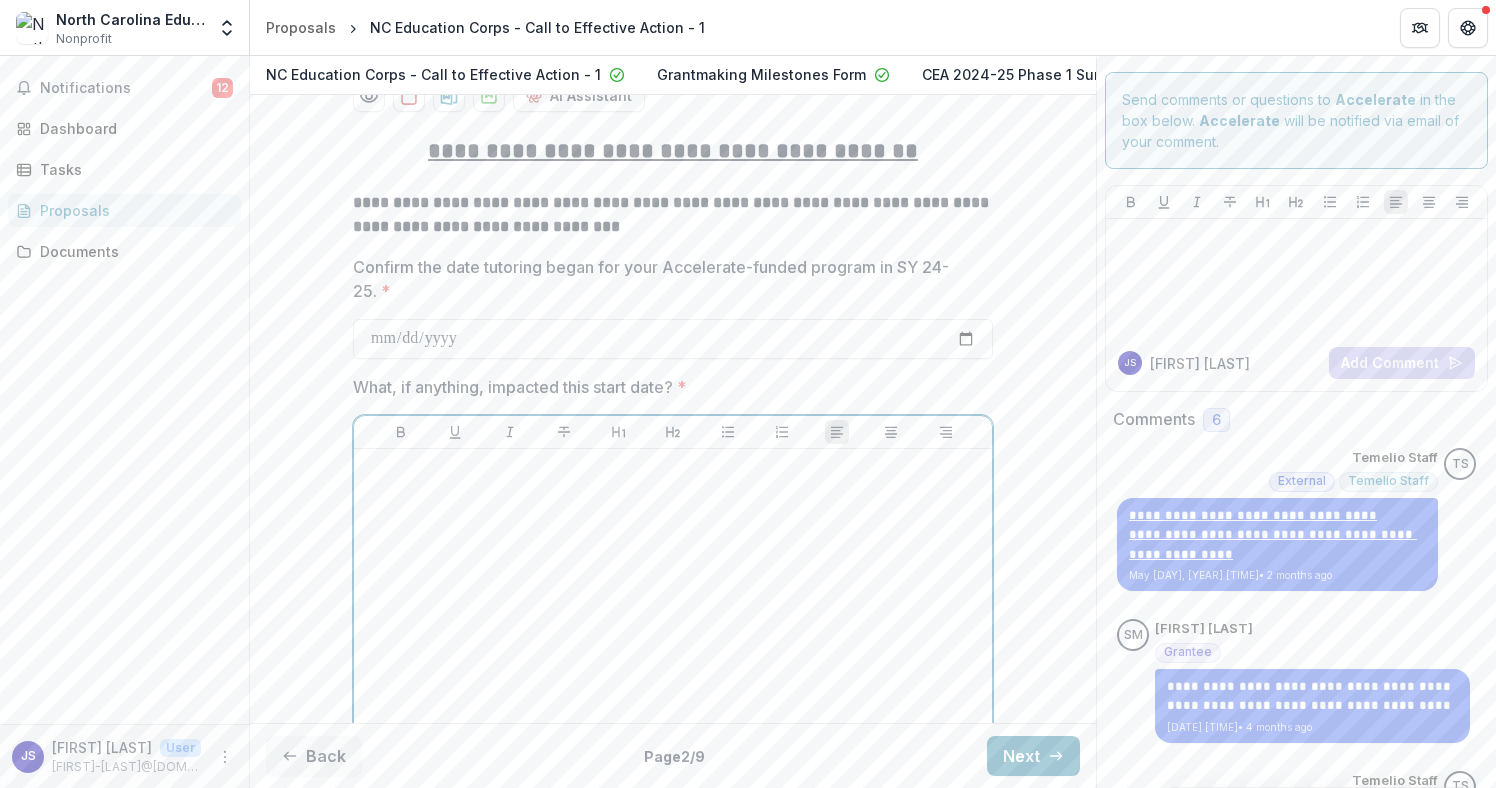 type 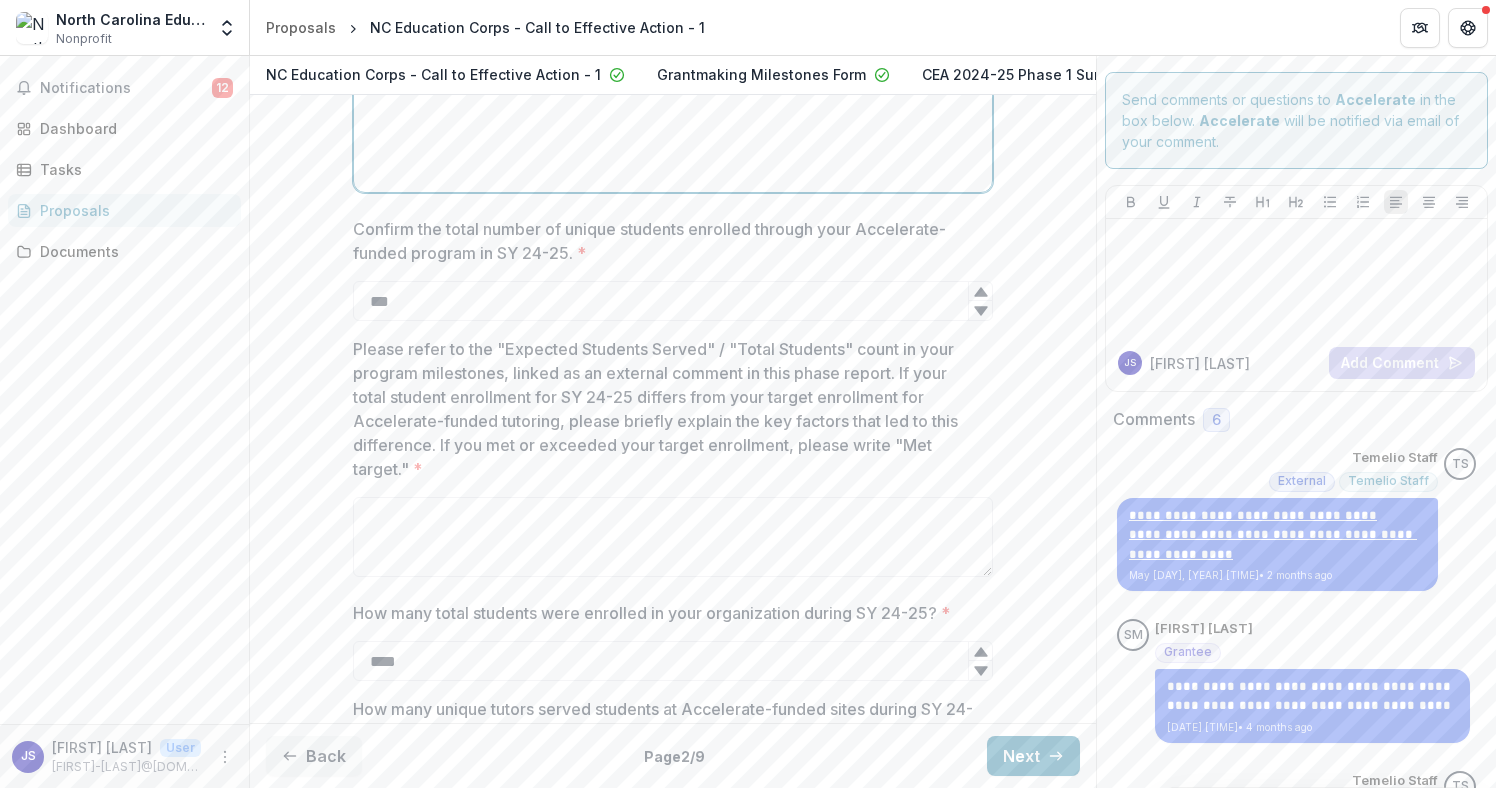 scroll, scrollTop: 1010, scrollLeft: 0, axis: vertical 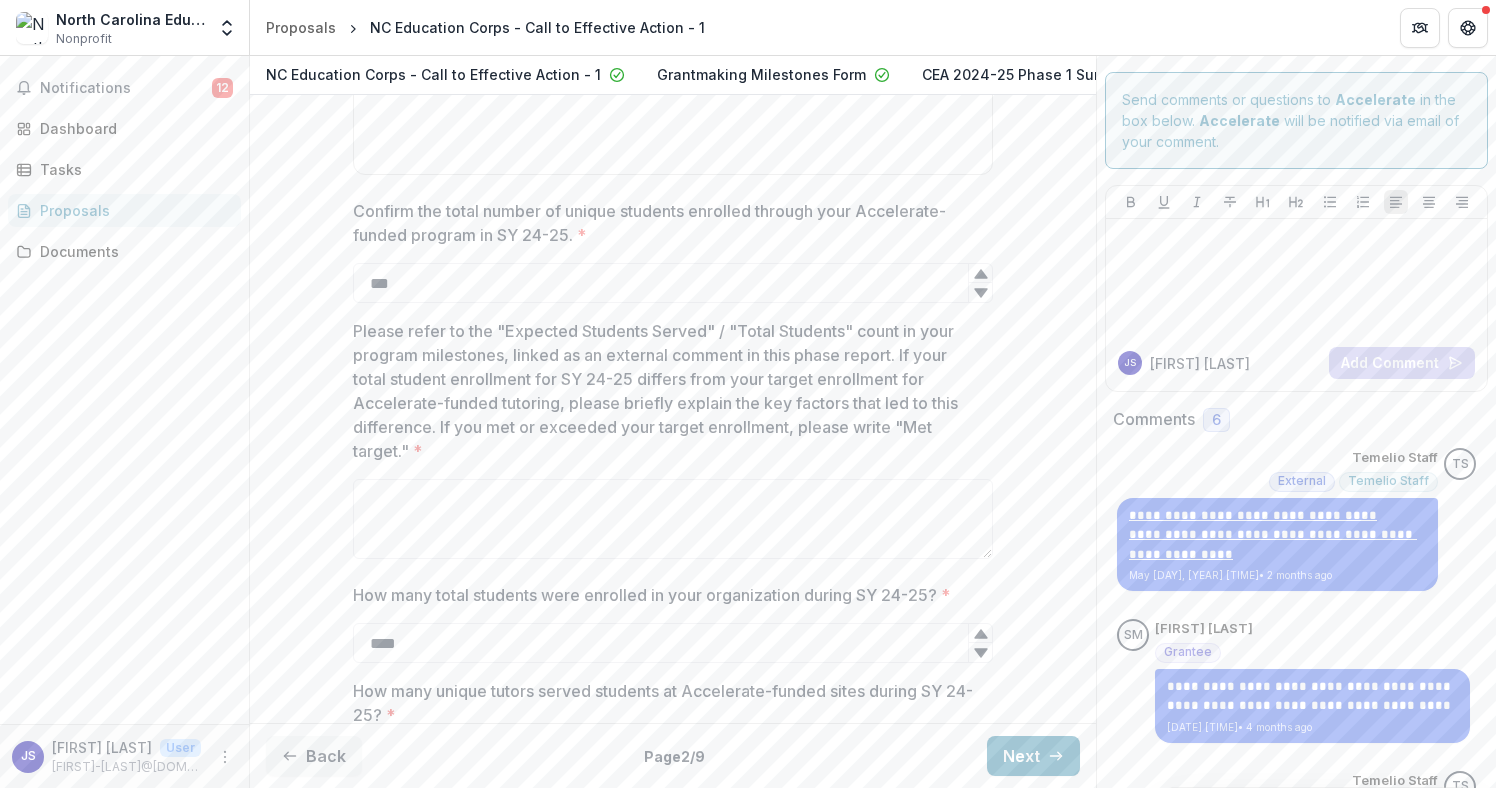 click on "Please refer to the "Expected Students Served" / "Total Students" count in your program milestones, linked as an external comment in this phase report. If your total student enrollment for SY 24-25 differs from your target enrollment for Accelerate-funded tutoring, please briefly explain the key factors that led to this difference. If you met or exceeded your target enrollment, please write "Met target." *" at bounding box center [673, 519] 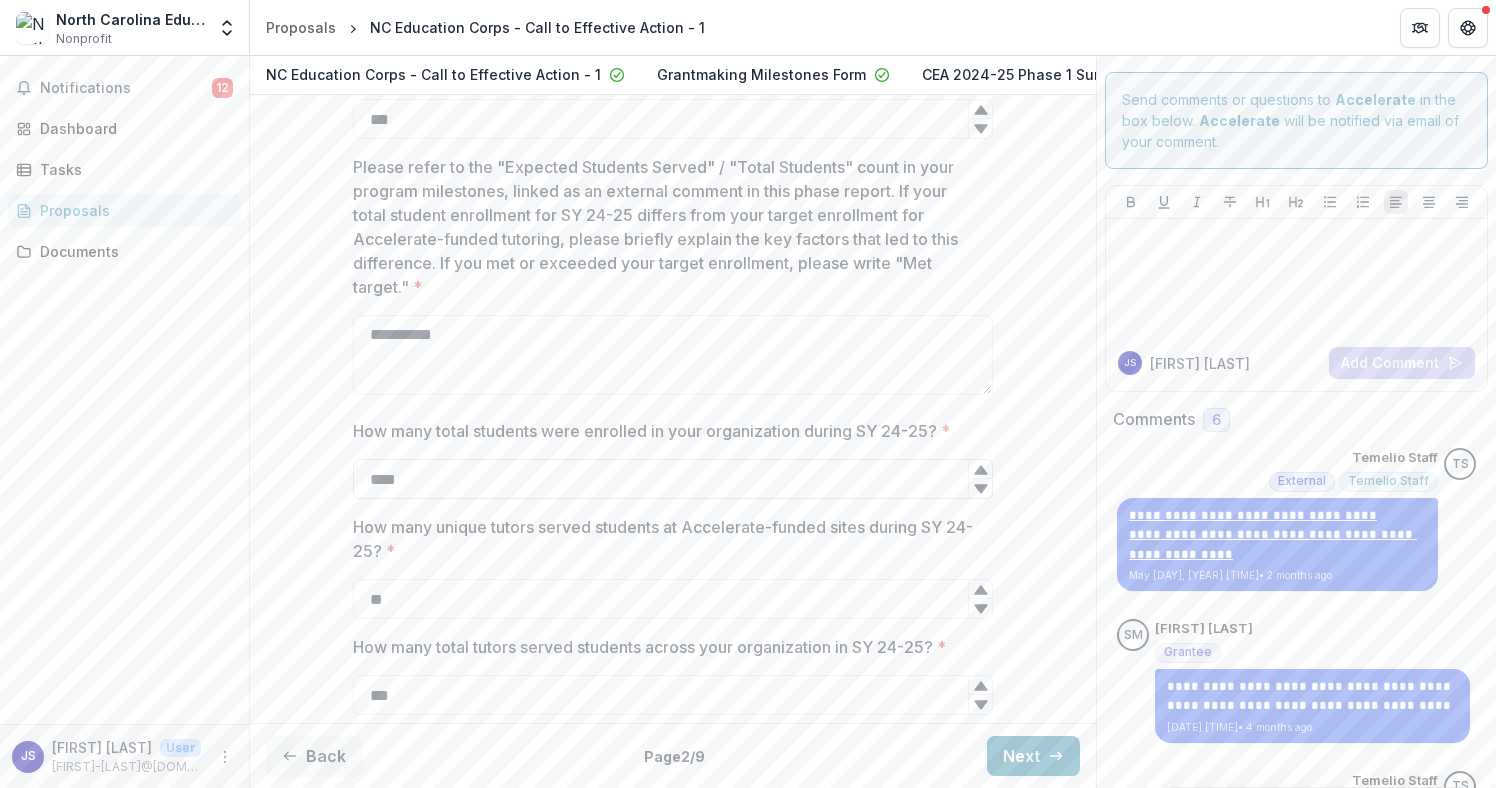 scroll, scrollTop: 1205, scrollLeft: 0, axis: vertical 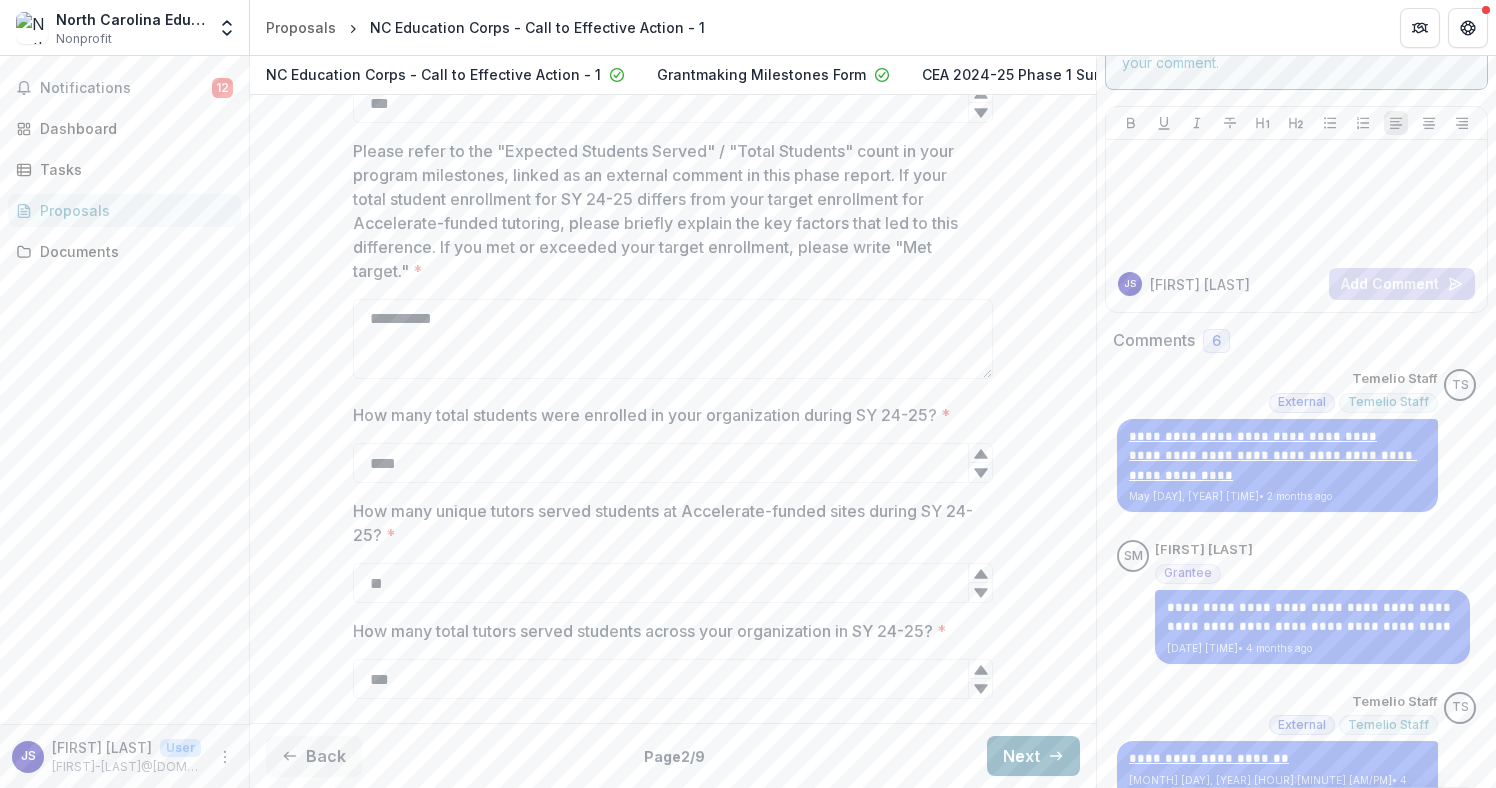 type on "**********" 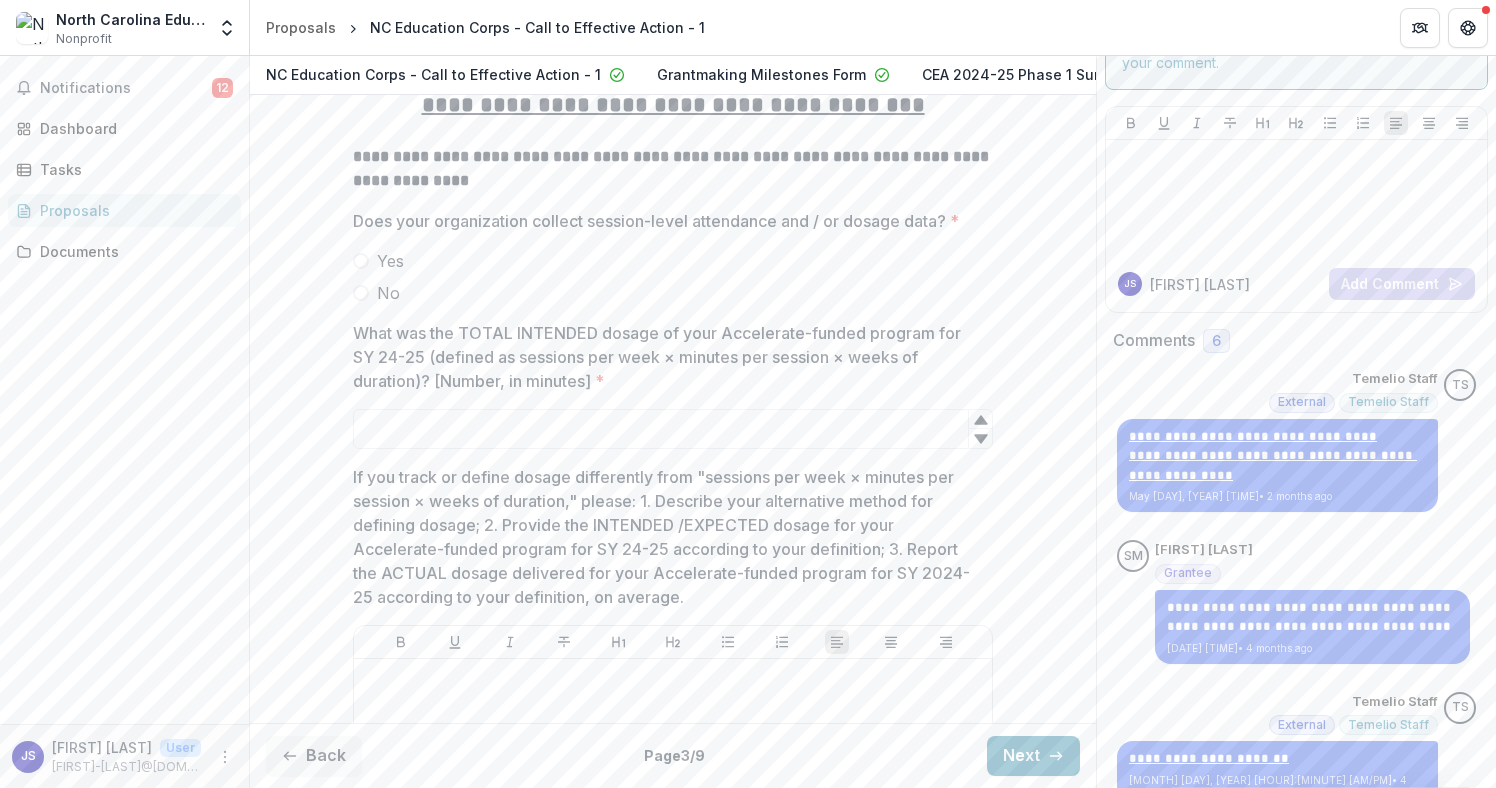 scroll, scrollTop: 468, scrollLeft: 0, axis: vertical 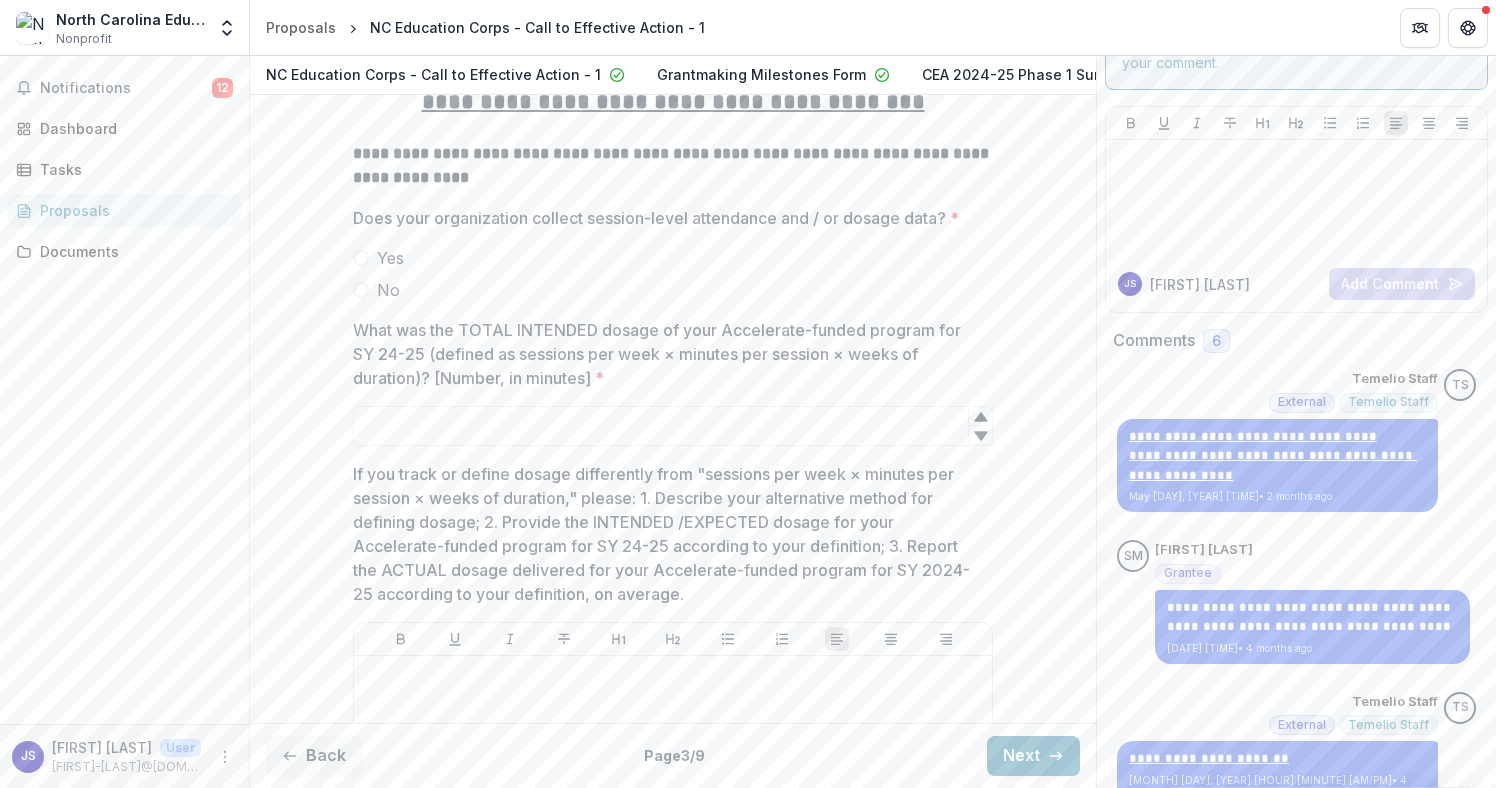 click at bounding box center (361, 258) 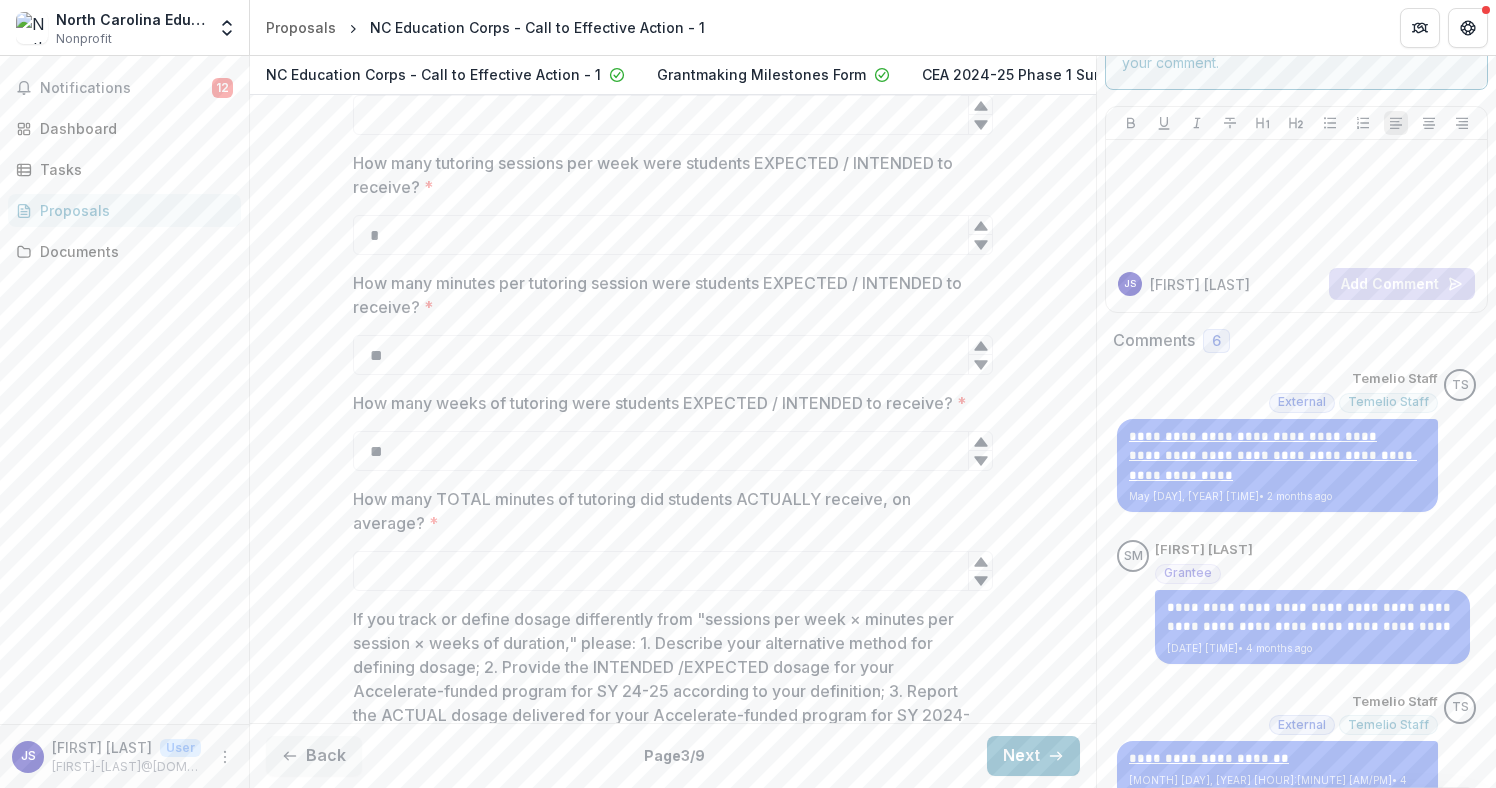 scroll, scrollTop: 781, scrollLeft: 0, axis: vertical 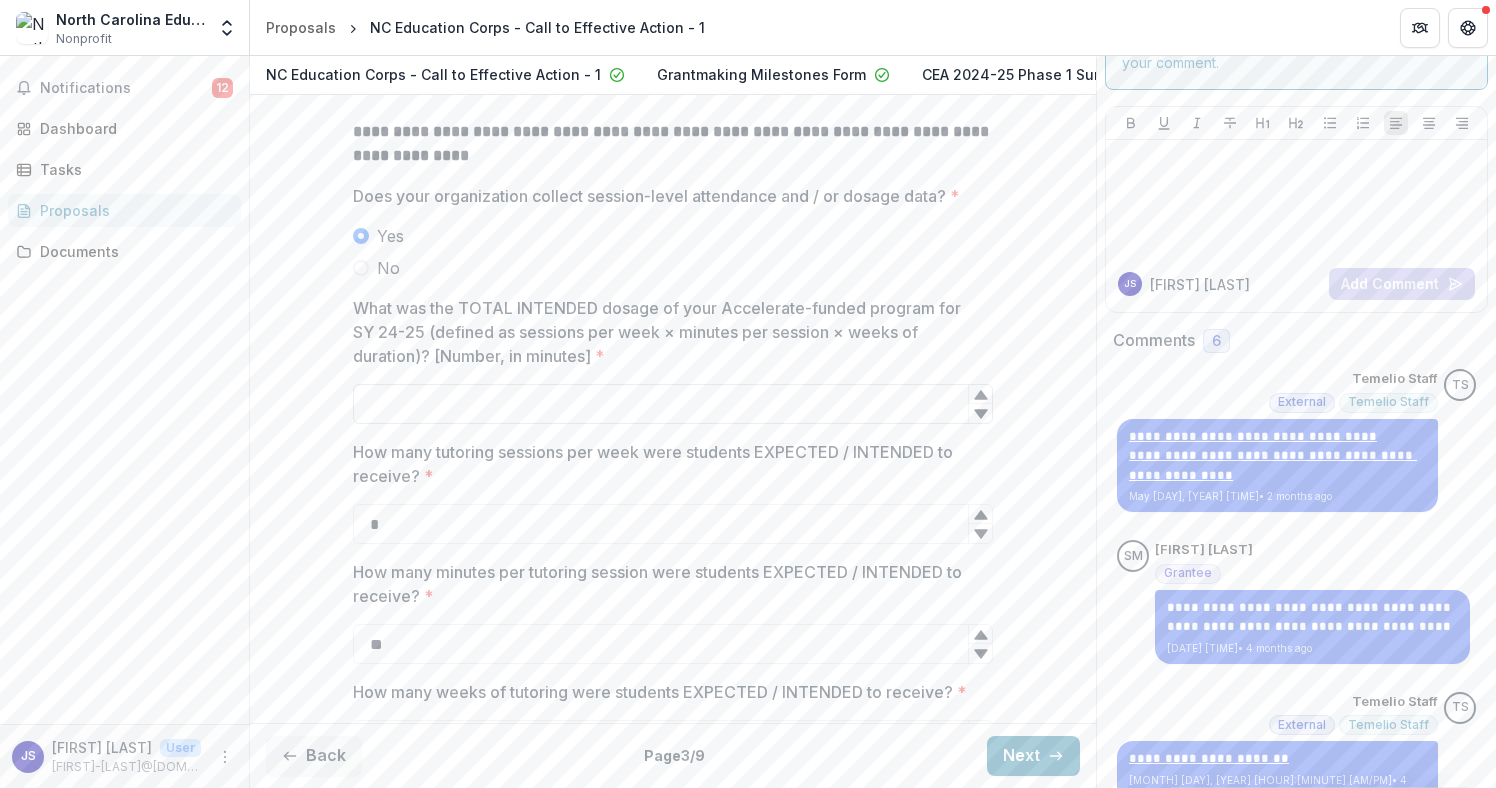 click on "What was the TOTAL INTENDED dosage of your Accelerate-funded program for SY 24-25 (defined as sessions per week × minutes per session × weeks of duration)? [Number, in minutes] *" at bounding box center (673, 404) 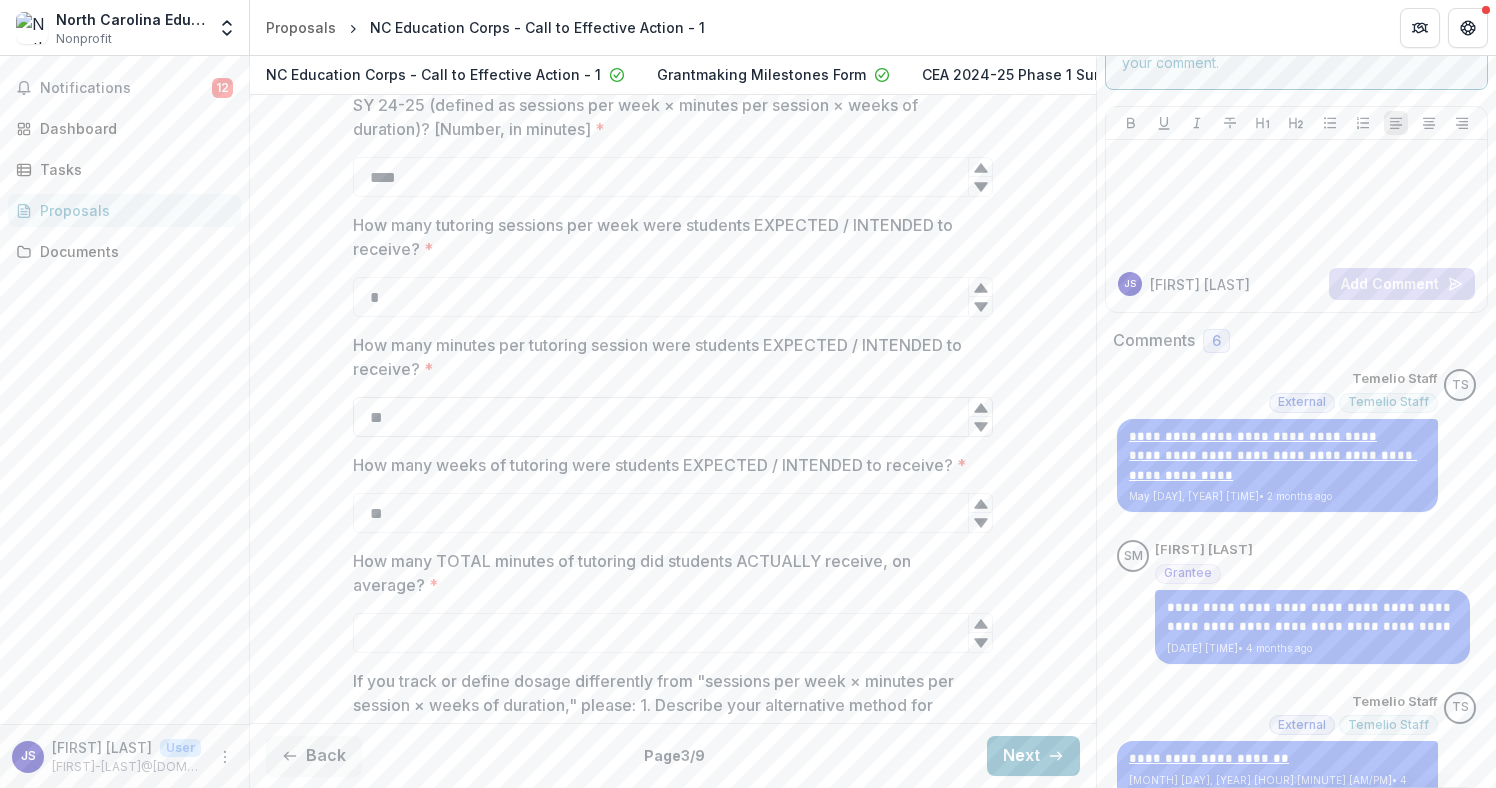scroll, scrollTop: 994, scrollLeft: 0, axis: vertical 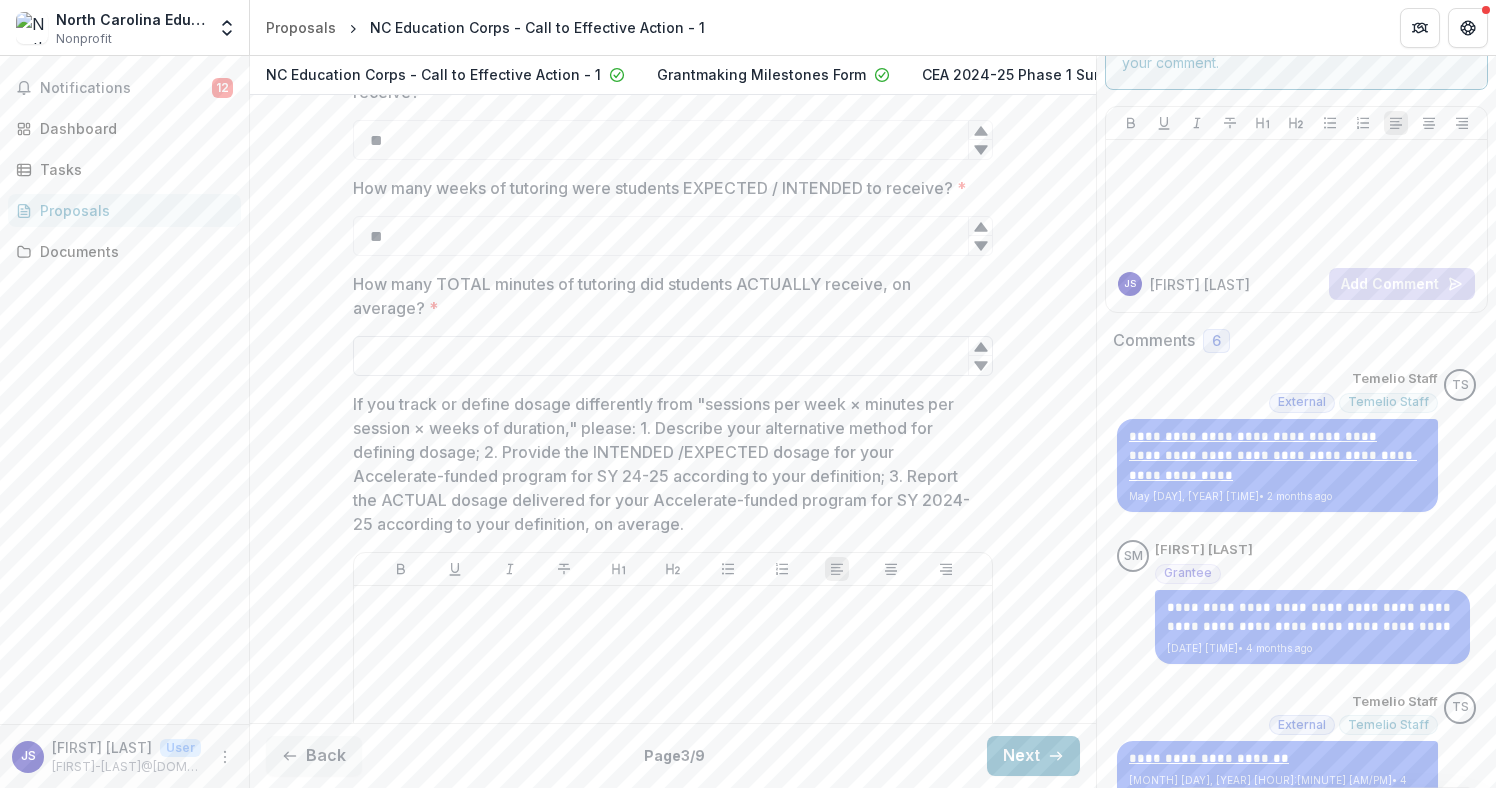 type on "****" 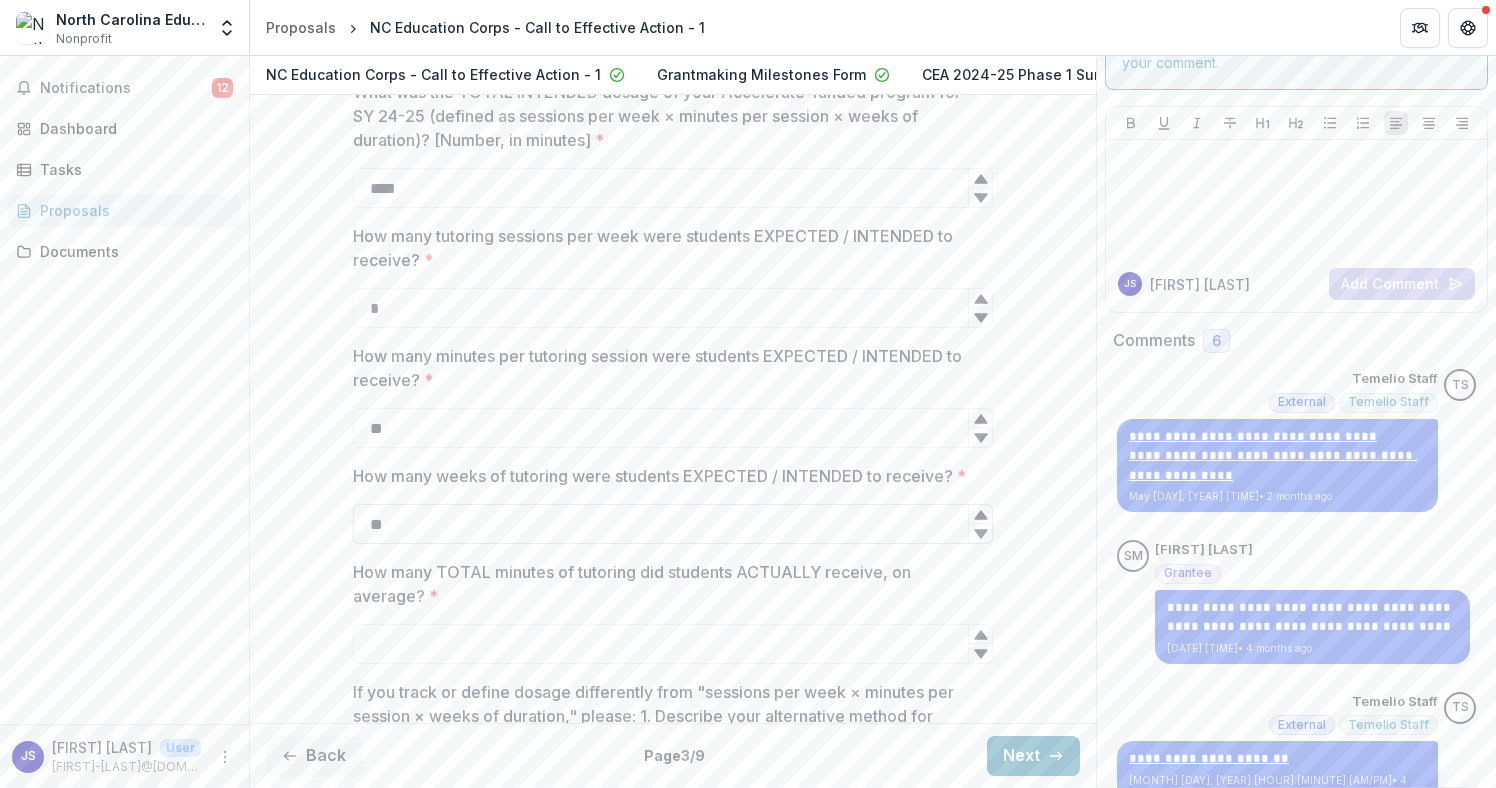 scroll, scrollTop: 823, scrollLeft: 0, axis: vertical 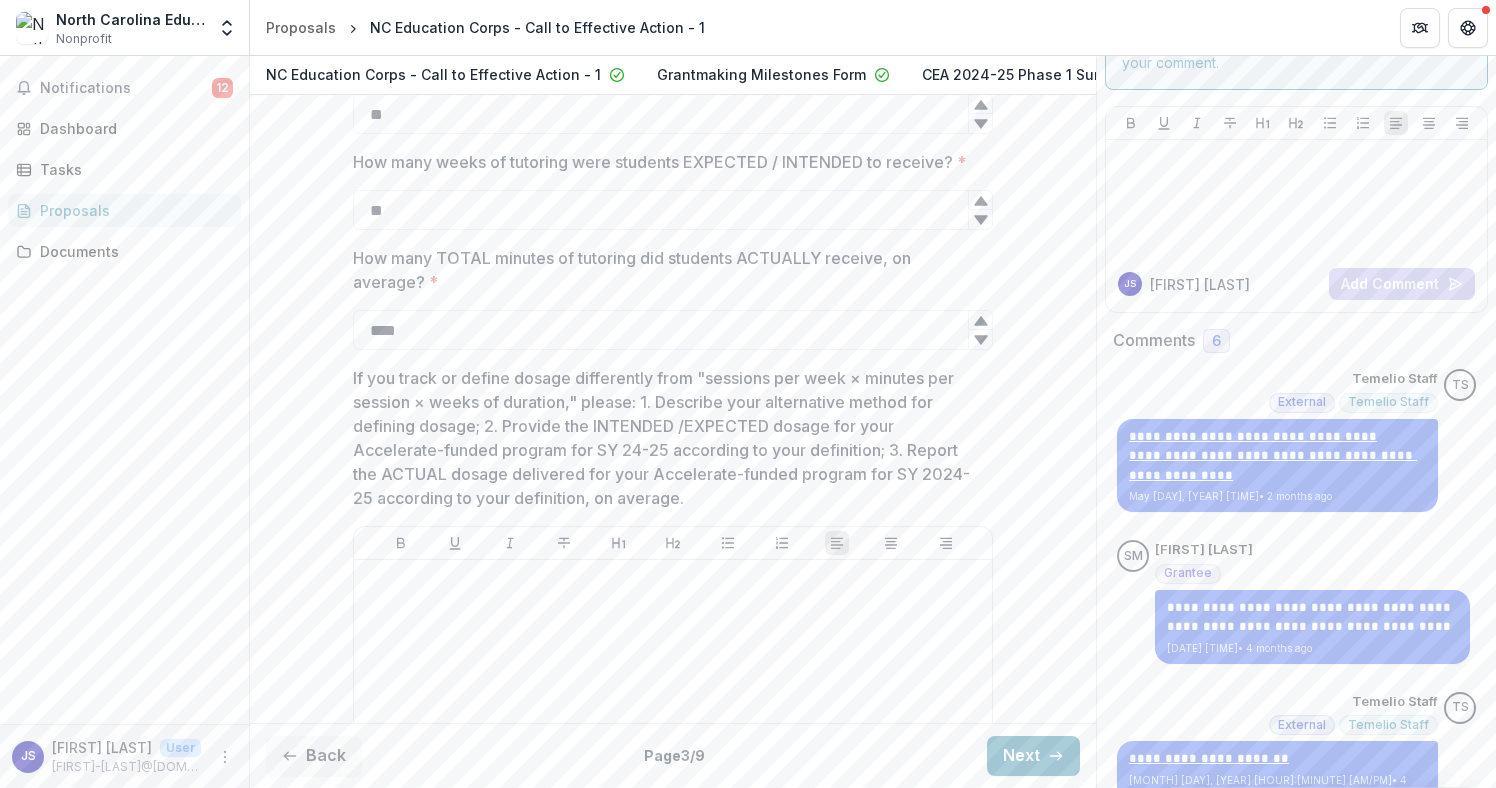 type on "****" 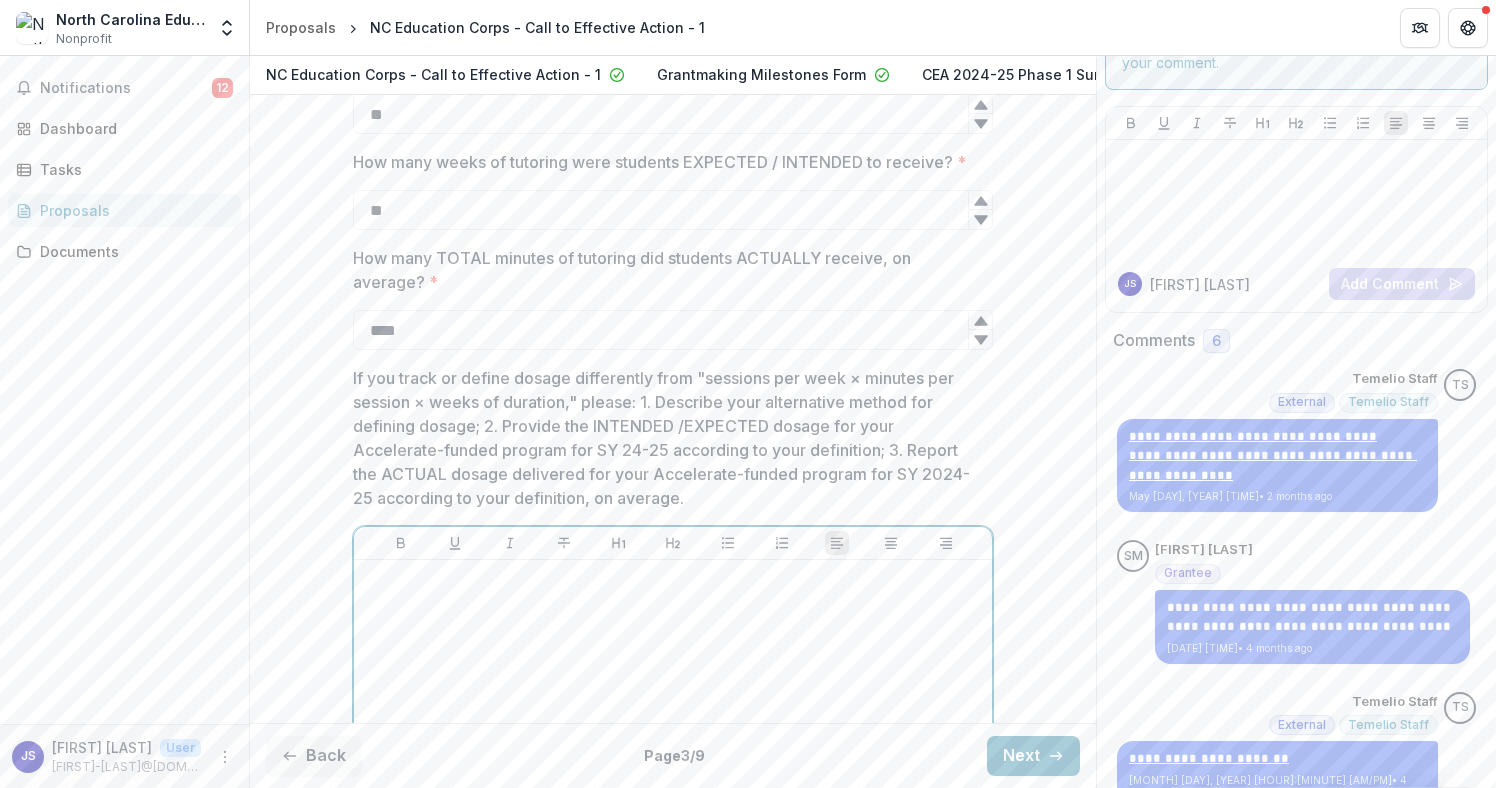 click at bounding box center (673, 718) 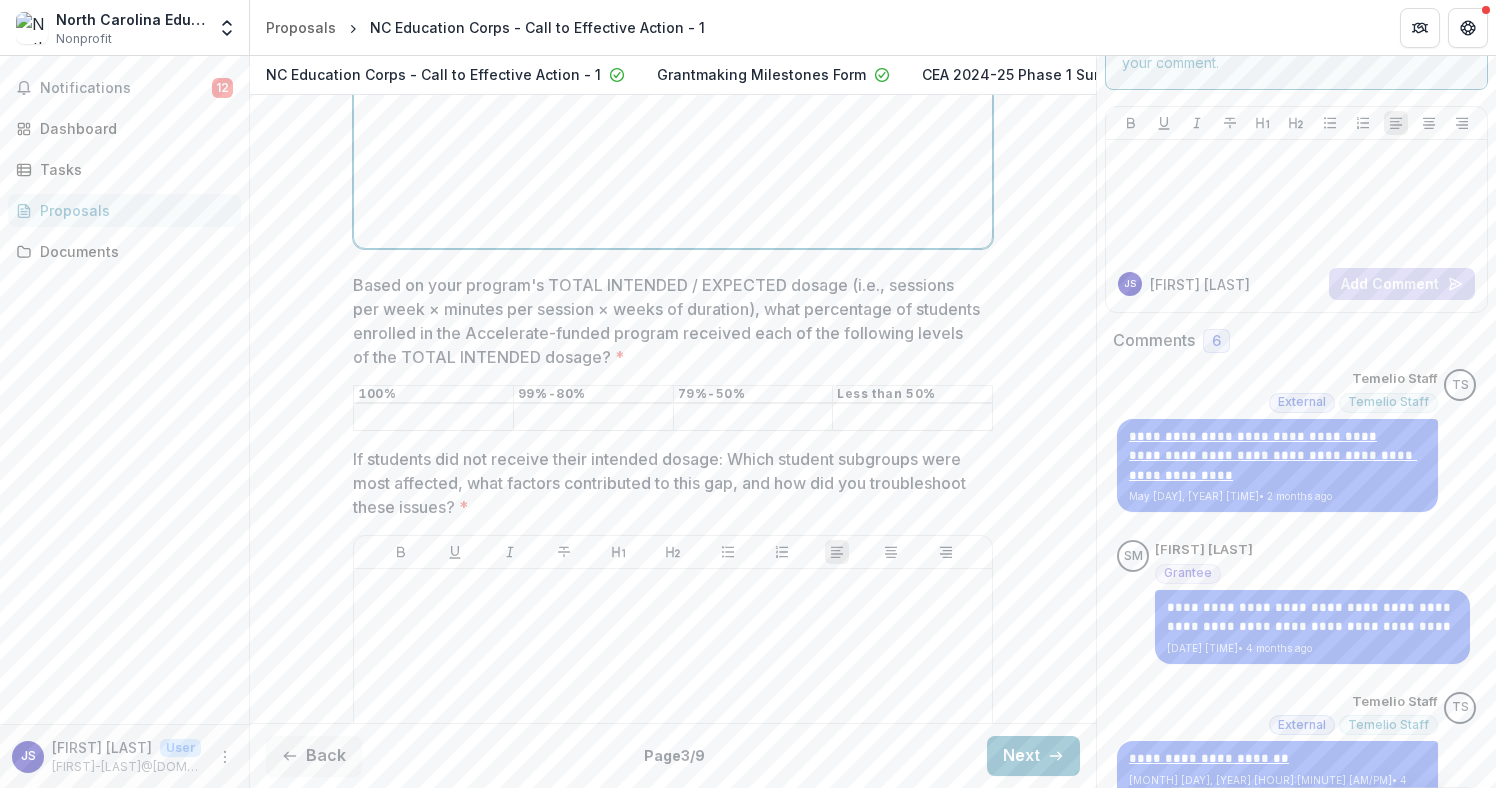 scroll, scrollTop: 1681, scrollLeft: 0, axis: vertical 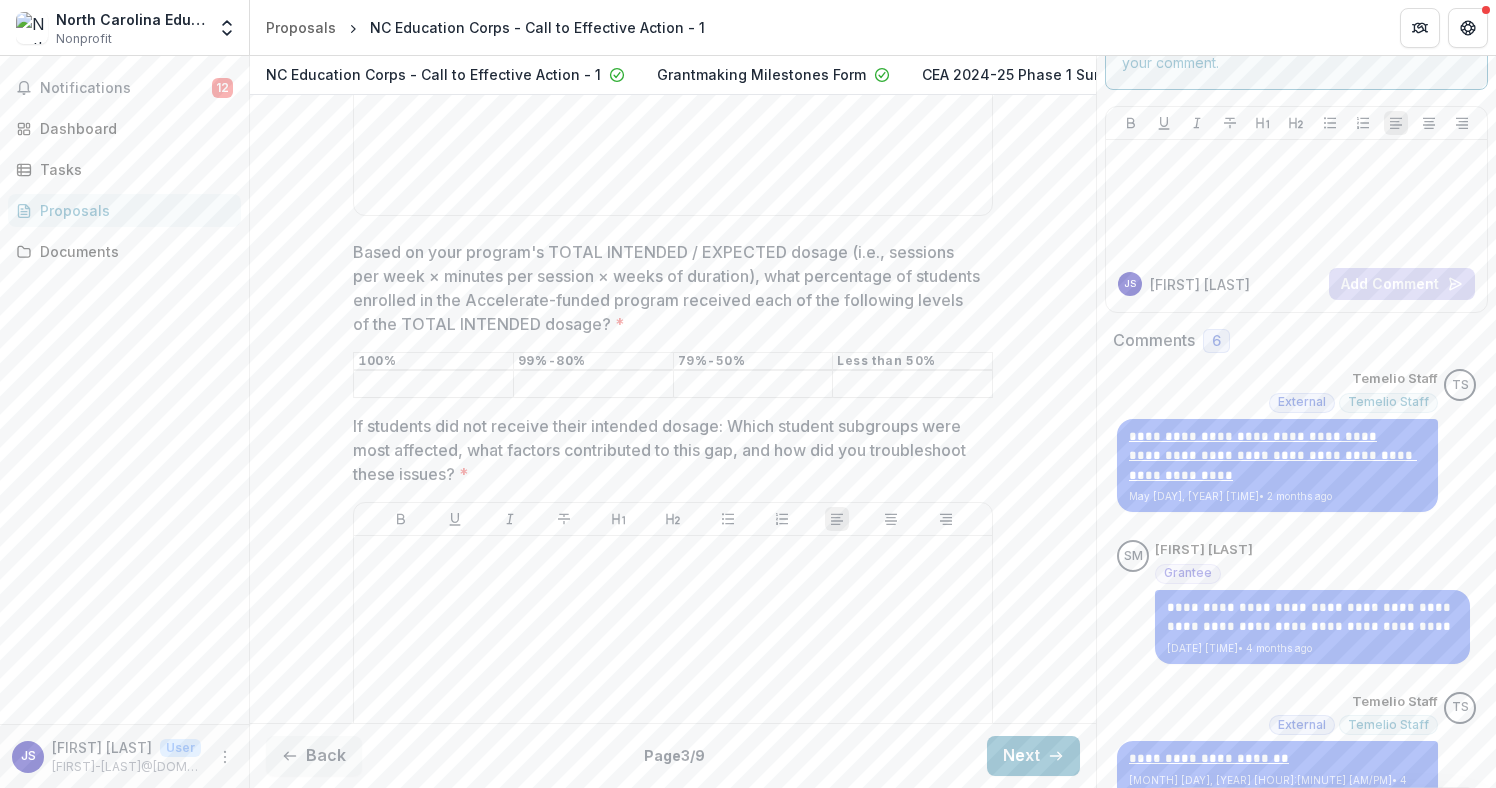 click on "Based on your program's TOTAL INTENDED / EXPECTED dosage (i.e., sessions per week × minutes per session × weeks of duration), what percentage of students enrolled in the Accelerate-funded program received each of the following levels of the TOTAL INTENDED dosage? *" at bounding box center [433, 385] 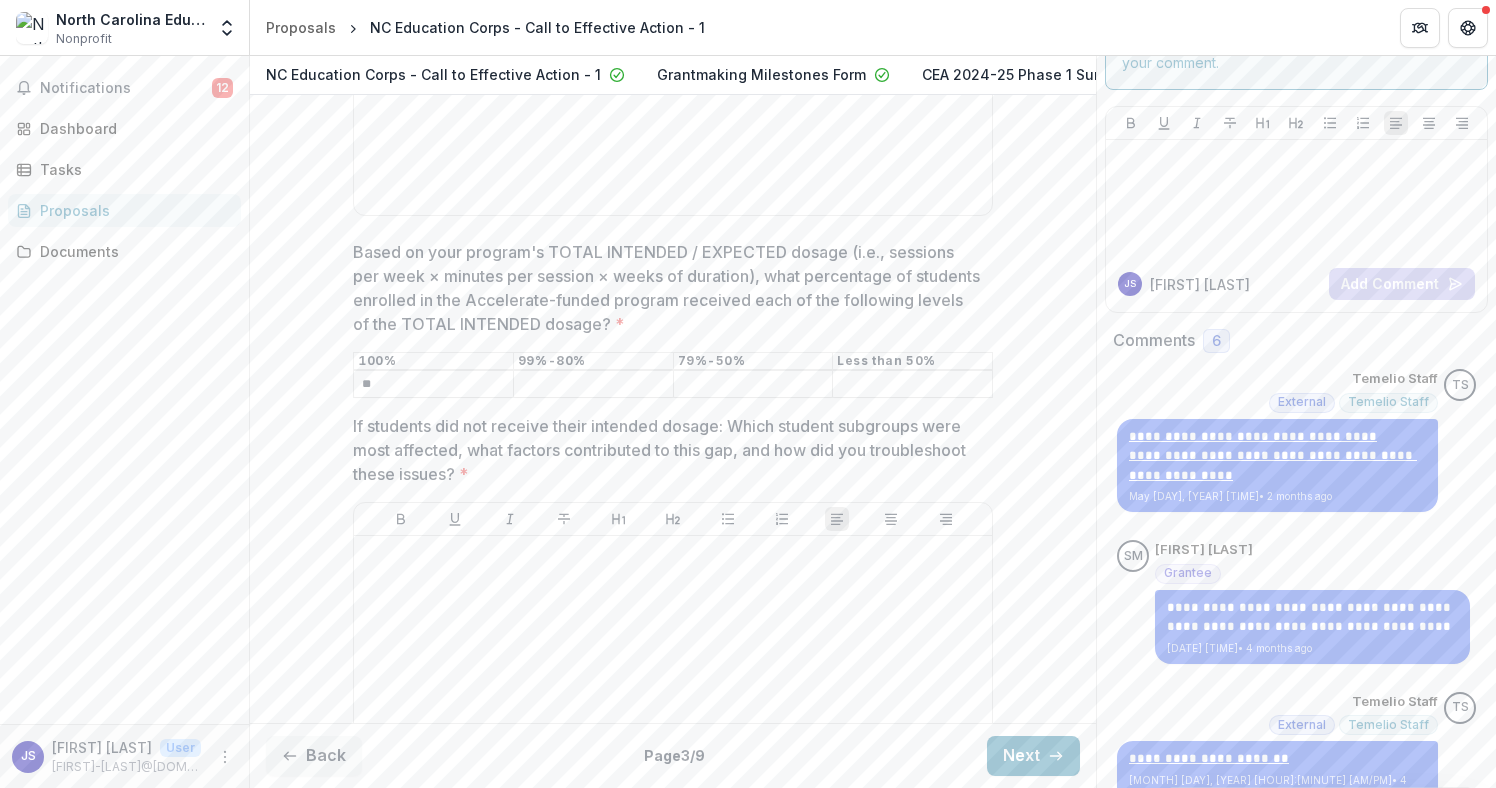 click on "Based on your program's TOTAL INTENDED / EXPECTED dosage (i.e., sessions per week × minutes per session × weeks of duration), what percentage of students enrolled in the Accelerate-funded program received each of the following levels of the TOTAL INTENDED dosage? *" at bounding box center [593, 385] 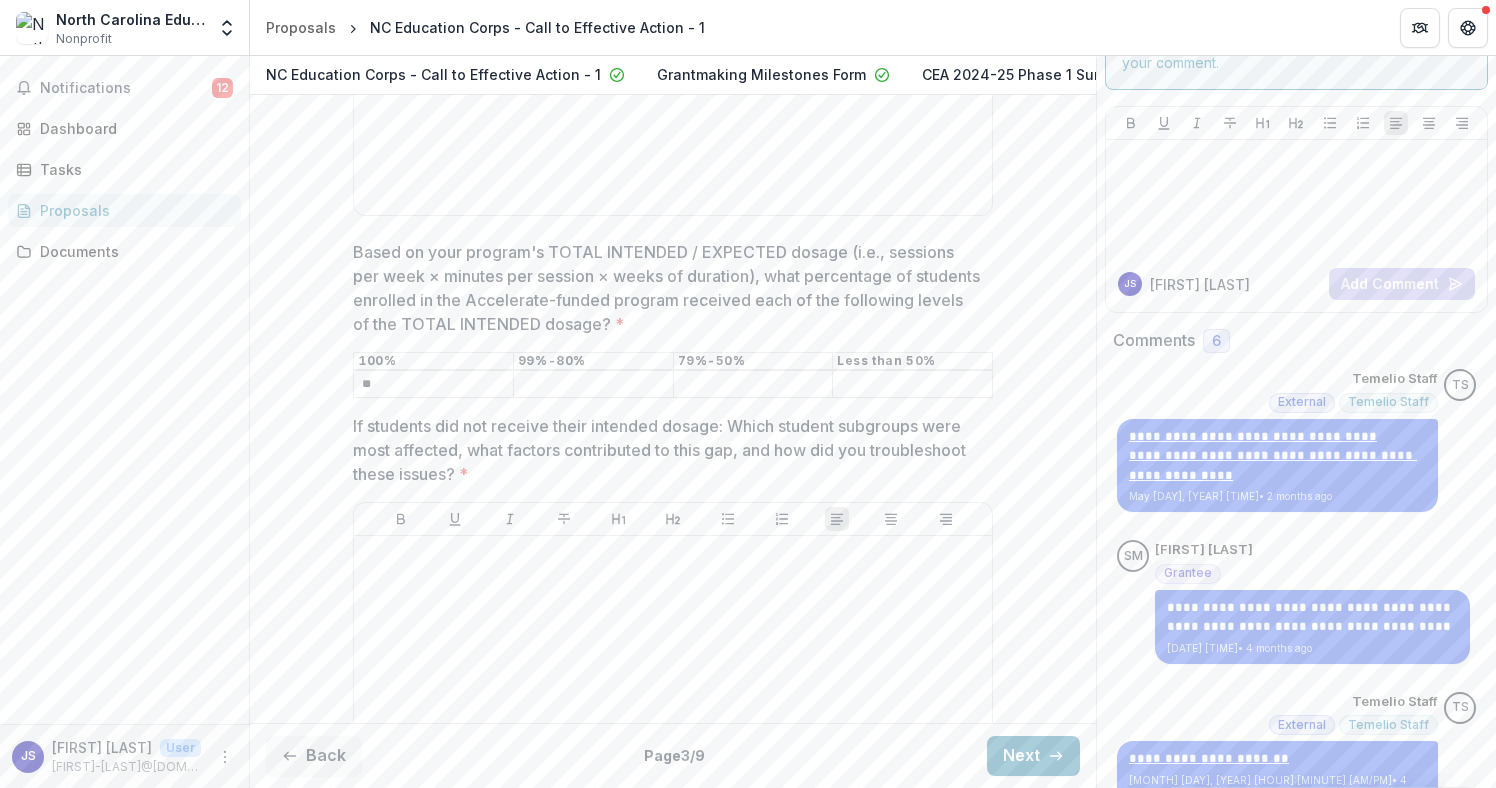 drag, startPoint x: 383, startPoint y: 403, endPoint x: 350, endPoint y: 403, distance: 33 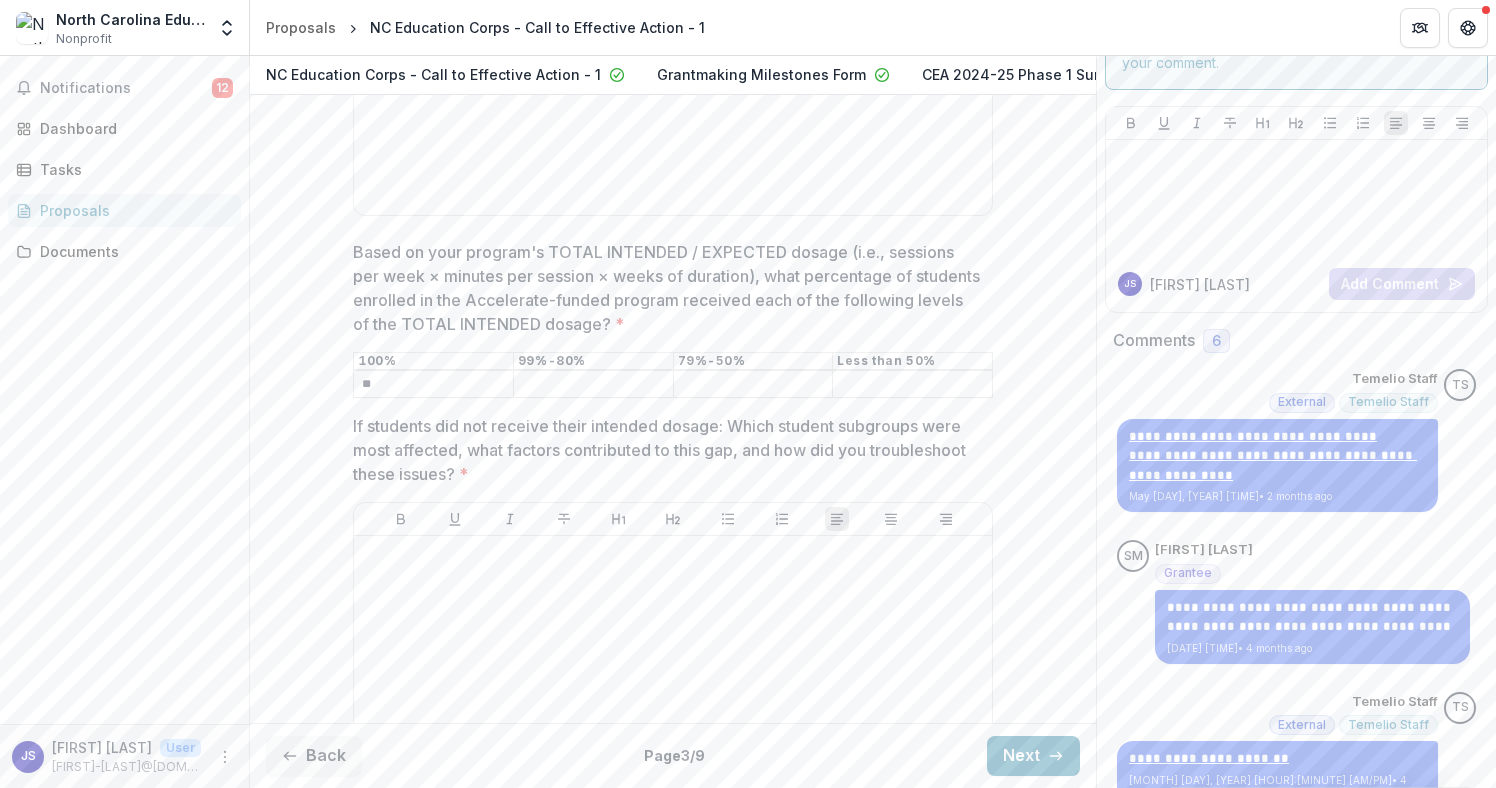 click on "**" at bounding box center [433, 385] 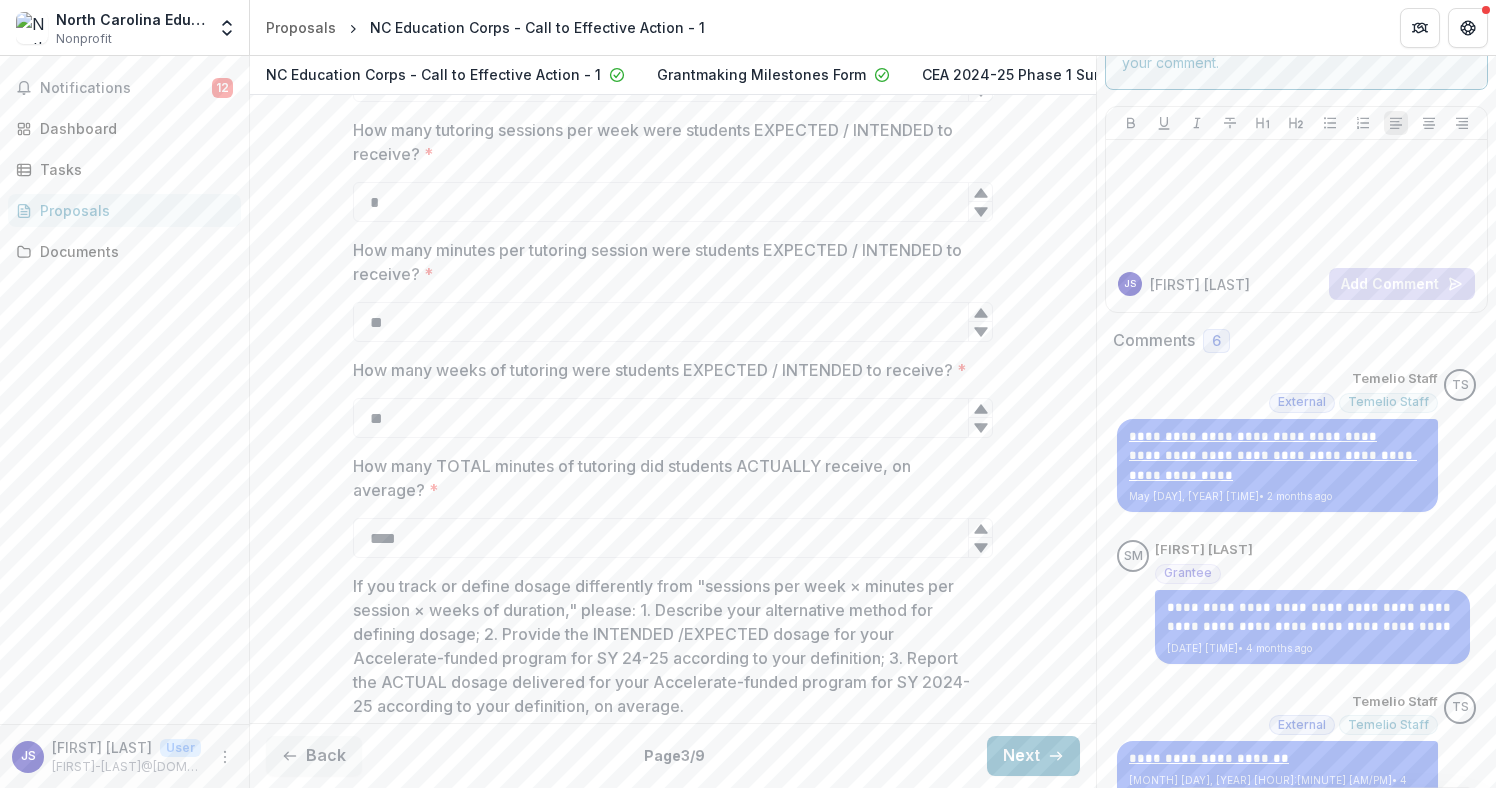 scroll, scrollTop: 811, scrollLeft: 0, axis: vertical 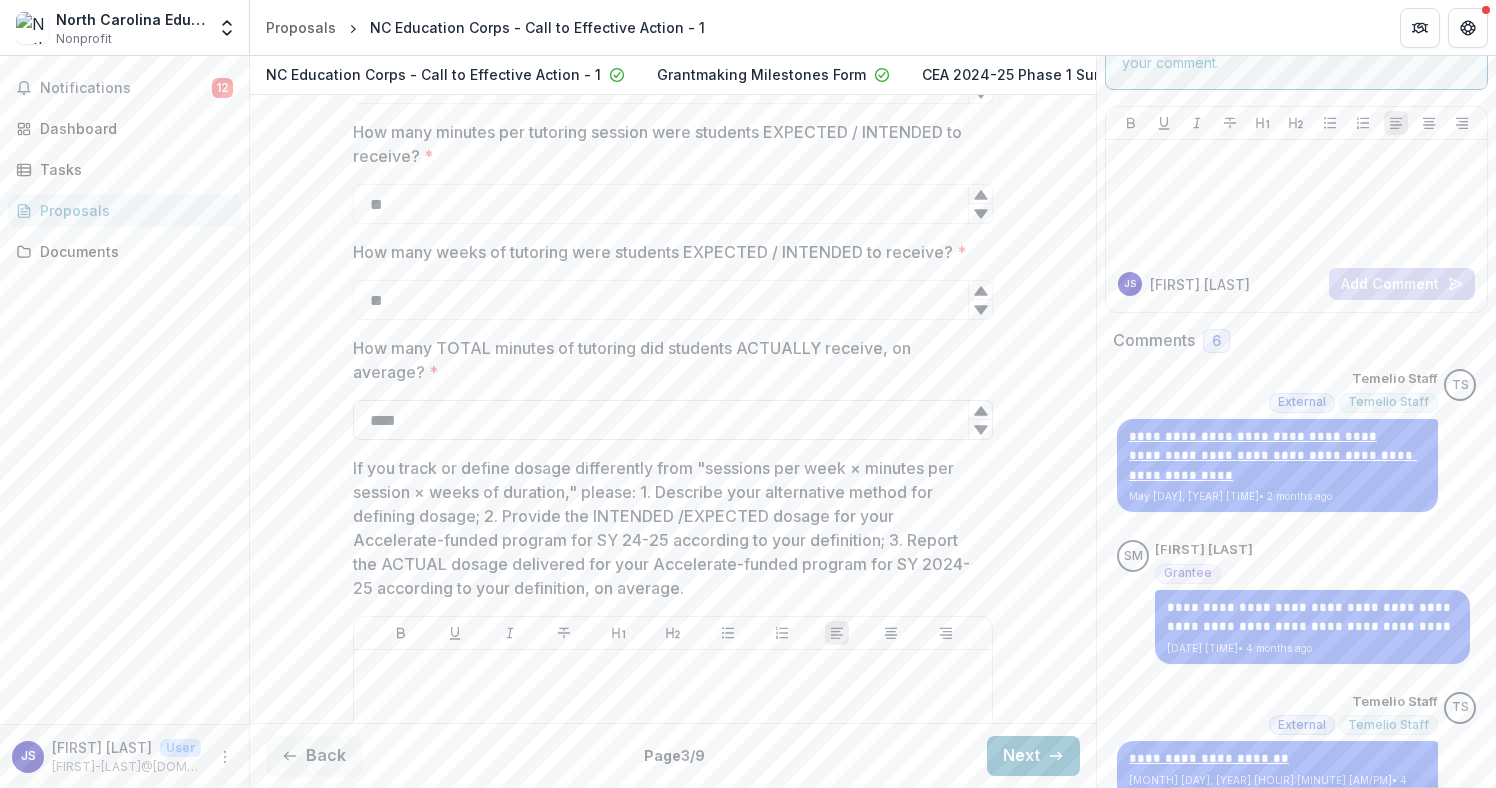 drag, startPoint x: 412, startPoint y: 443, endPoint x: 353, endPoint y: 427, distance: 61.13101 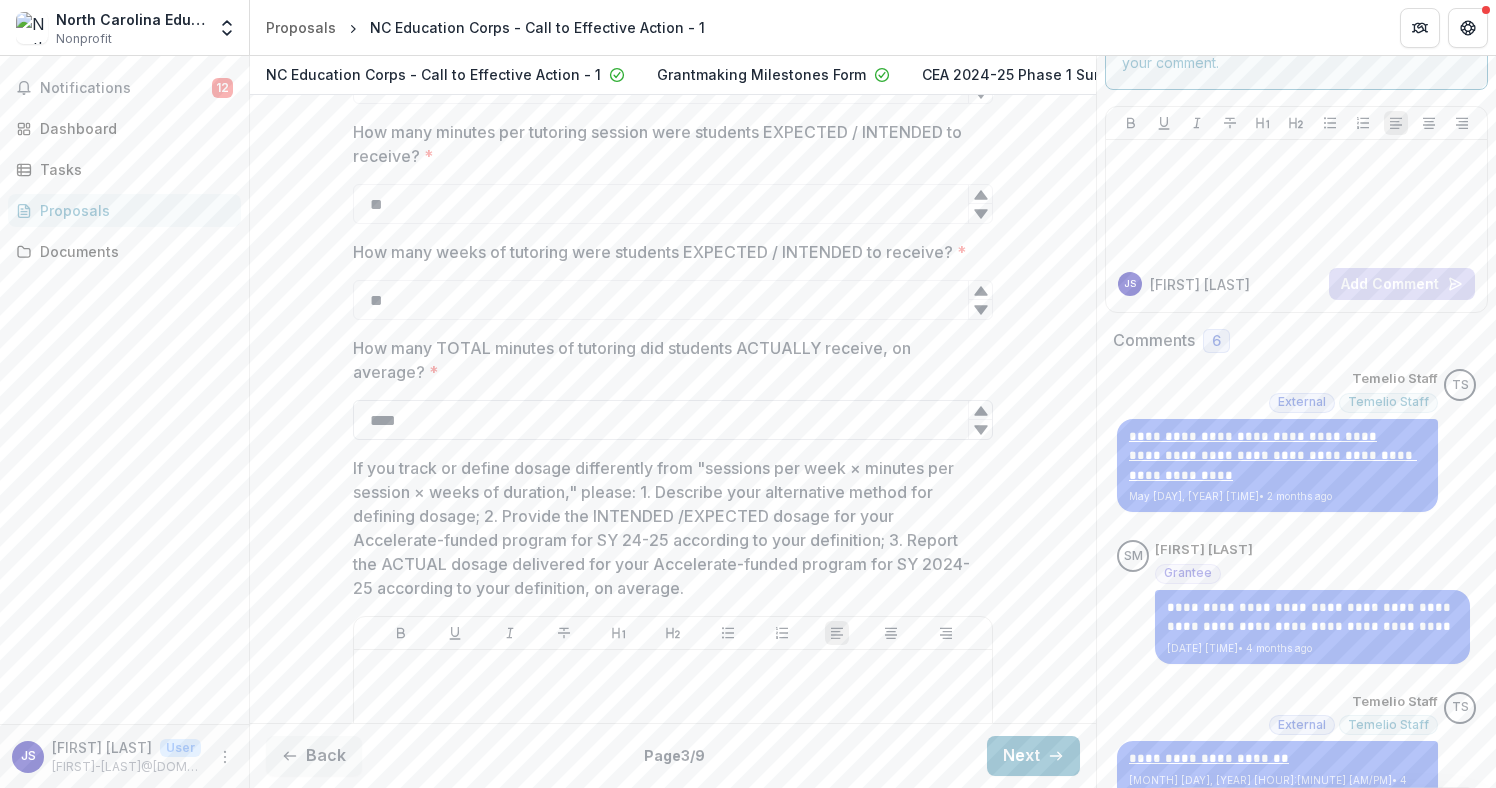 click on "****" at bounding box center [673, 420] 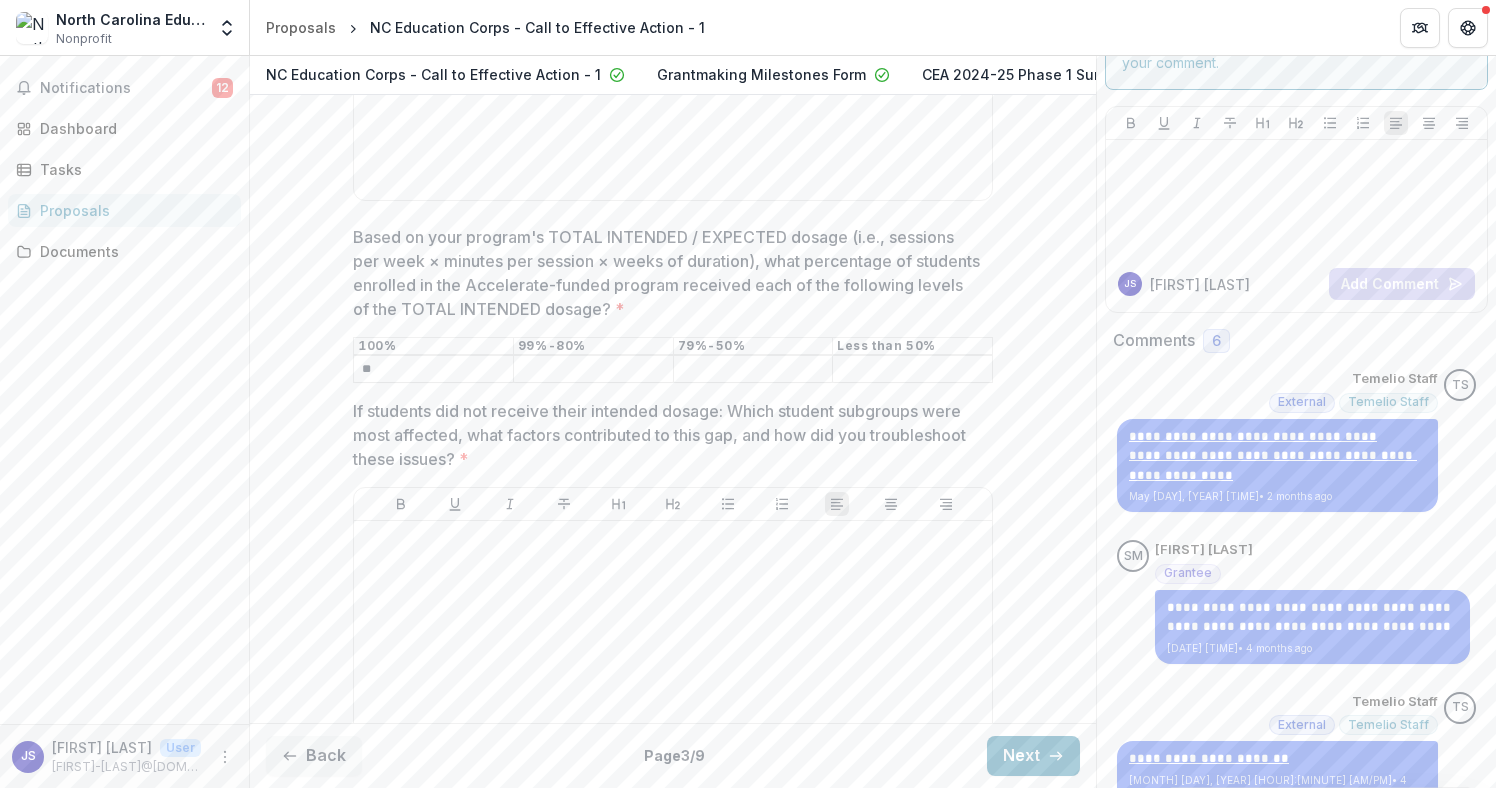 scroll, scrollTop: 1694, scrollLeft: 0, axis: vertical 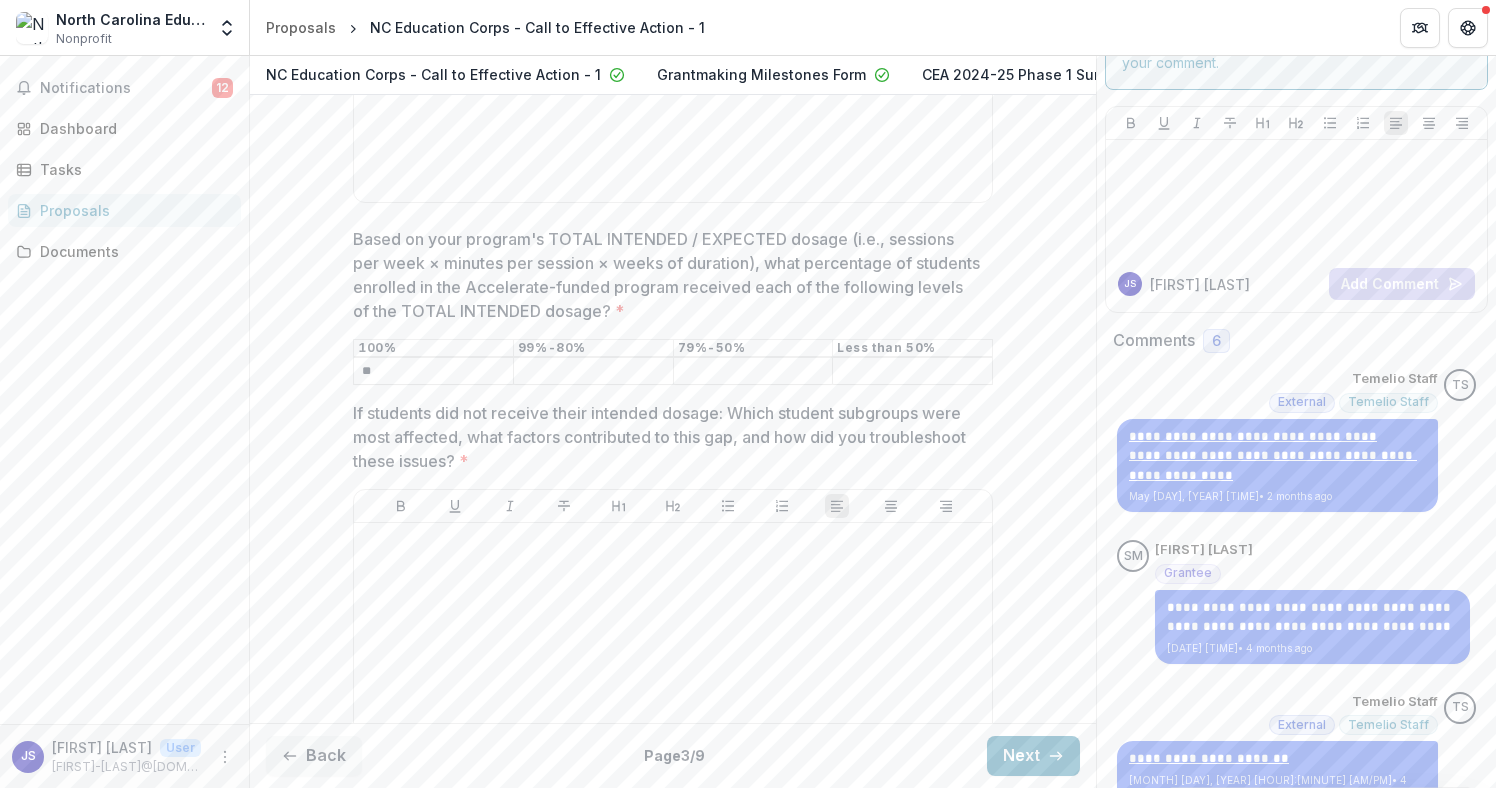 click on "**" at bounding box center (433, 372) 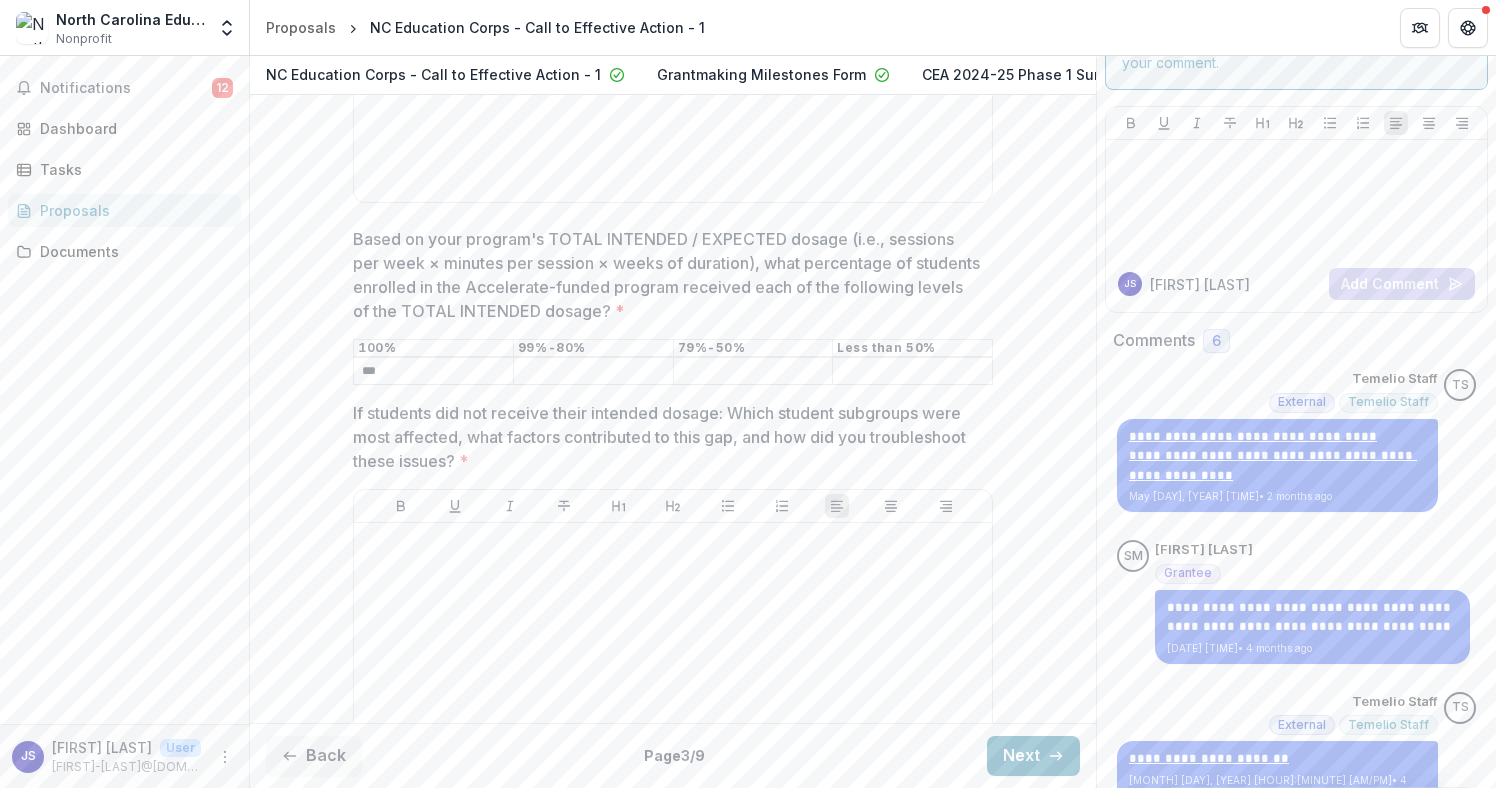 type on "***" 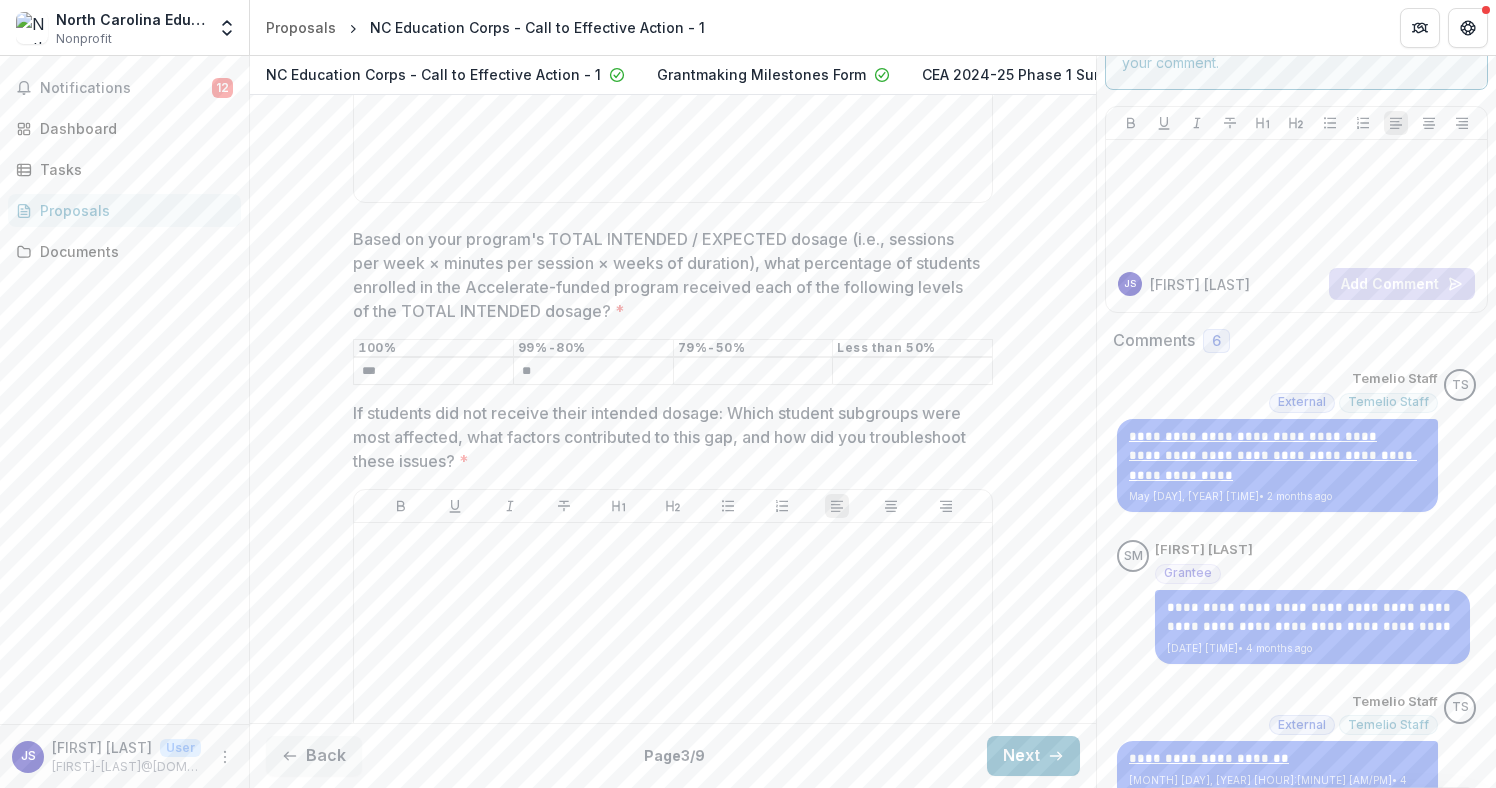type on "**" 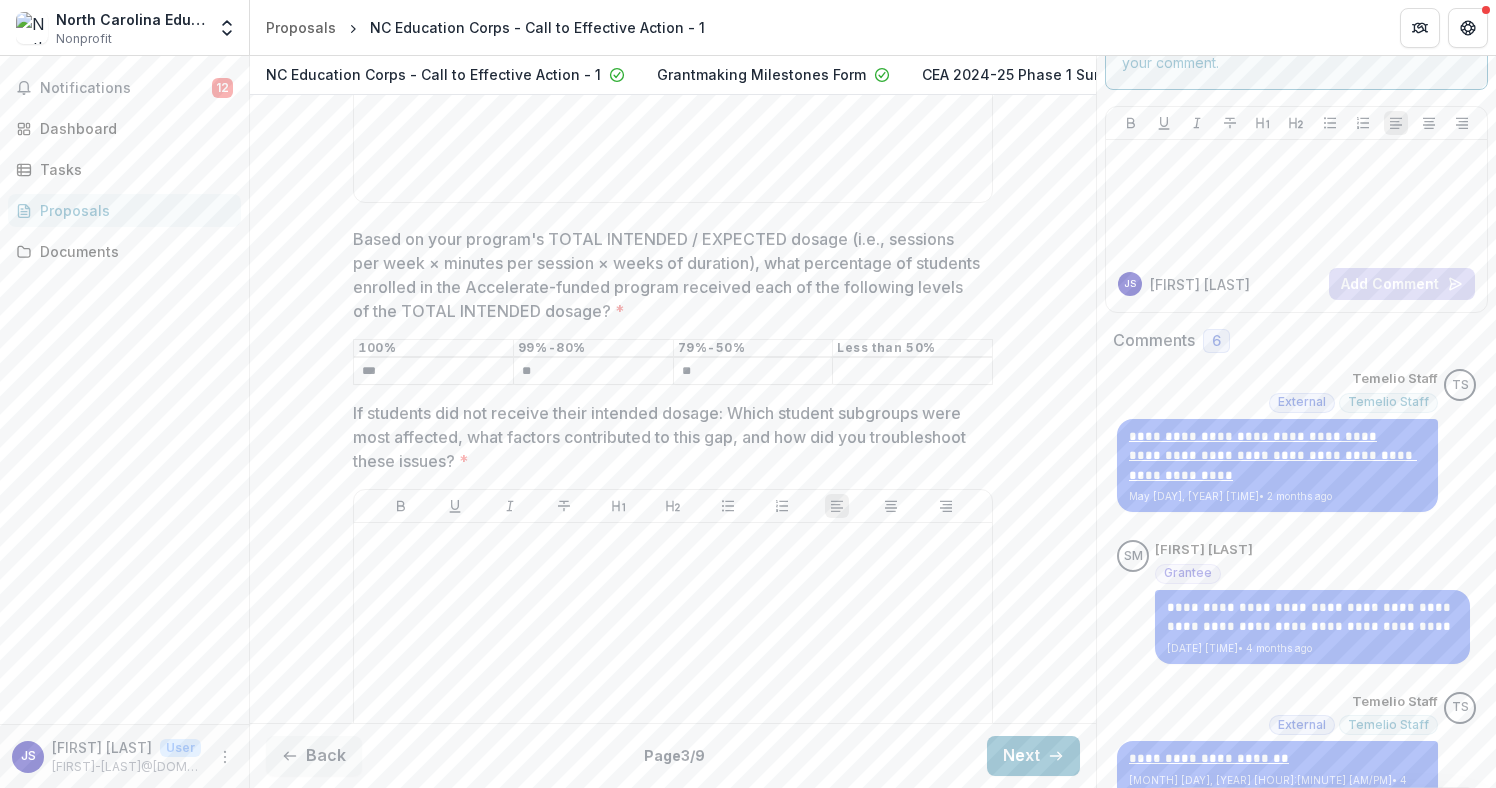 type on "*" 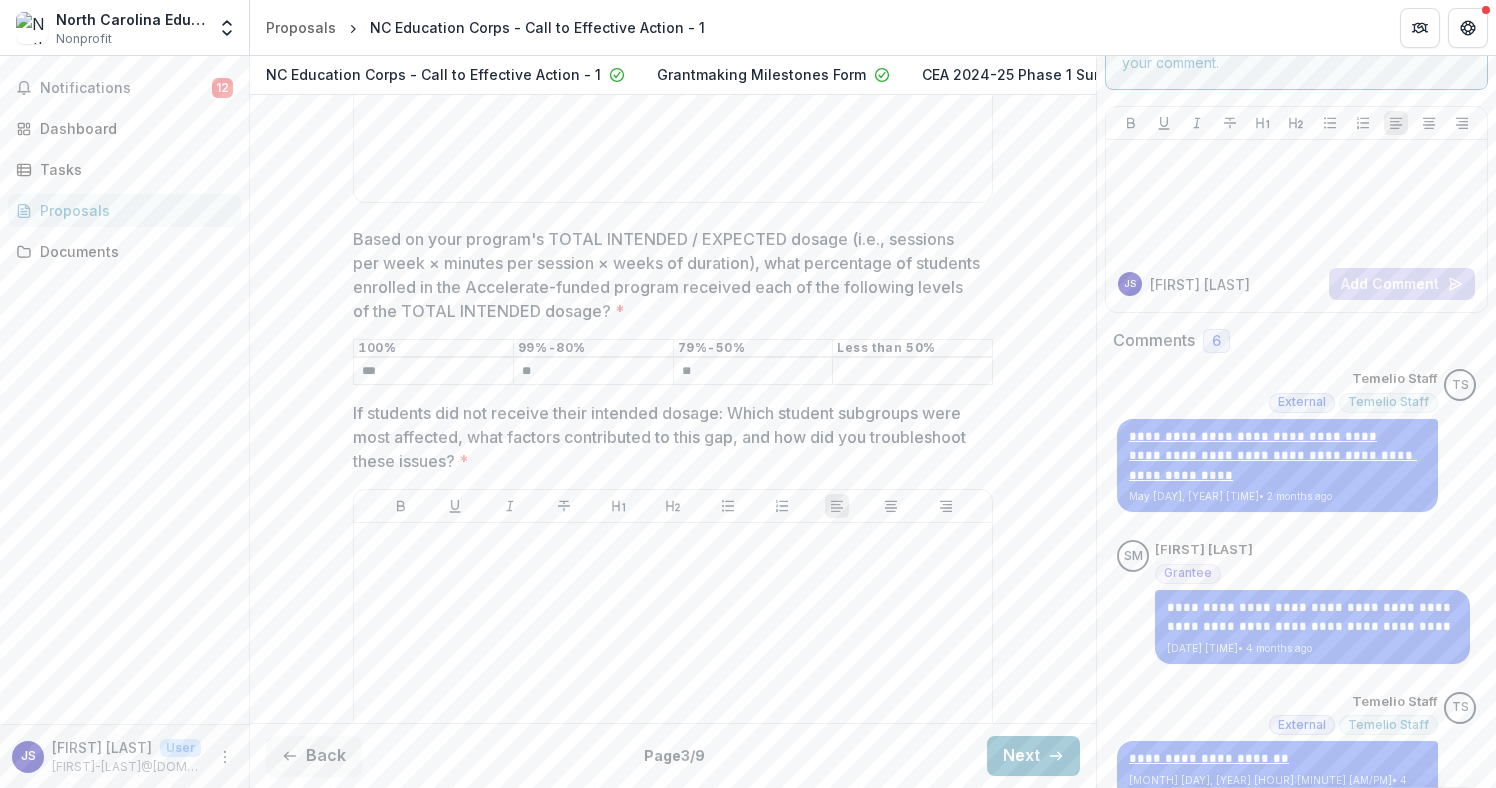 type on "**" 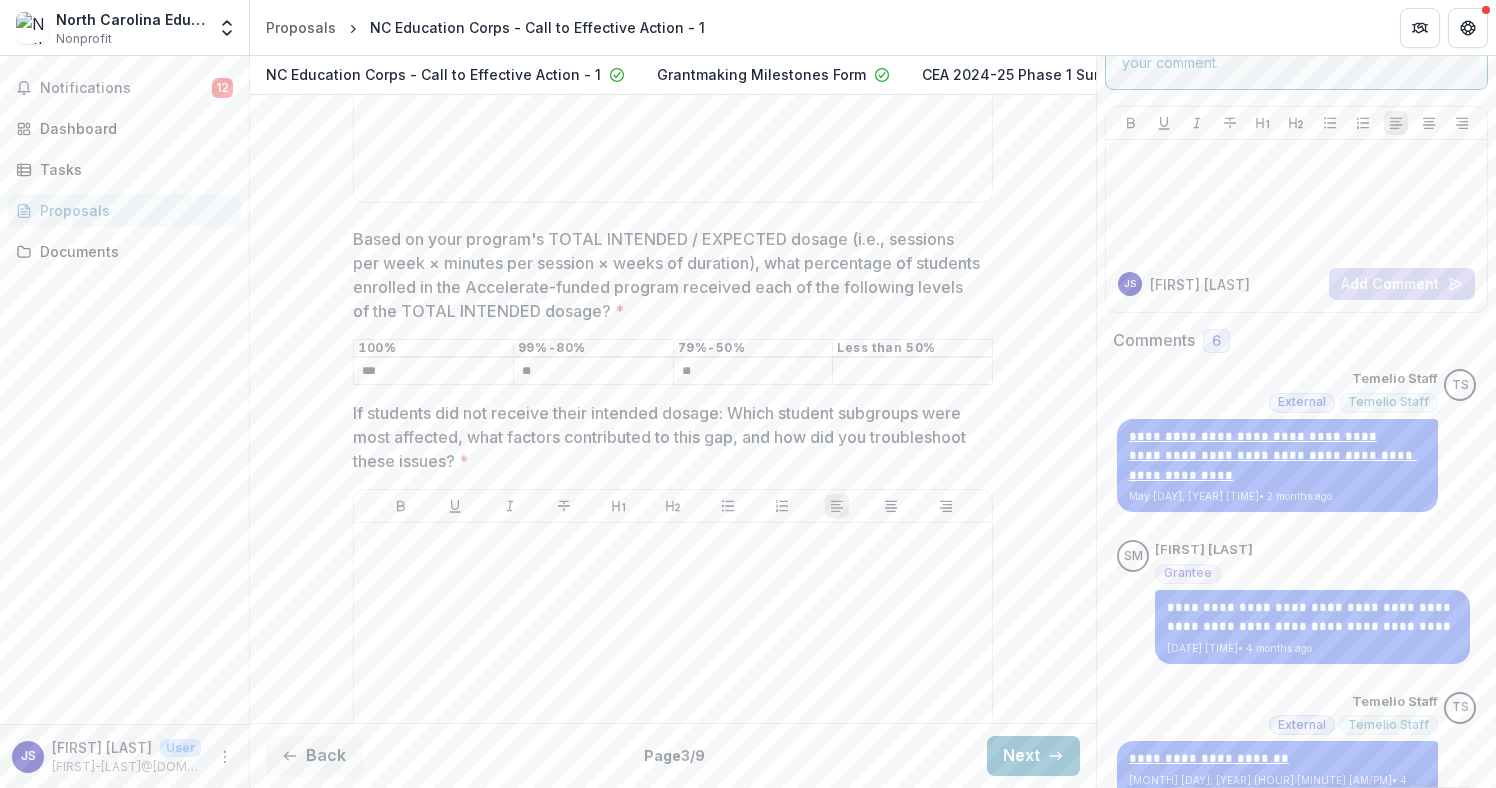 click on "Based on your program's TOTAL INTENDED / EXPECTED dosage (i.e., sessions per week × minutes per session × weeks of duration), what percentage of students enrolled in the Accelerate-funded program received each of the following levels of the TOTAL INTENDED dosage? *" at bounding box center [912, 372] 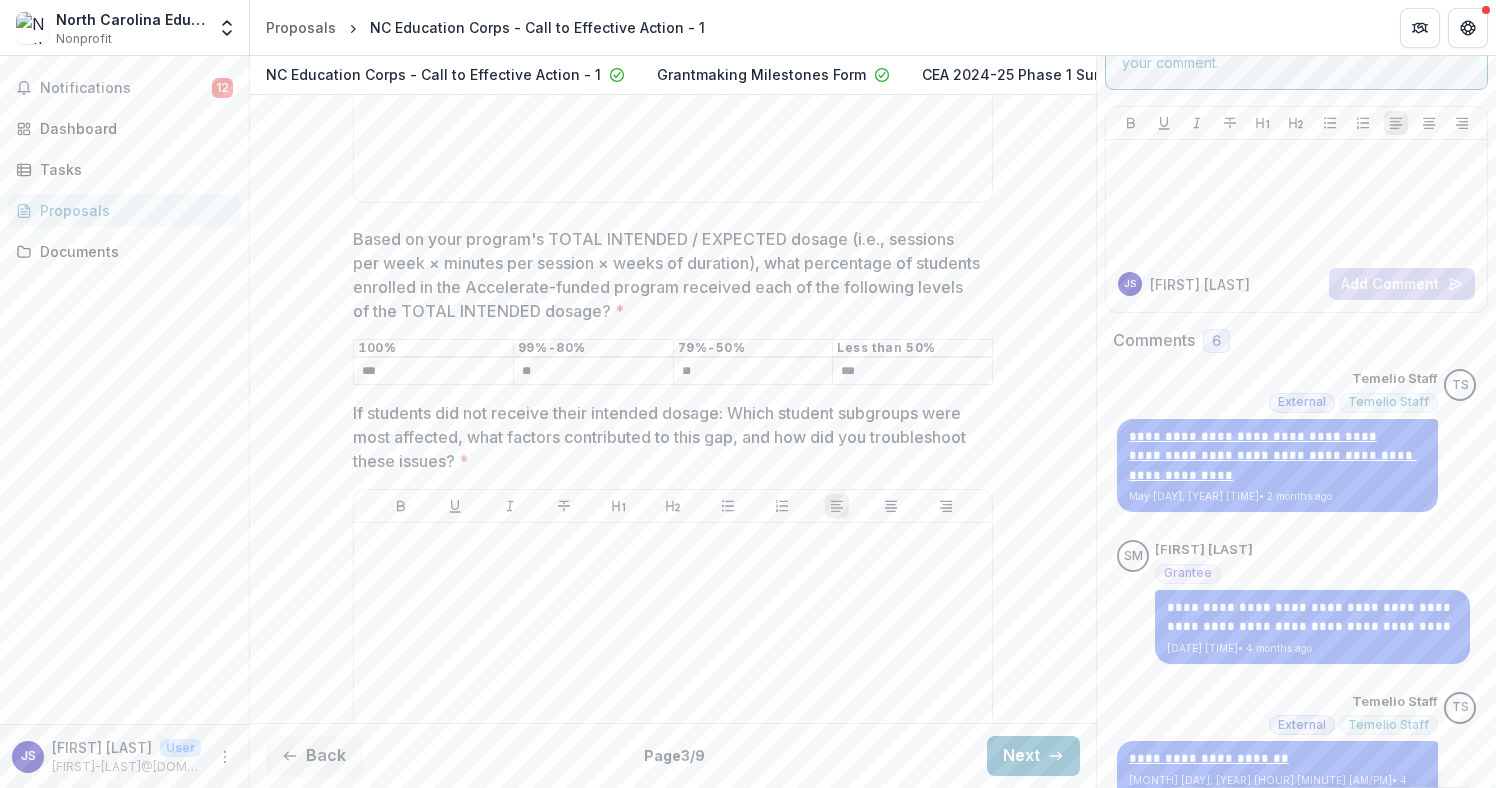scroll, scrollTop: 1764, scrollLeft: 0, axis: vertical 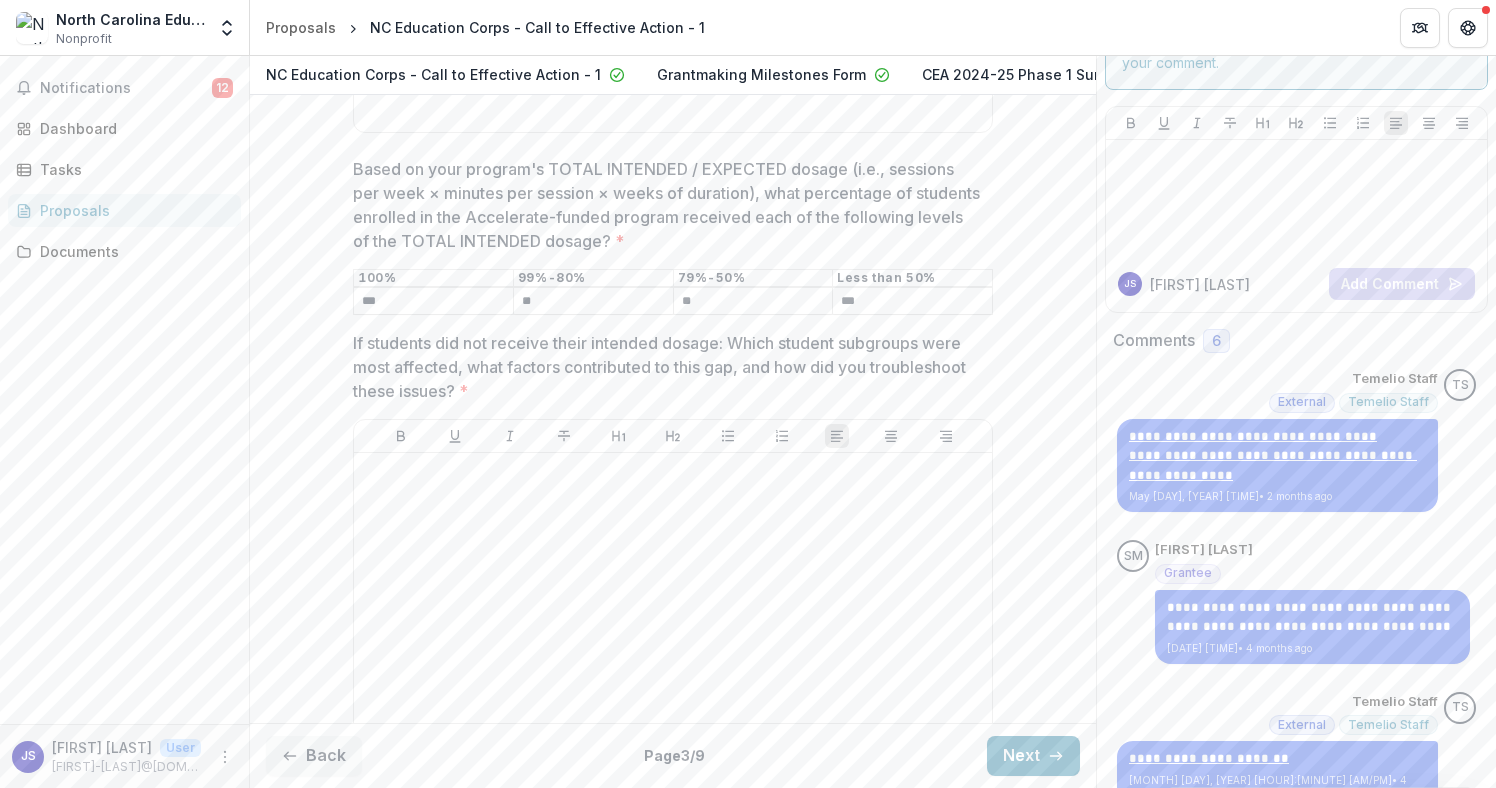 type on "***" 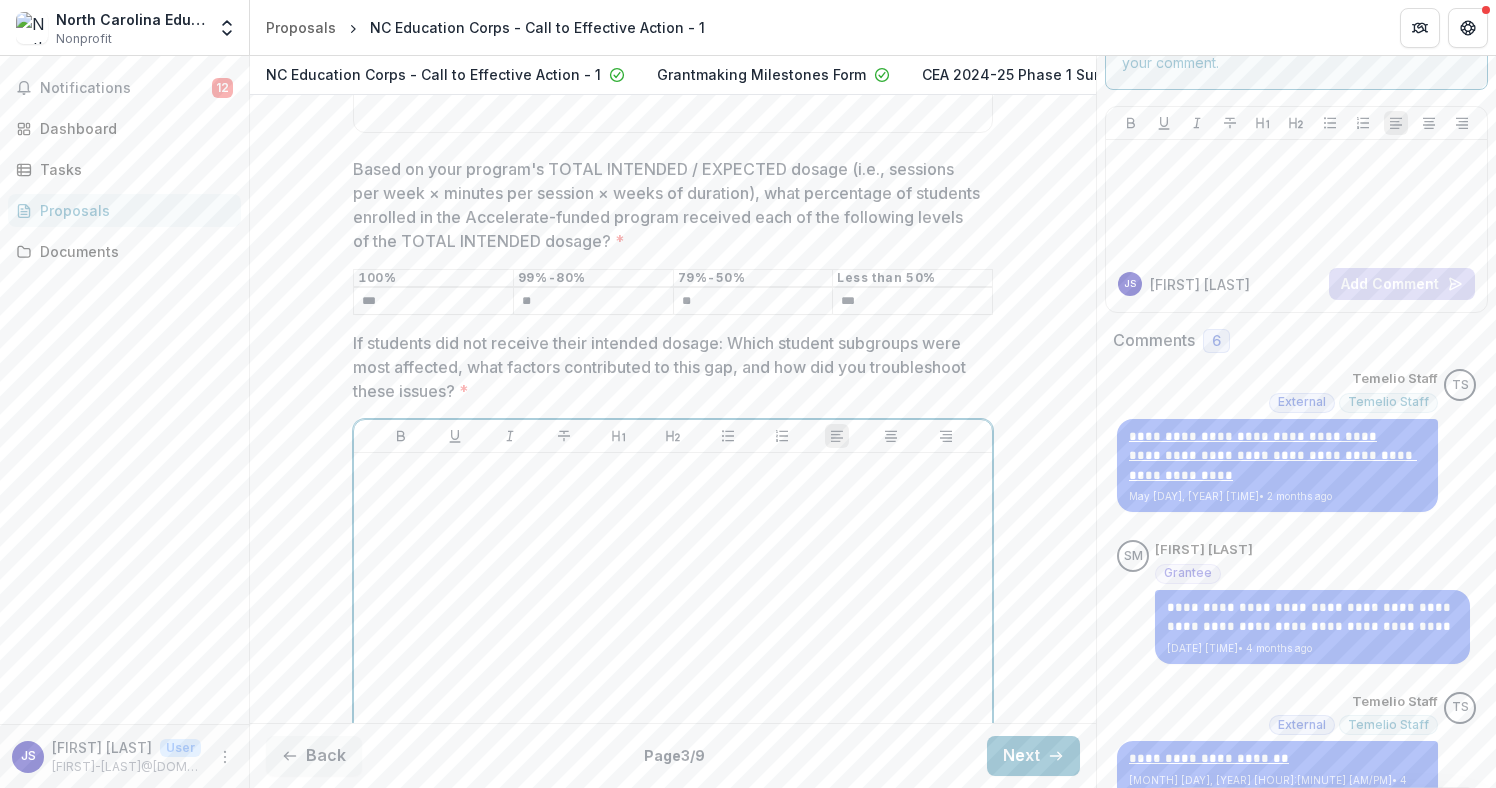 click at bounding box center (673, 611) 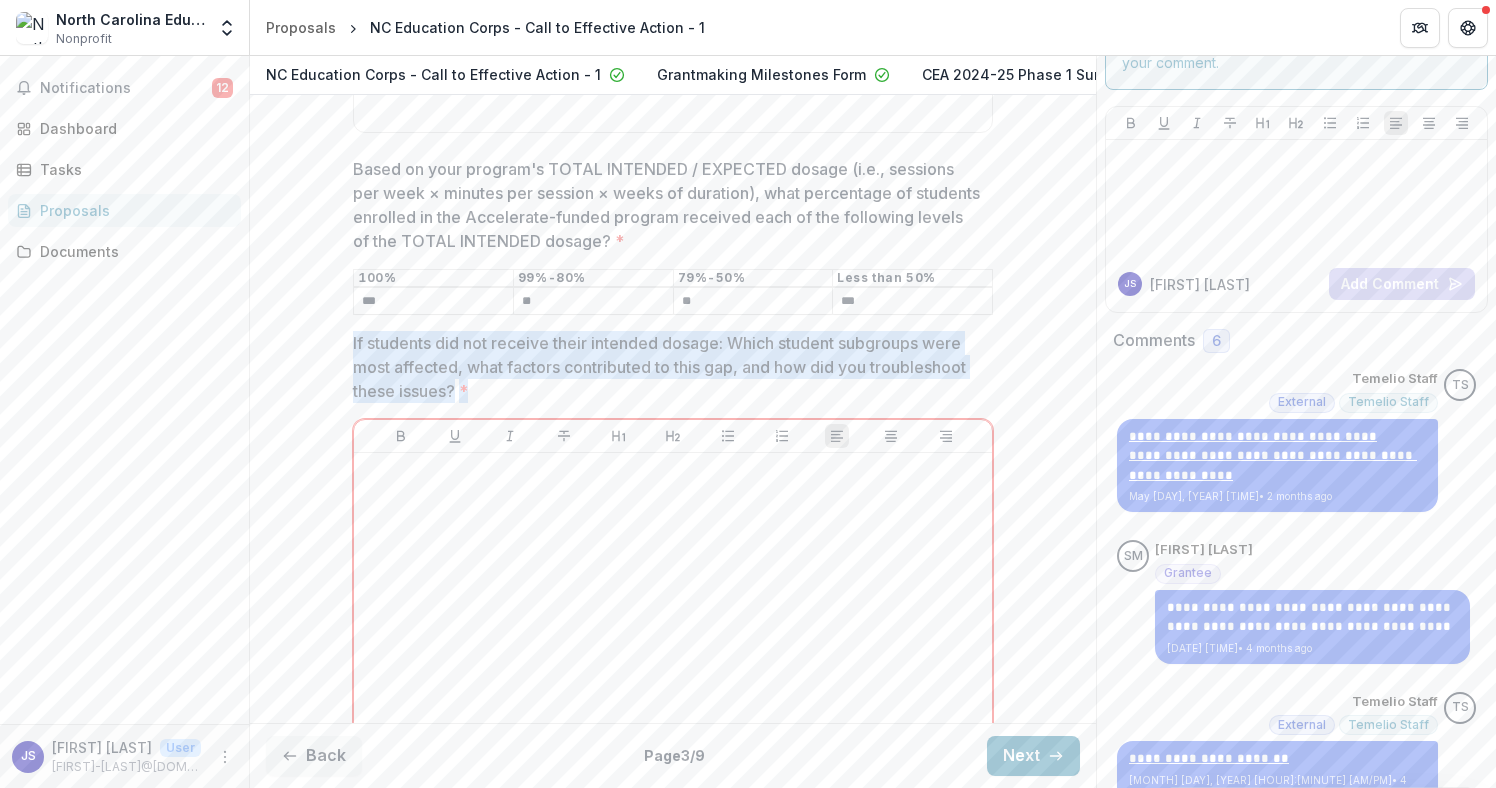 drag, startPoint x: 469, startPoint y: 401, endPoint x: 348, endPoint y: 352, distance: 130.54501 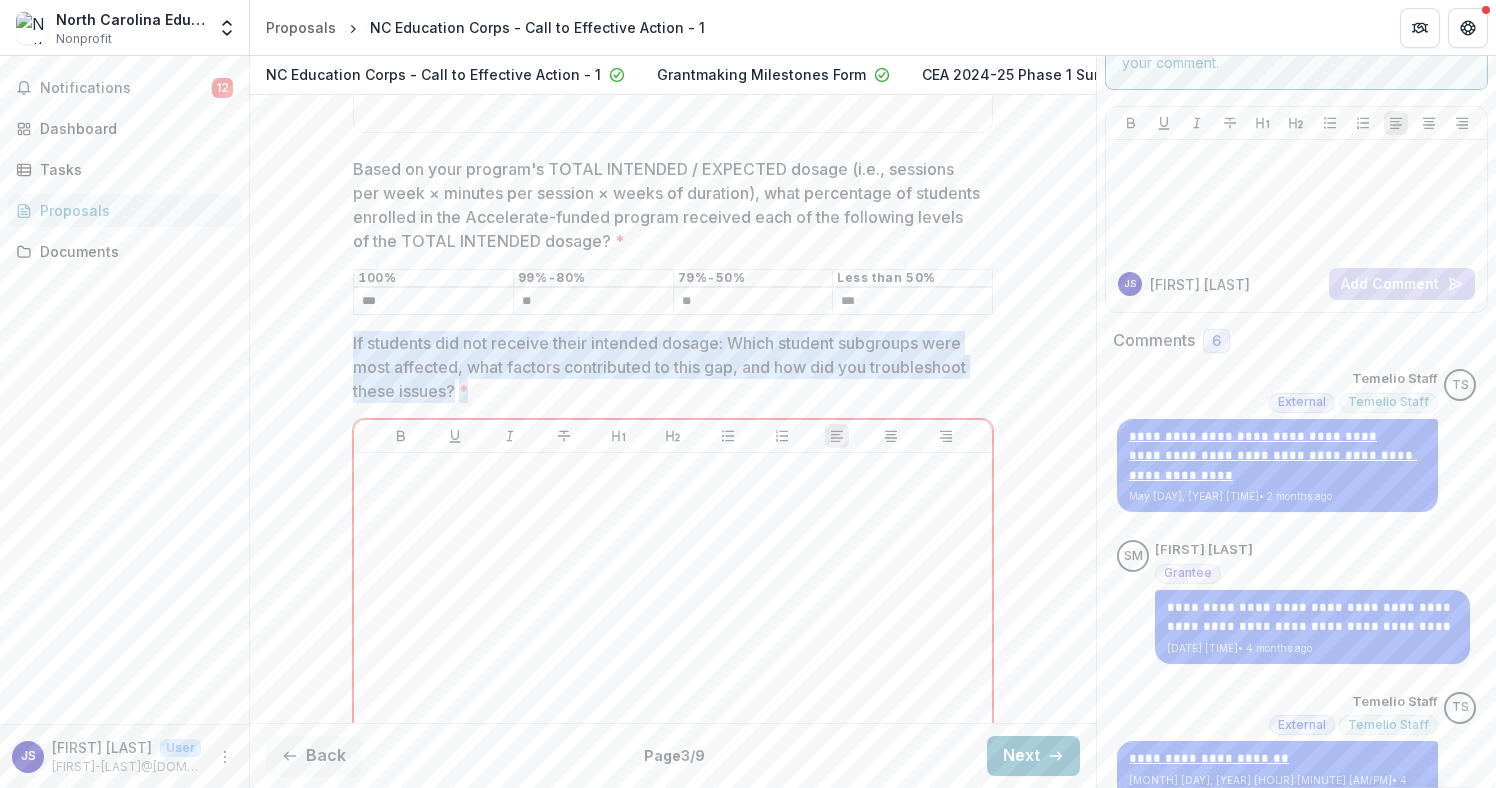 click on "**********" at bounding box center (673, -206) 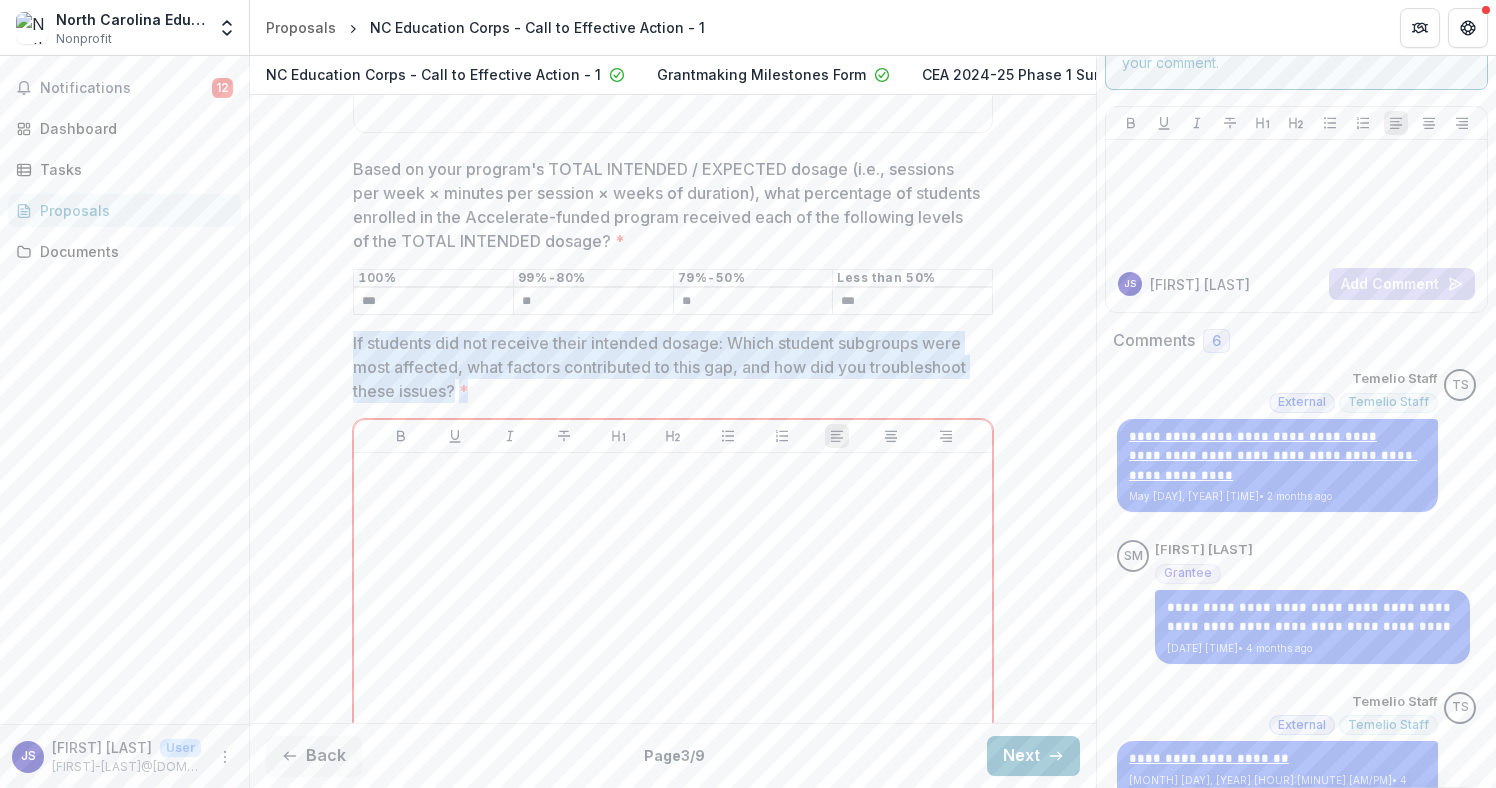 copy on "If students did not receive their intended dosage: Which student subgroups were most affected, what factors contributed to this gap, and how did you troubleshoot these issues? *" 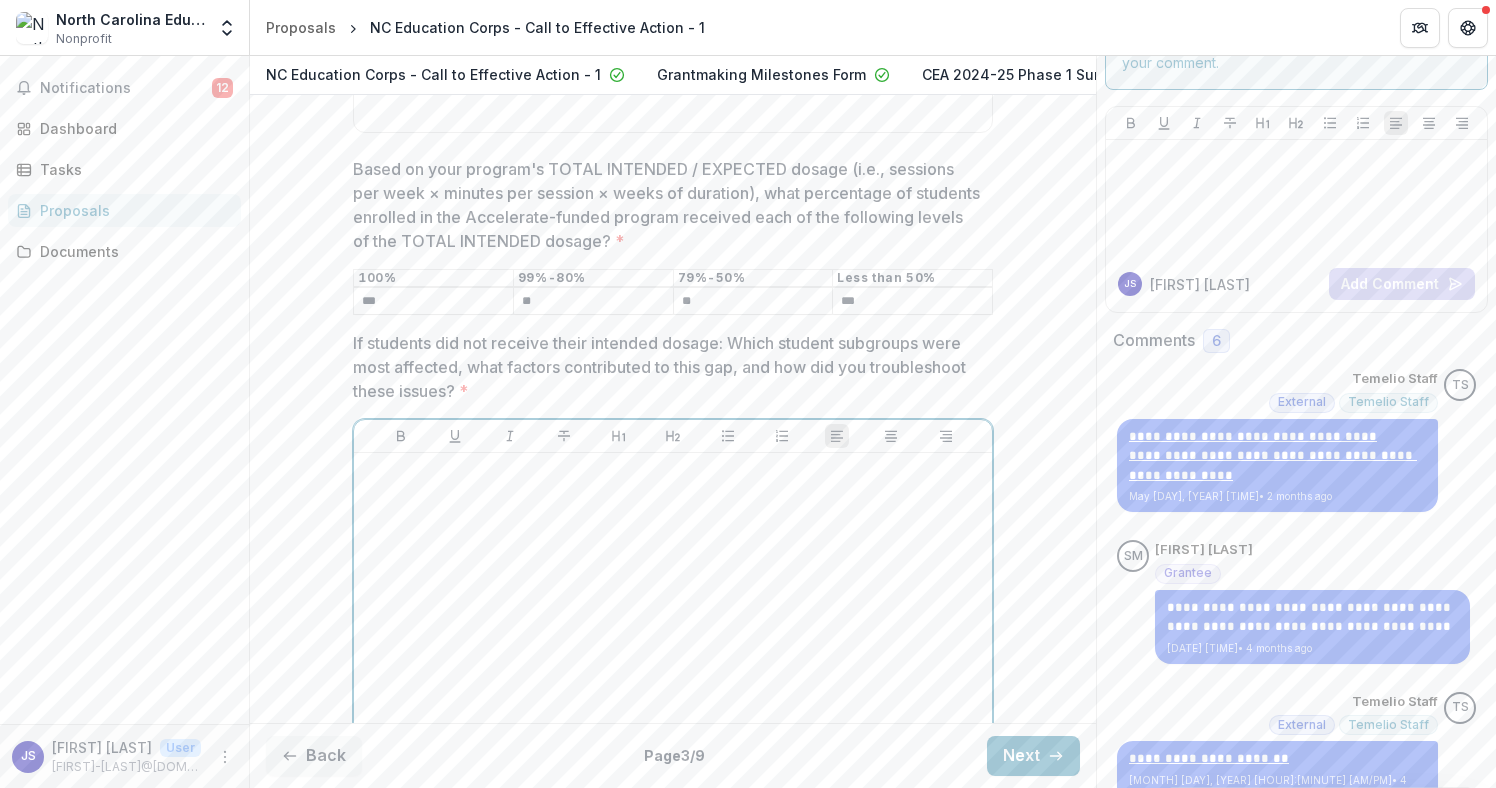 click at bounding box center [673, 611] 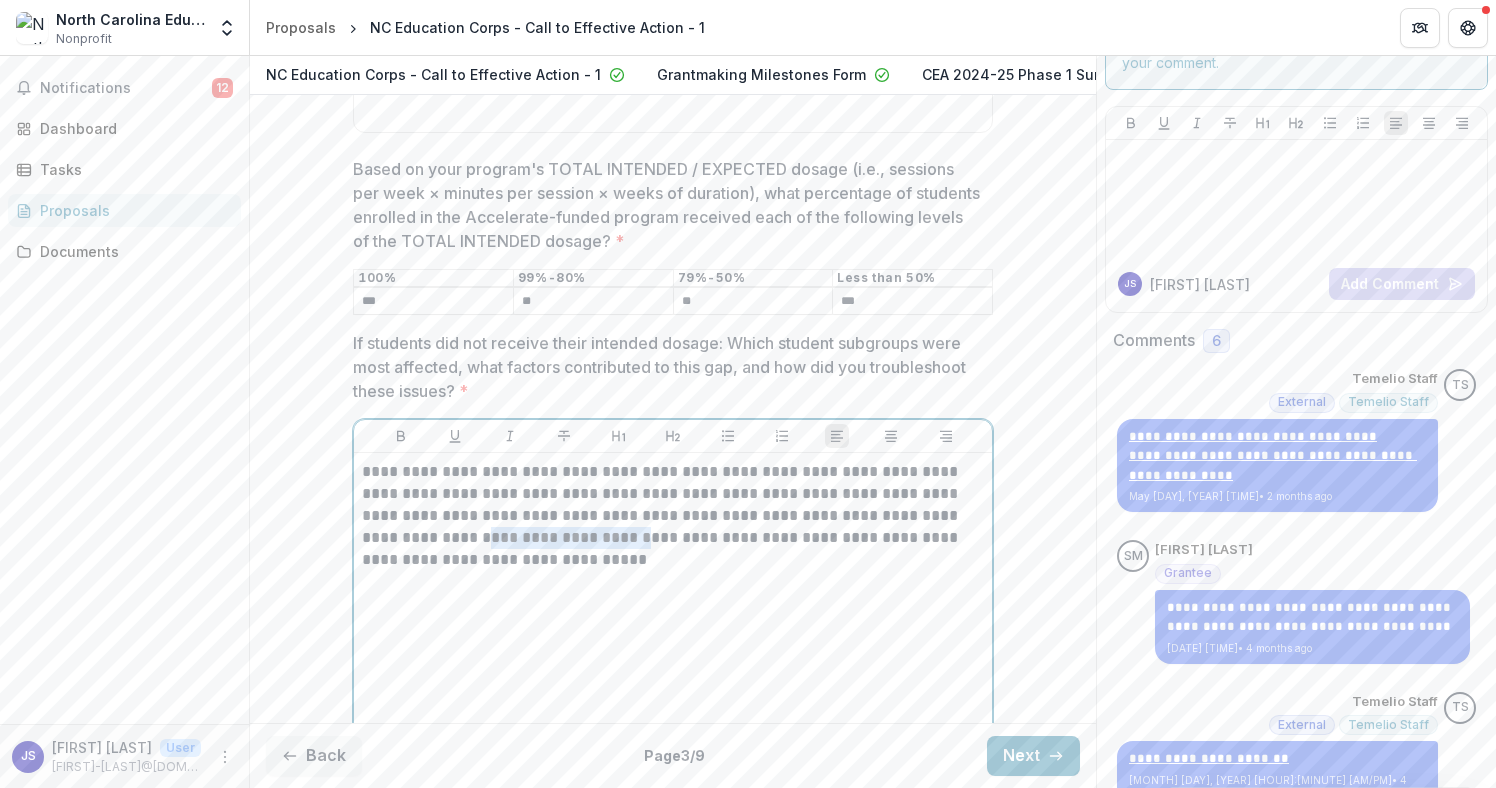 drag, startPoint x: 538, startPoint y: 551, endPoint x: 380, endPoint y: 559, distance: 158.20241 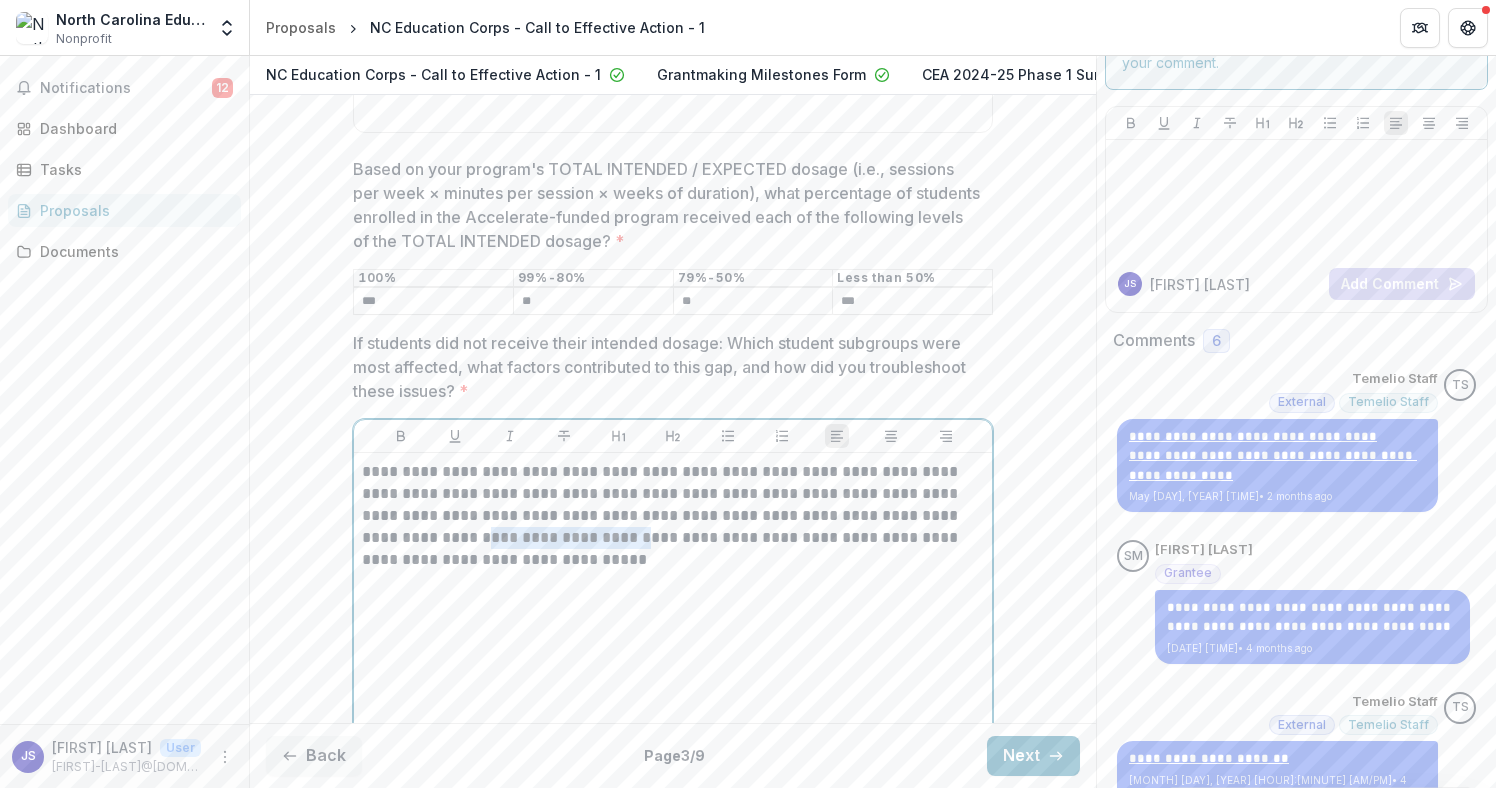click on "**********" at bounding box center [673, 516] 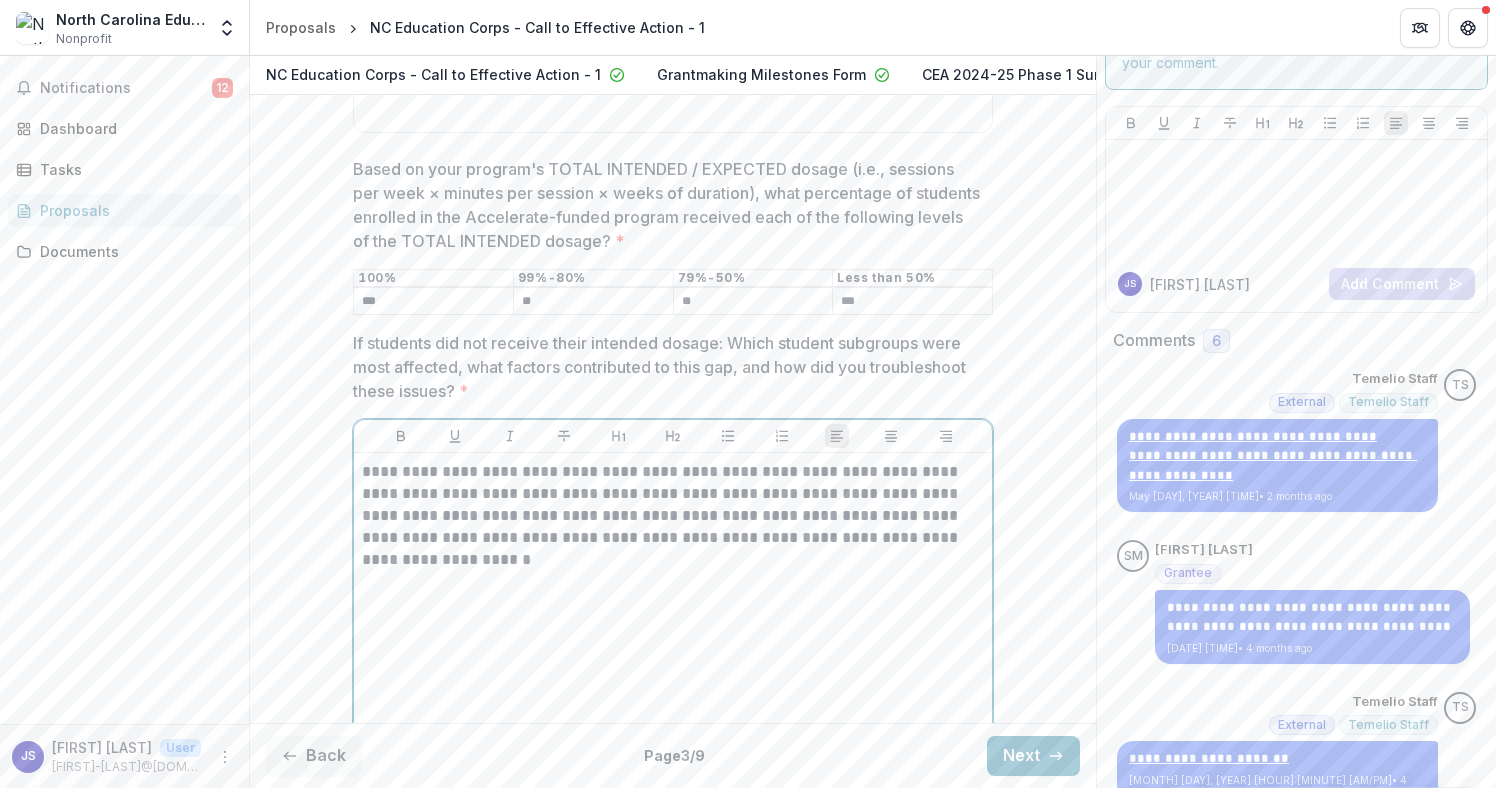 click on "**********" at bounding box center [673, 516] 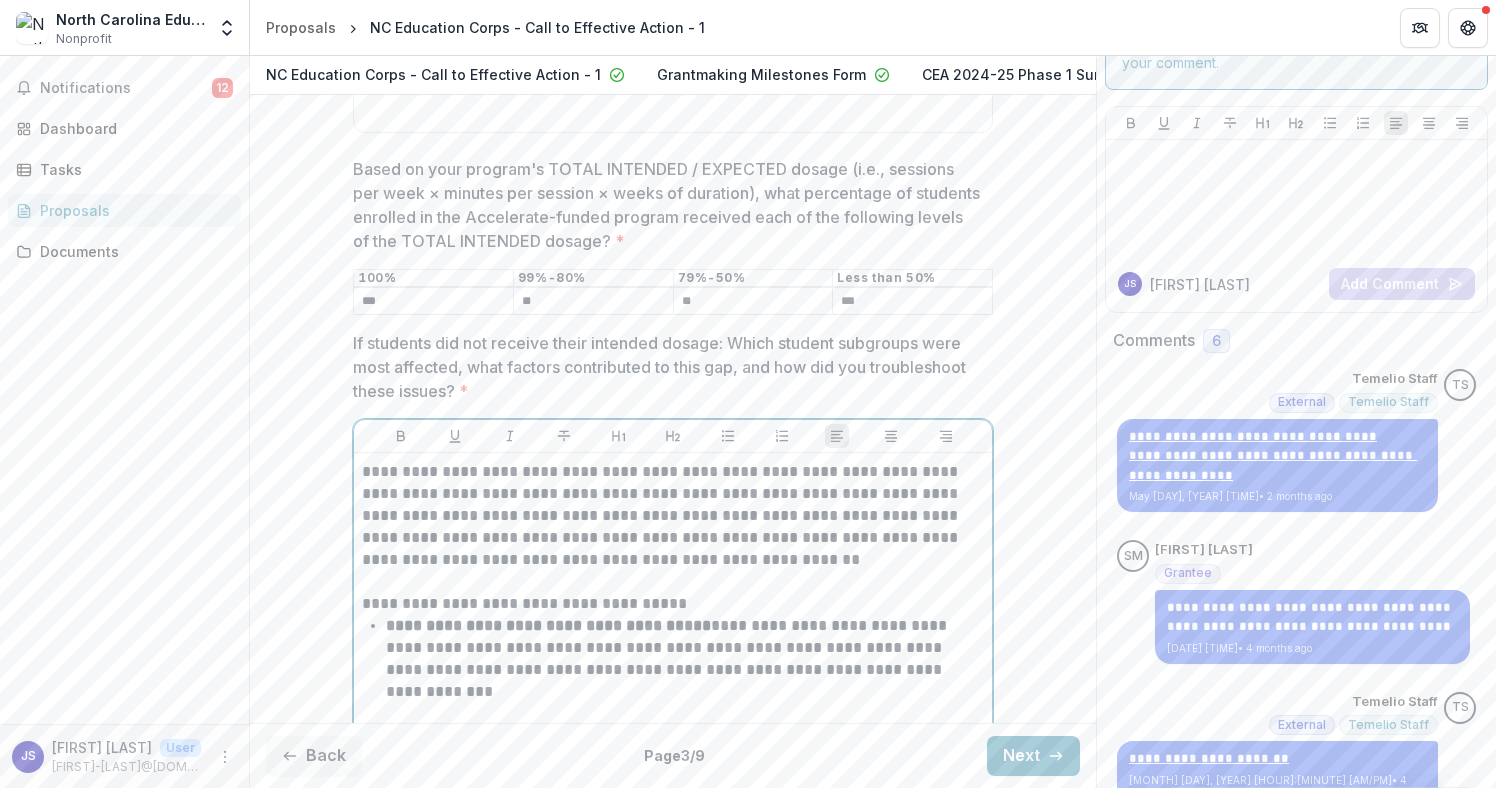 scroll, scrollTop: 1852, scrollLeft: 0, axis: vertical 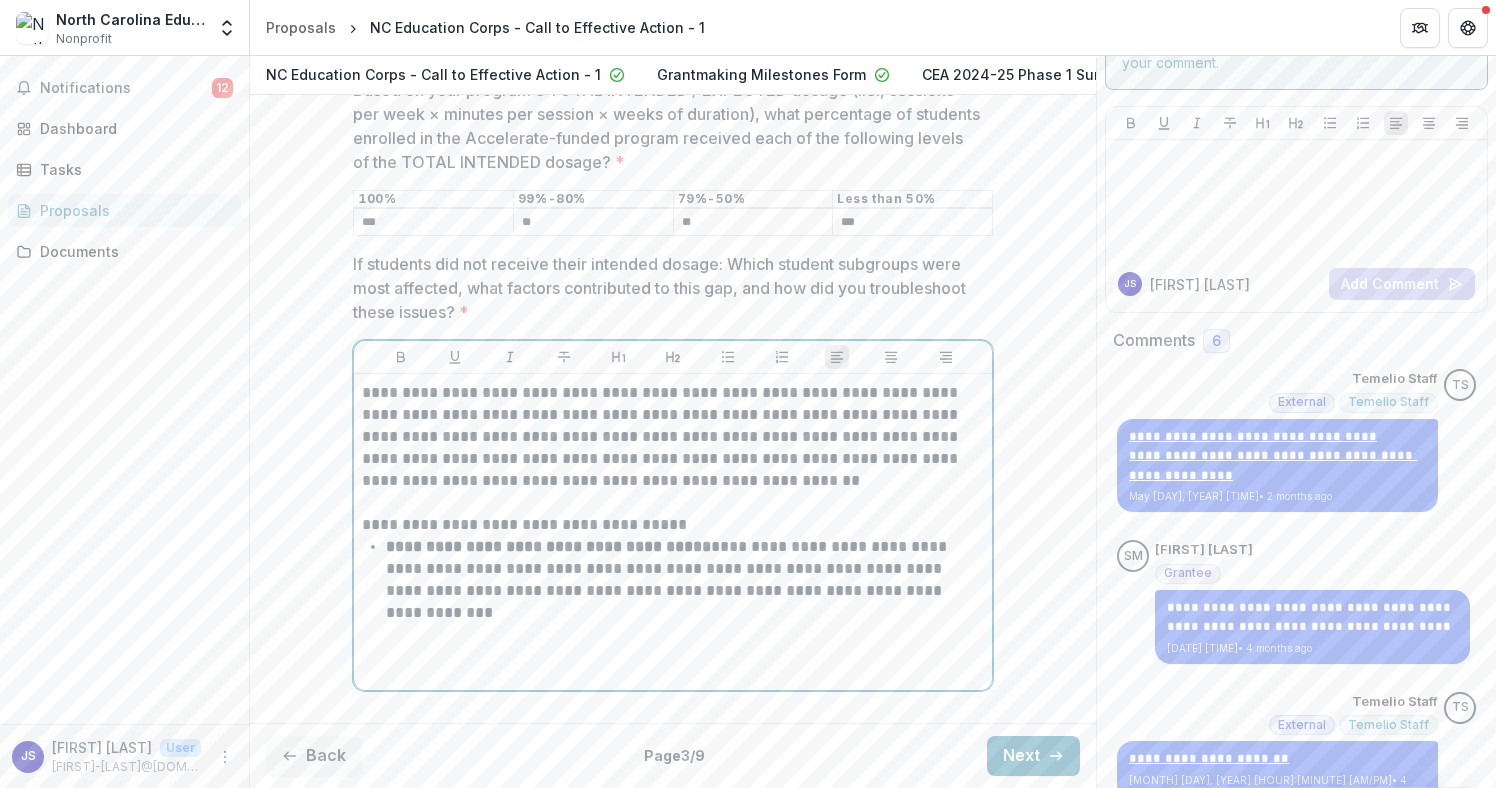 click on "**********" at bounding box center (548, 546) 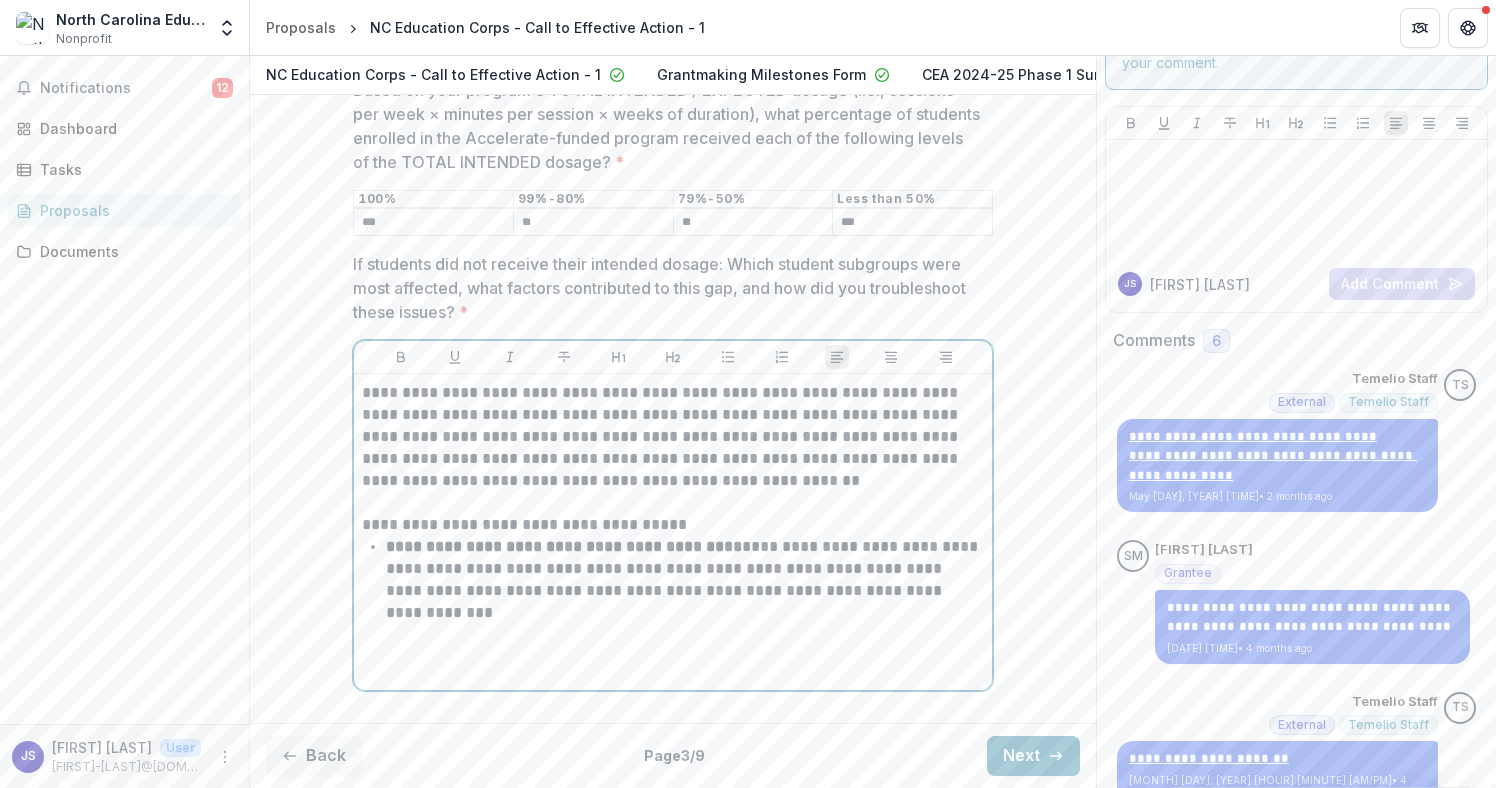 click on "**********" at bounding box center (685, 580) 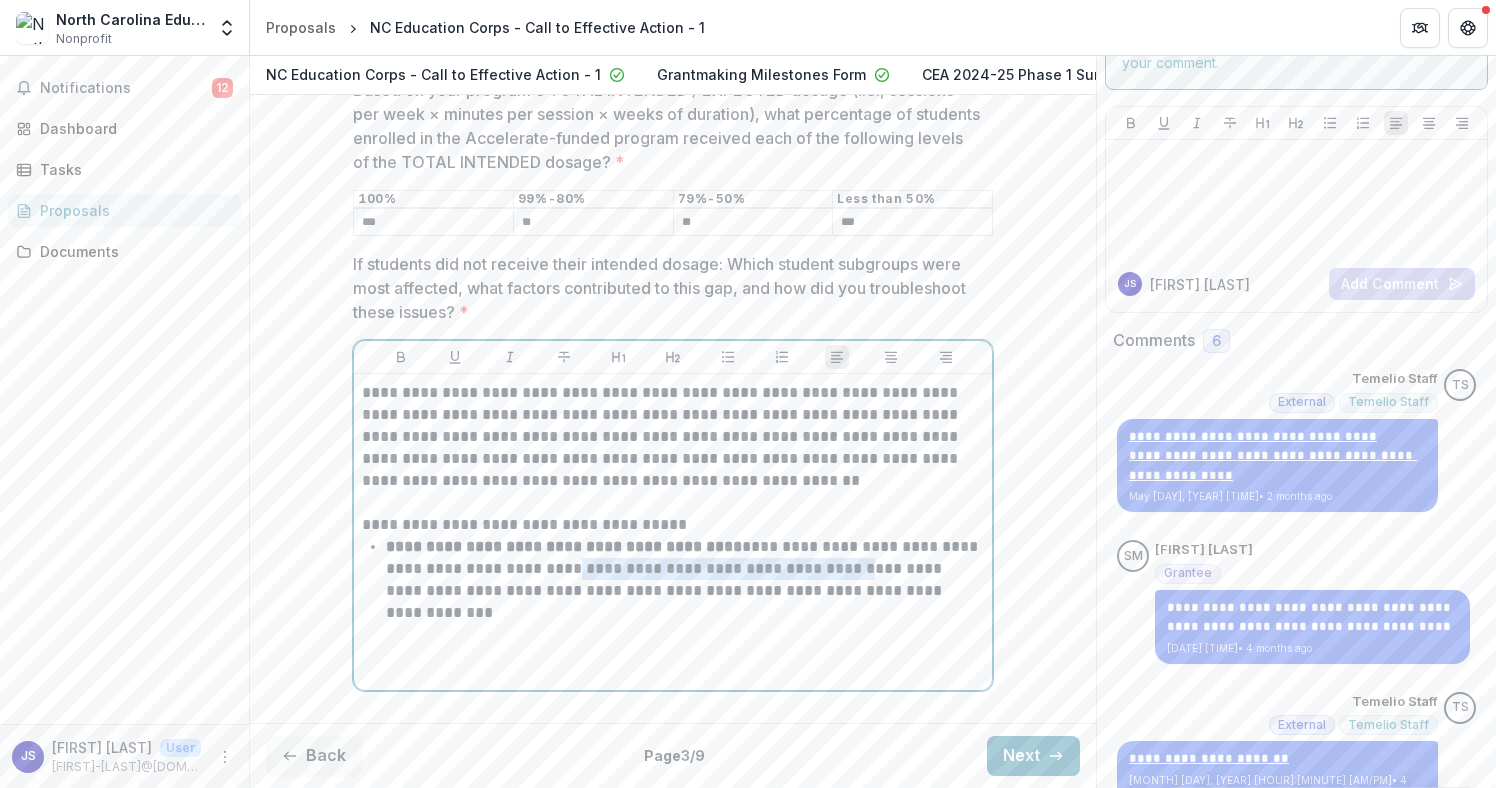 drag, startPoint x: 857, startPoint y: 573, endPoint x: 577, endPoint y: 574, distance: 280.0018 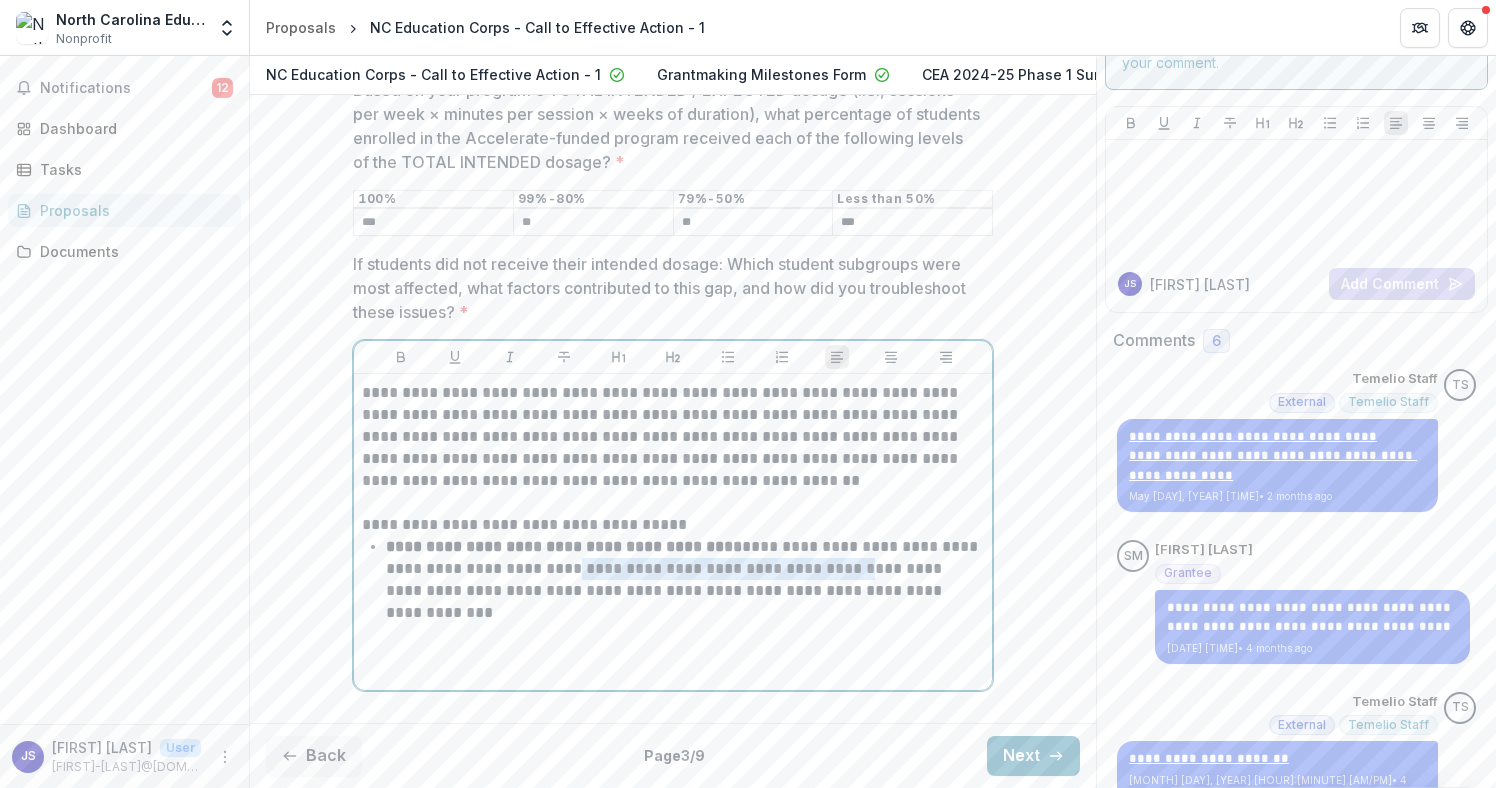 click on "**********" at bounding box center [685, 580] 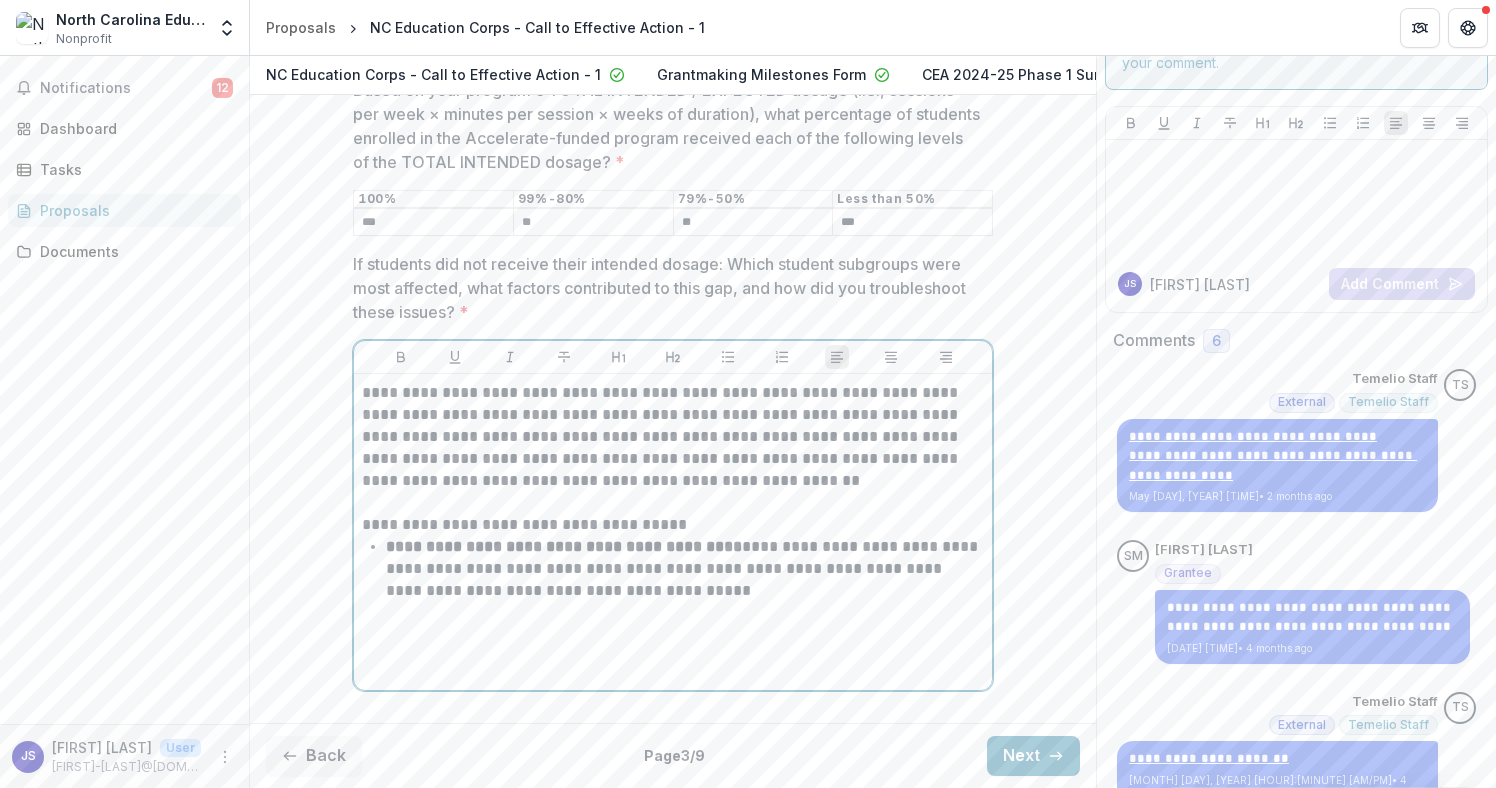 click on "**********" at bounding box center (685, 569) 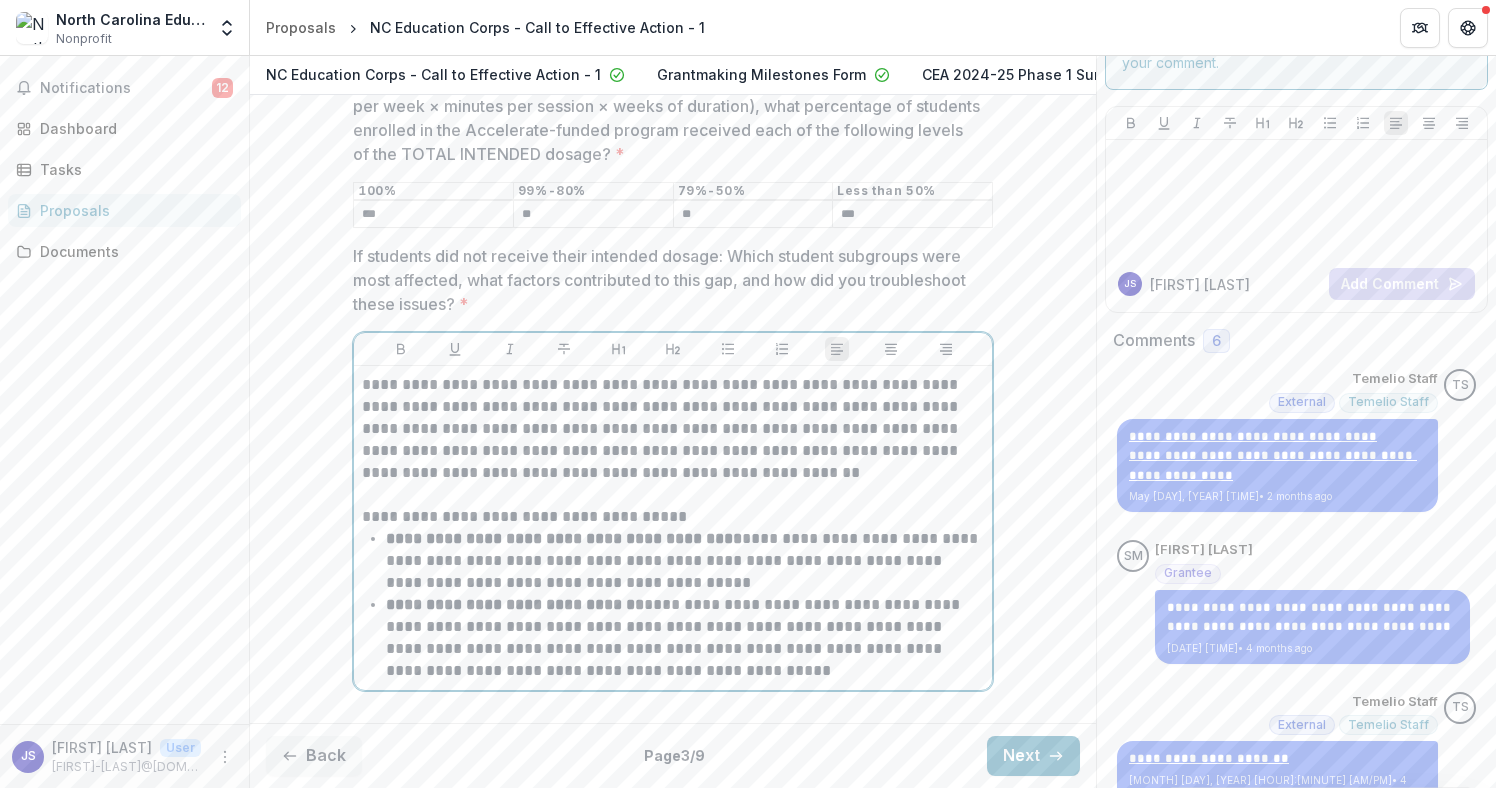 scroll, scrollTop: 1862, scrollLeft: 0, axis: vertical 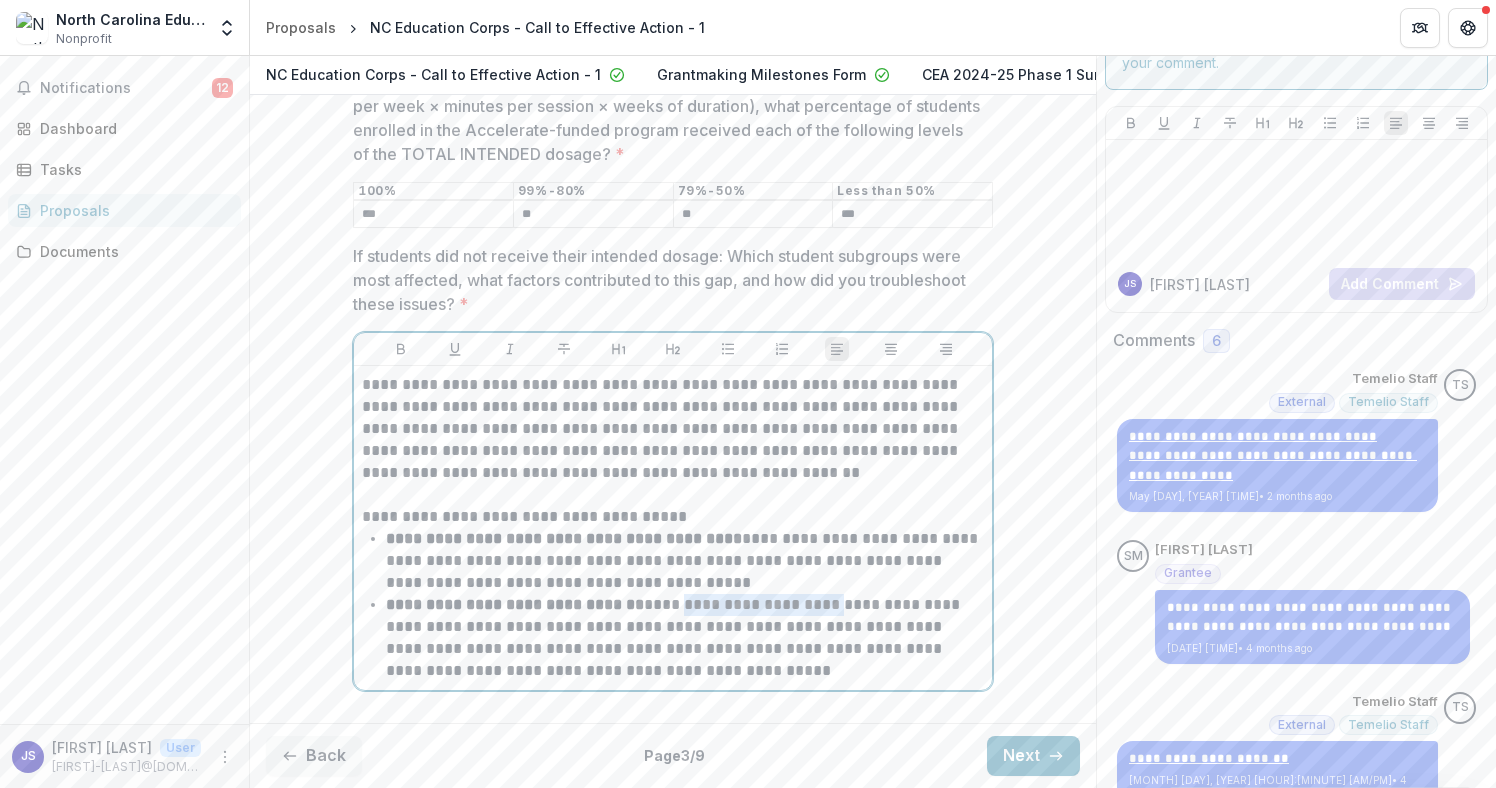 drag, startPoint x: 833, startPoint y: 609, endPoint x: 674, endPoint y: 609, distance: 159 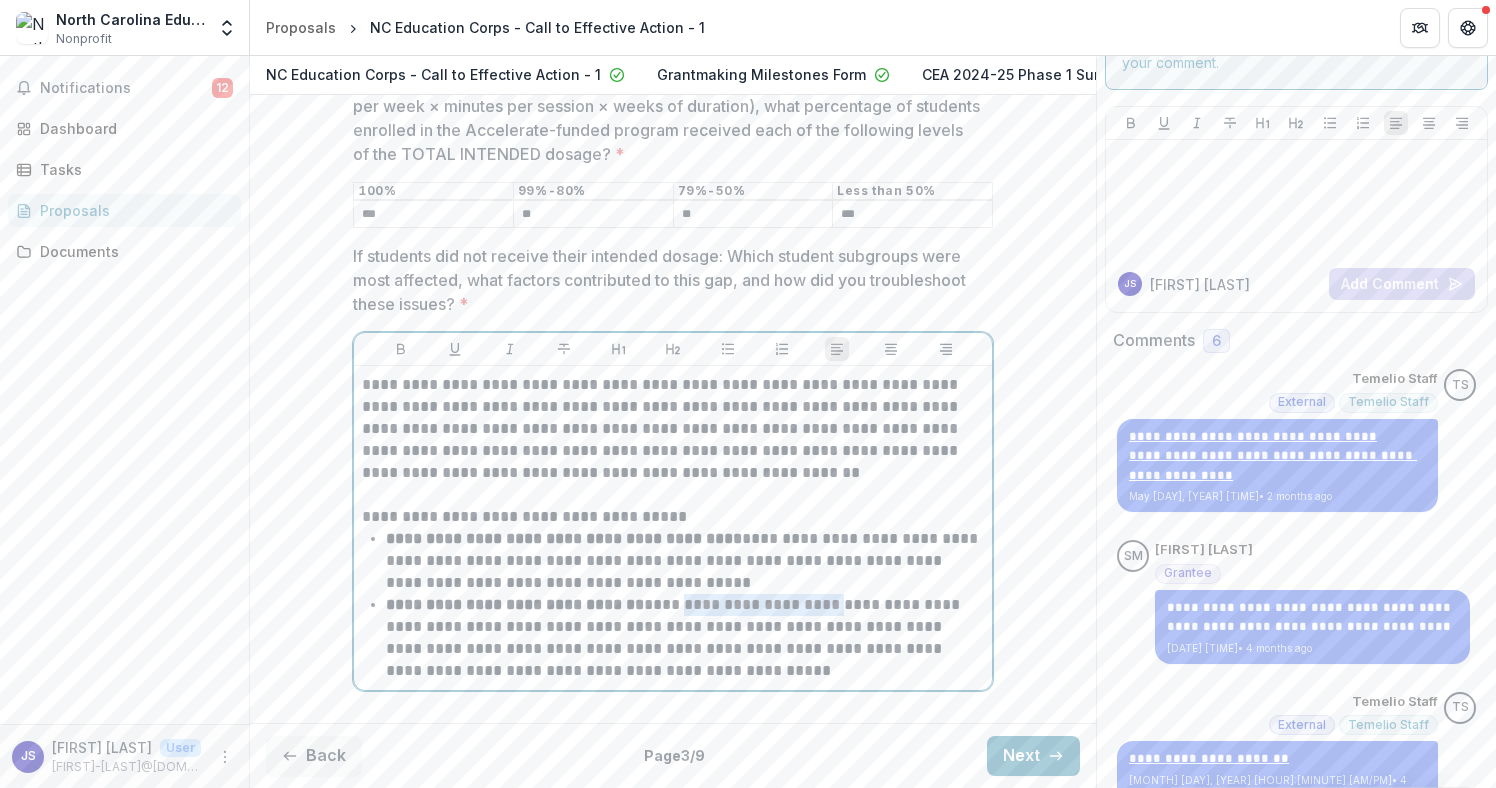 click on "**********" at bounding box center (685, 638) 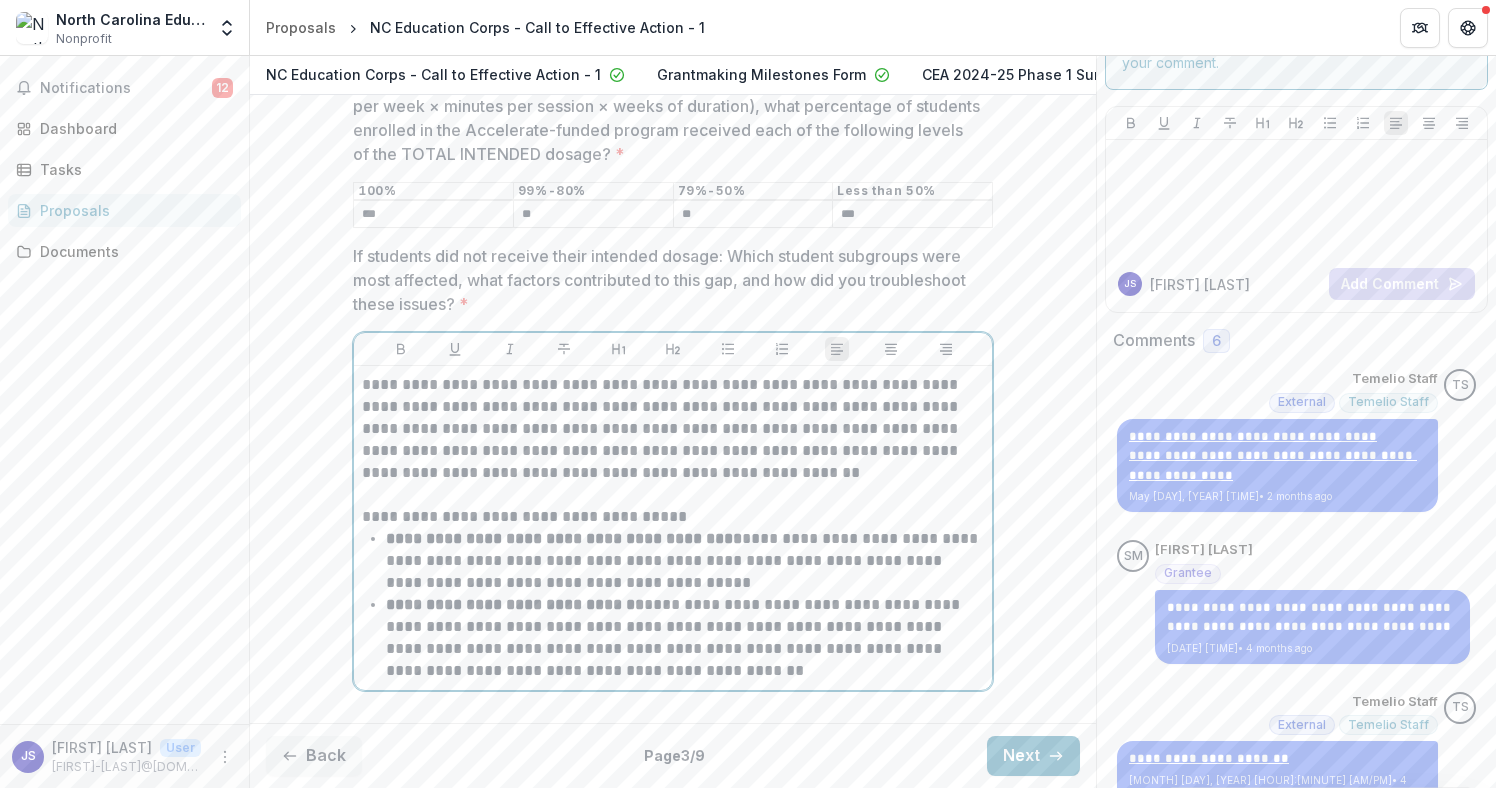 scroll, scrollTop: 1864, scrollLeft: 0, axis: vertical 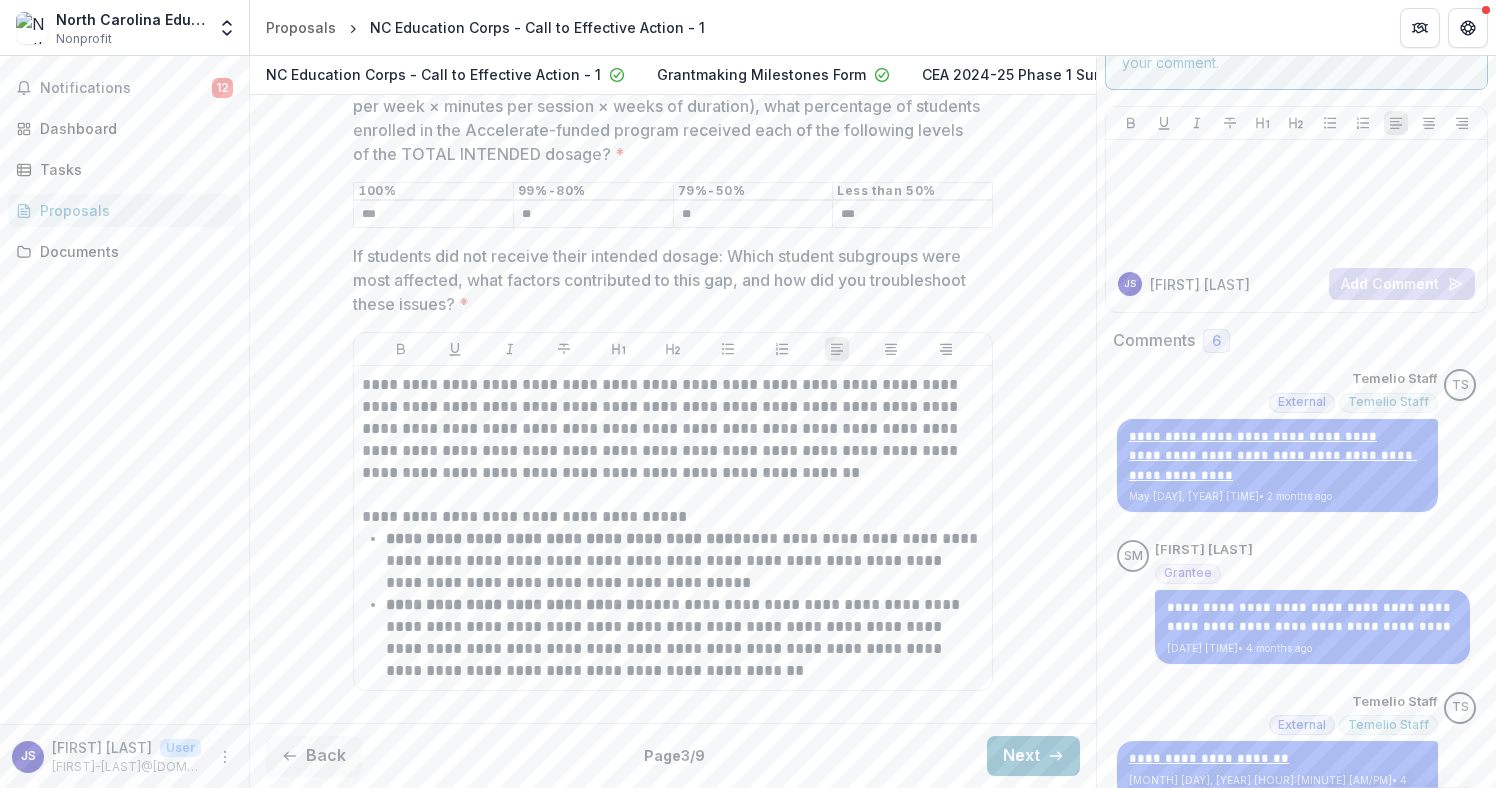 click on "**********" at bounding box center (673, 528) 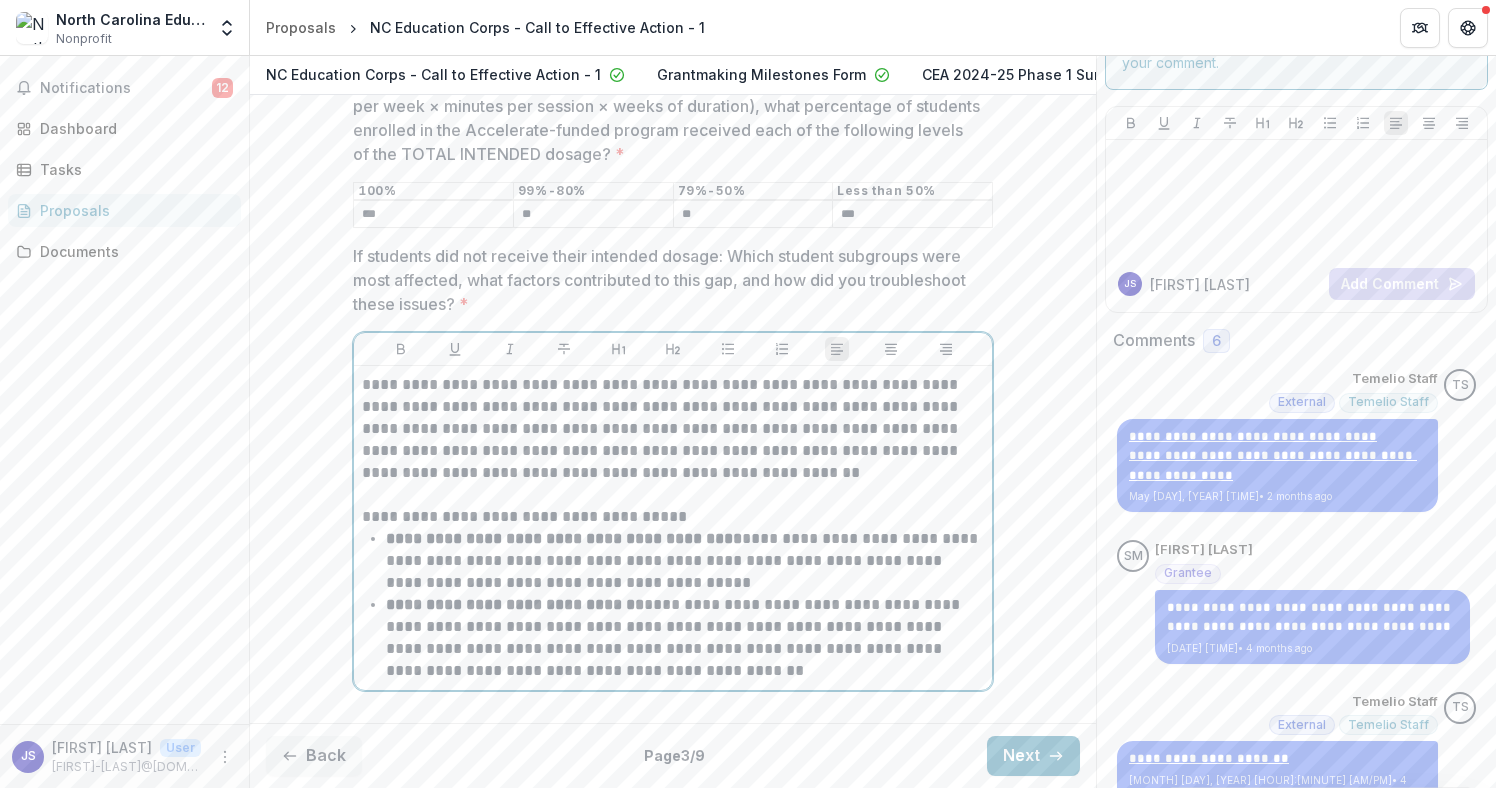 click on "**********" at bounding box center (685, 638) 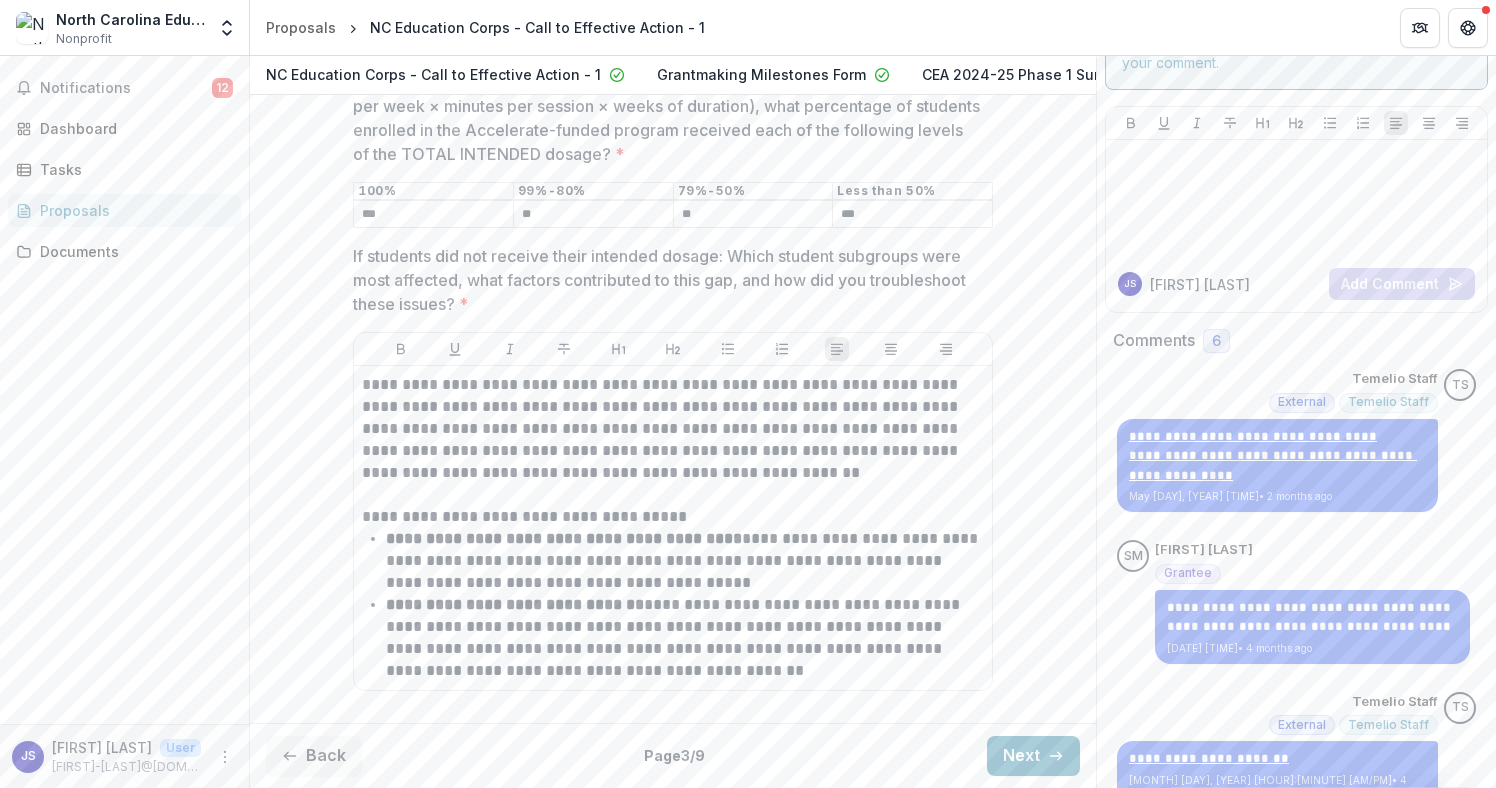 click on "**********" at bounding box center (673, 528) 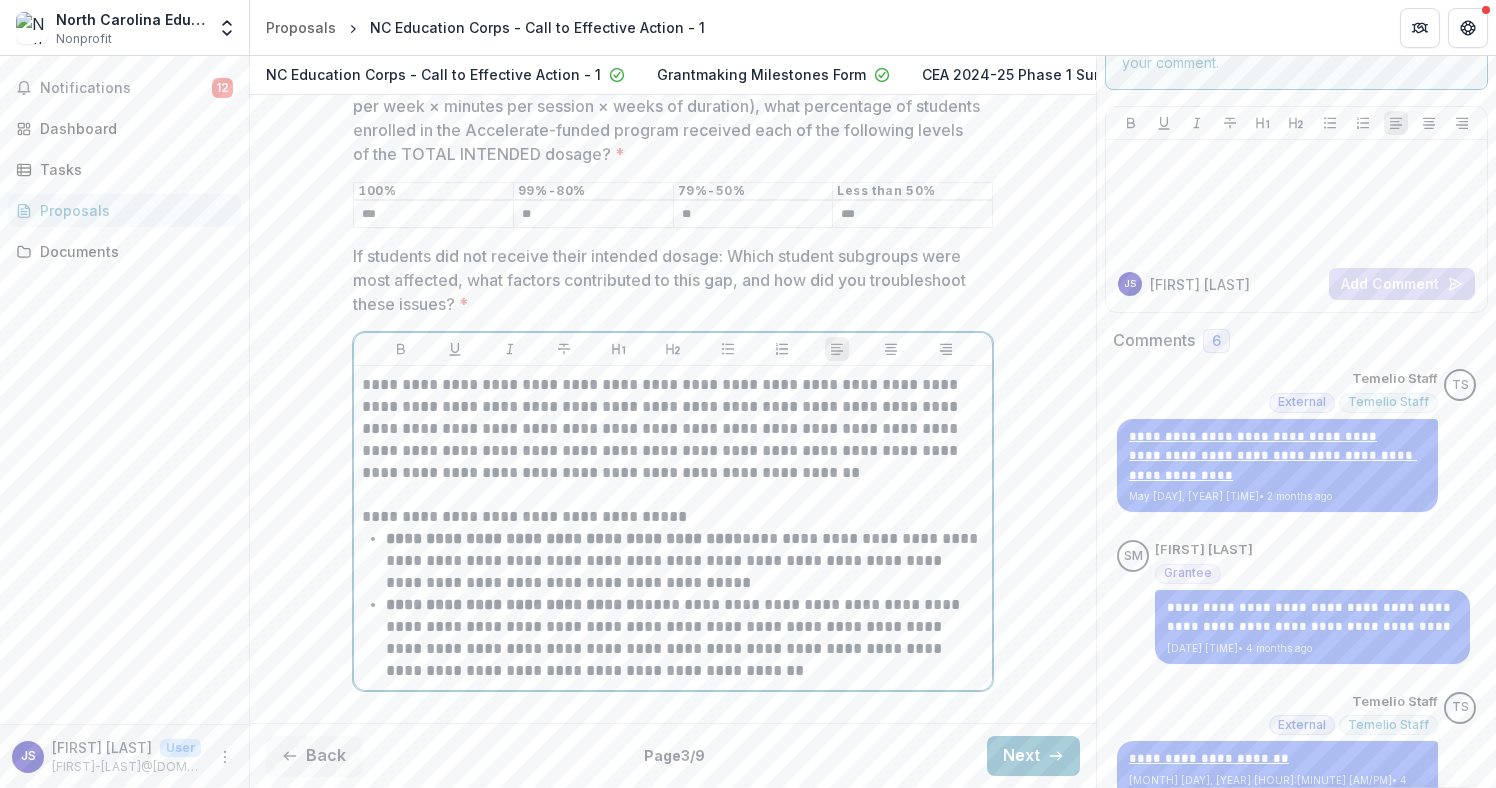 click on "**********" at bounding box center [685, 638] 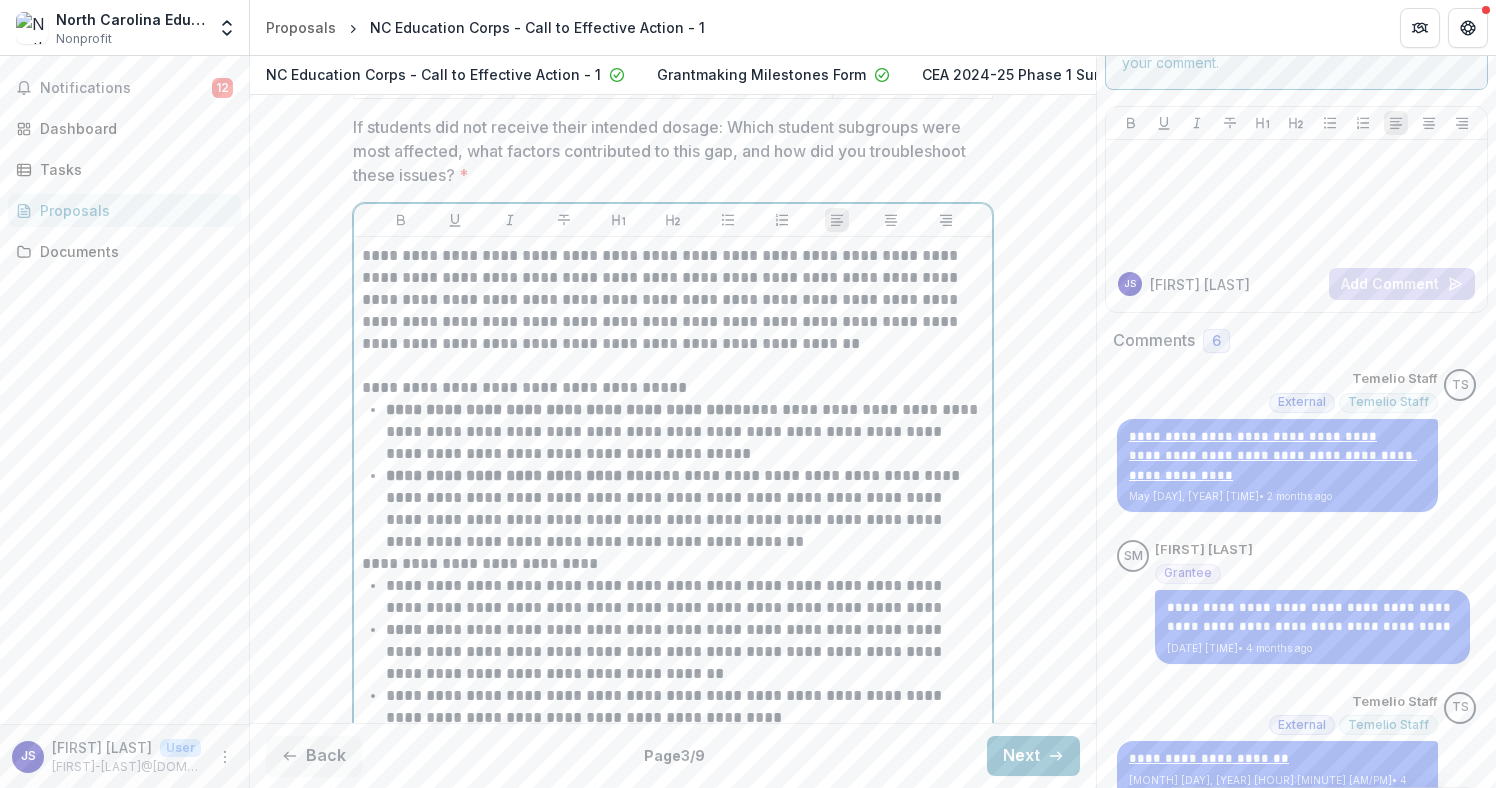 scroll, scrollTop: 2040, scrollLeft: 0, axis: vertical 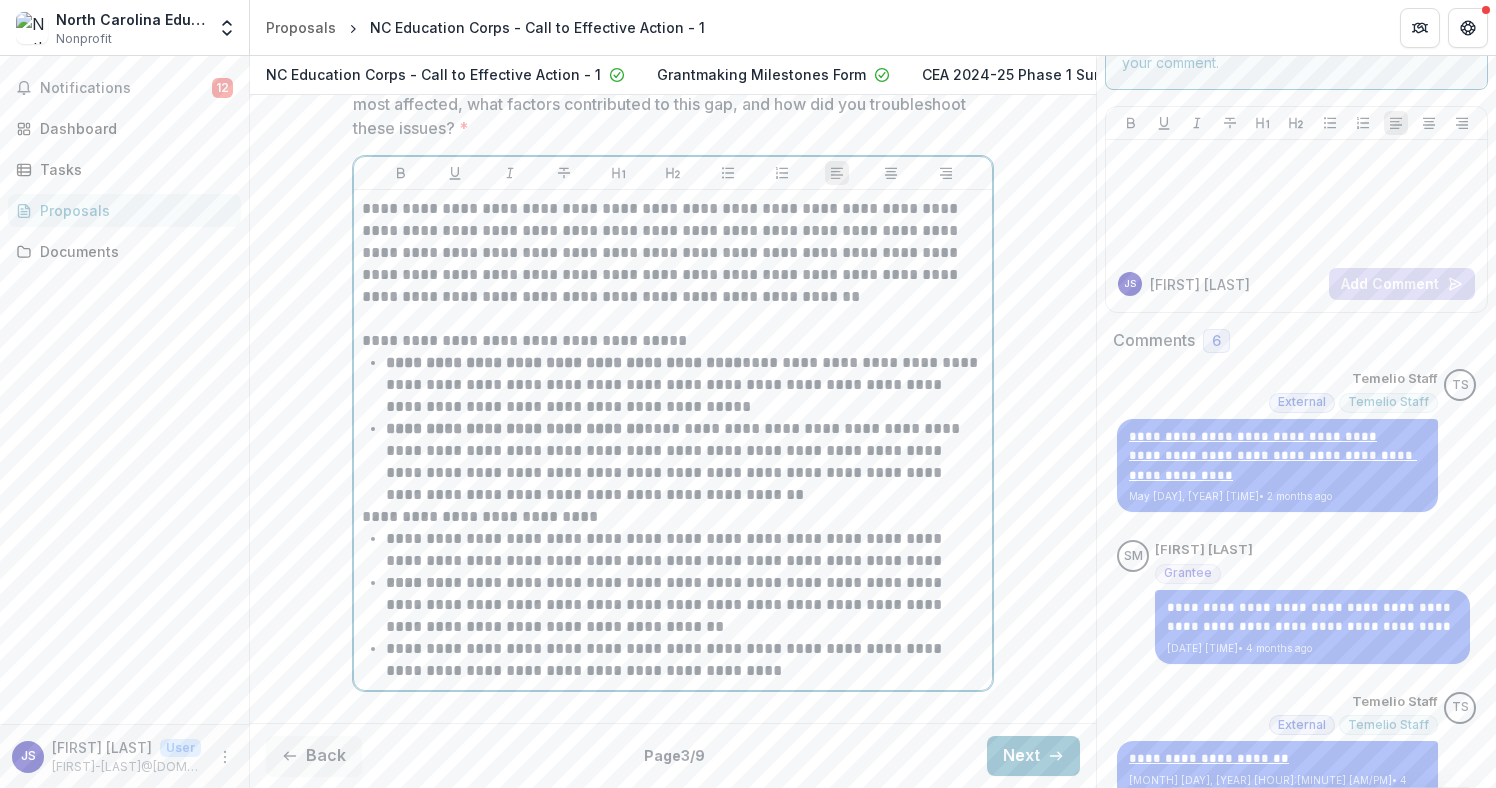 click on "**********" at bounding box center (685, 550) 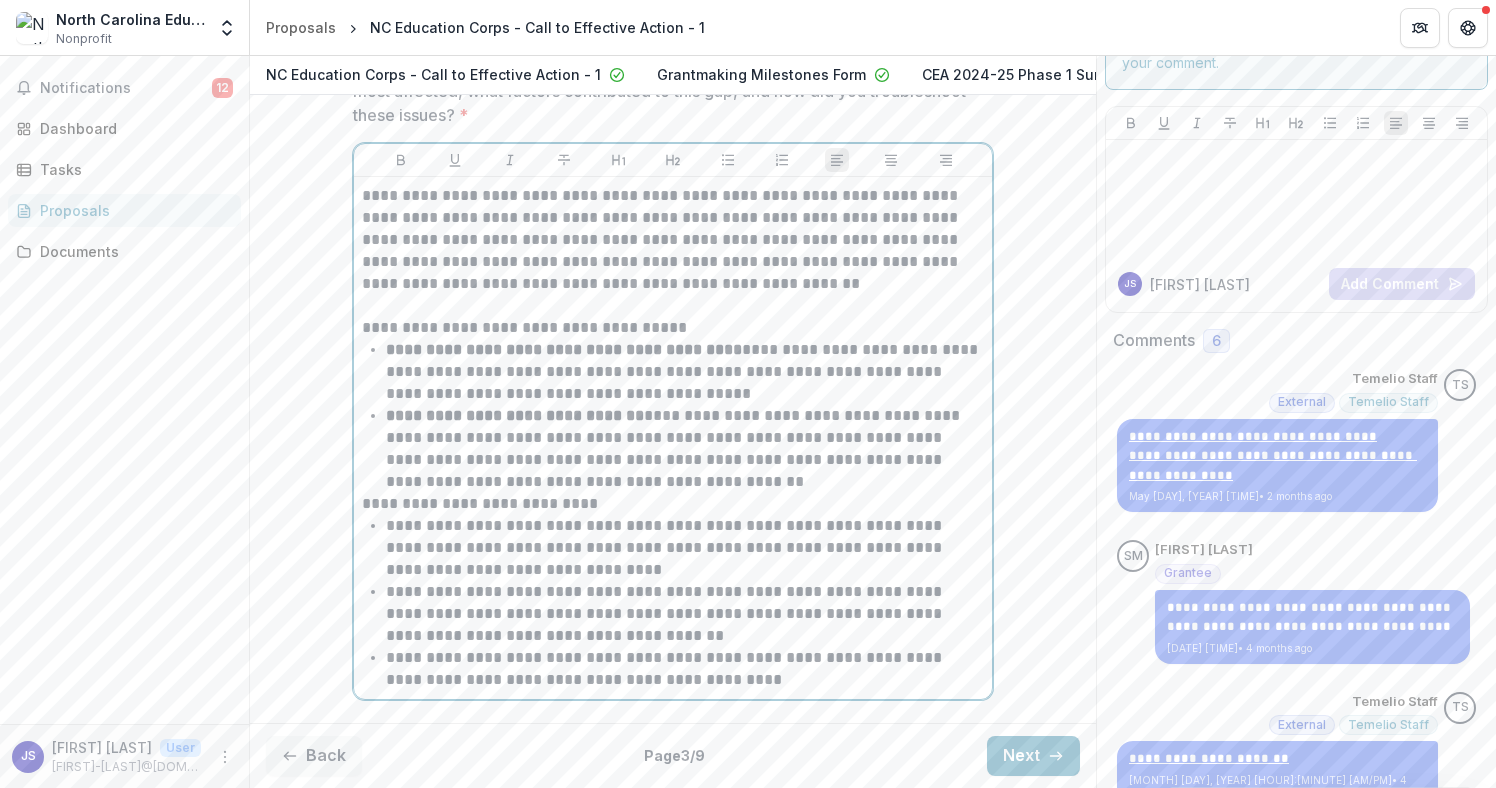 click on "**********" at bounding box center [685, 614] 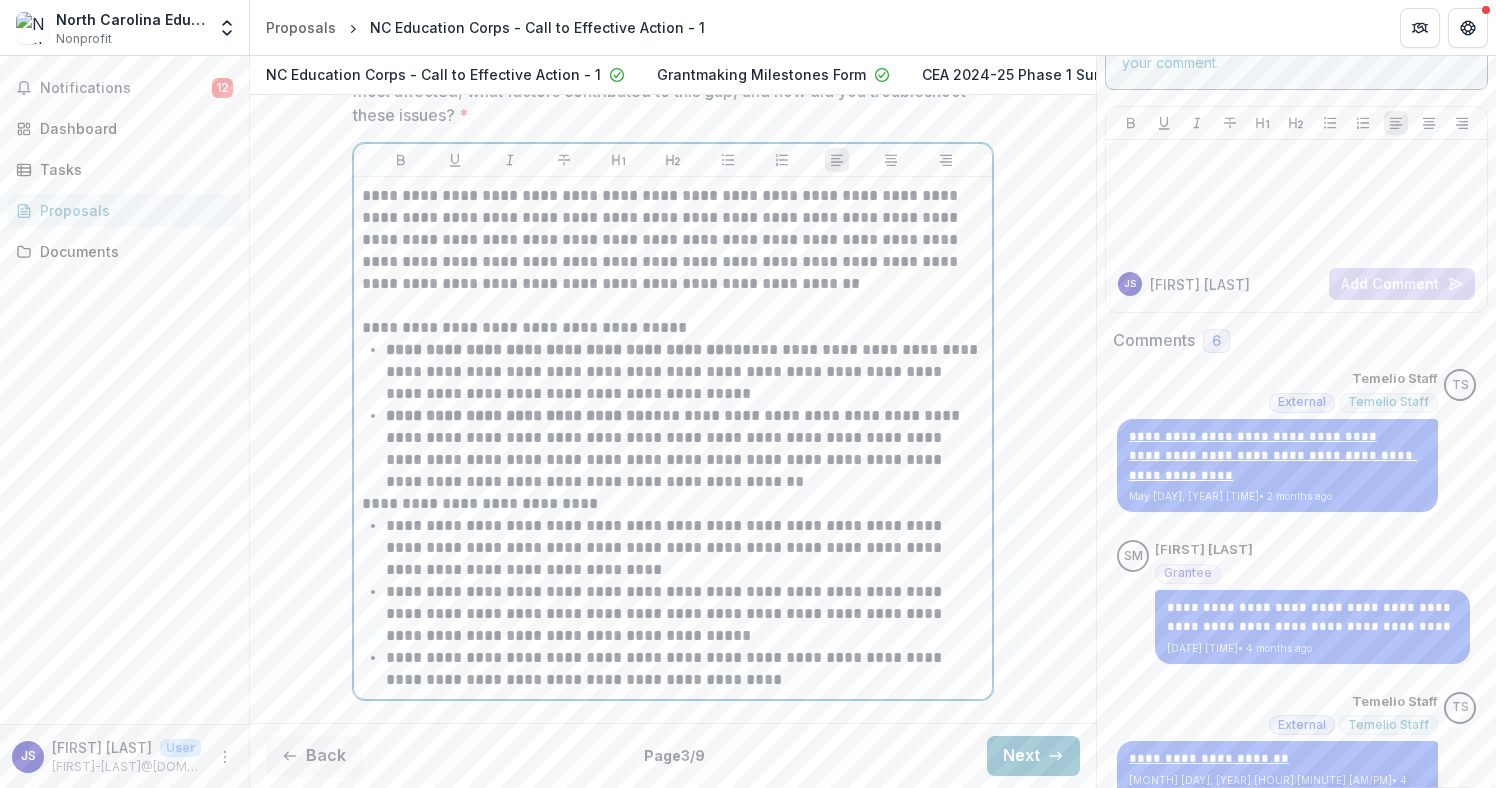 scroll, scrollTop: 2062, scrollLeft: 0, axis: vertical 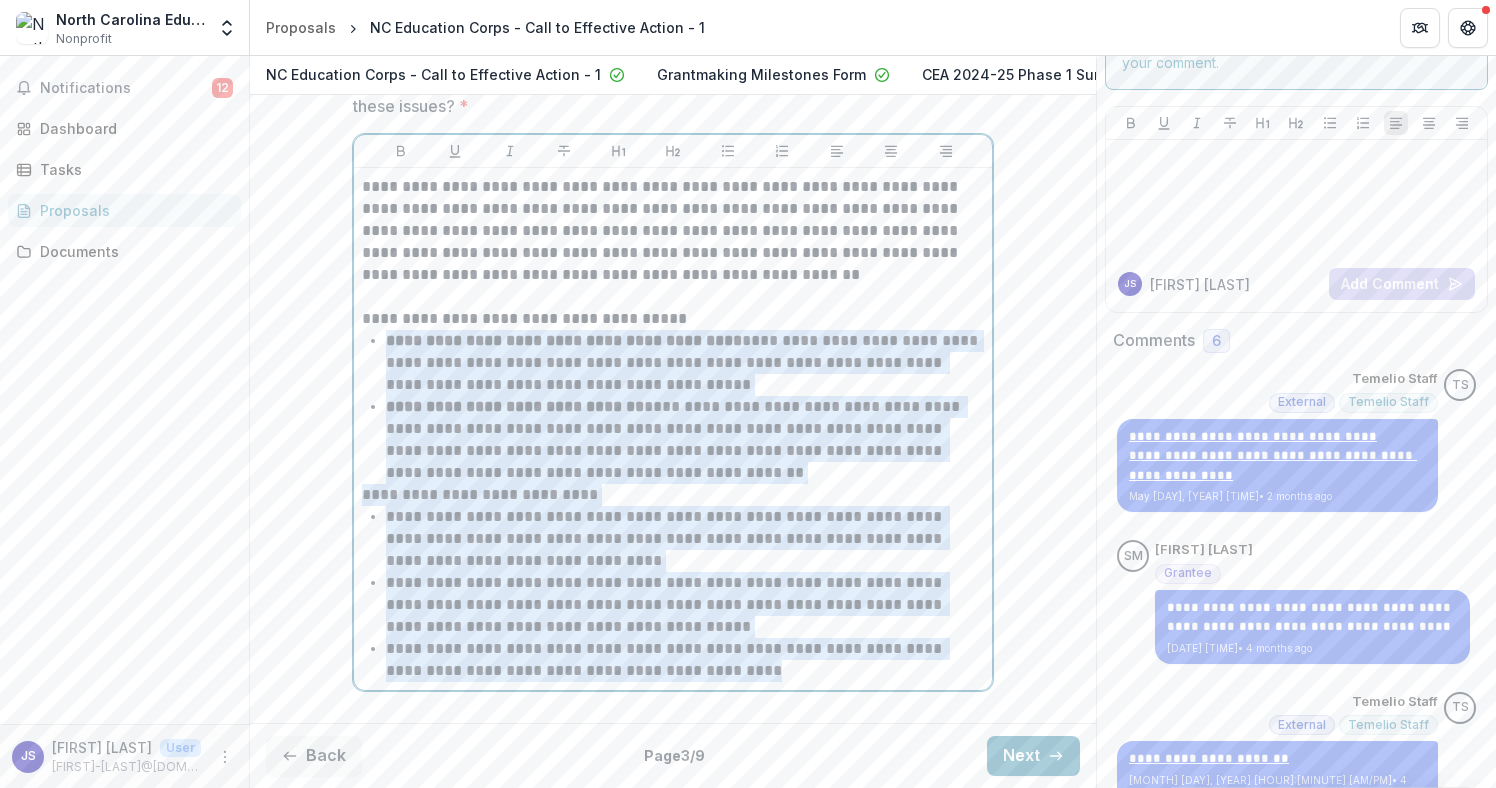 drag, startPoint x: 751, startPoint y: 674, endPoint x: 384, endPoint y: 349, distance: 490.21832 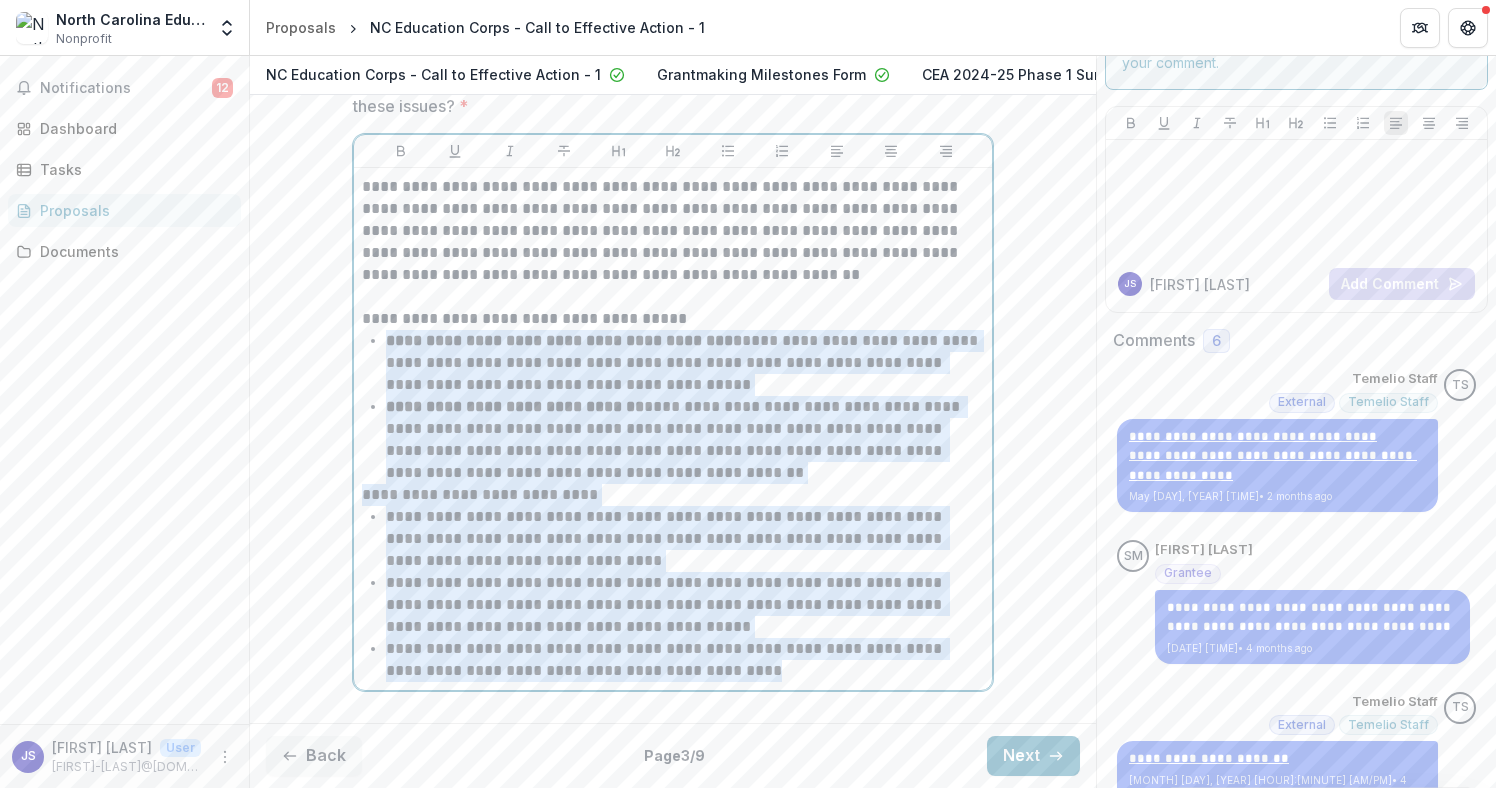 click on "**********" at bounding box center (673, 429) 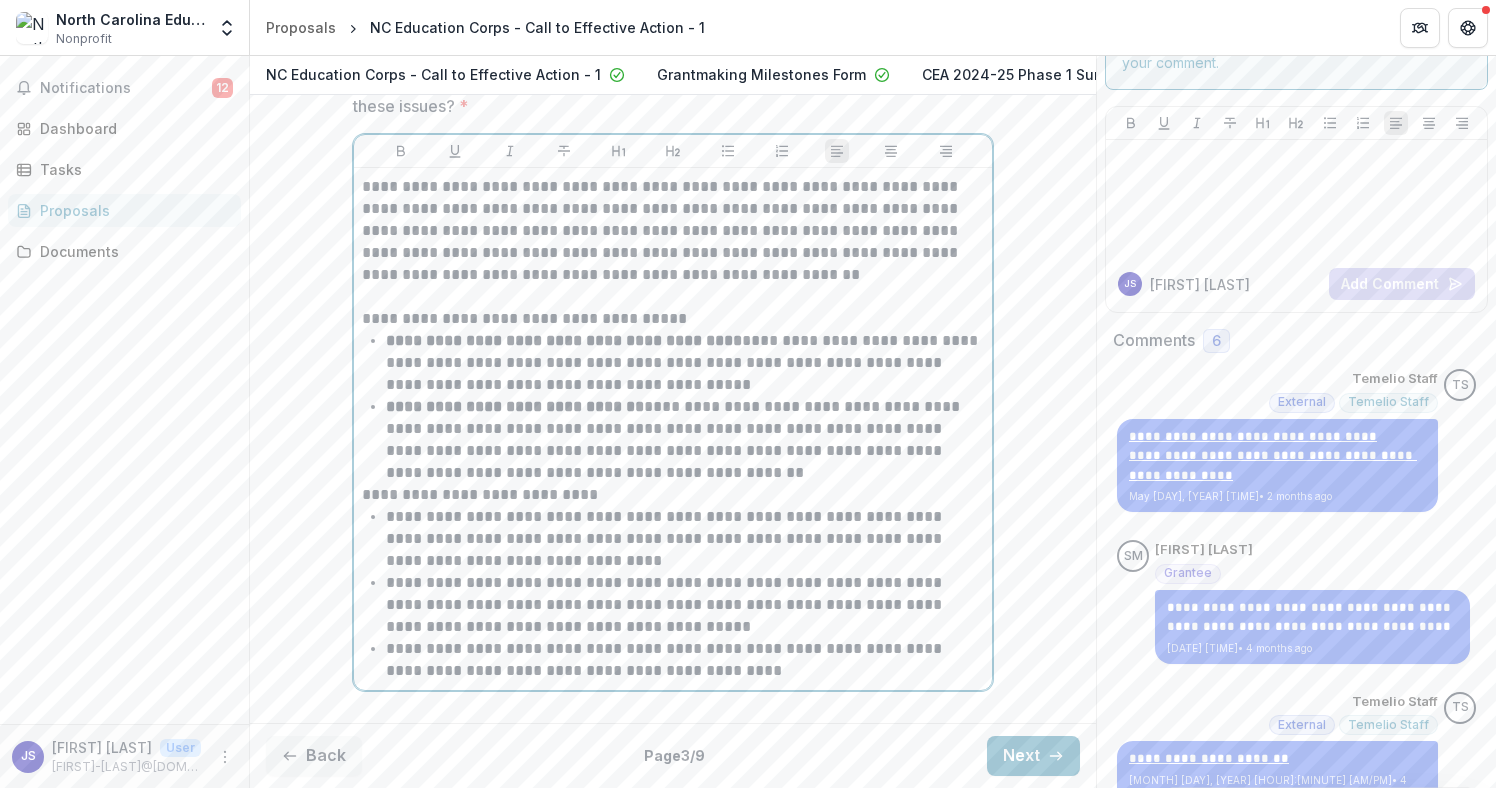 click on "**********" at bounding box center [673, 495] 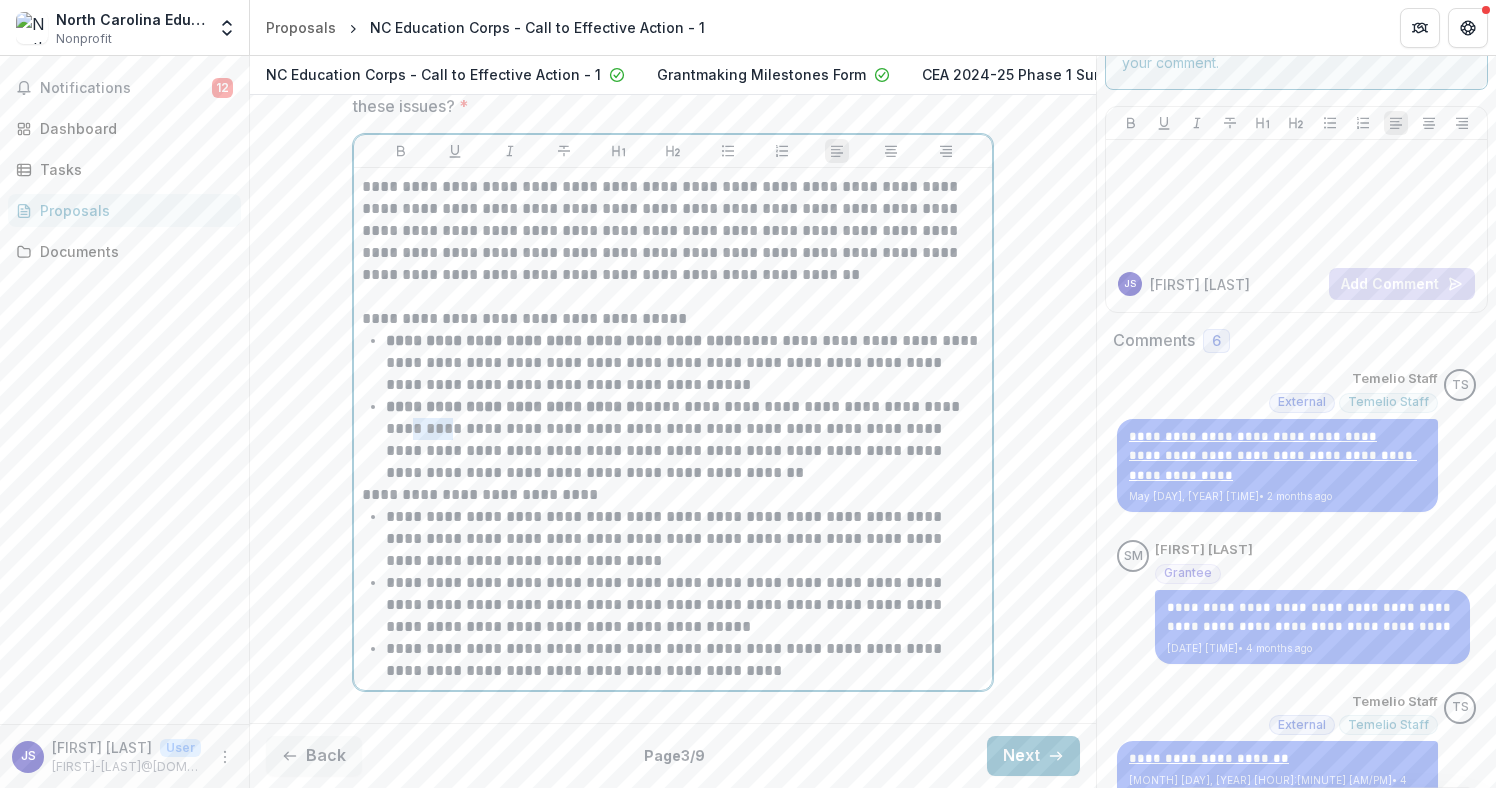 drag, startPoint x: 427, startPoint y: 434, endPoint x: 383, endPoint y: 434, distance: 44 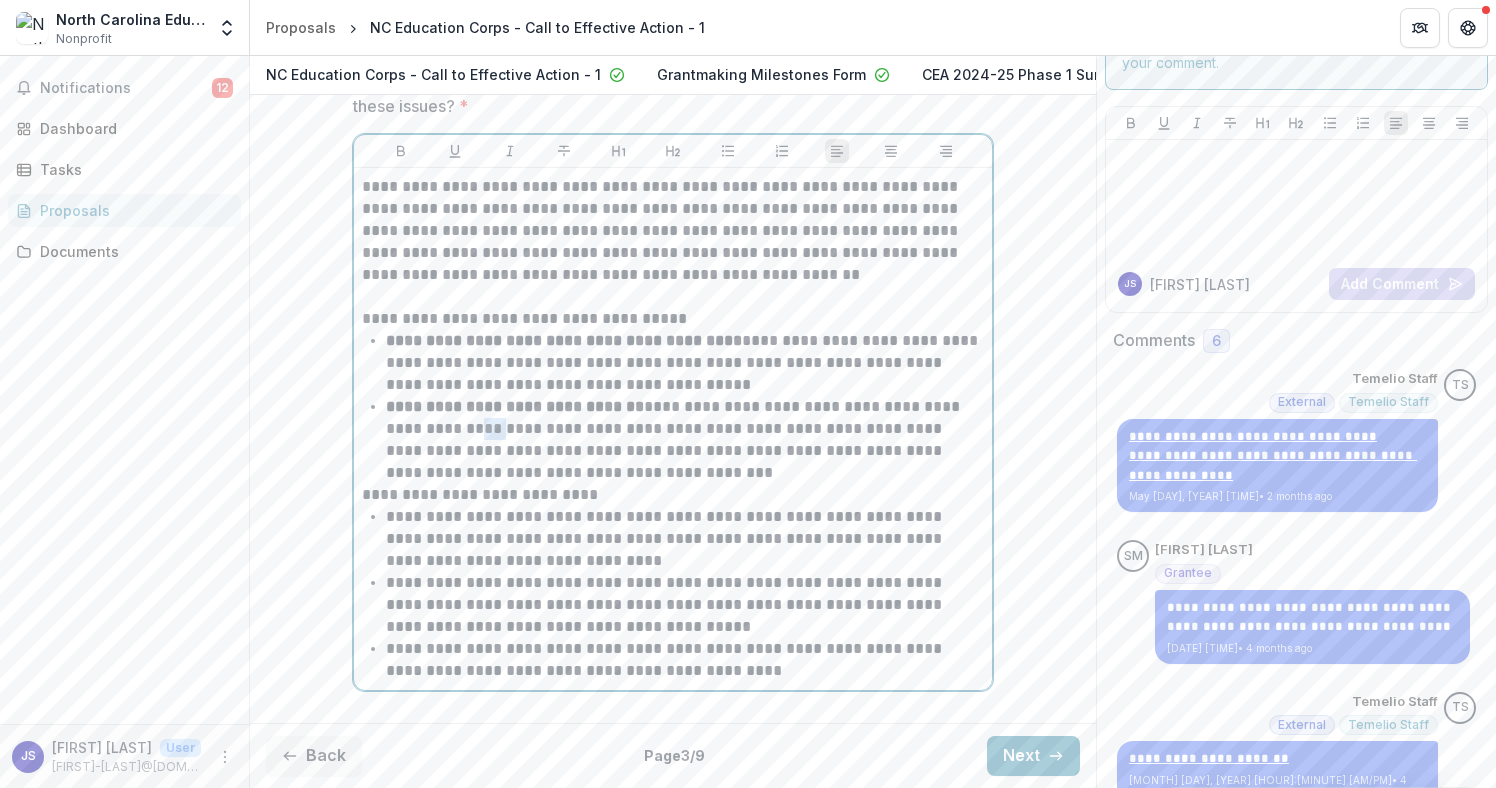 drag, startPoint x: 462, startPoint y: 427, endPoint x: 438, endPoint y: 428, distance: 24.020824 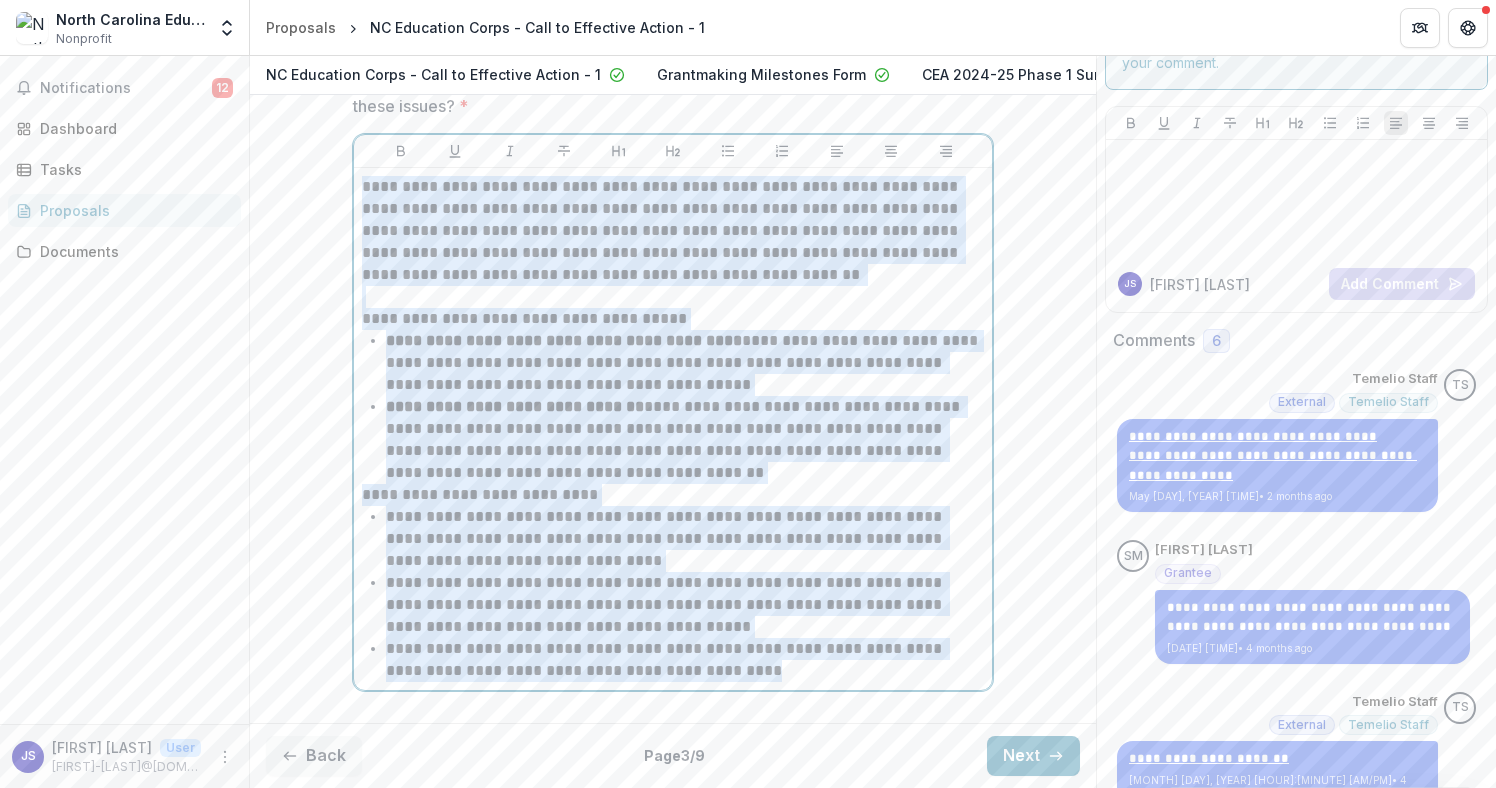drag, startPoint x: 752, startPoint y: 667, endPoint x: 241, endPoint y: 87, distance: 772.9948 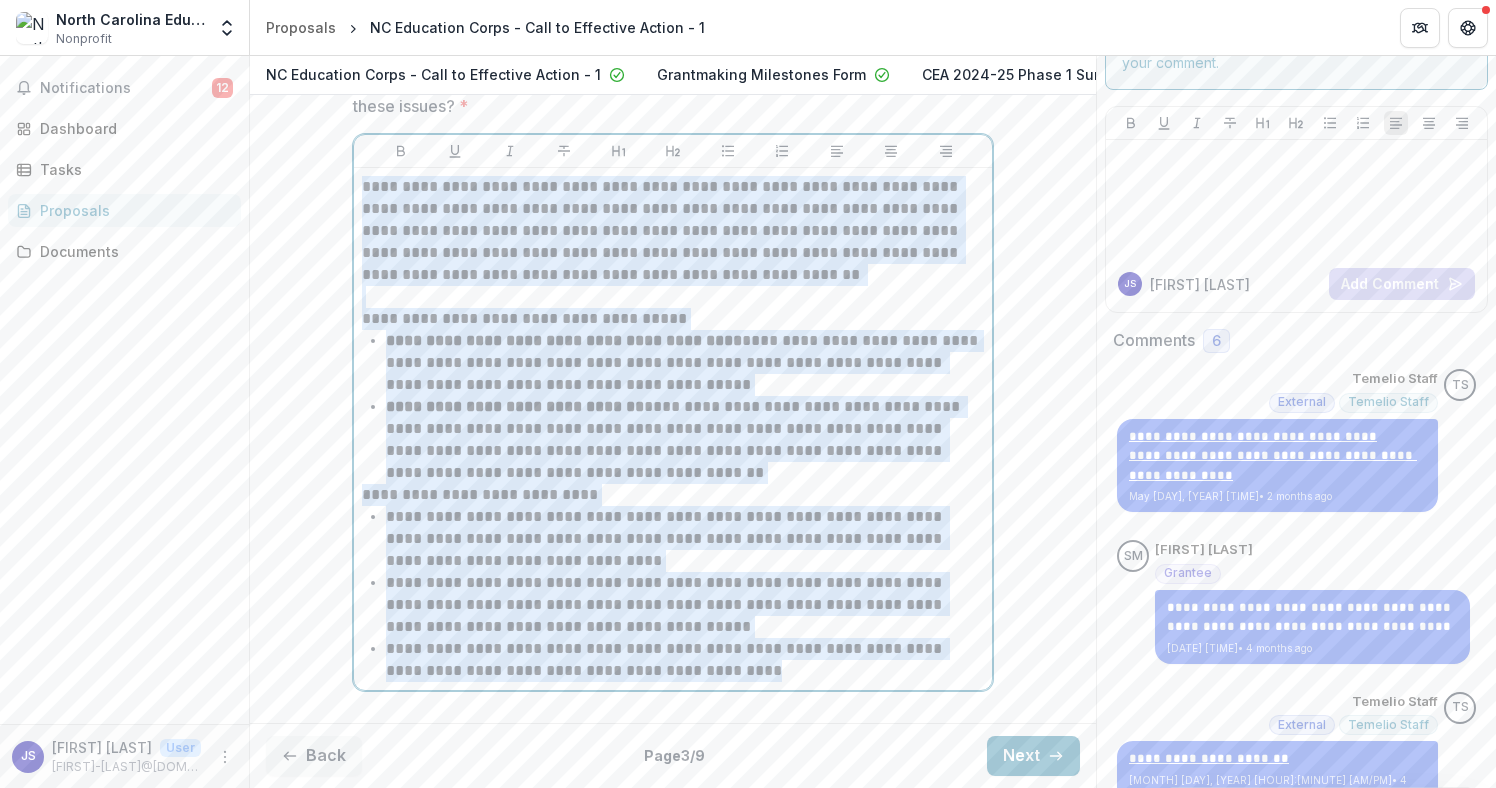 click on "**********" at bounding box center [748, 422] 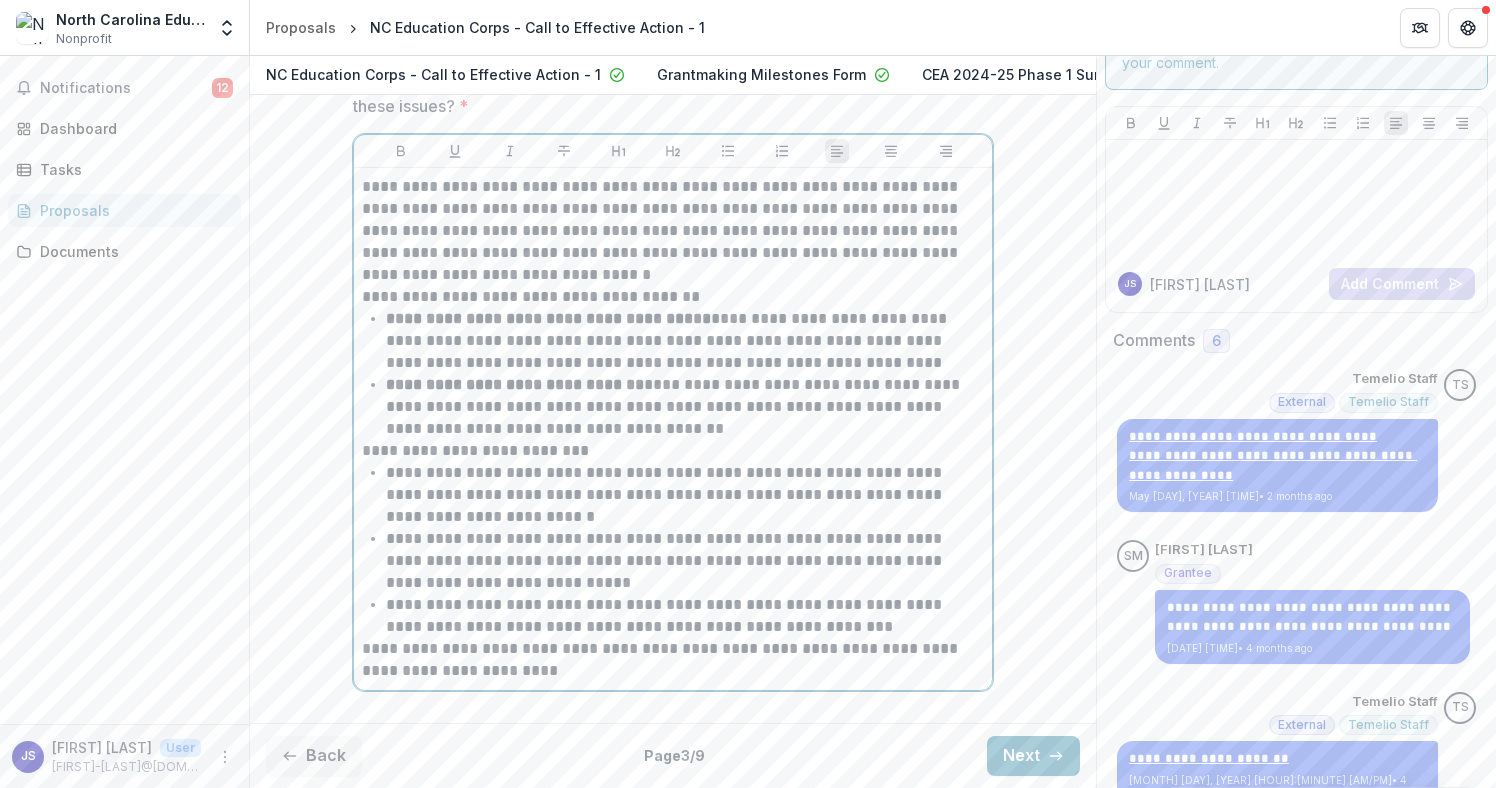 click on "**********" at bounding box center [673, 231] 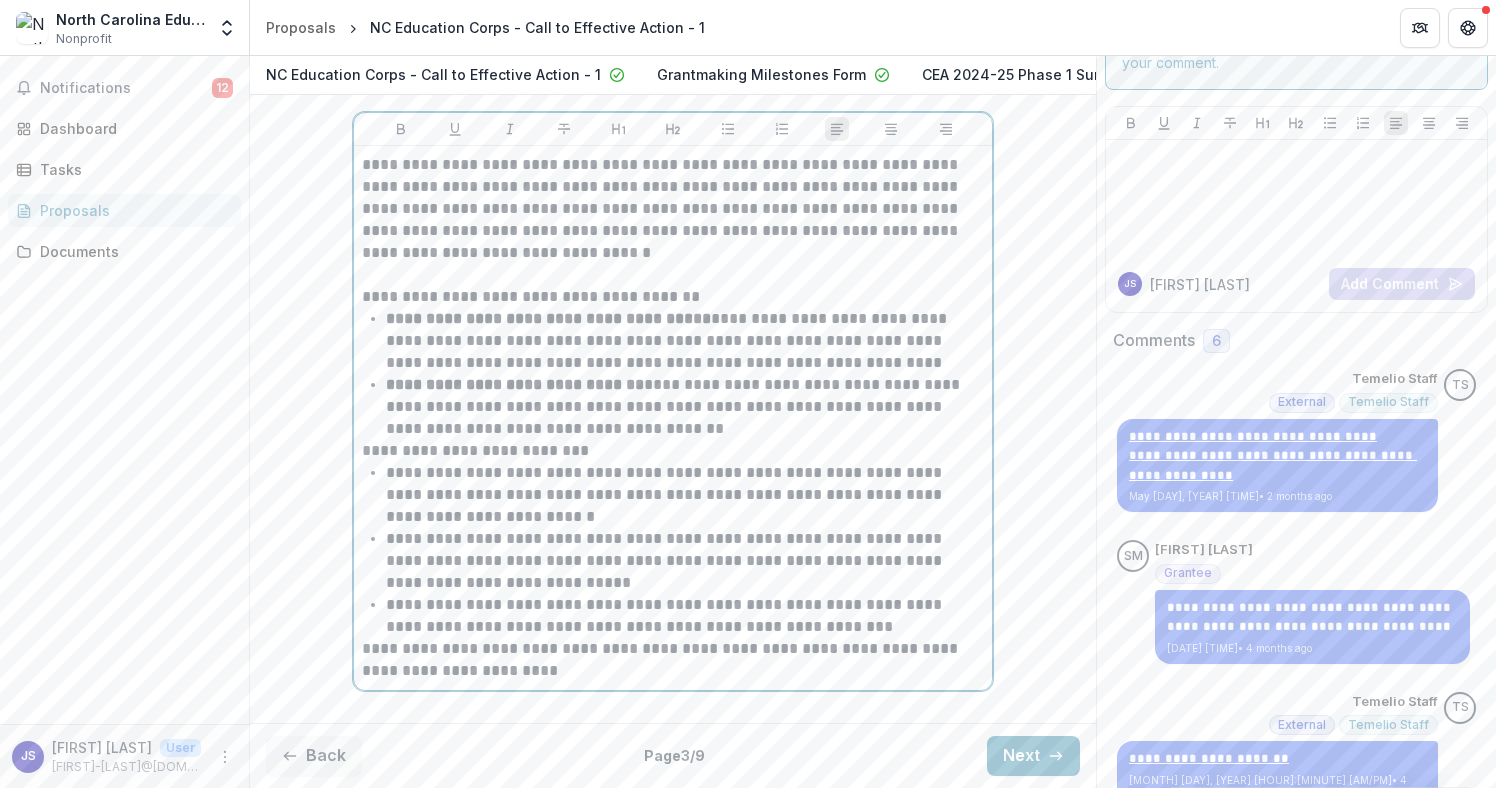 scroll, scrollTop: 2084, scrollLeft: 0, axis: vertical 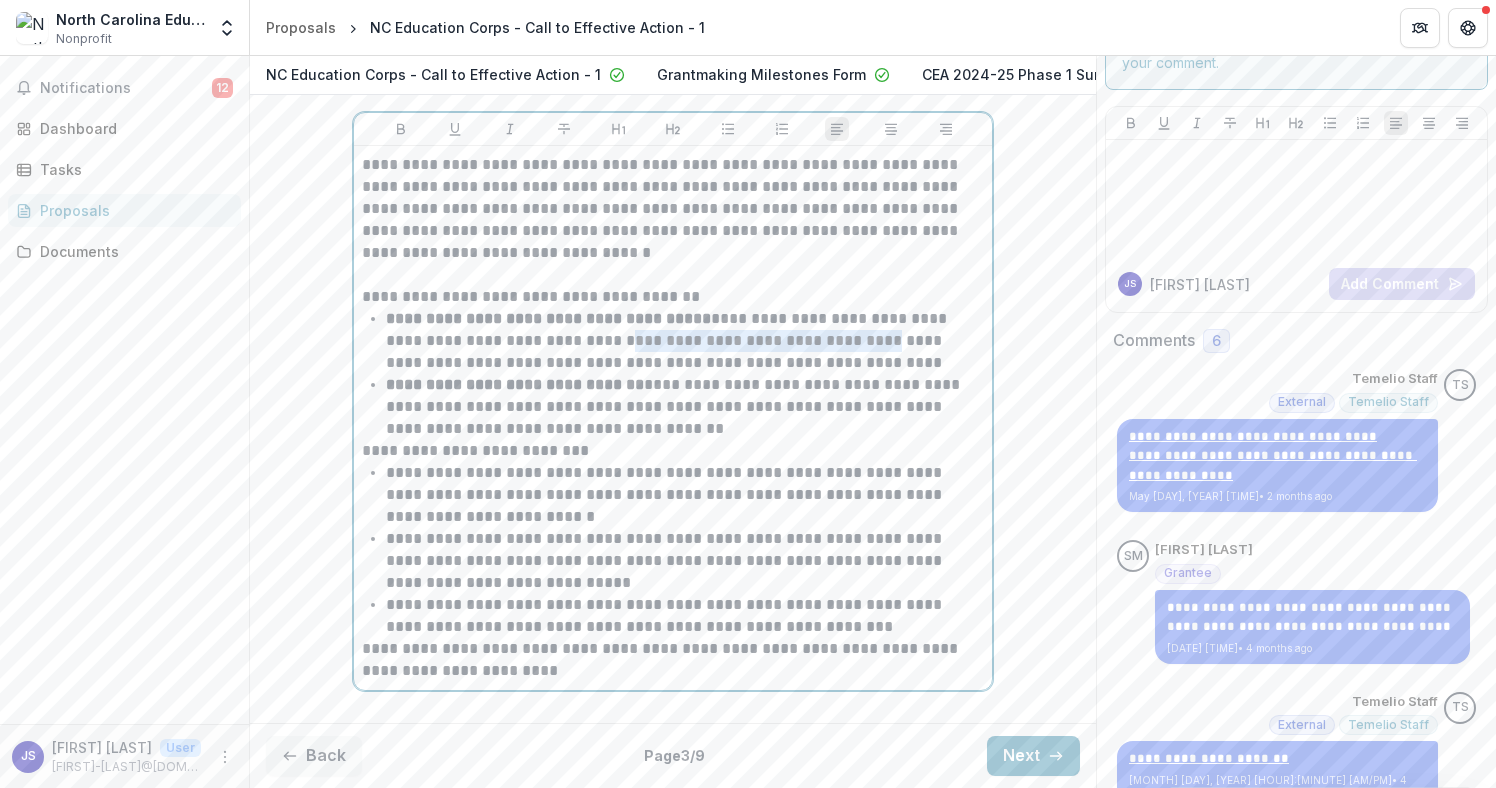 drag, startPoint x: 827, startPoint y: 344, endPoint x: 578, endPoint y: 347, distance: 249.01807 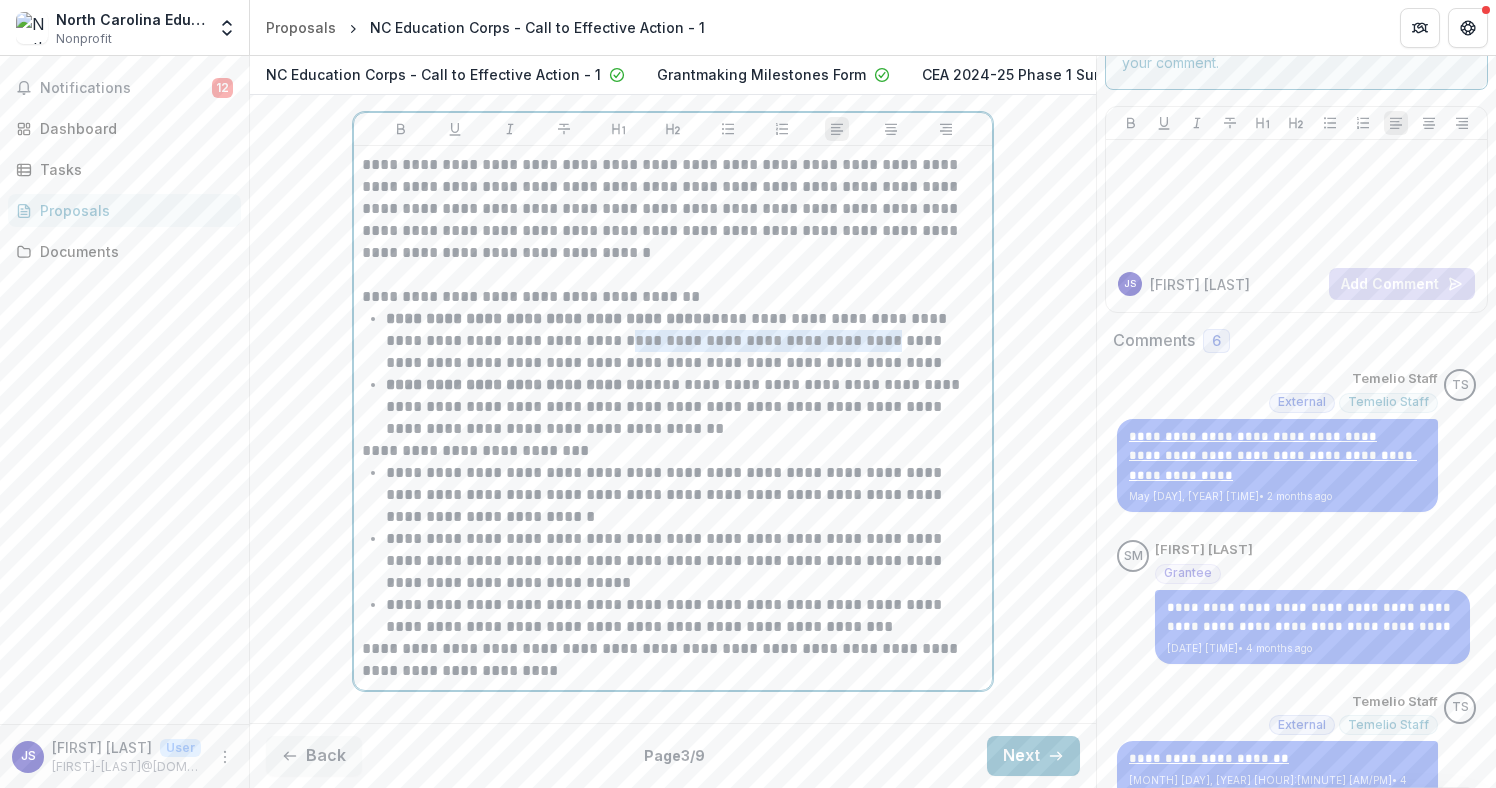 click on "**********" at bounding box center (685, 341) 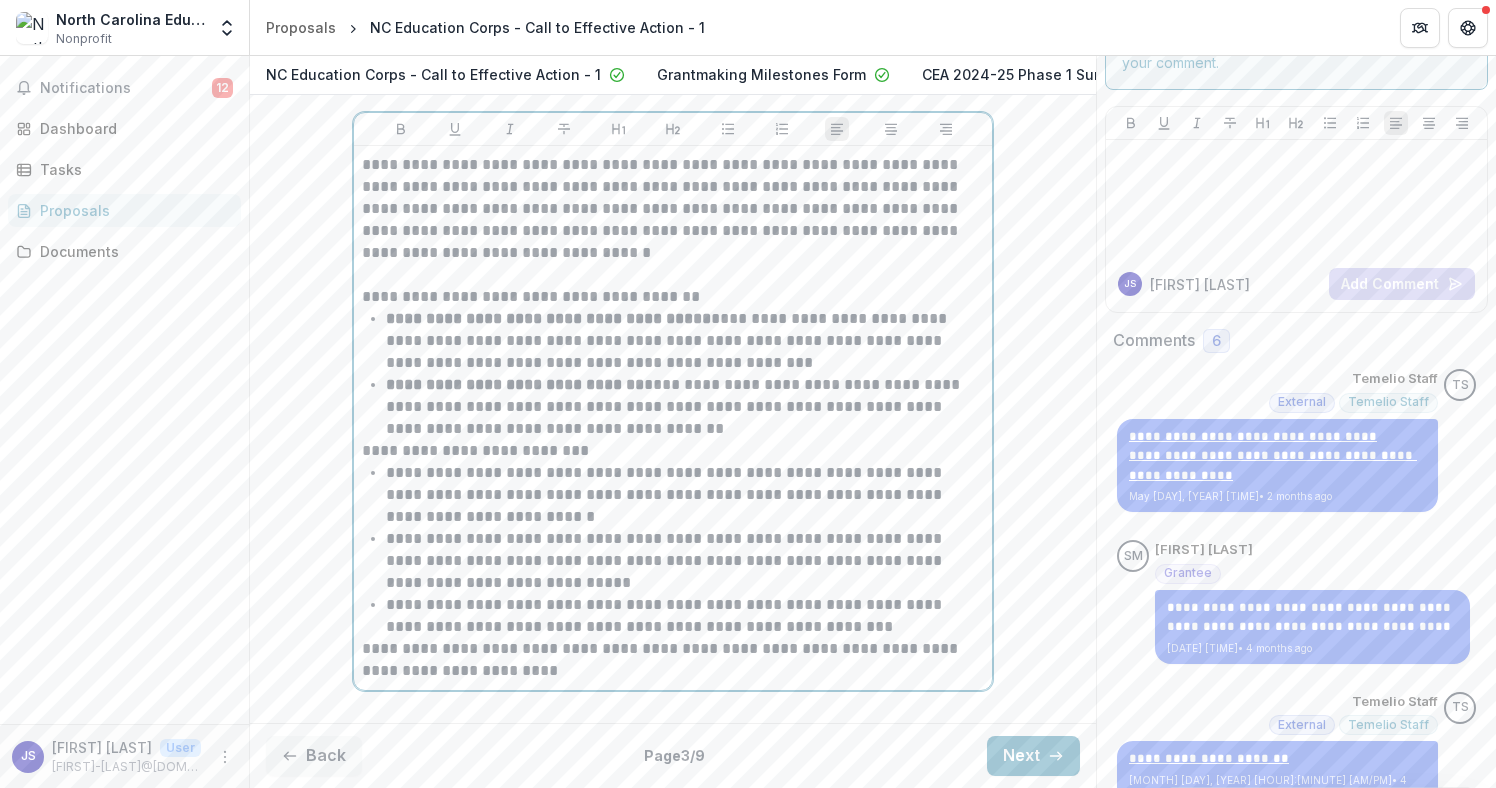 click on "**********" at bounding box center (685, 407) 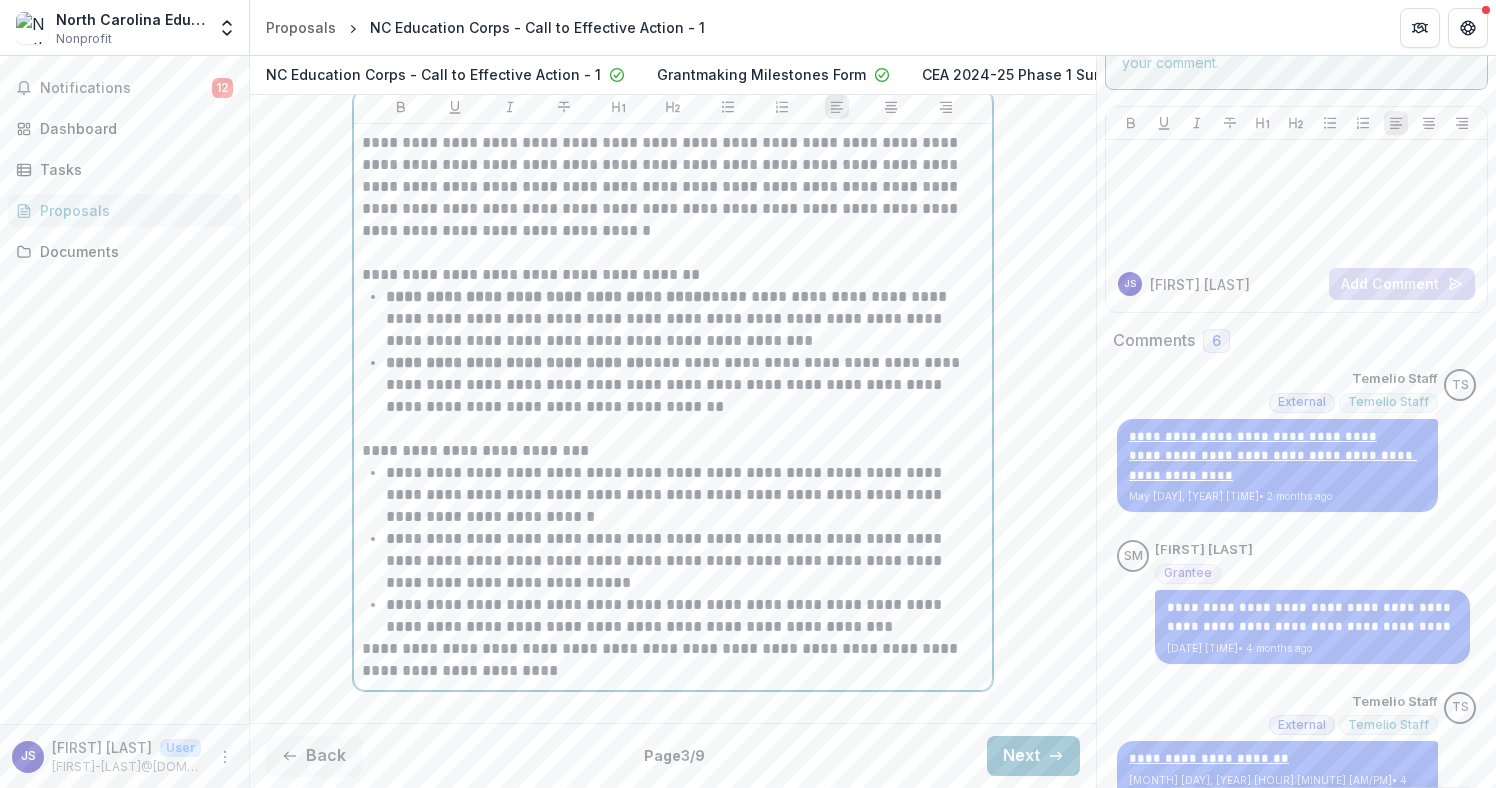 scroll, scrollTop: 2106, scrollLeft: 0, axis: vertical 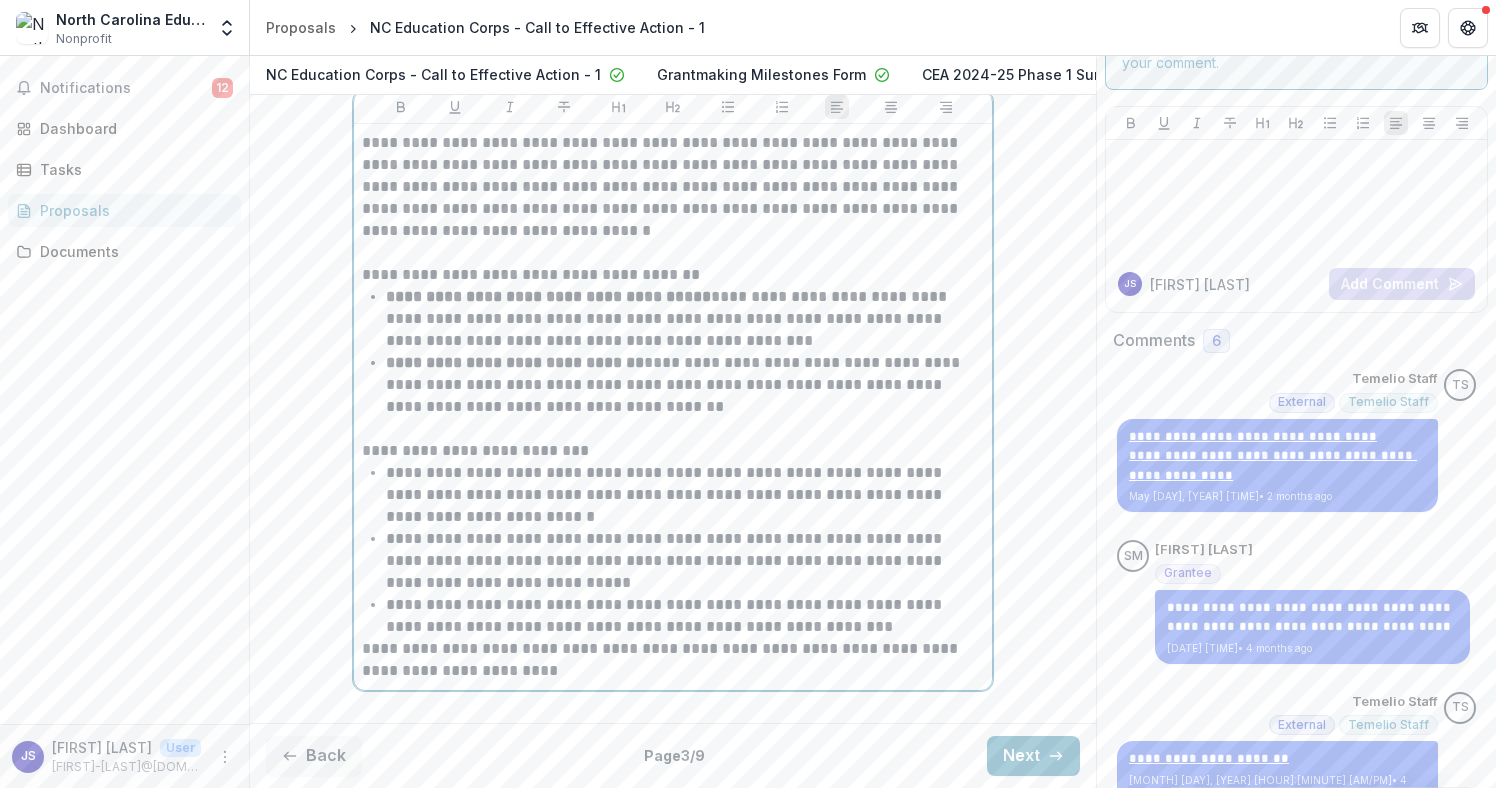 click on "**********" at bounding box center [685, 616] 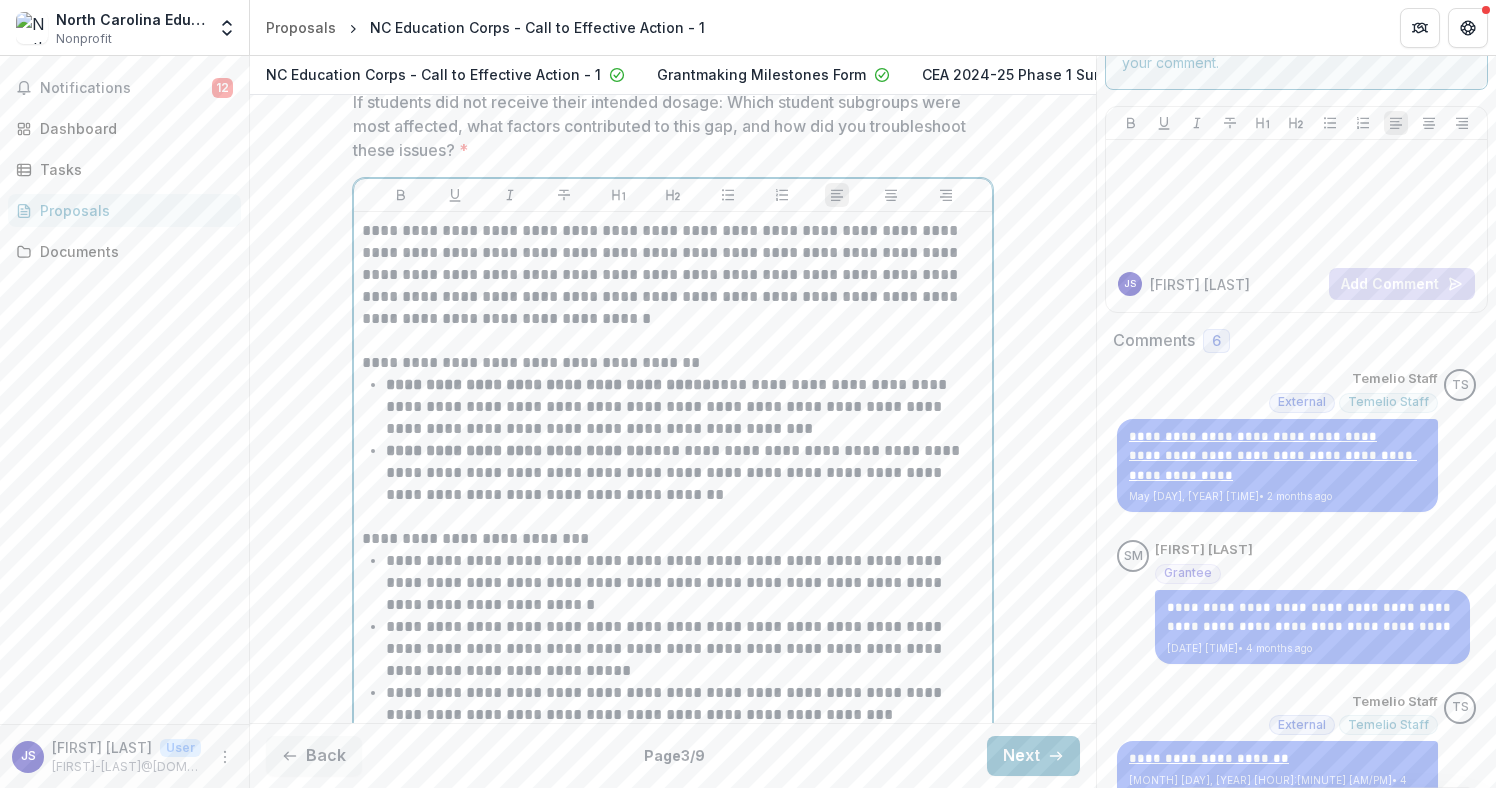 scroll, scrollTop: 2013, scrollLeft: 0, axis: vertical 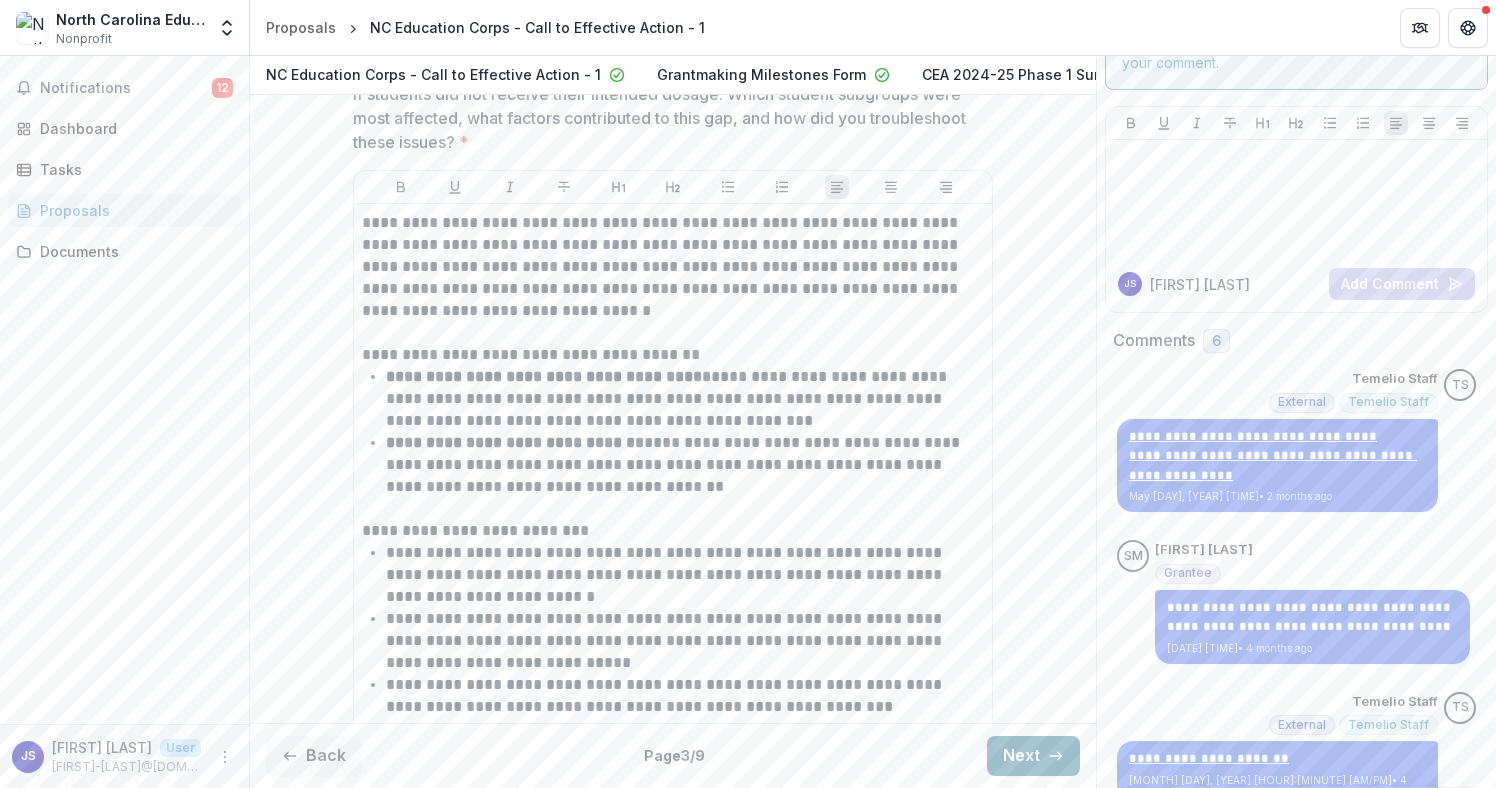 click on "Next" at bounding box center (1033, 756) 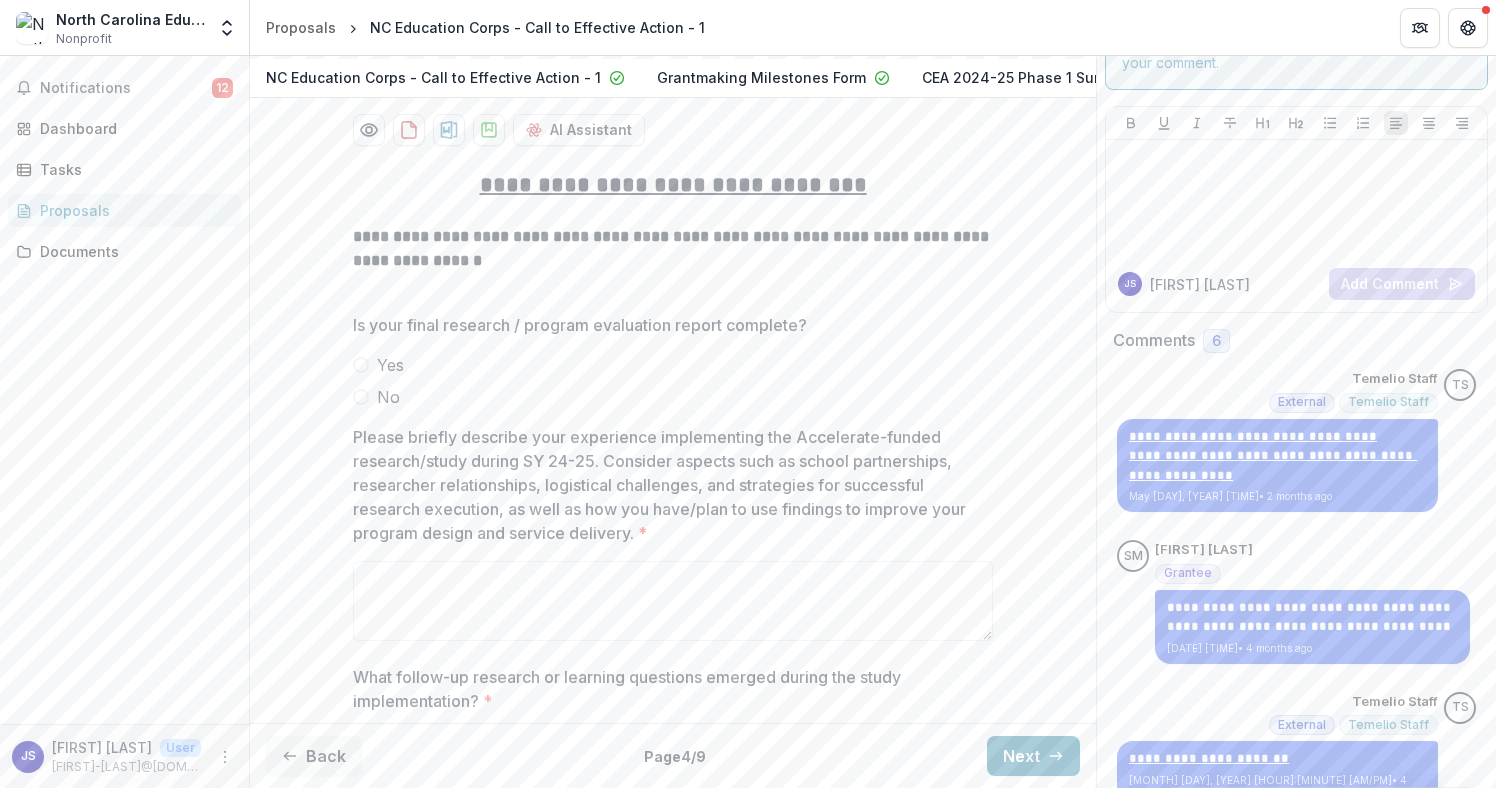 scroll, scrollTop: 389, scrollLeft: 0, axis: vertical 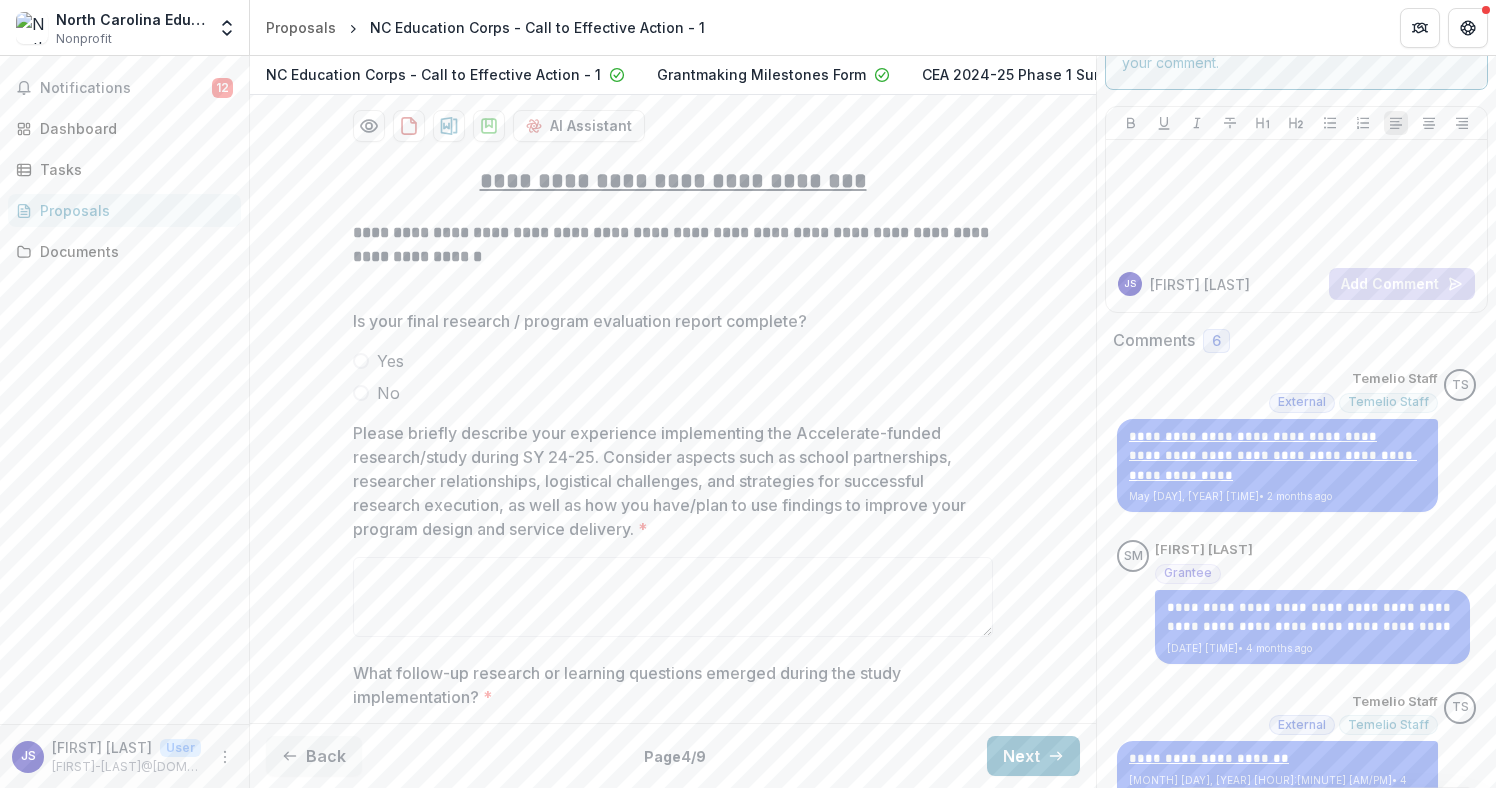click at bounding box center [361, 393] 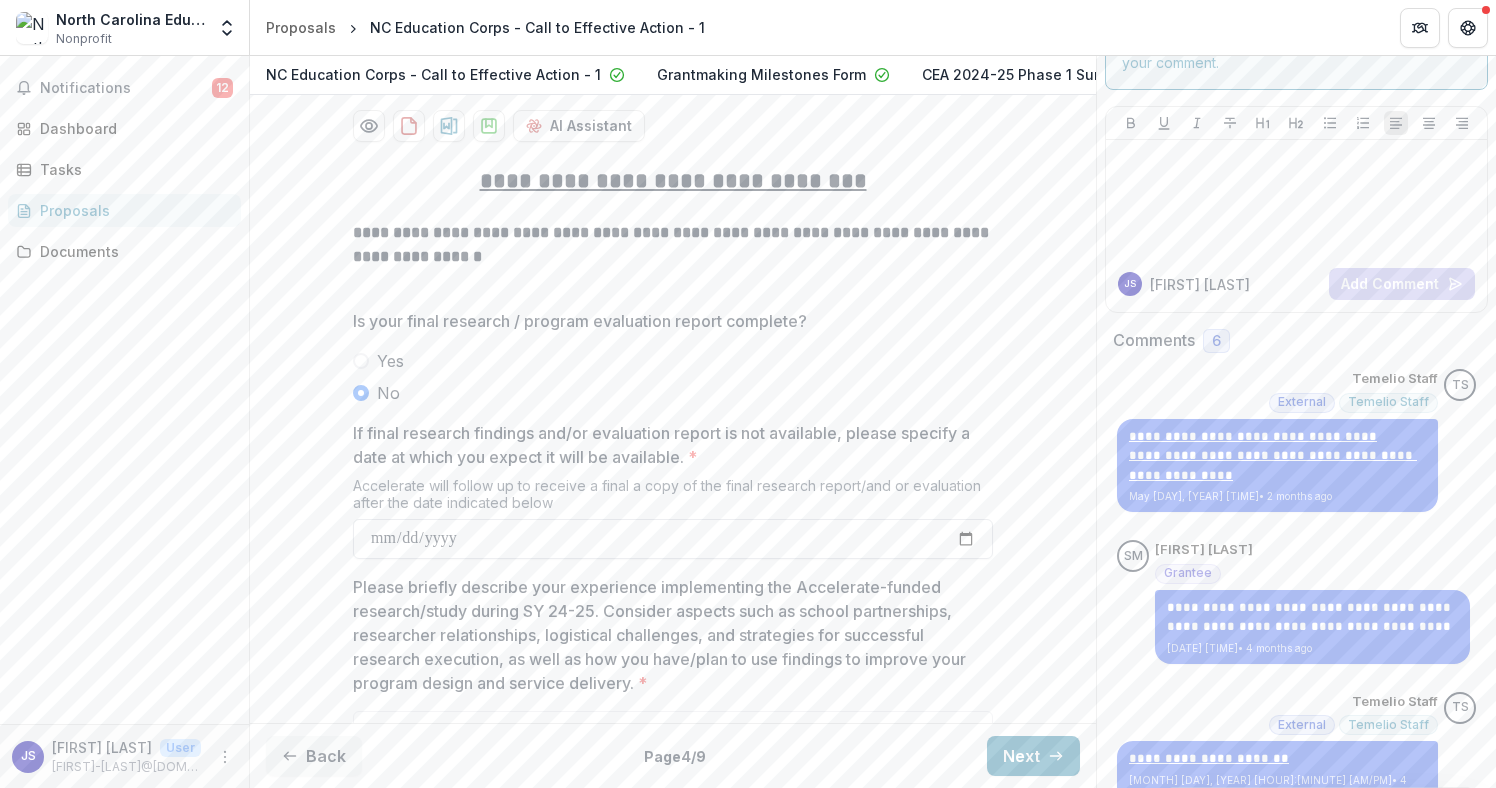 click on "If final research findings and/or evaluation report is not available, please specify a date at which you expect it will be available. *" at bounding box center (673, 539) 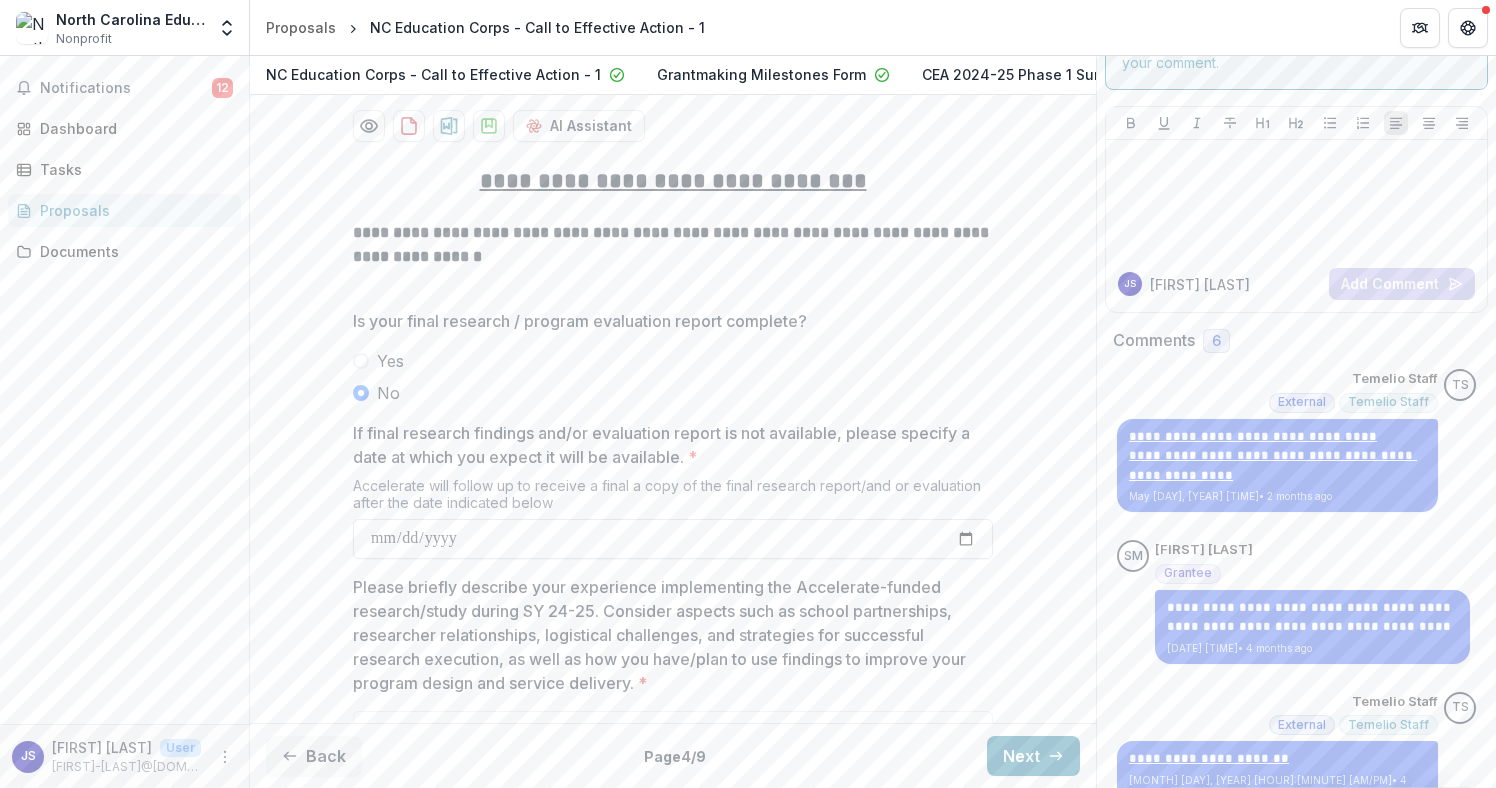 type on "**********" 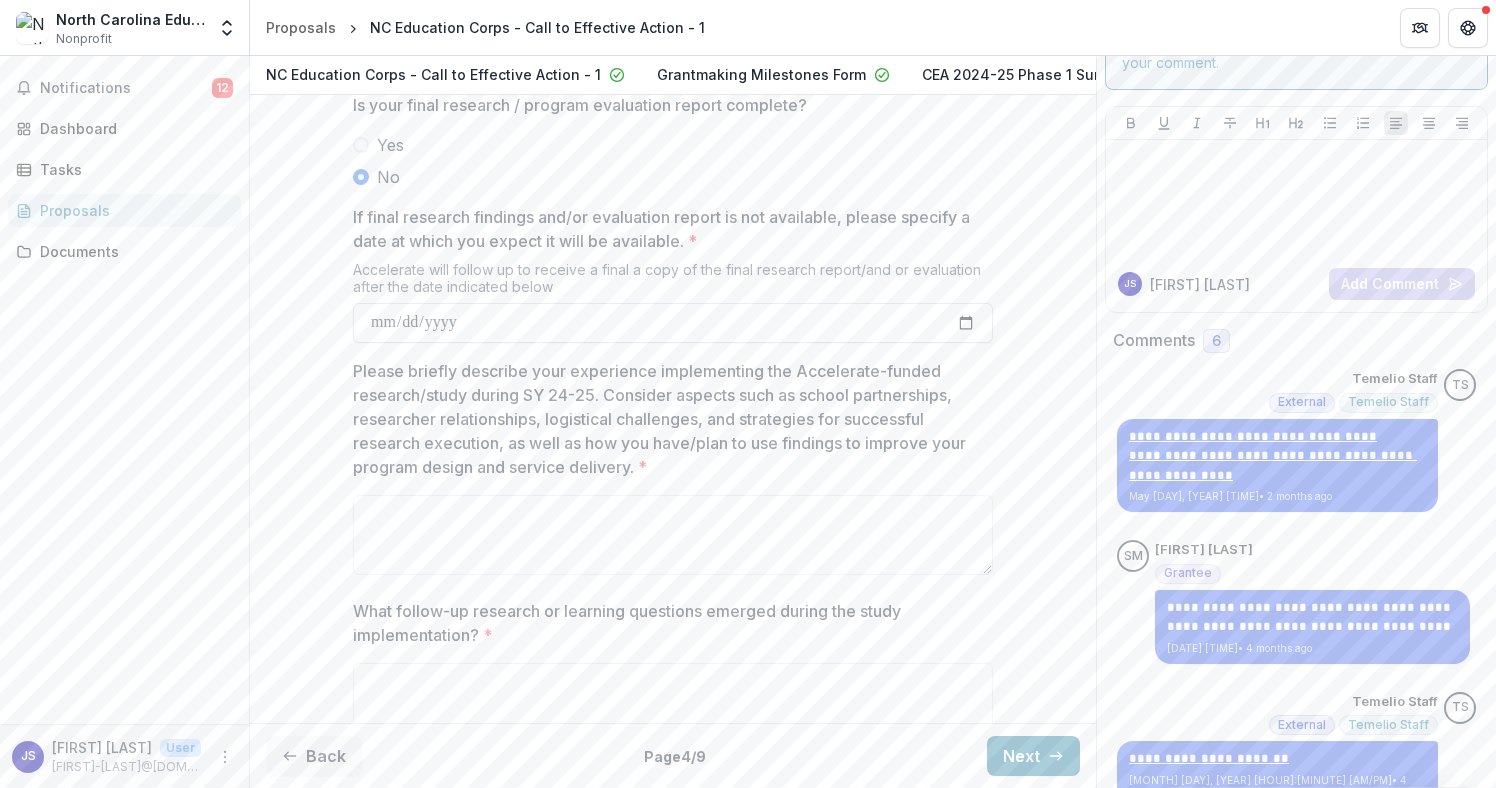 scroll, scrollTop: 608, scrollLeft: 0, axis: vertical 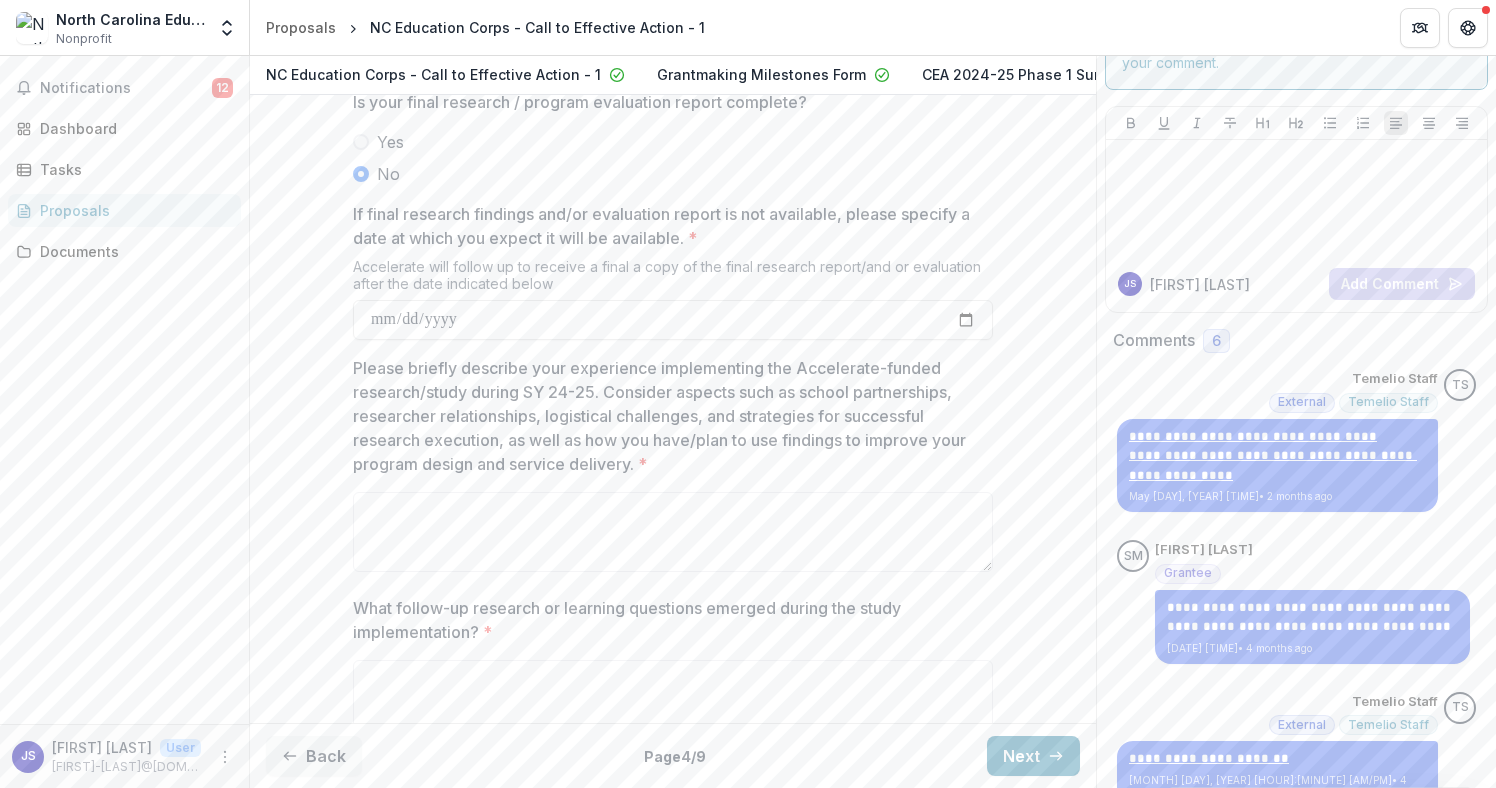 click on "Please briefly describe your experience implementing the Accelerate-funded research/study during SY 24-25. Consider aspects such as school partnerships, researcher relationships, logistical challenges, and strategies for successful research execution, as well as how you have/plan to use findings to improve your program design and service delivery. *" at bounding box center (667, 416) 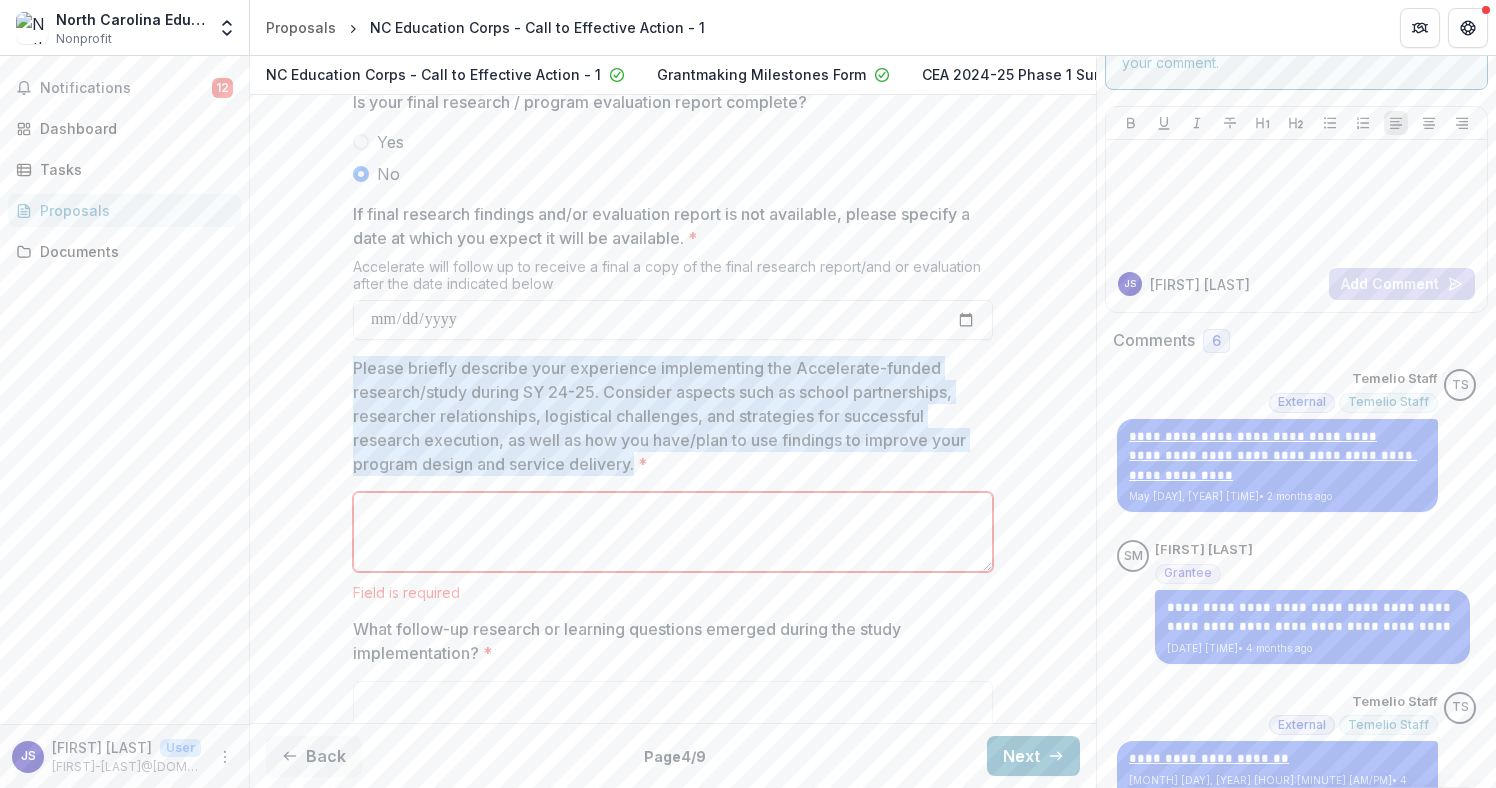 drag, startPoint x: 637, startPoint y: 479, endPoint x: 339, endPoint y: 377, distance: 314.97302 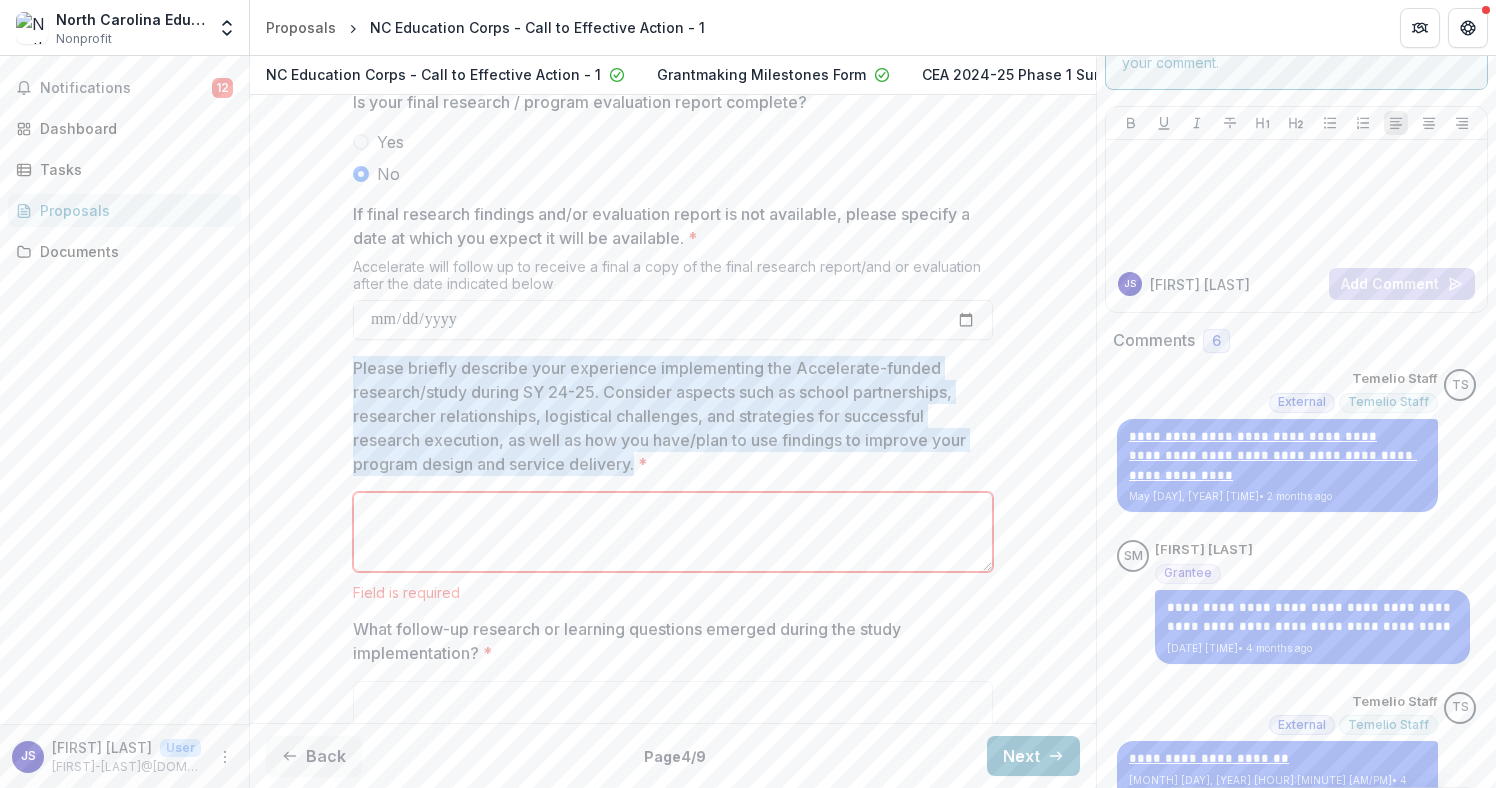 click on "[SCHOOL NAME] - ([NUMBER]) Is your final research / program evaluation report complete? Yes No If final research findings and/or evaluation report is not available, please specify a date at which you expect it will be available. Accelerate will follow up to receive a final a copy of the final research report/and or evaluation after the date indicated below Please briefly describe your experience implementing the Accelerate-funded research/study during SY 24-25. Consider aspects such as school partnerships, researcher relationships, logistical challenges, and strategies for successful research execution, as well as how you have/plan to use findings to improve your program design and service delivery. Field is required What follow-up research or learning questions emerged during the study implementation?" at bounding box center [673, 358] 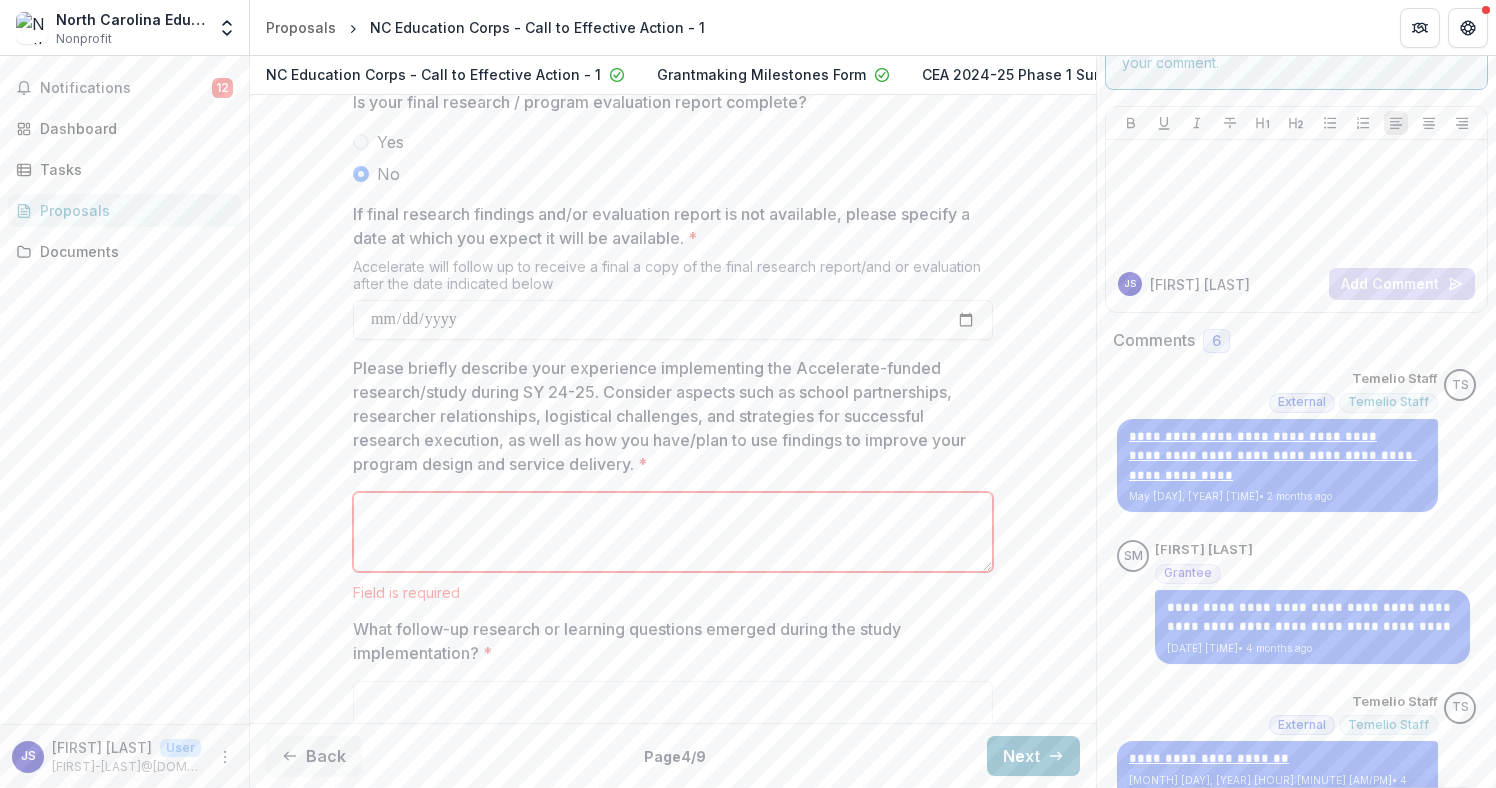 click on "Please briefly describe your experience implementing the Accelerate-funded research/study during SY 24-25. Consider aspects such as school partnerships, researcher relationships, logistical challenges, and strategies for successful research execution, as well as how you have/plan to use findings to improve your program design and service delivery. *" at bounding box center (673, 532) 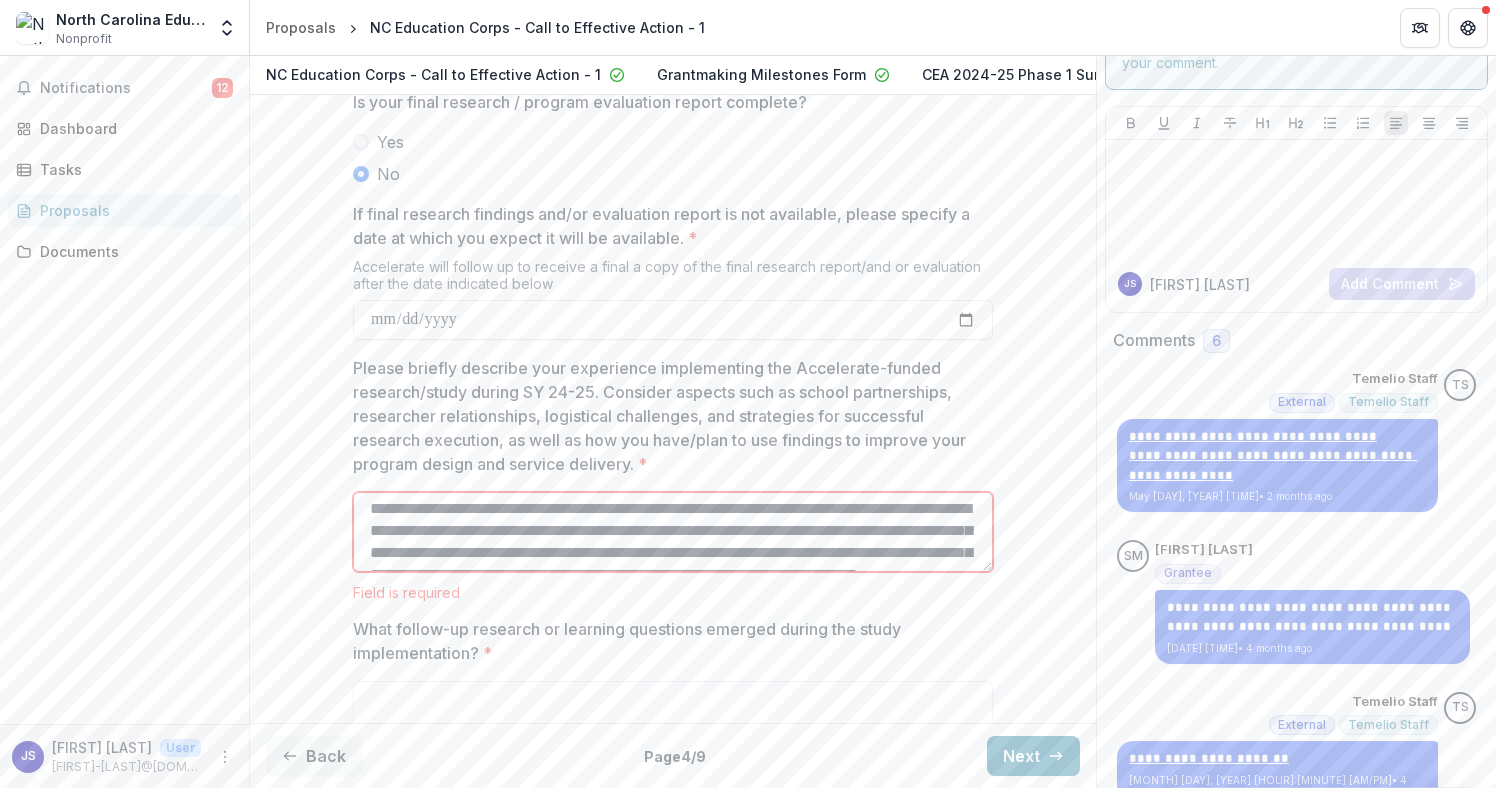 scroll, scrollTop: 0, scrollLeft: 0, axis: both 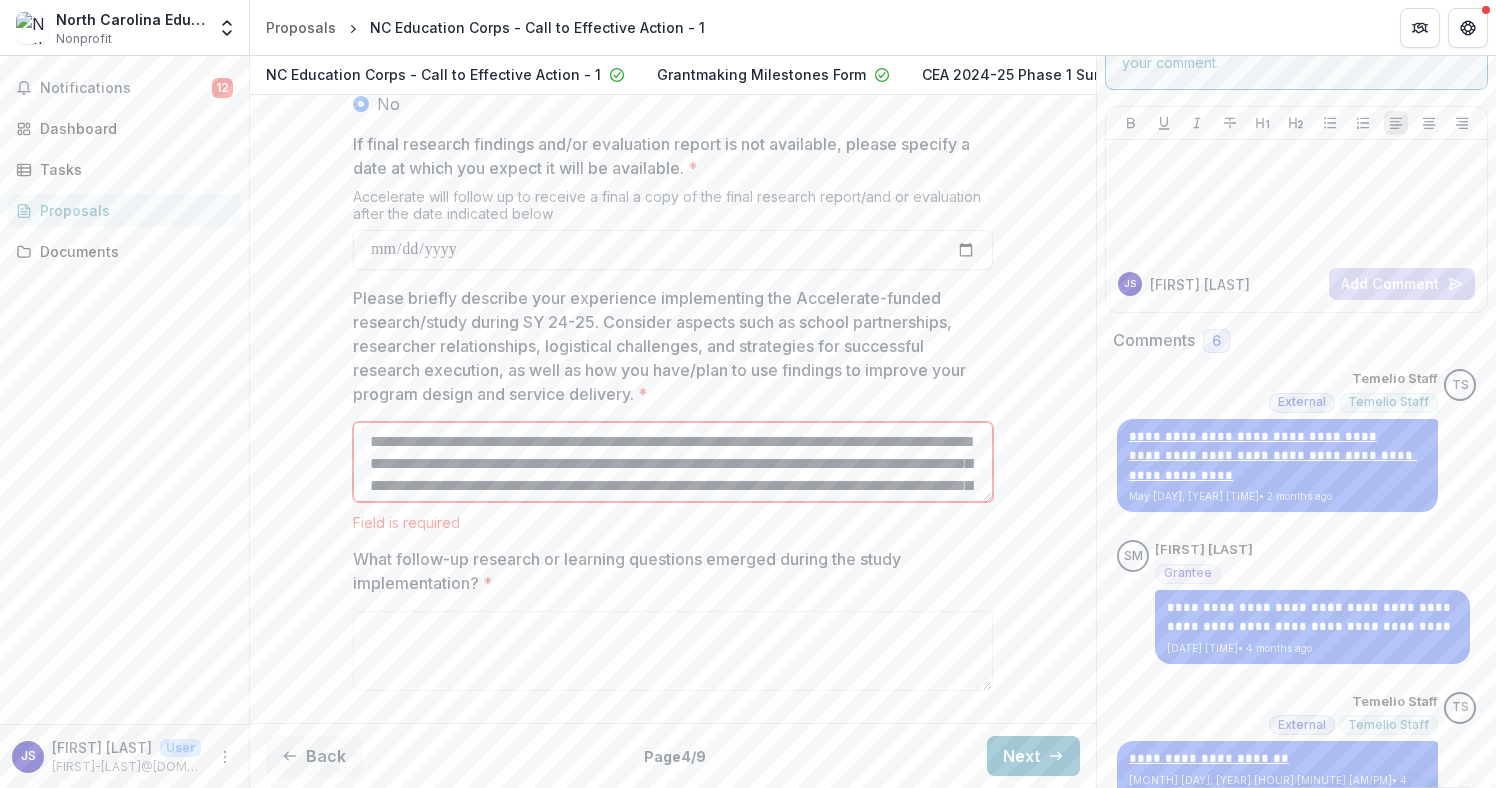 type on "**********" 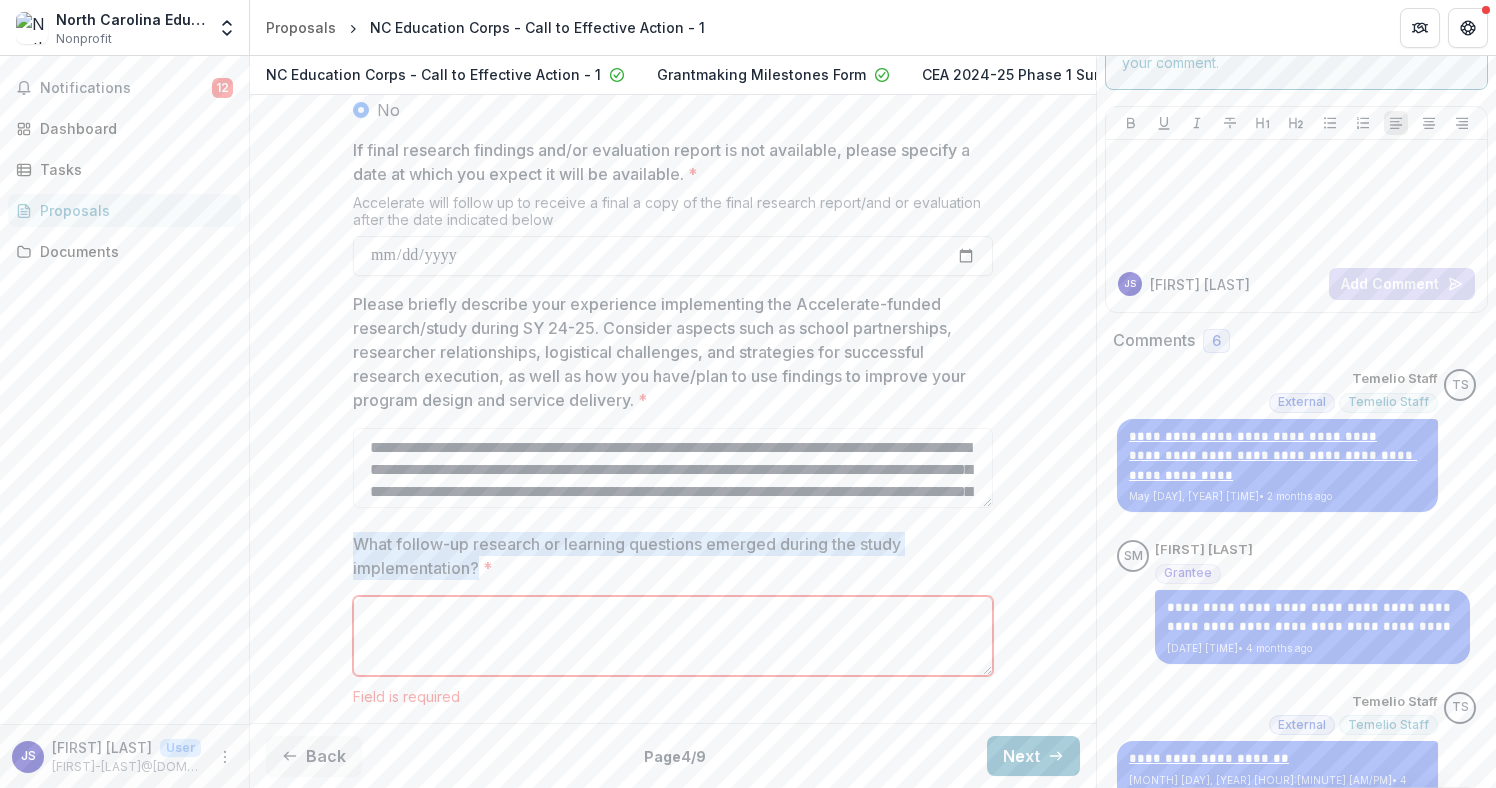 drag, startPoint x: 479, startPoint y: 586, endPoint x: 339, endPoint y: 555, distance: 143.39107 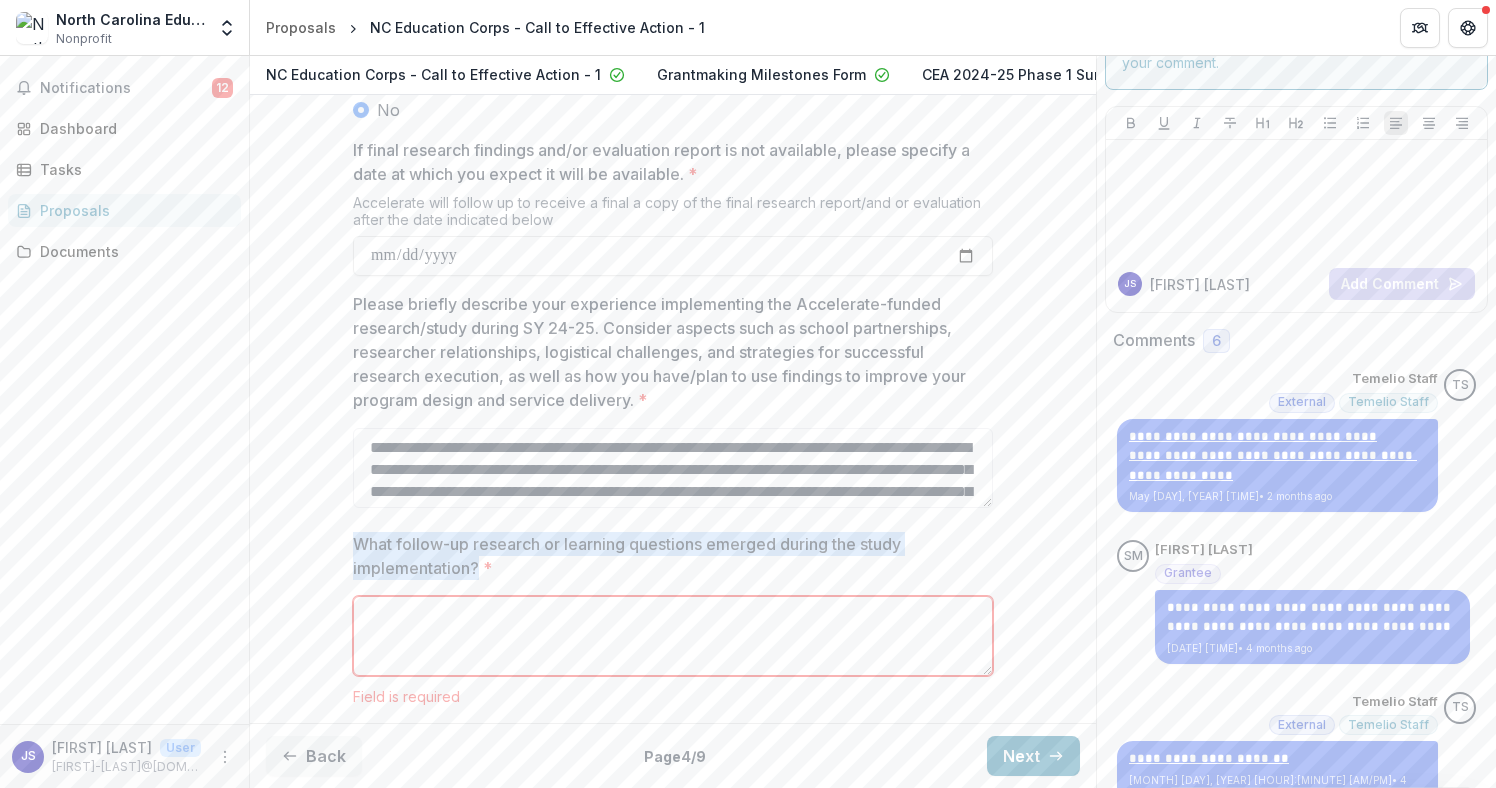 click on "**********" at bounding box center [673, 294] 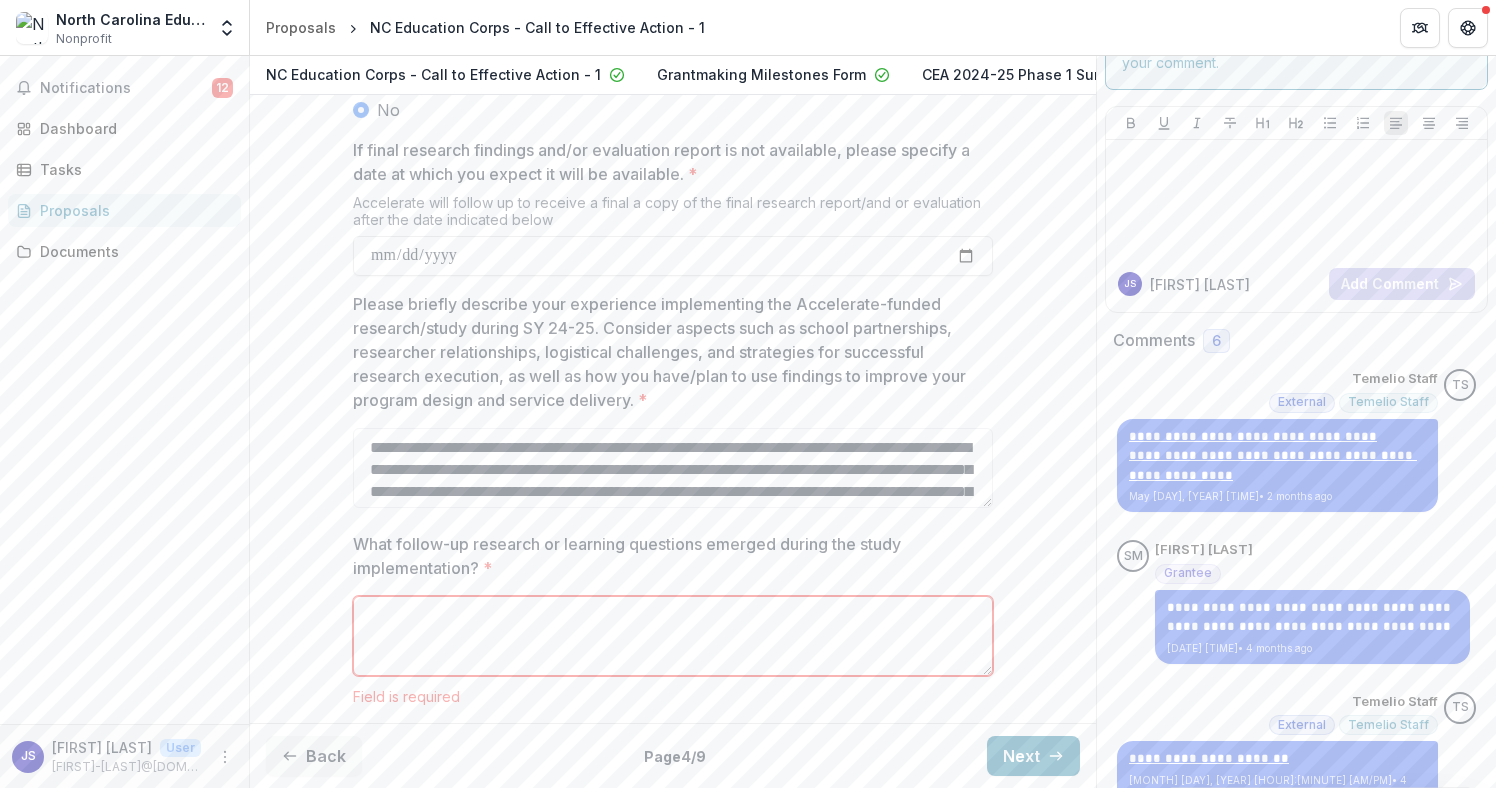 click on "What follow-up research or learning questions emerged during the study implementation? *" at bounding box center [673, 636] 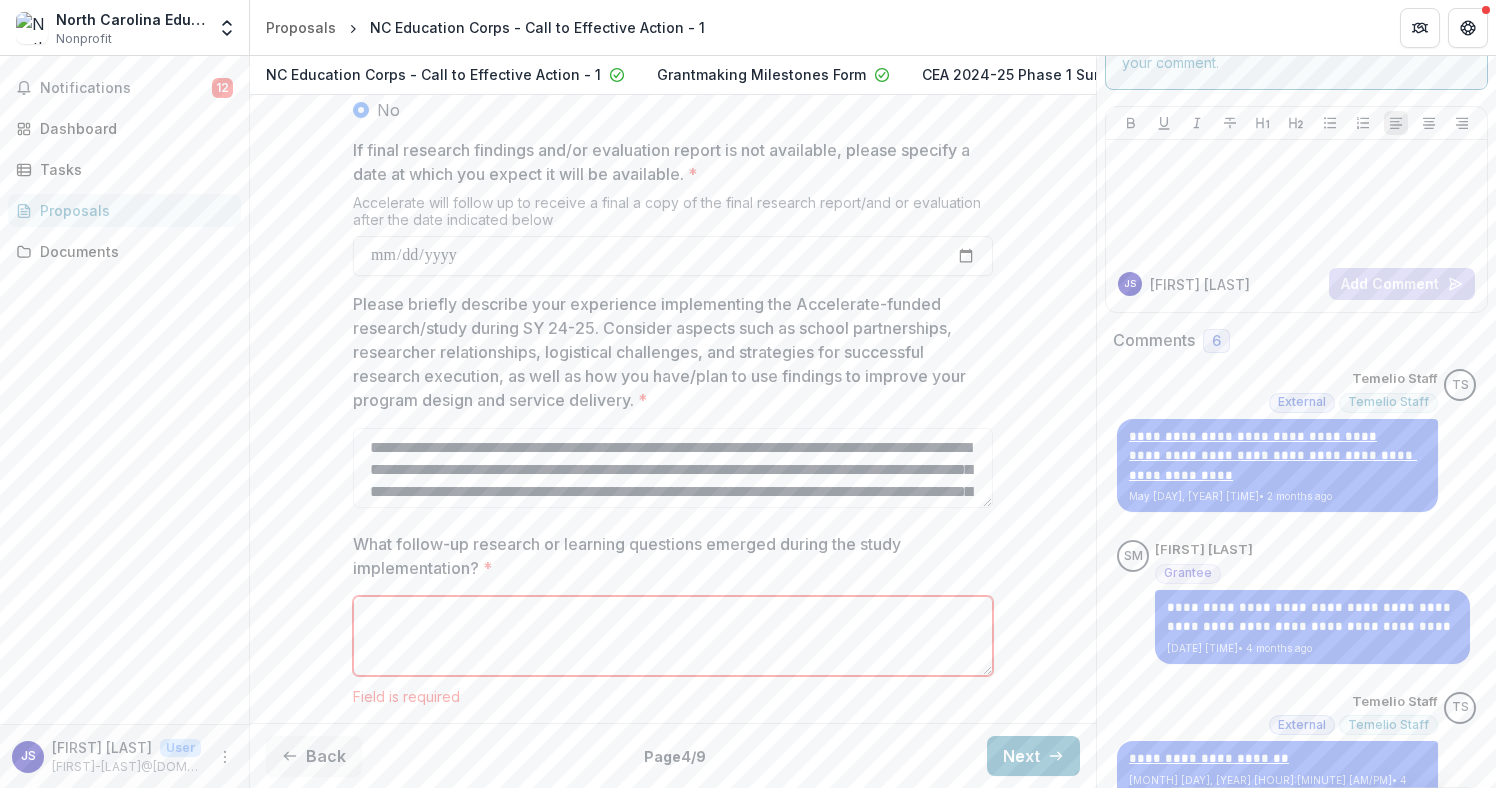 paste on "**********" 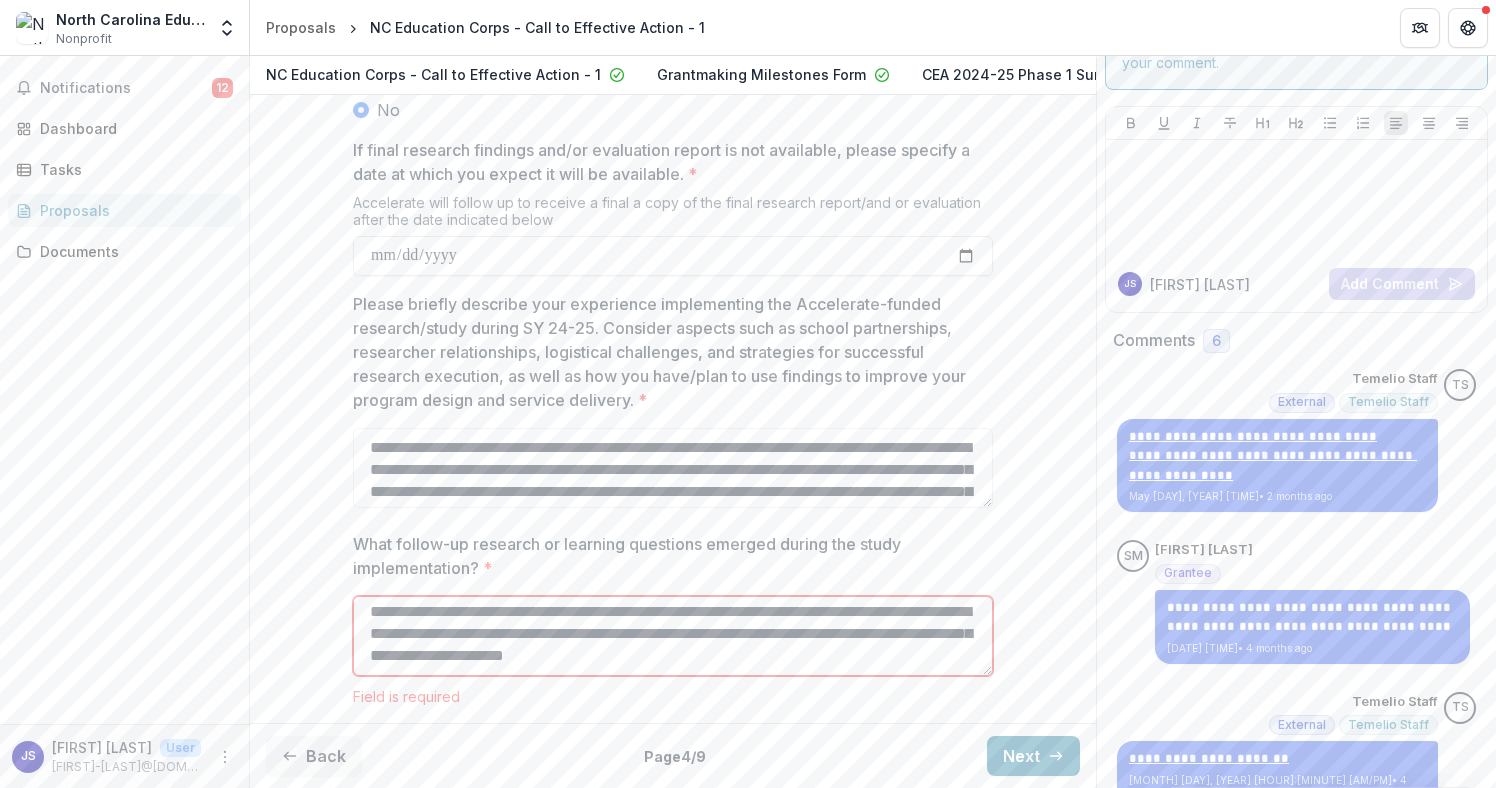 scroll, scrollTop: 40, scrollLeft: 0, axis: vertical 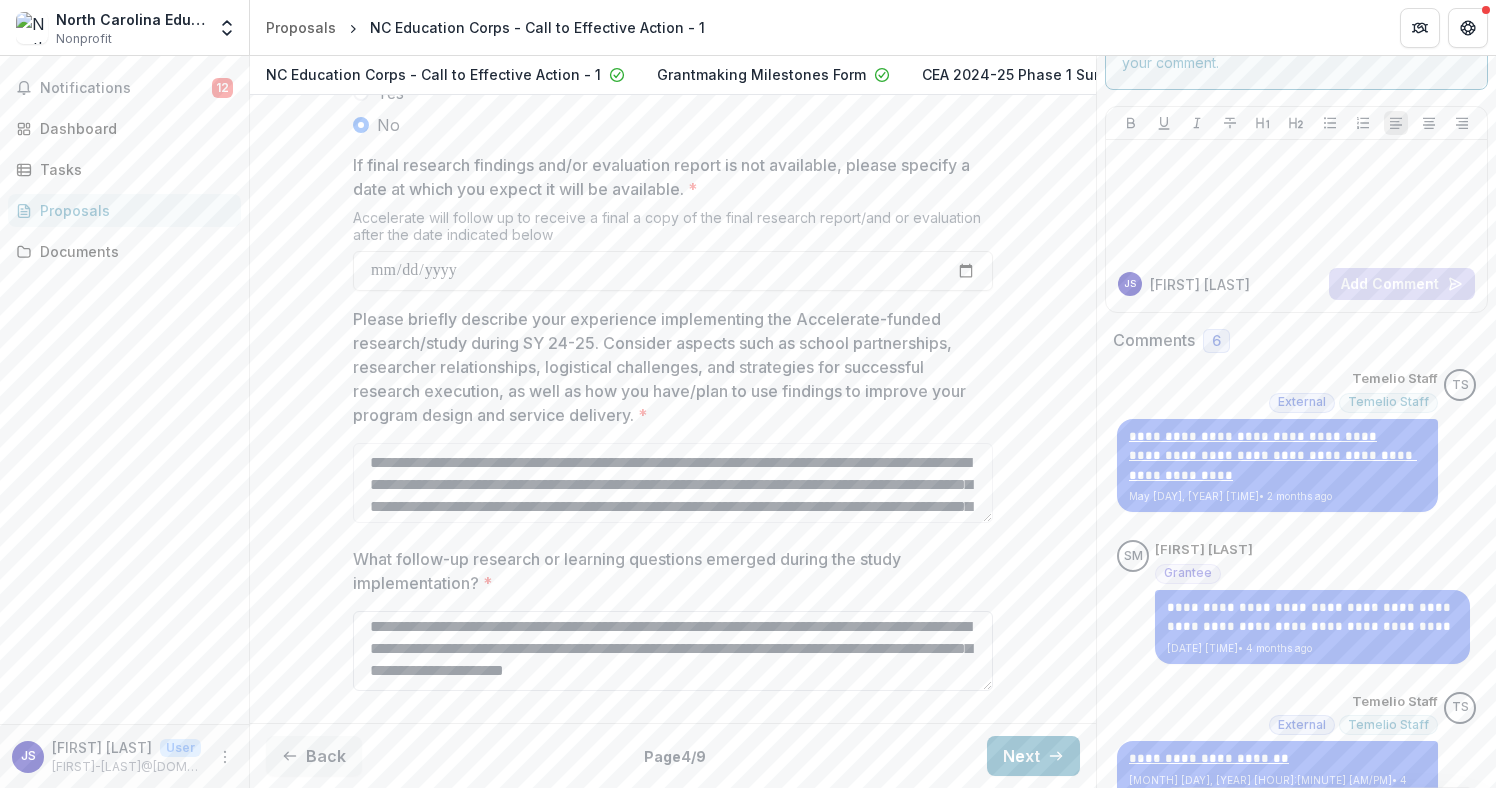 paste on "**********" 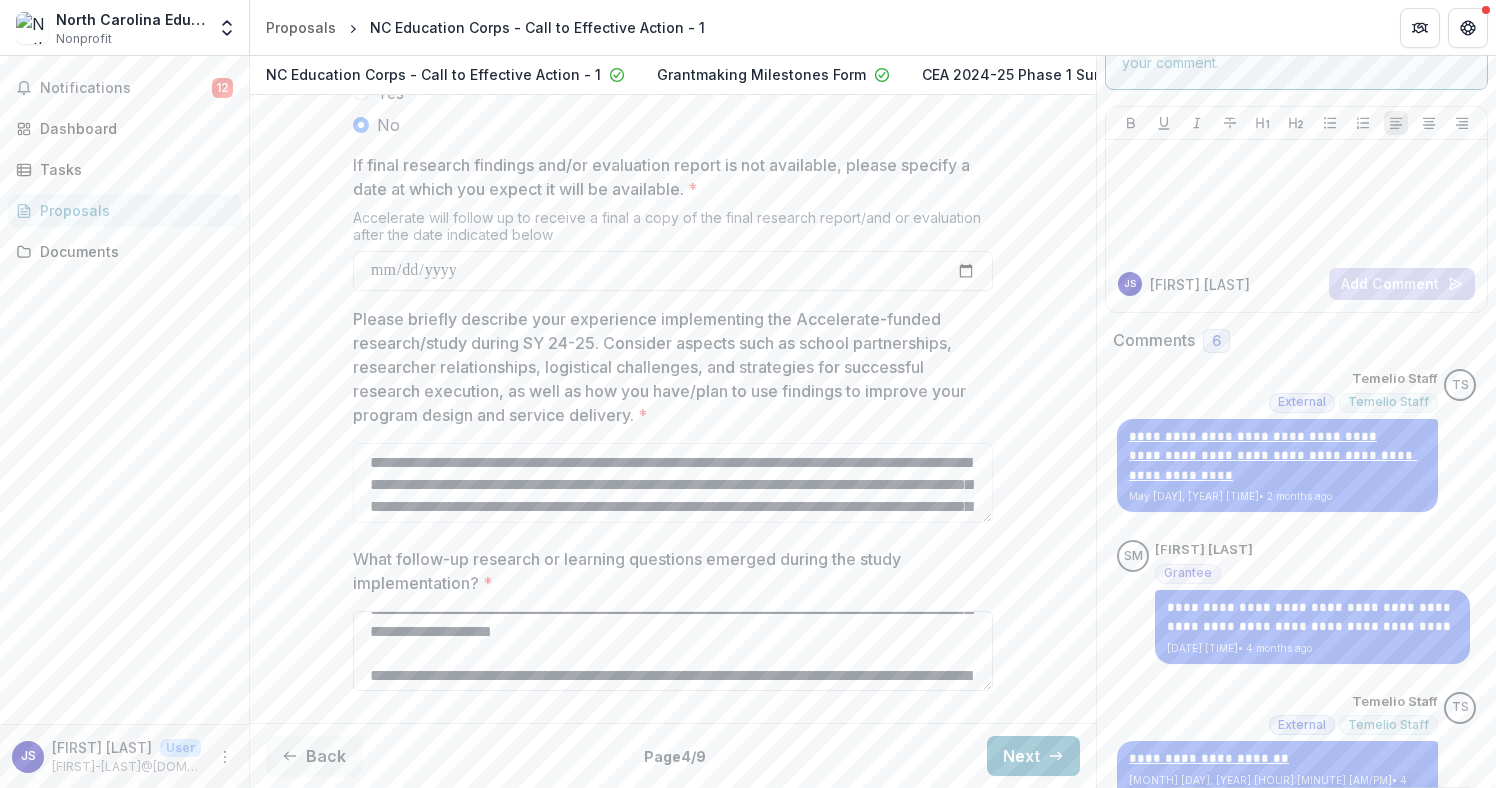 scroll, scrollTop: 0, scrollLeft: 0, axis: both 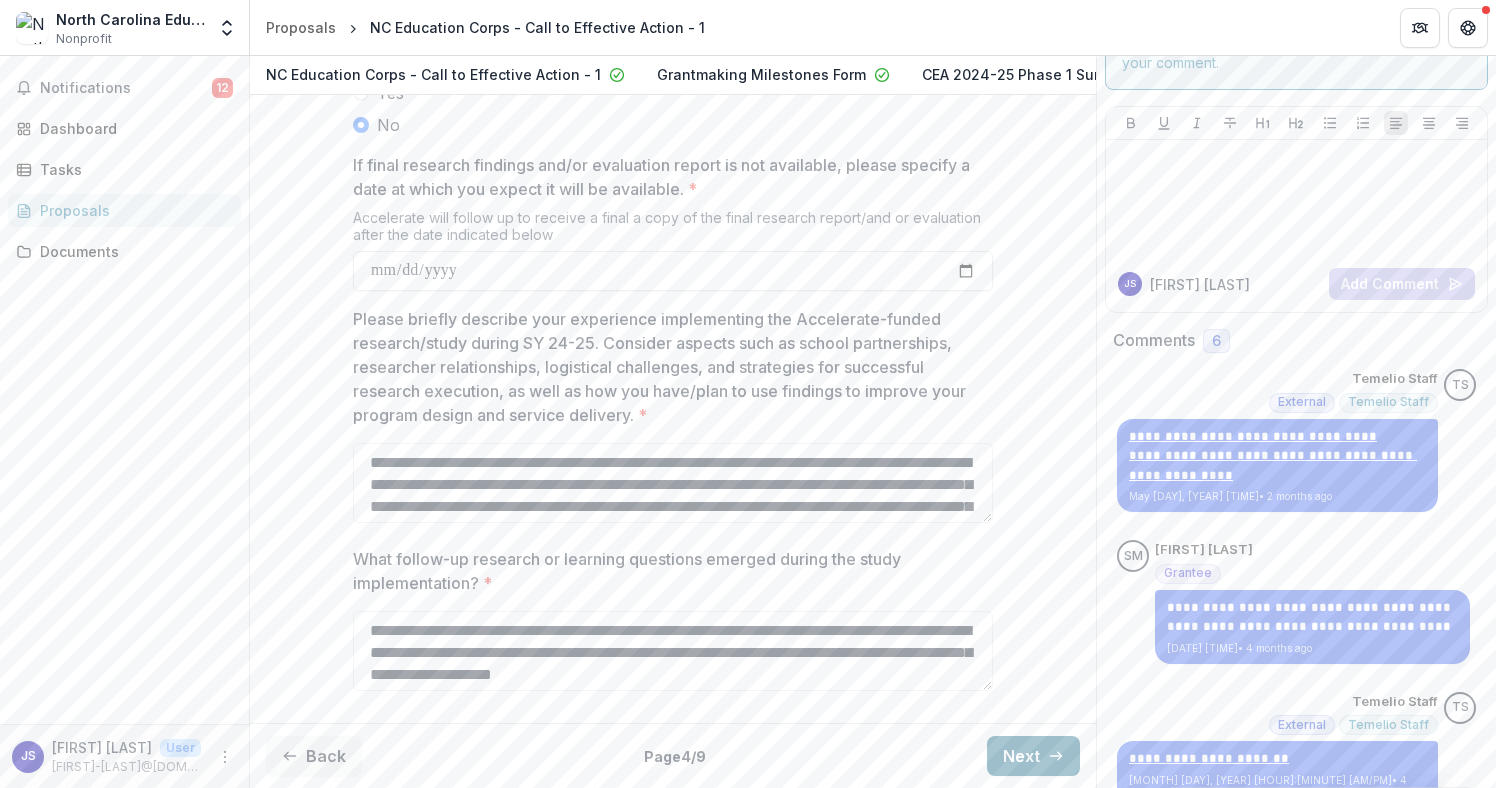 type on "**********" 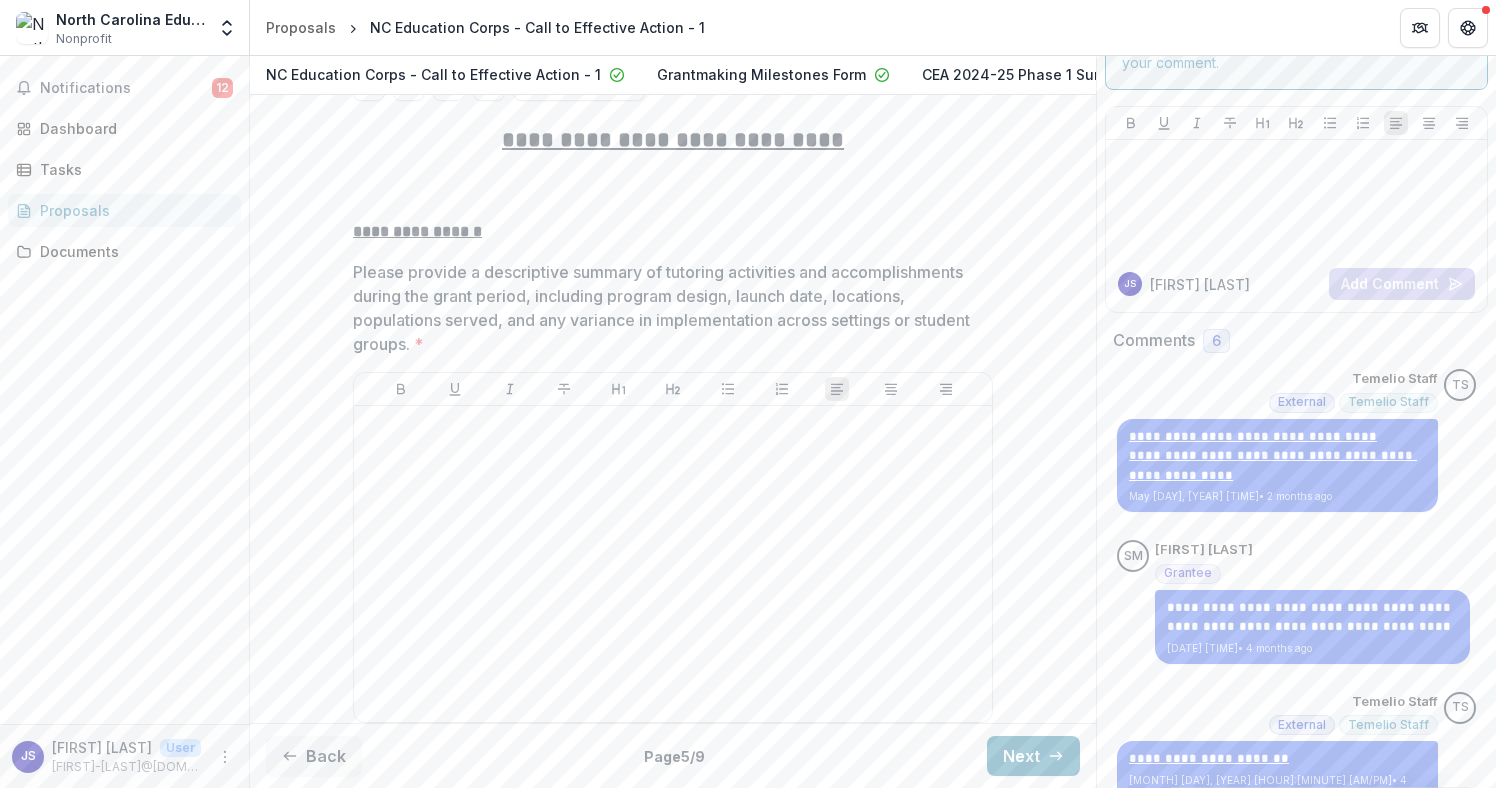scroll, scrollTop: 471, scrollLeft: 0, axis: vertical 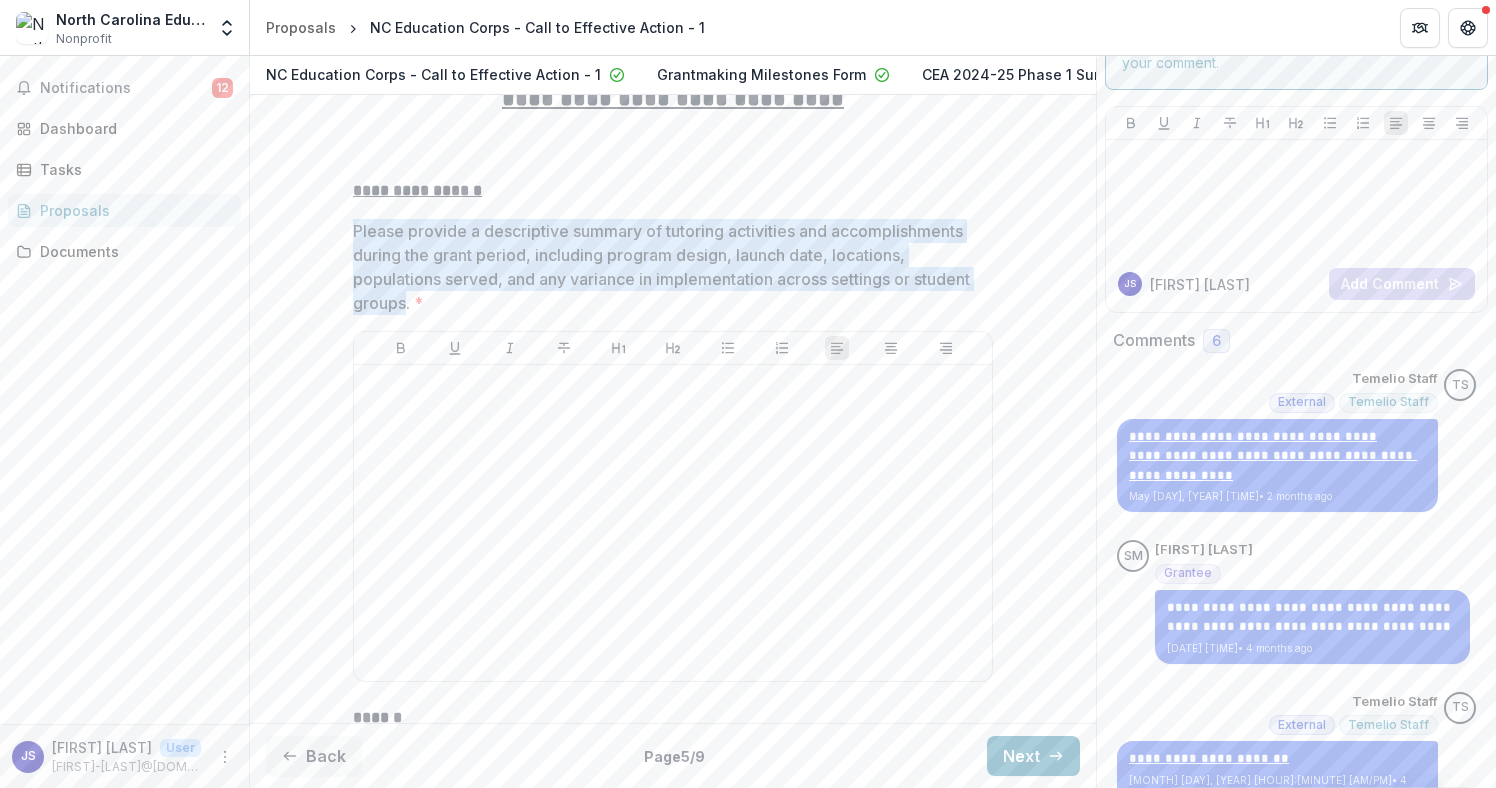 drag, startPoint x: 468, startPoint y: 318, endPoint x: 332, endPoint y: 247, distance: 153.41772 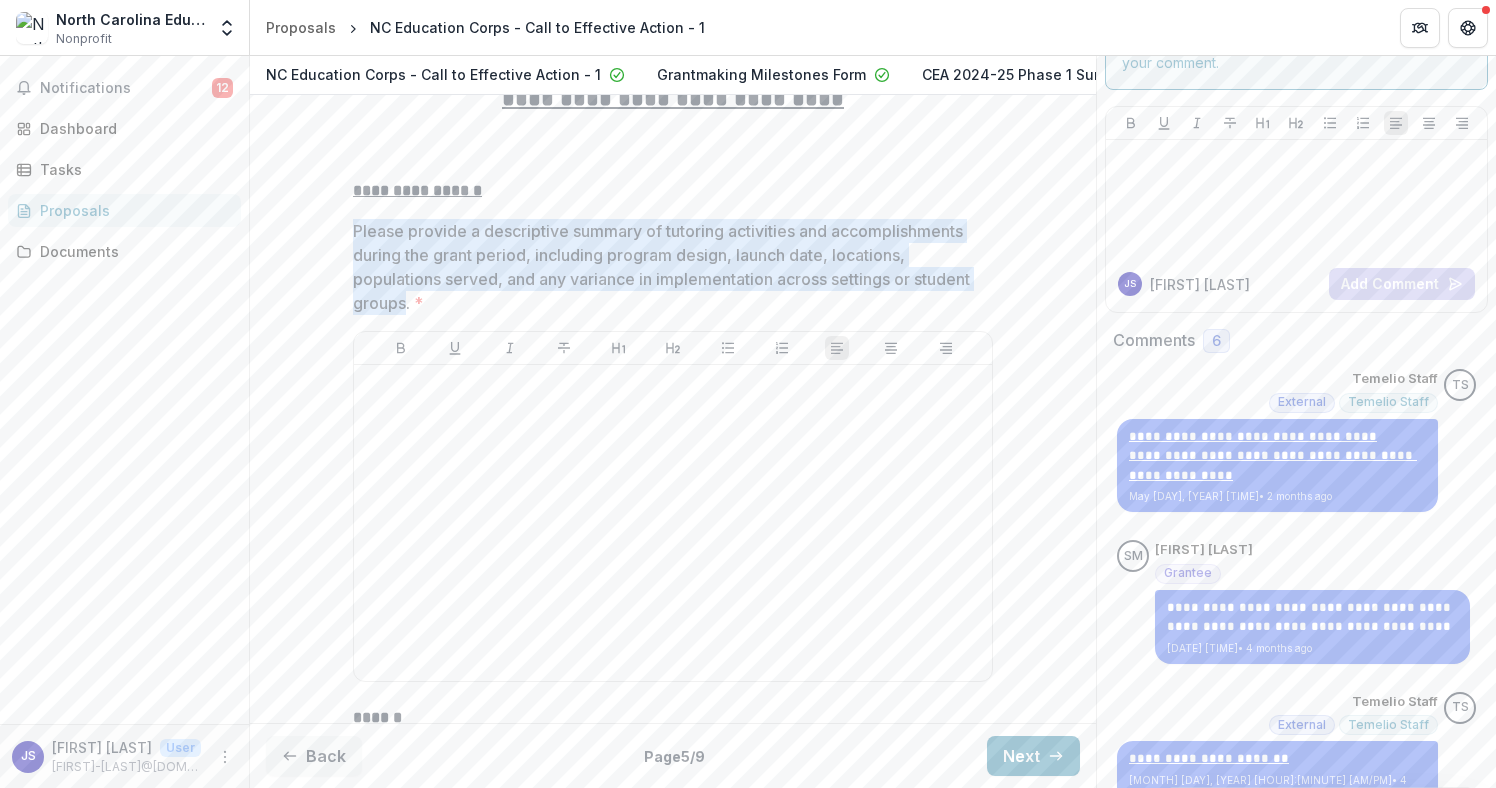 click on "**********" at bounding box center [673, 1457] 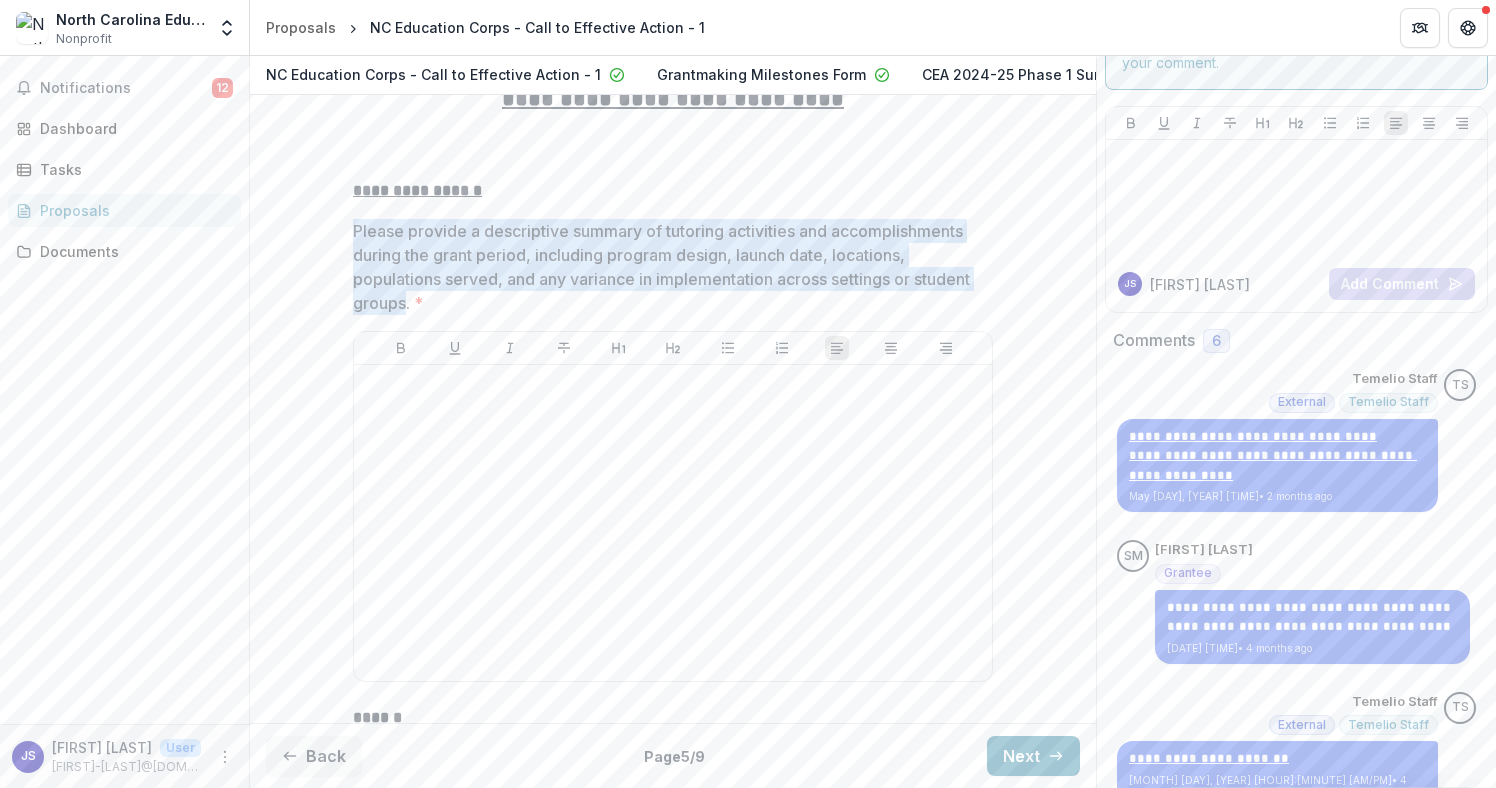 copy on "Please provide a descriptive summary of tutoring activities and accomplishments during the grant period, including program design, launch date, locations, populations served, and any variance in implementation across settings or student groups" 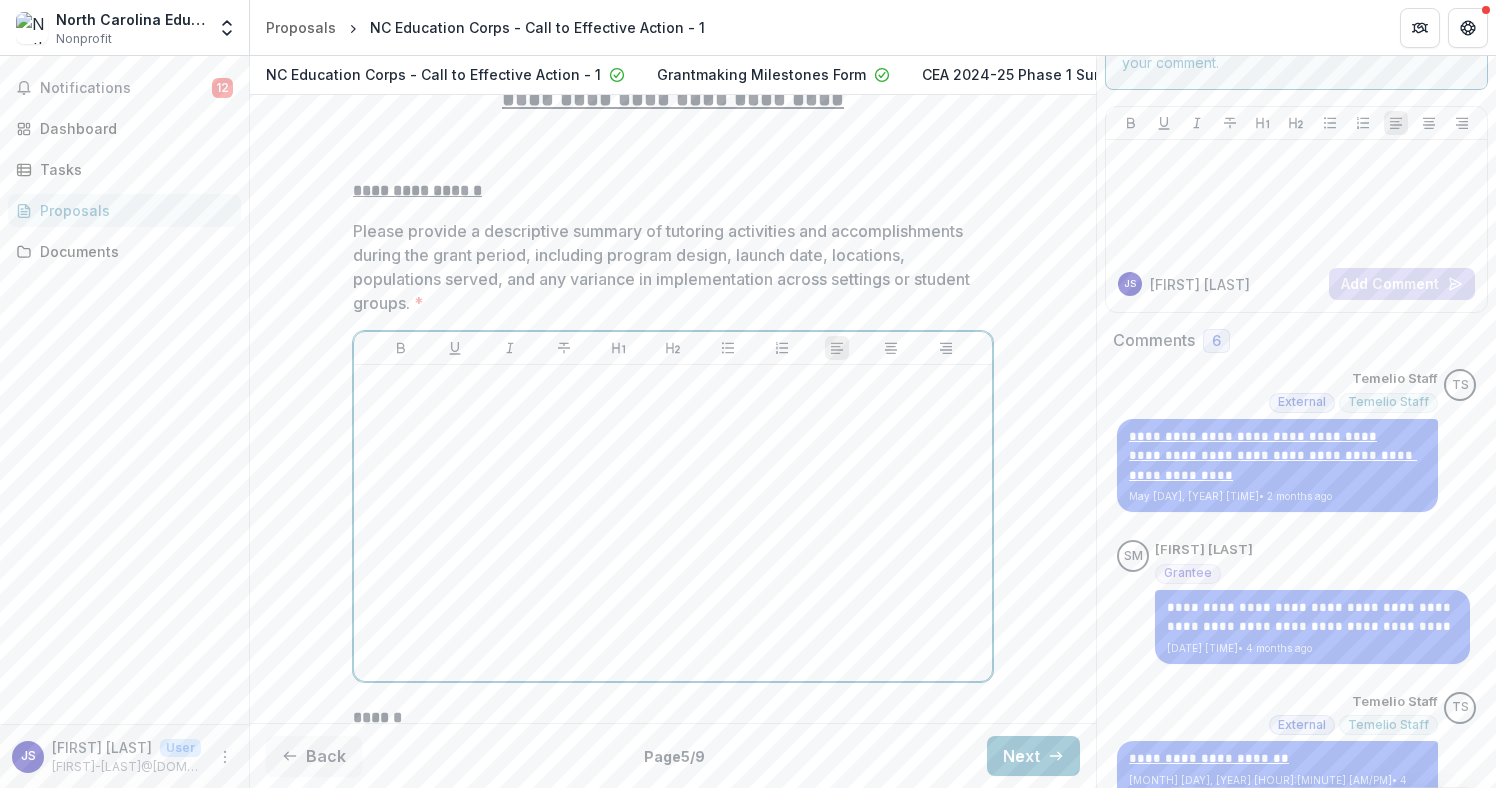 click at bounding box center [673, 384] 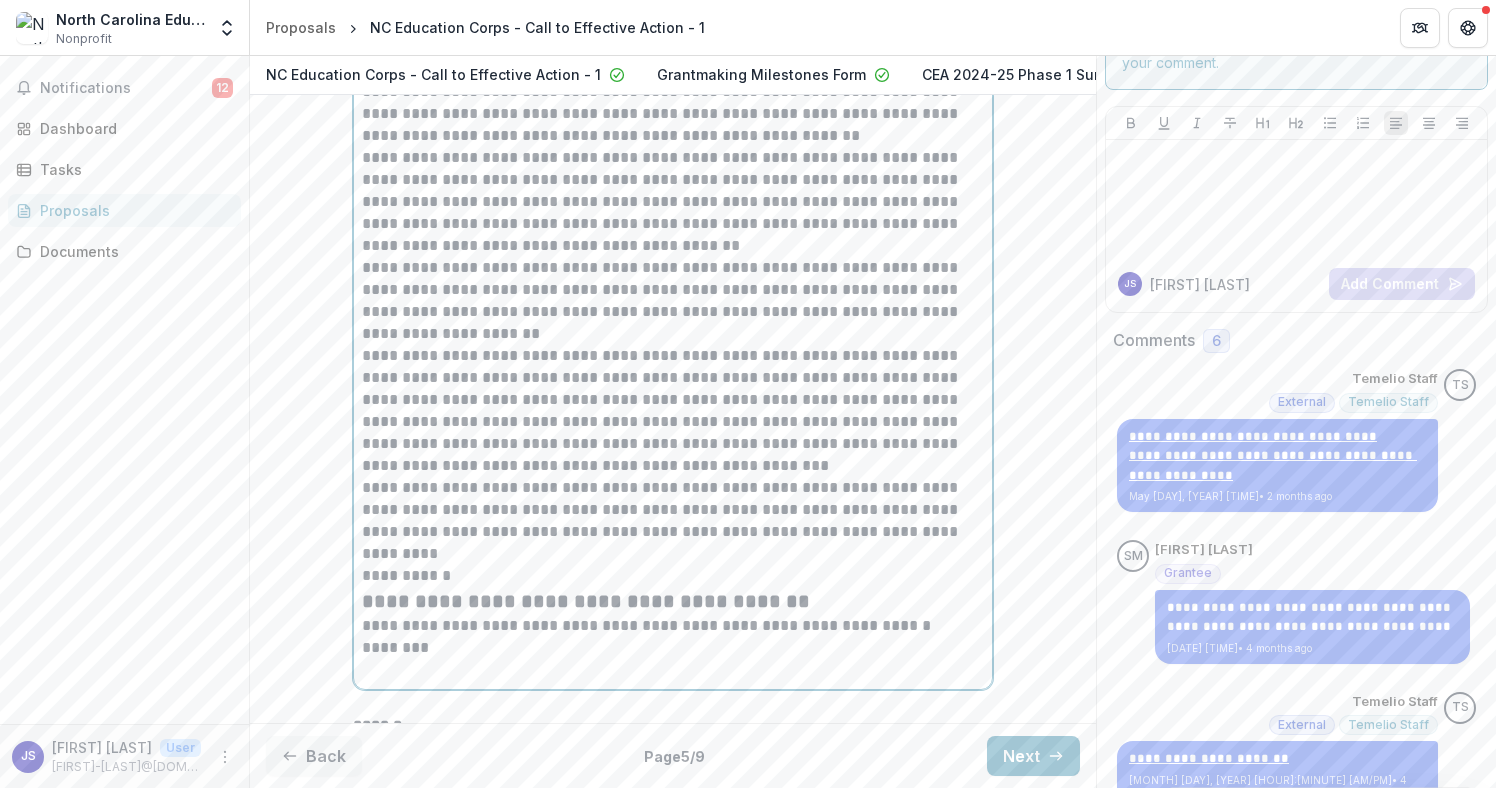 scroll, scrollTop: 831, scrollLeft: 0, axis: vertical 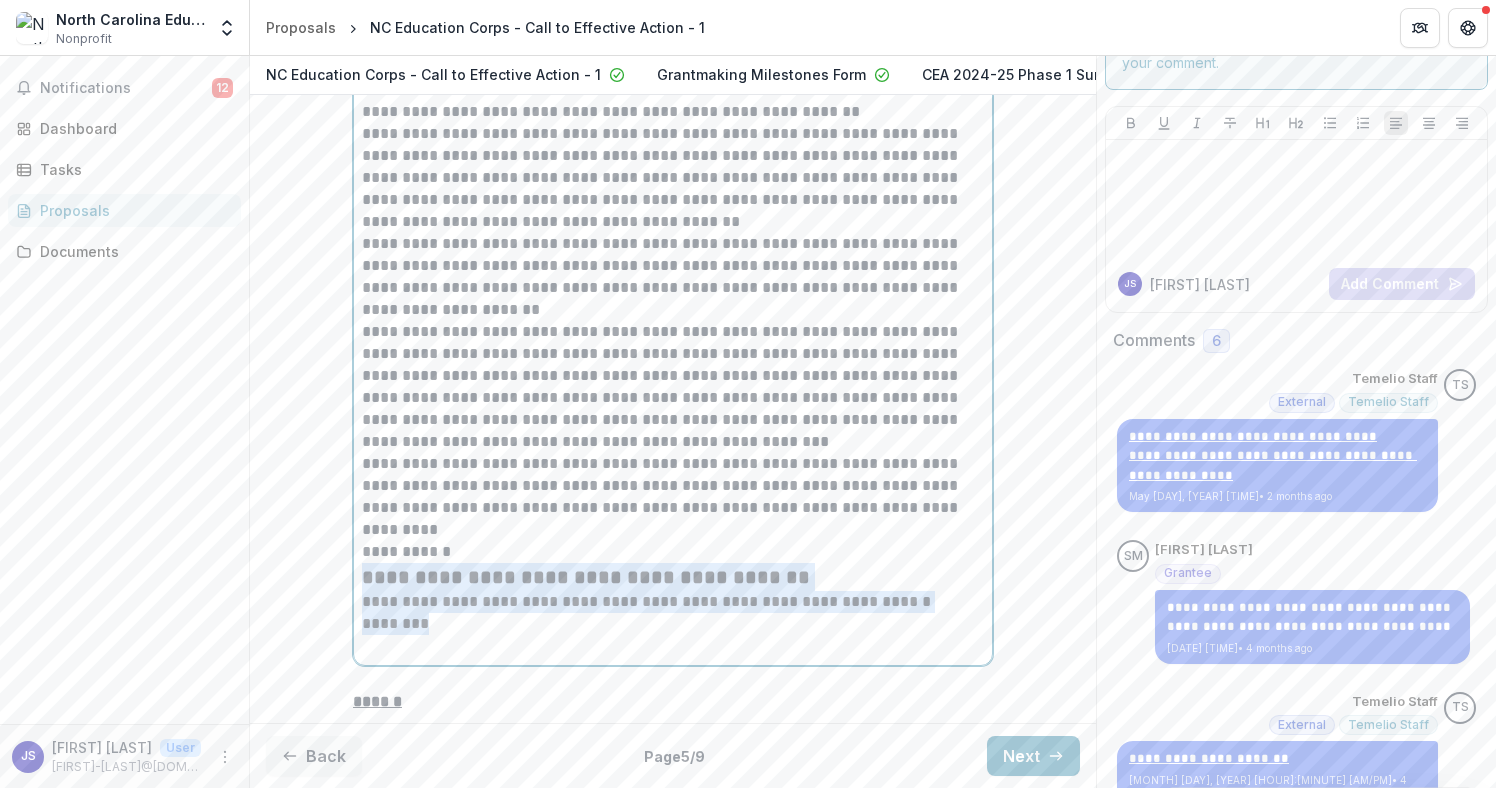 drag, startPoint x: 439, startPoint y: 642, endPoint x: 356, endPoint y: 580, distance: 103.6002 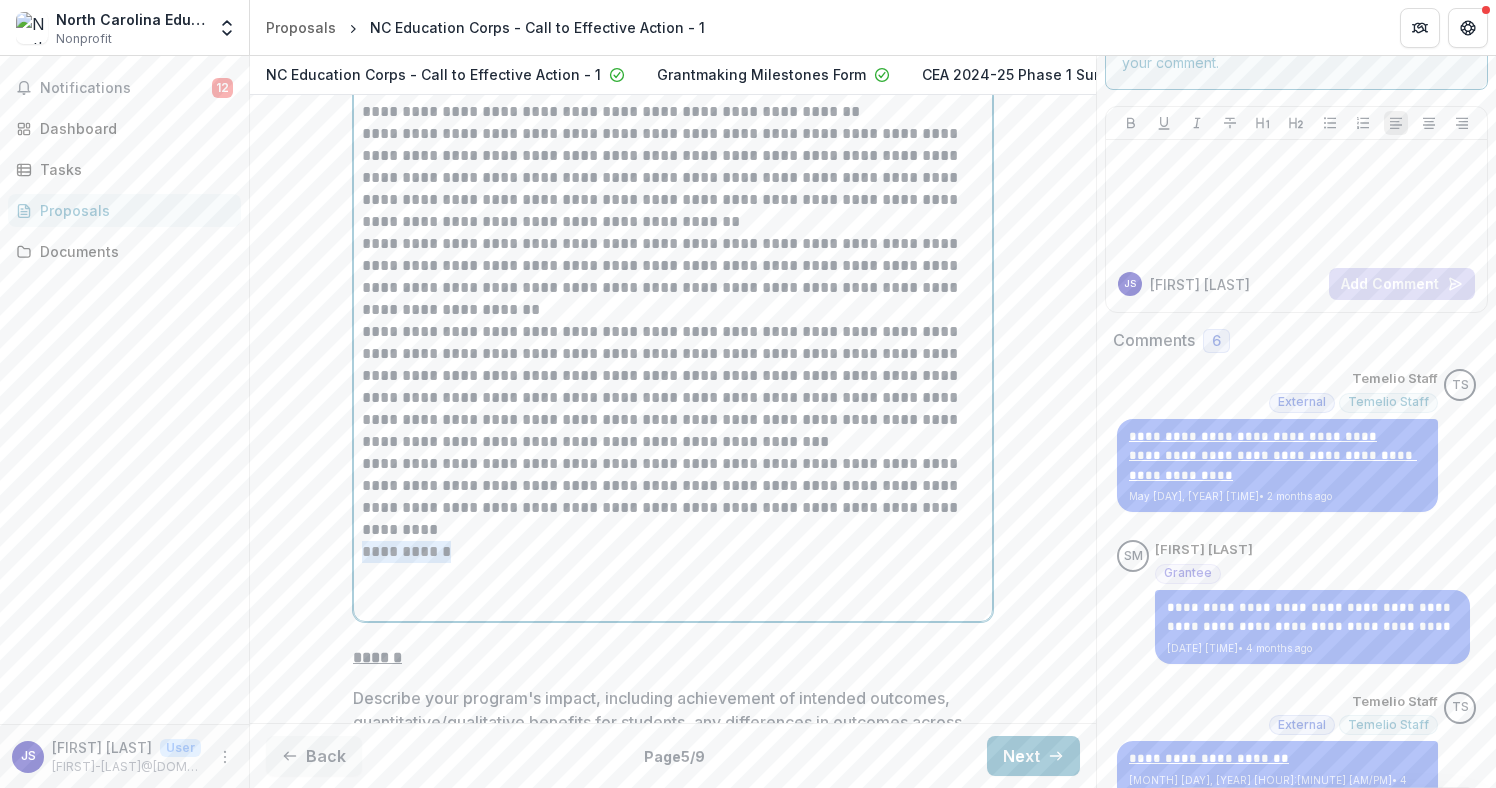drag, startPoint x: 468, startPoint y: 569, endPoint x: 358, endPoint y: 569, distance: 110 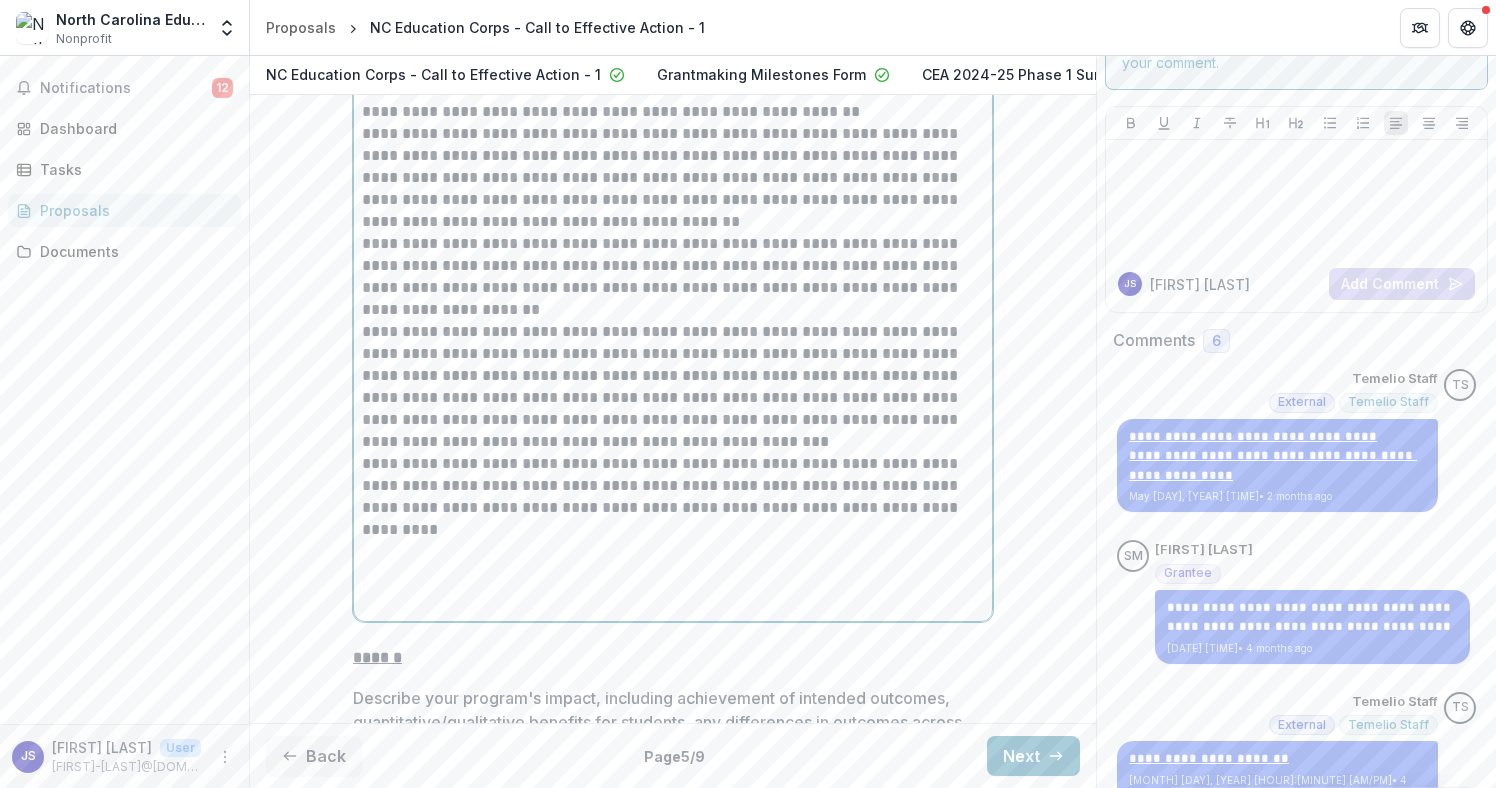 click at bounding box center [673, 602] 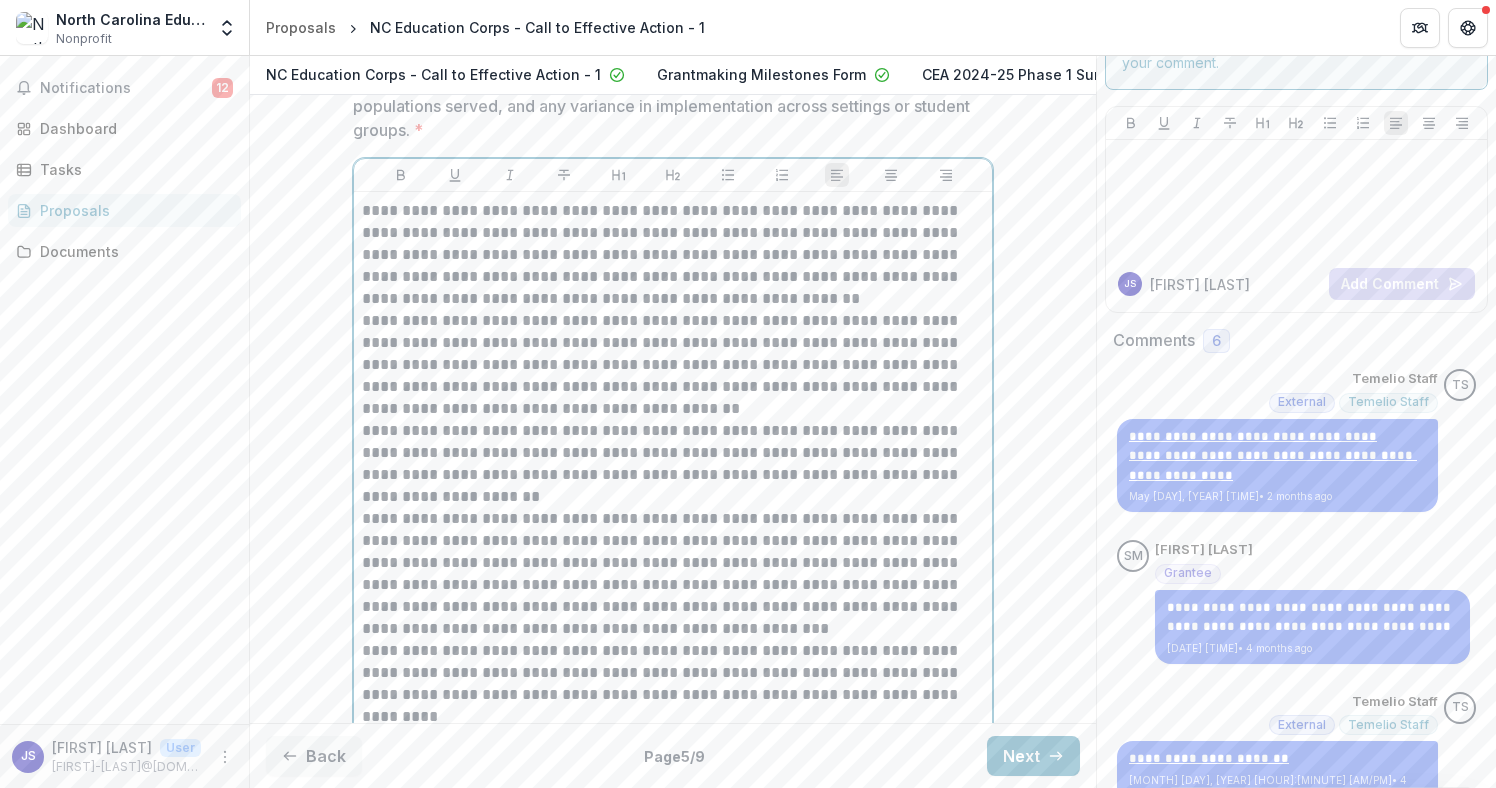 scroll, scrollTop: 595, scrollLeft: 0, axis: vertical 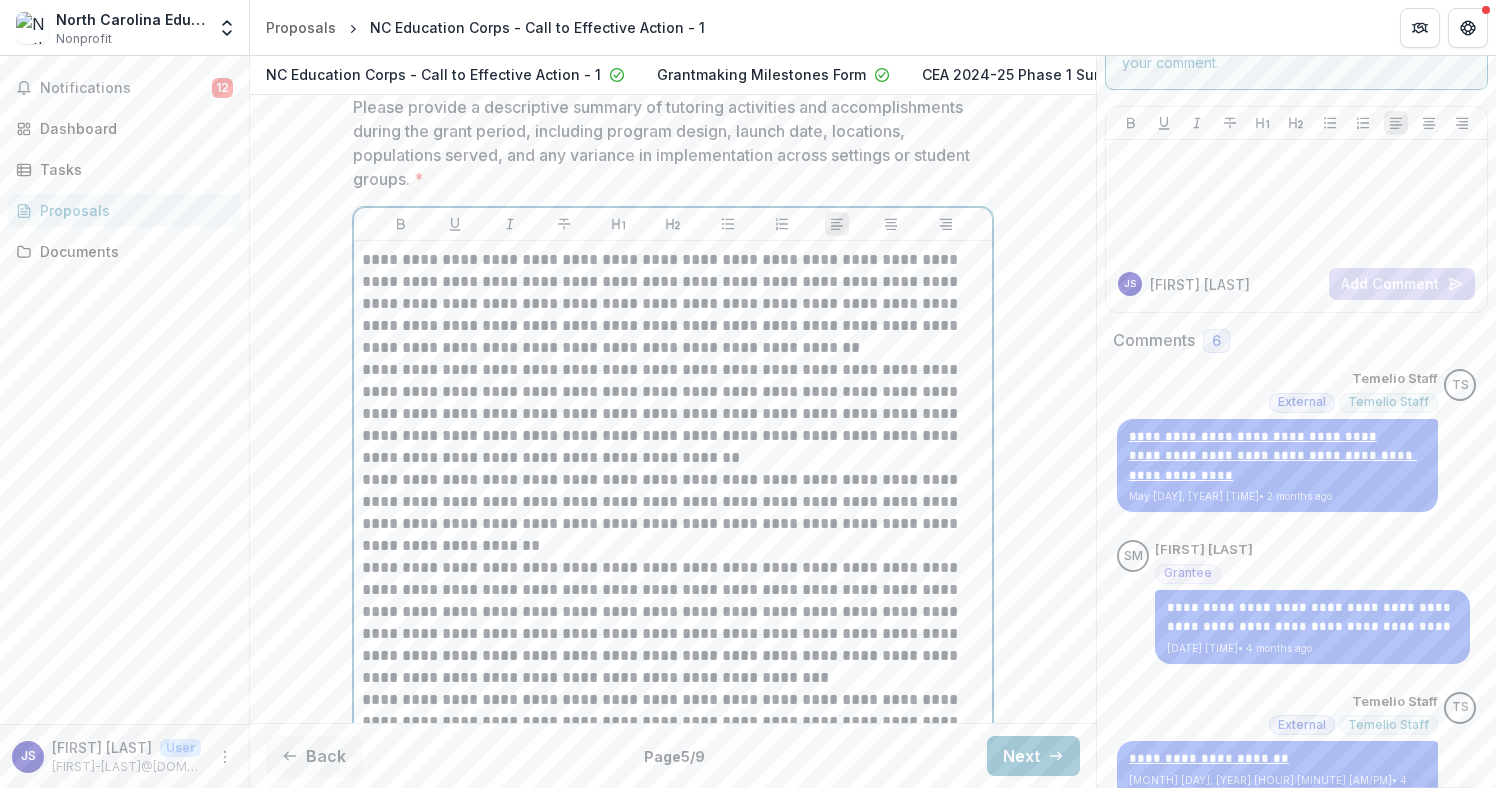click on "**********" at bounding box center (673, 304) 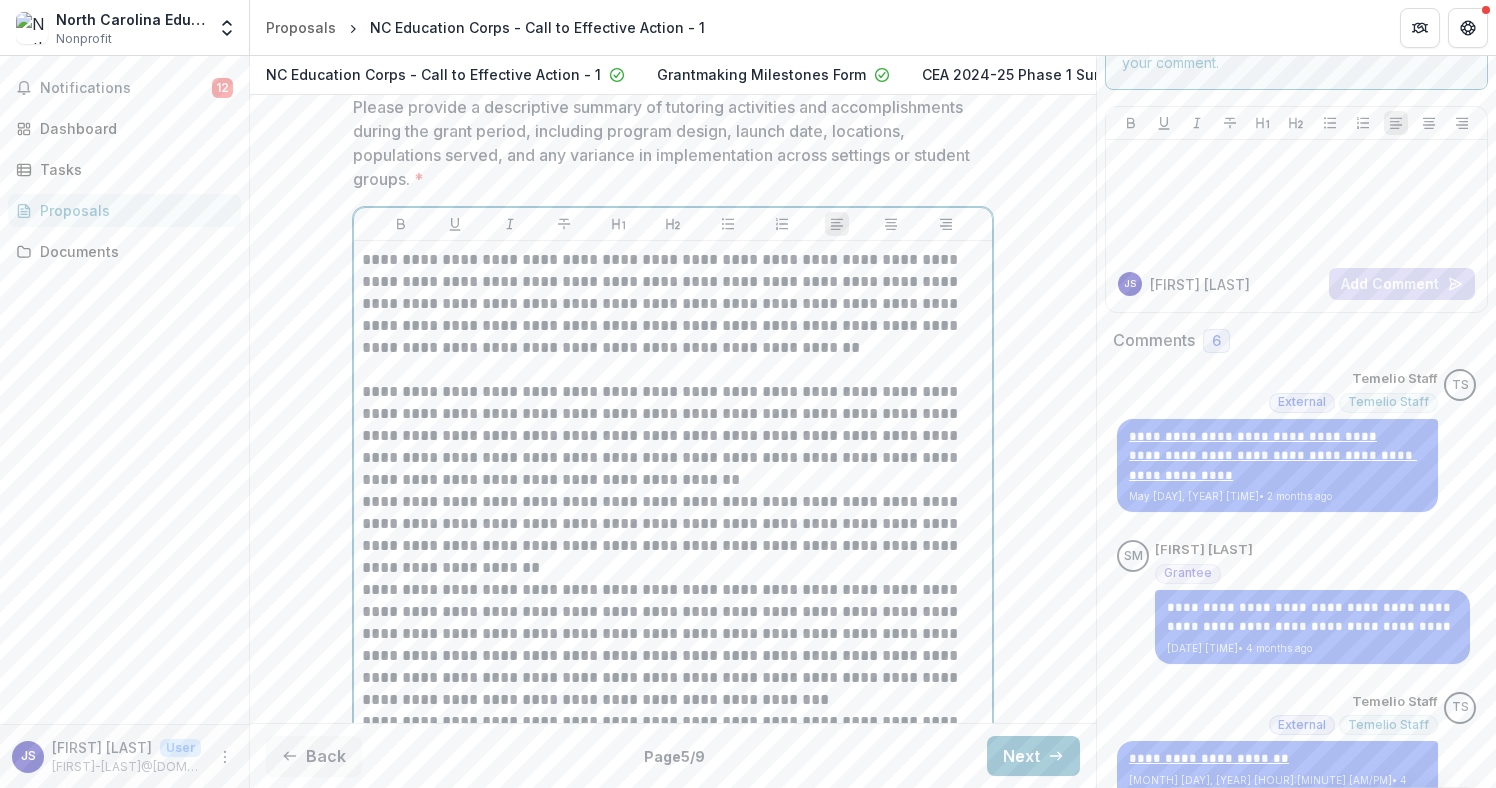 click on "**********" at bounding box center (673, 535) 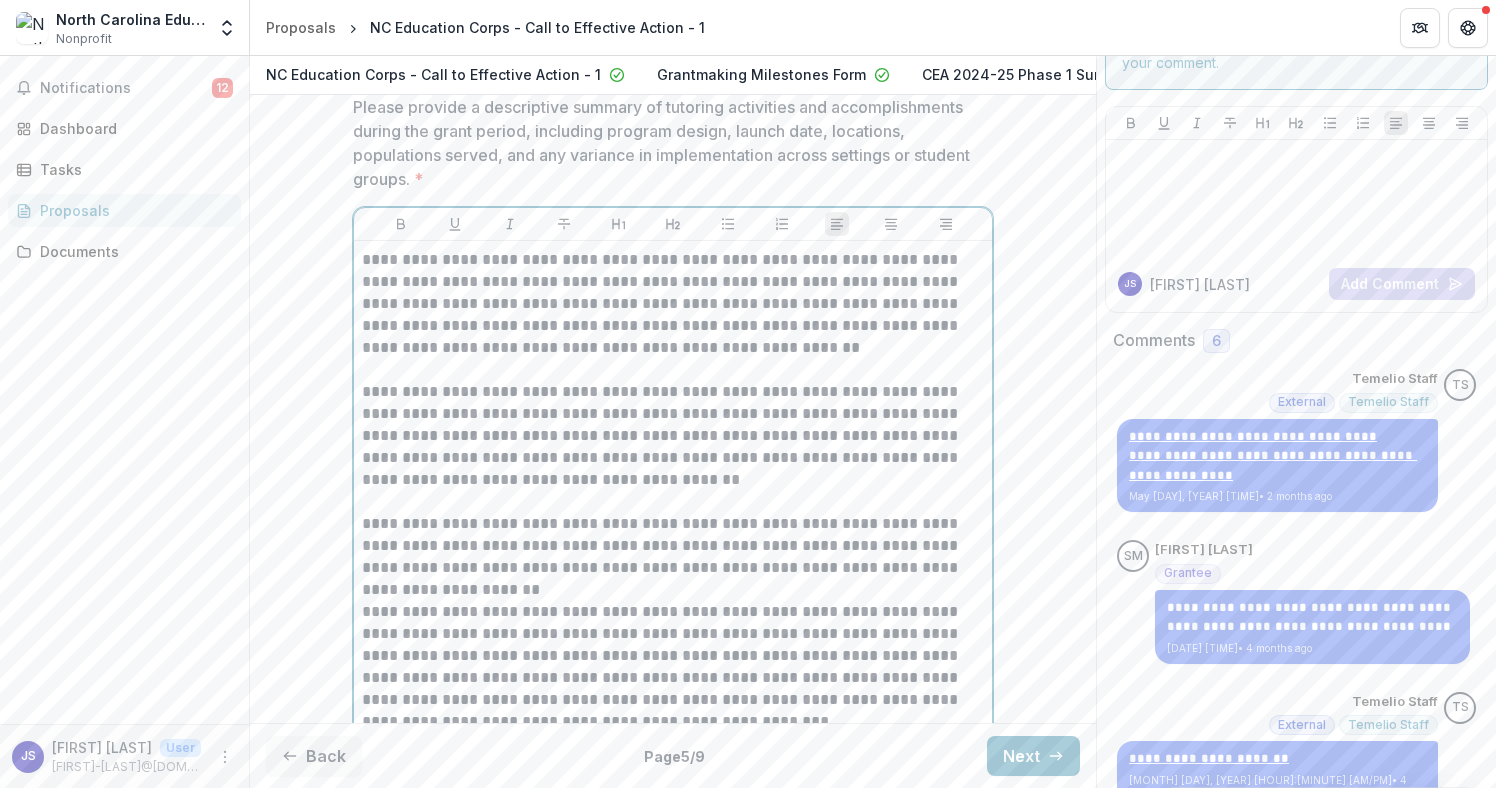 scroll, scrollTop: 642, scrollLeft: 0, axis: vertical 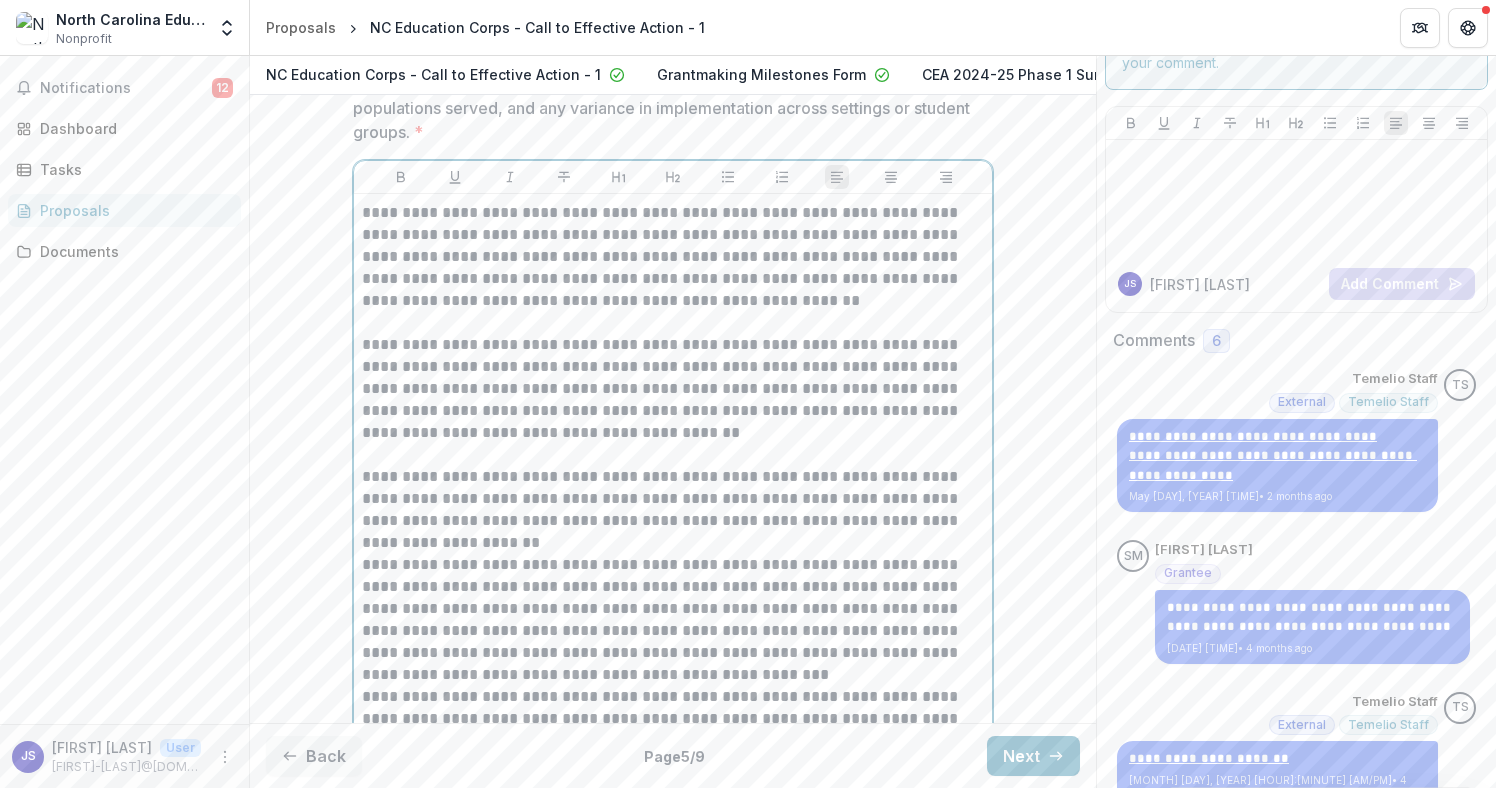 click on "**********" at bounding box center [673, 510] 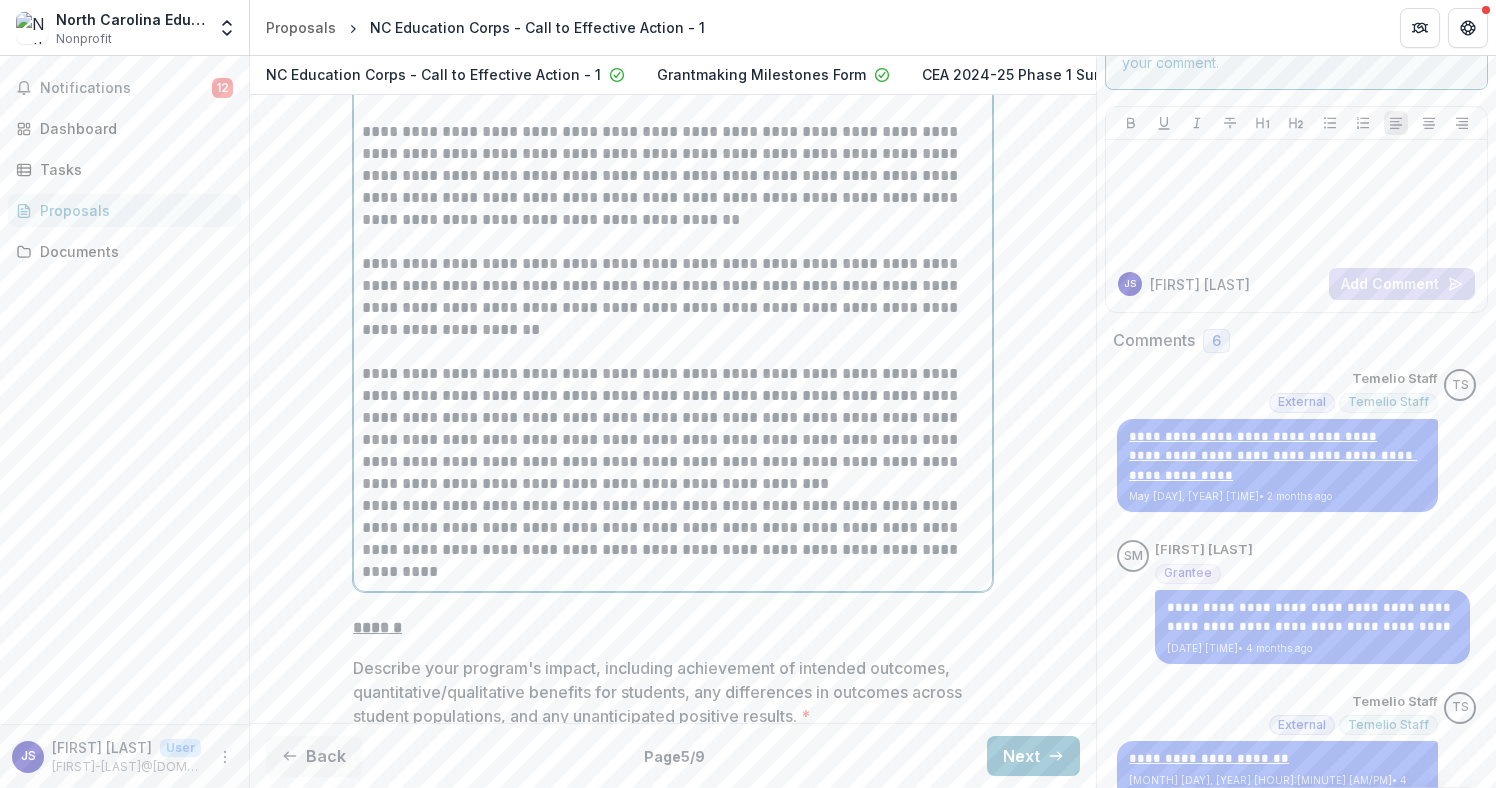 scroll, scrollTop: 898, scrollLeft: 0, axis: vertical 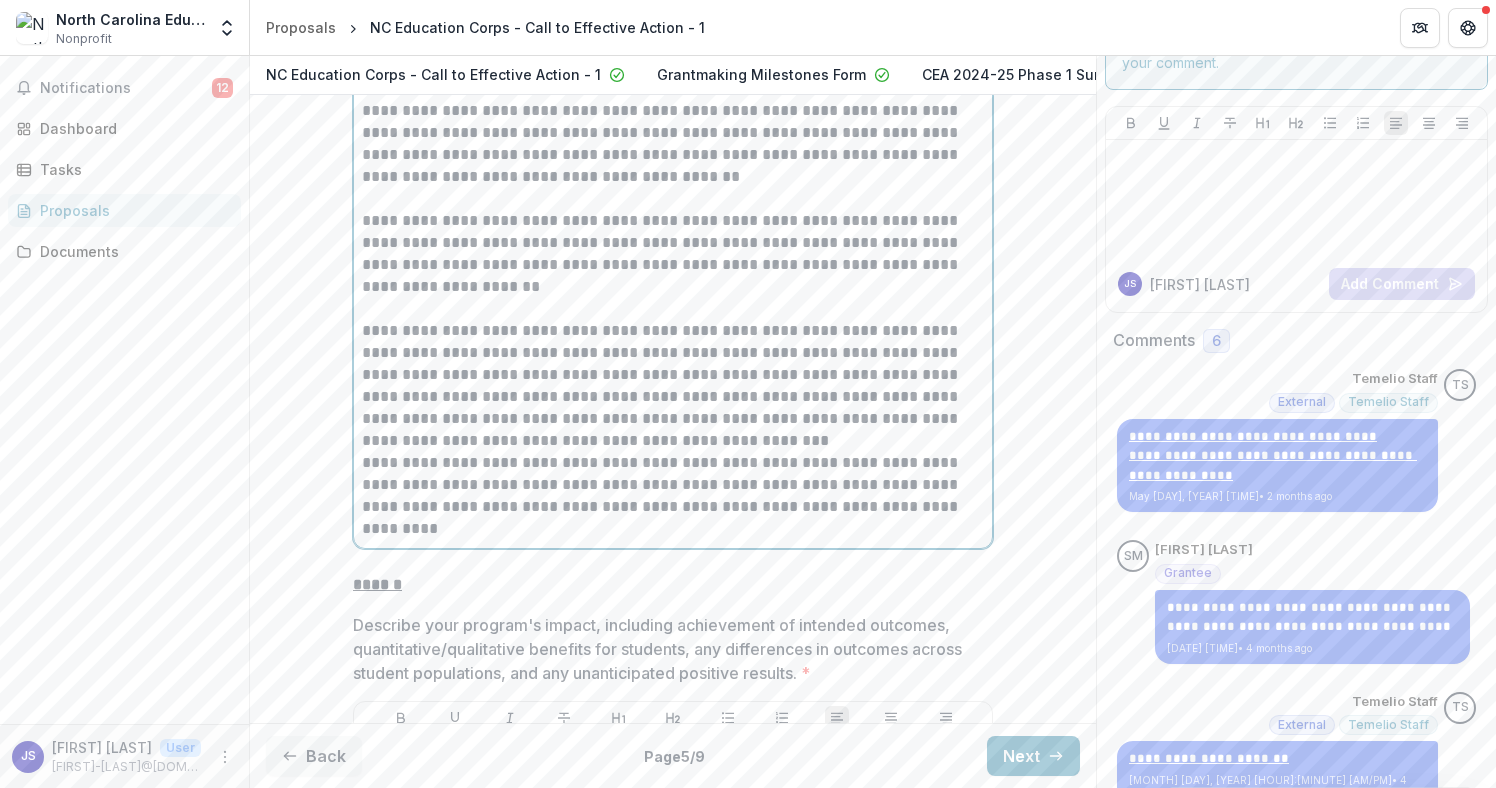 click on "**********" at bounding box center [673, 386] 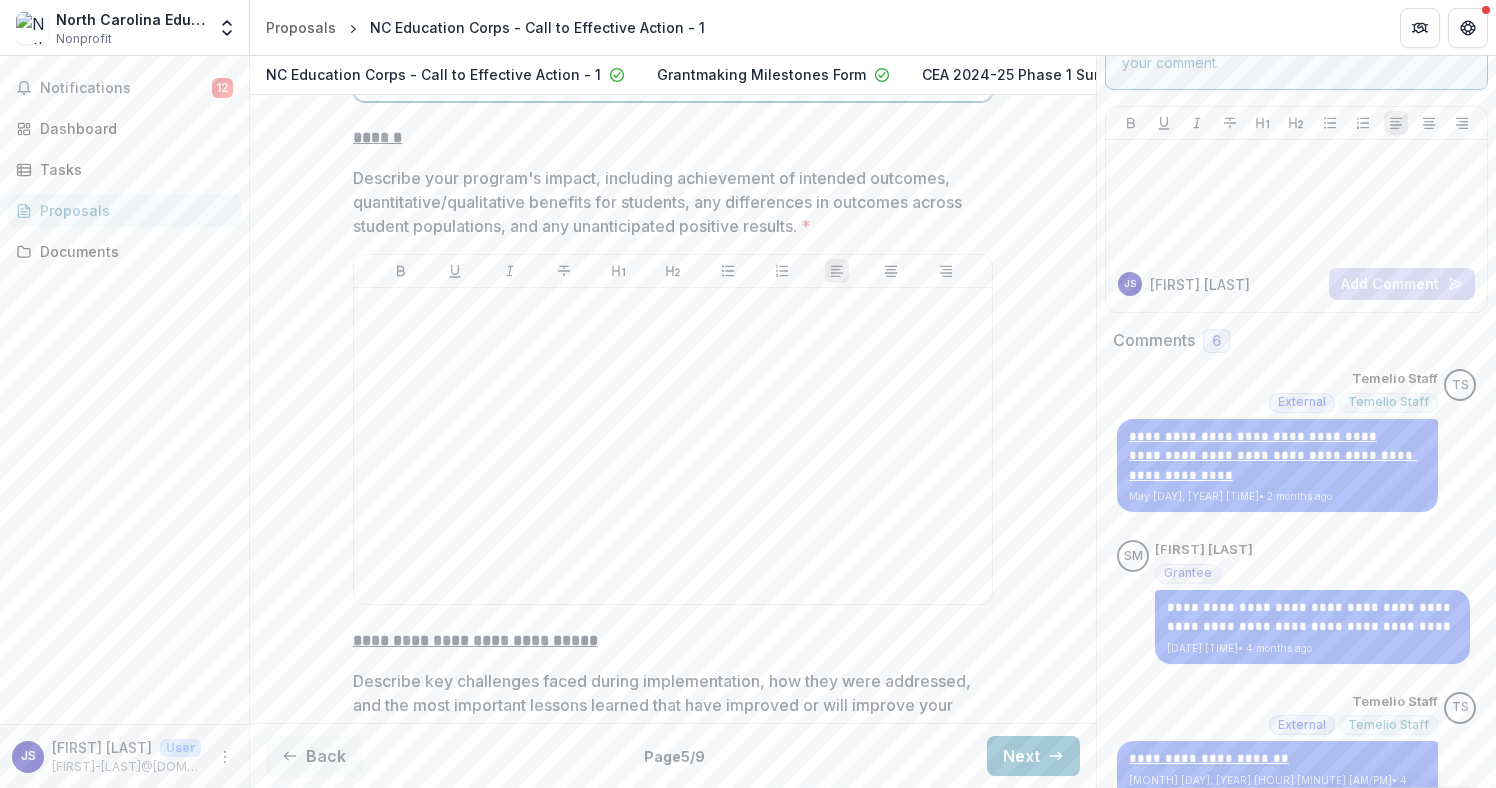 scroll, scrollTop: 1365, scrollLeft: 0, axis: vertical 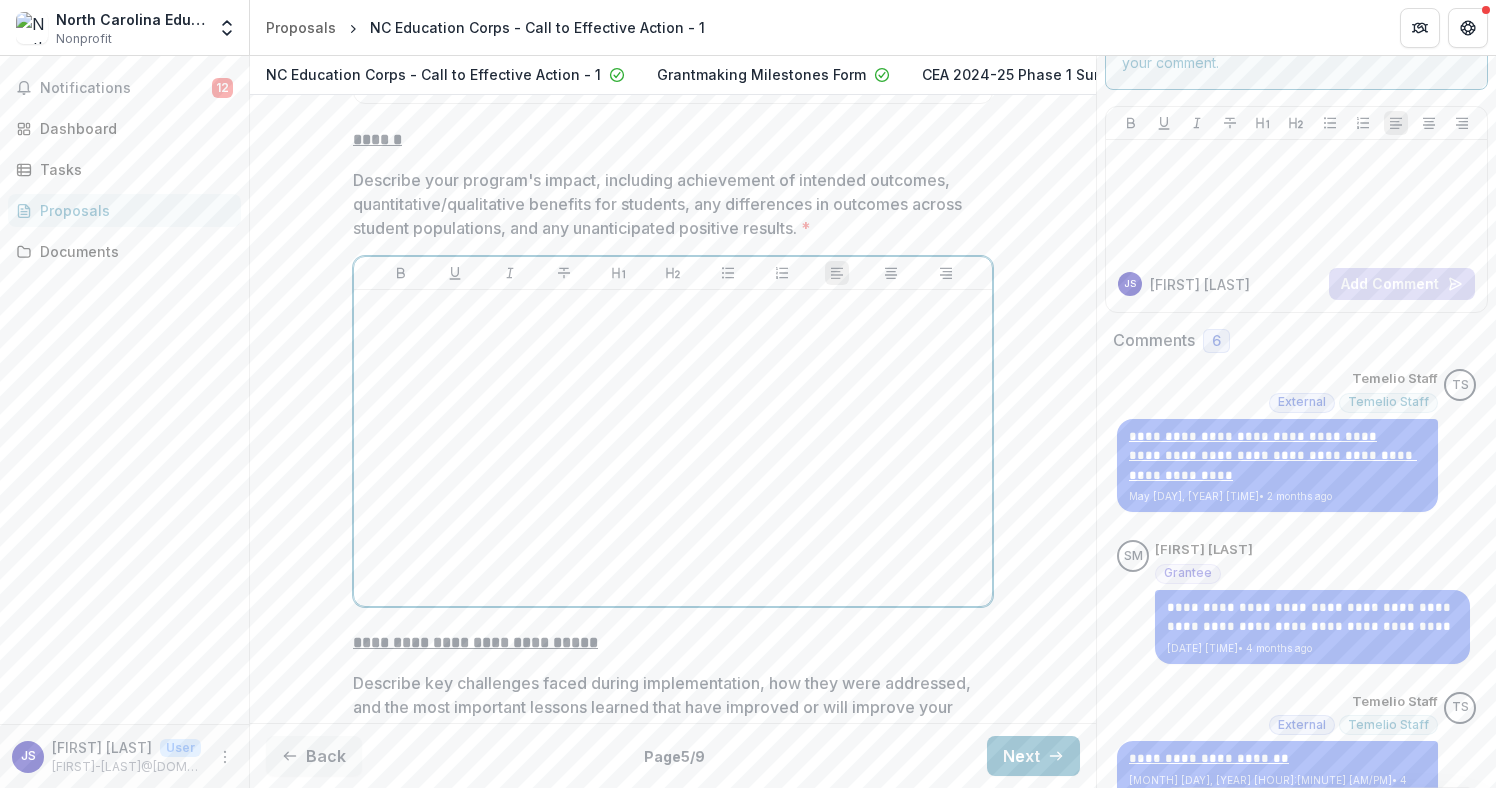 click at bounding box center (673, 448) 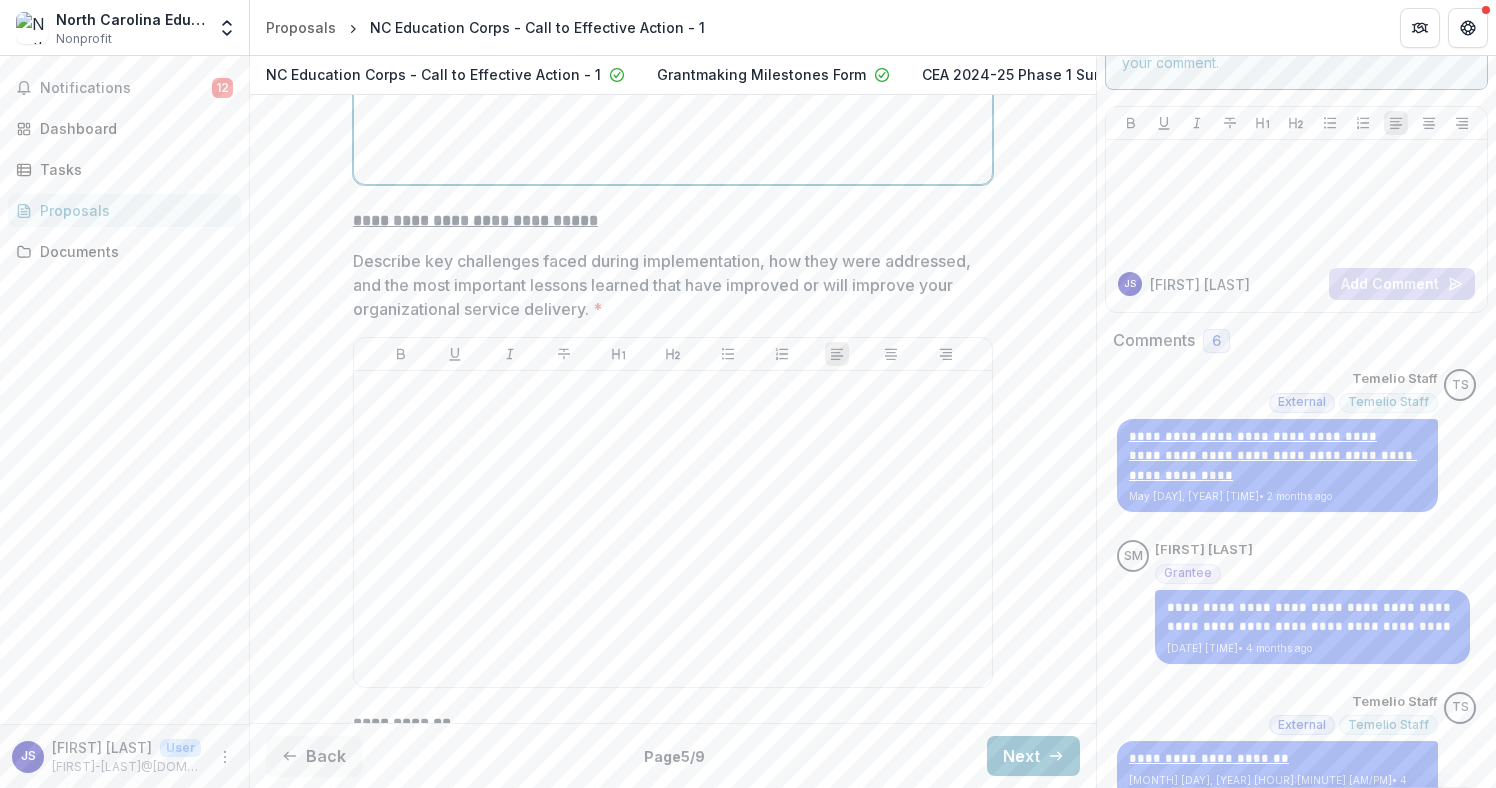 scroll, scrollTop: 1771, scrollLeft: 0, axis: vertical 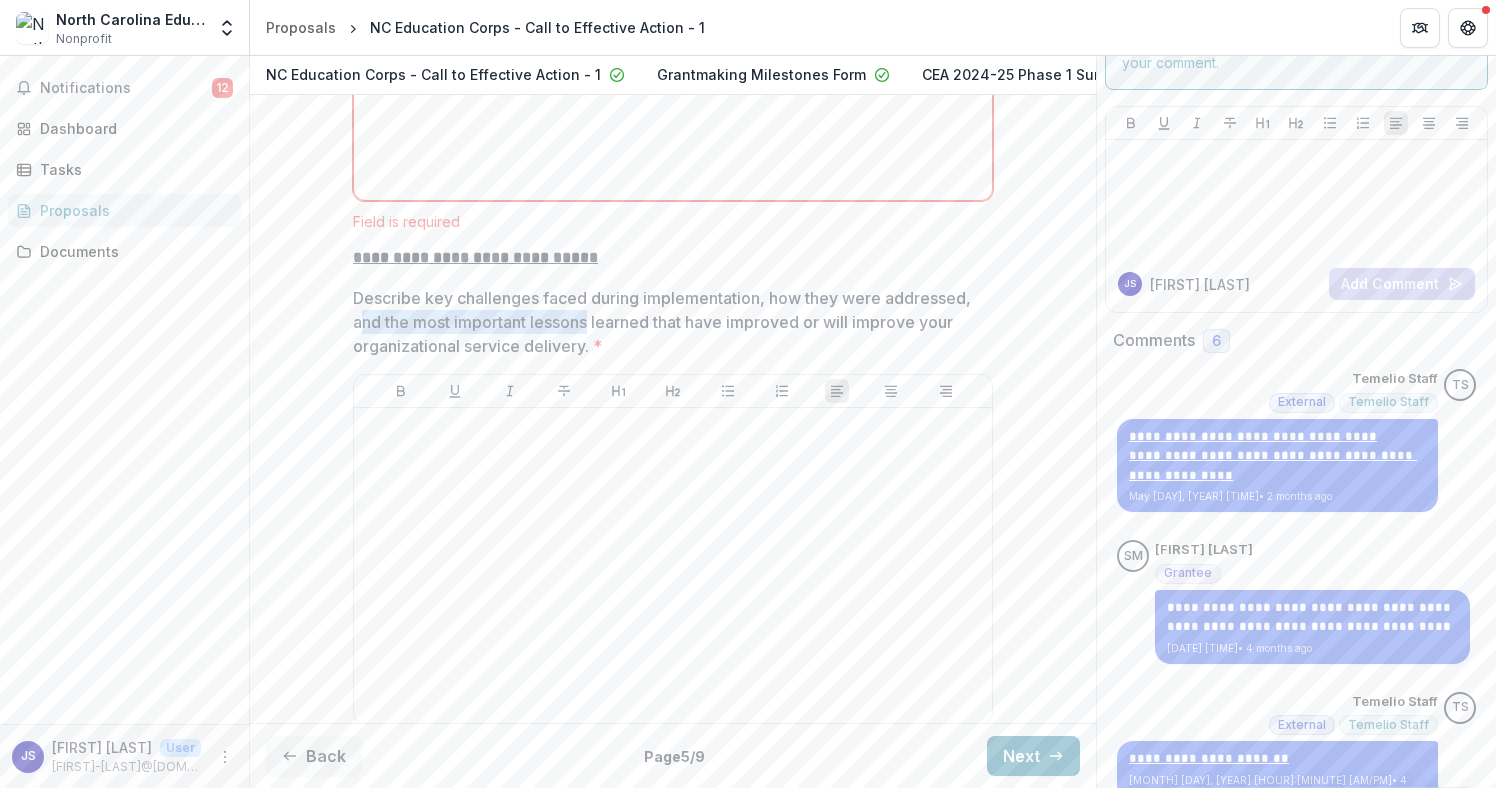 drag, startPoint x: 591, startPoint y: 343, endPoint x: 356, endPoint y: 328, distance: 235.47824 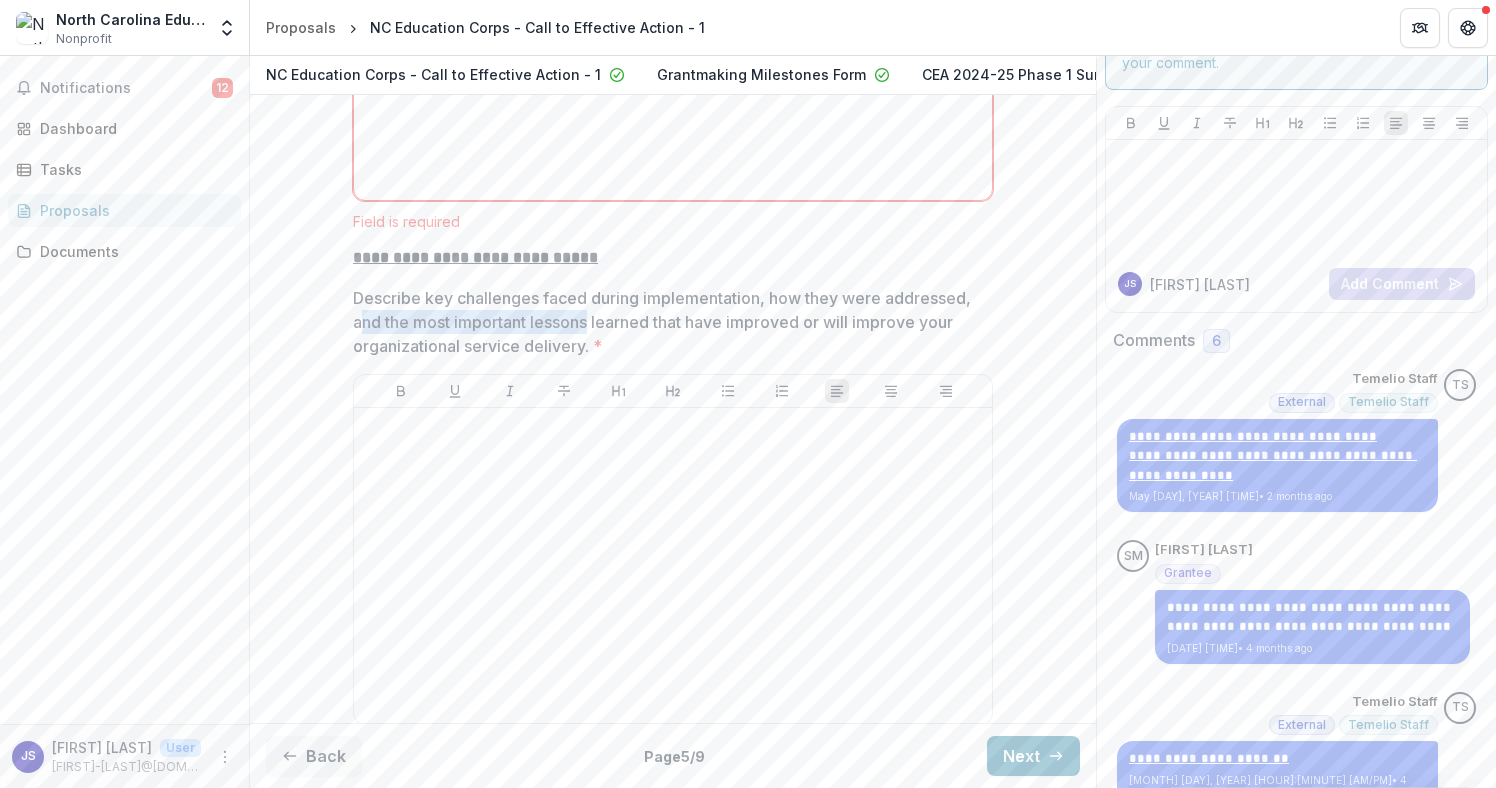 click on "Describe key challenges faced during implementation, how they were addressed, and the most important lessons learned that have improved or will improve your organizational service delivery. *" at bounding box center (667, 322) 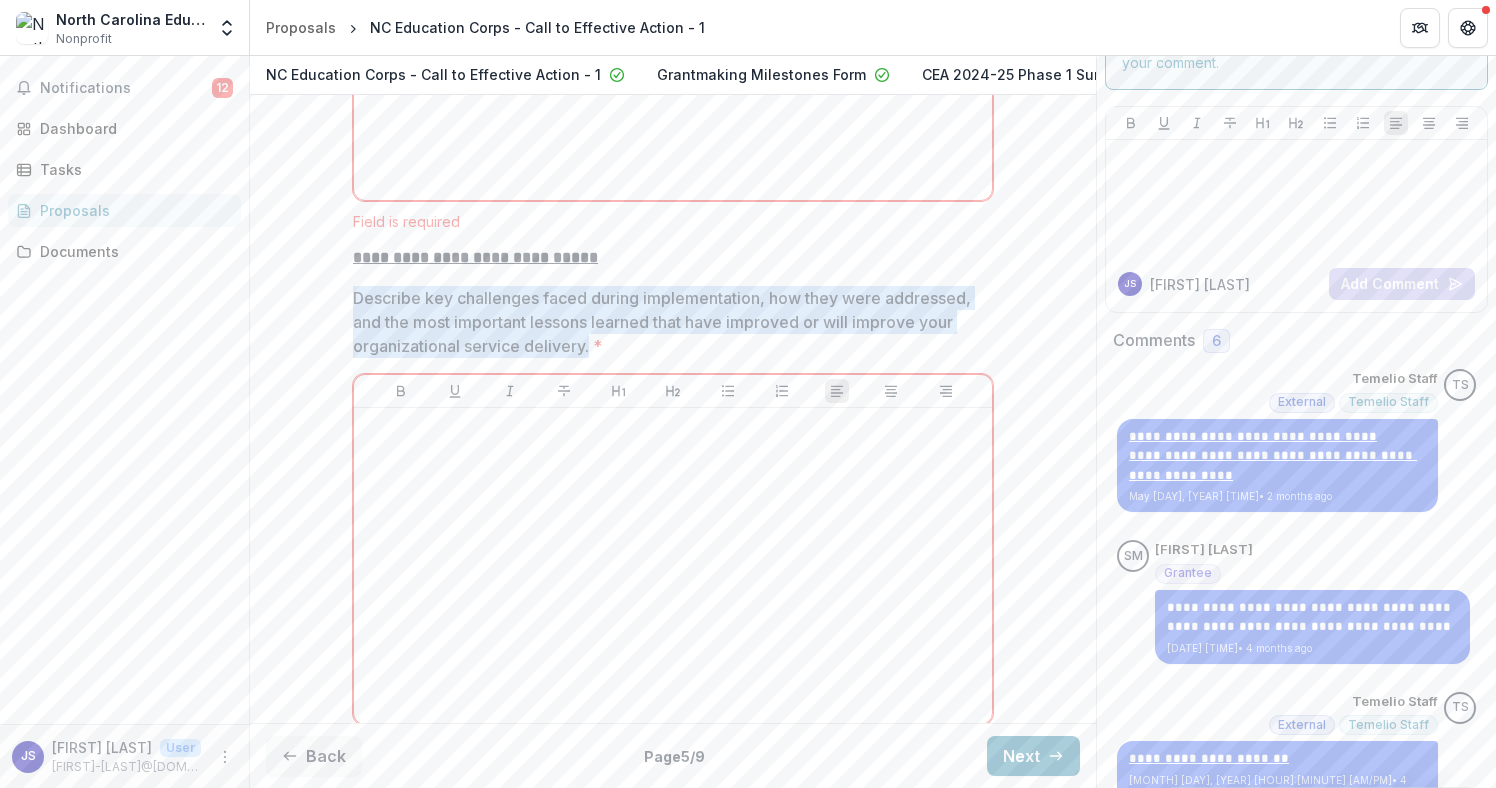 drag, startPoint x: 587, startPoint y: 369, endPoint x: 302, endPoint y: 320, distance: 289.1816 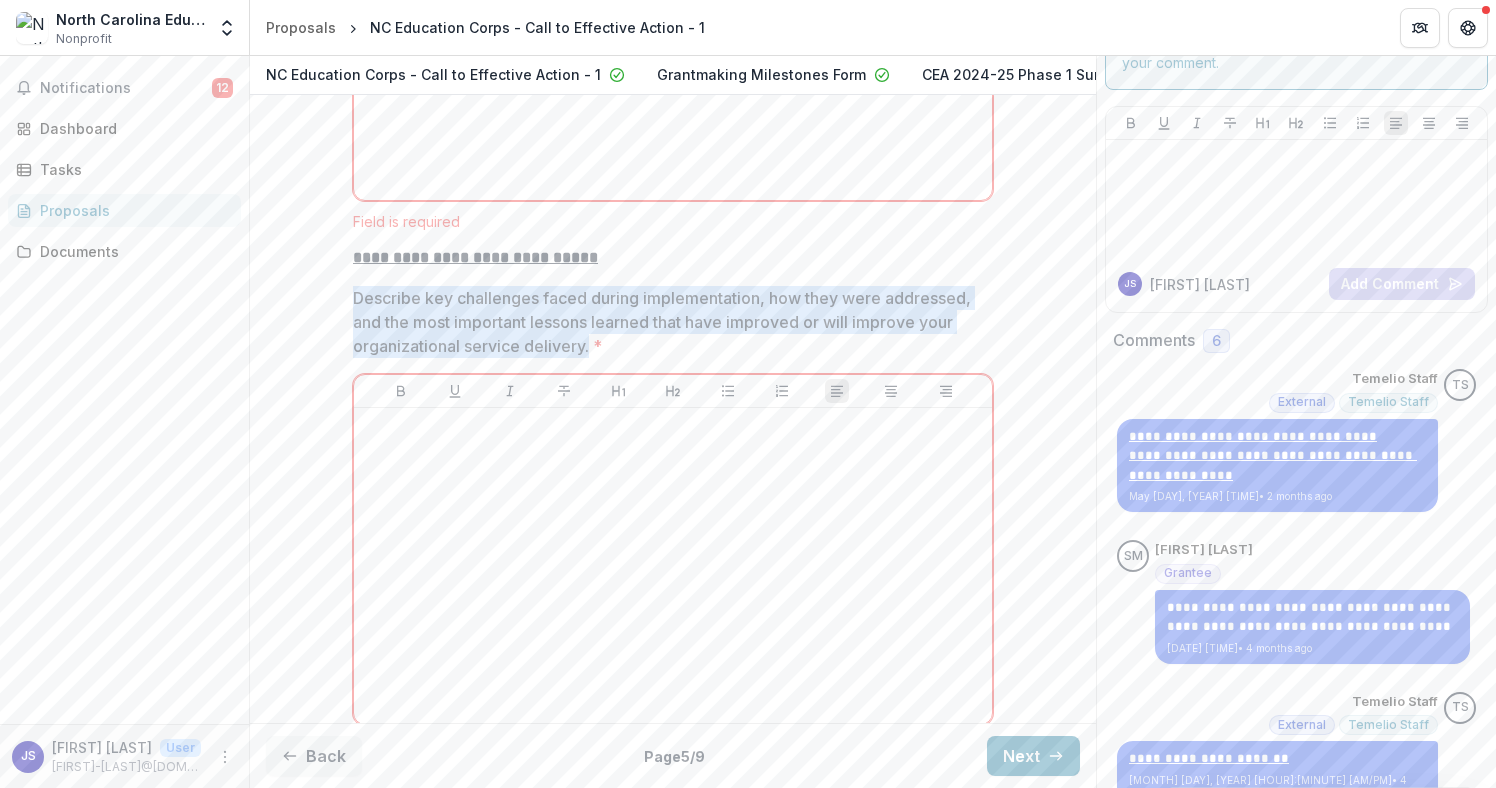 click on "**********" at bounding box center (673, 336) 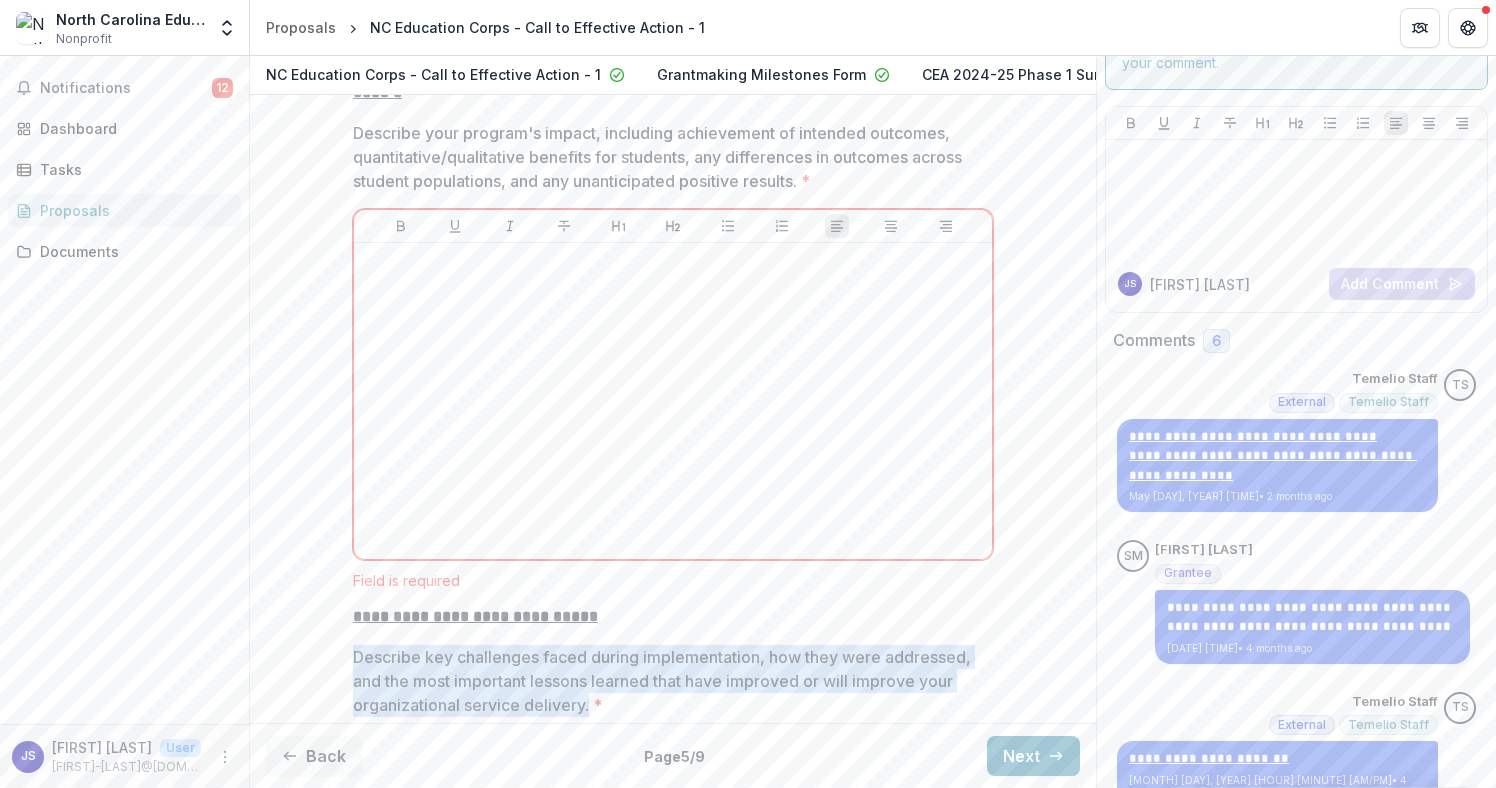 scroll, scrollTop: 1363, scrollLeft: 0, axis: vertical 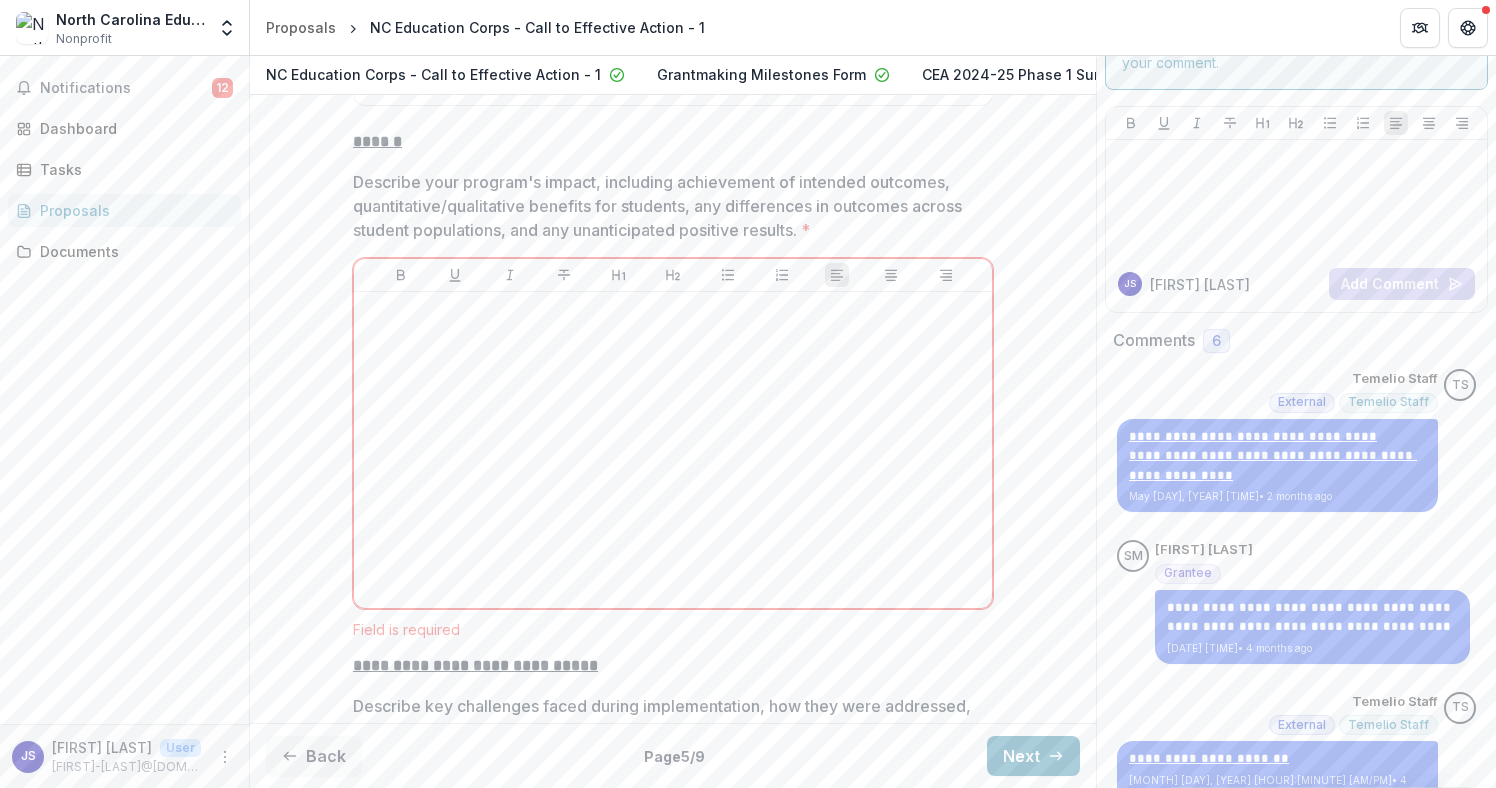 click on "Describe your program's impact, including achievement of intended outcomes, quantitative/qualitative benefits for students, any differences in outcomes across student populations, and any unanticipated positive results. *" at bounding box center (667, 206) 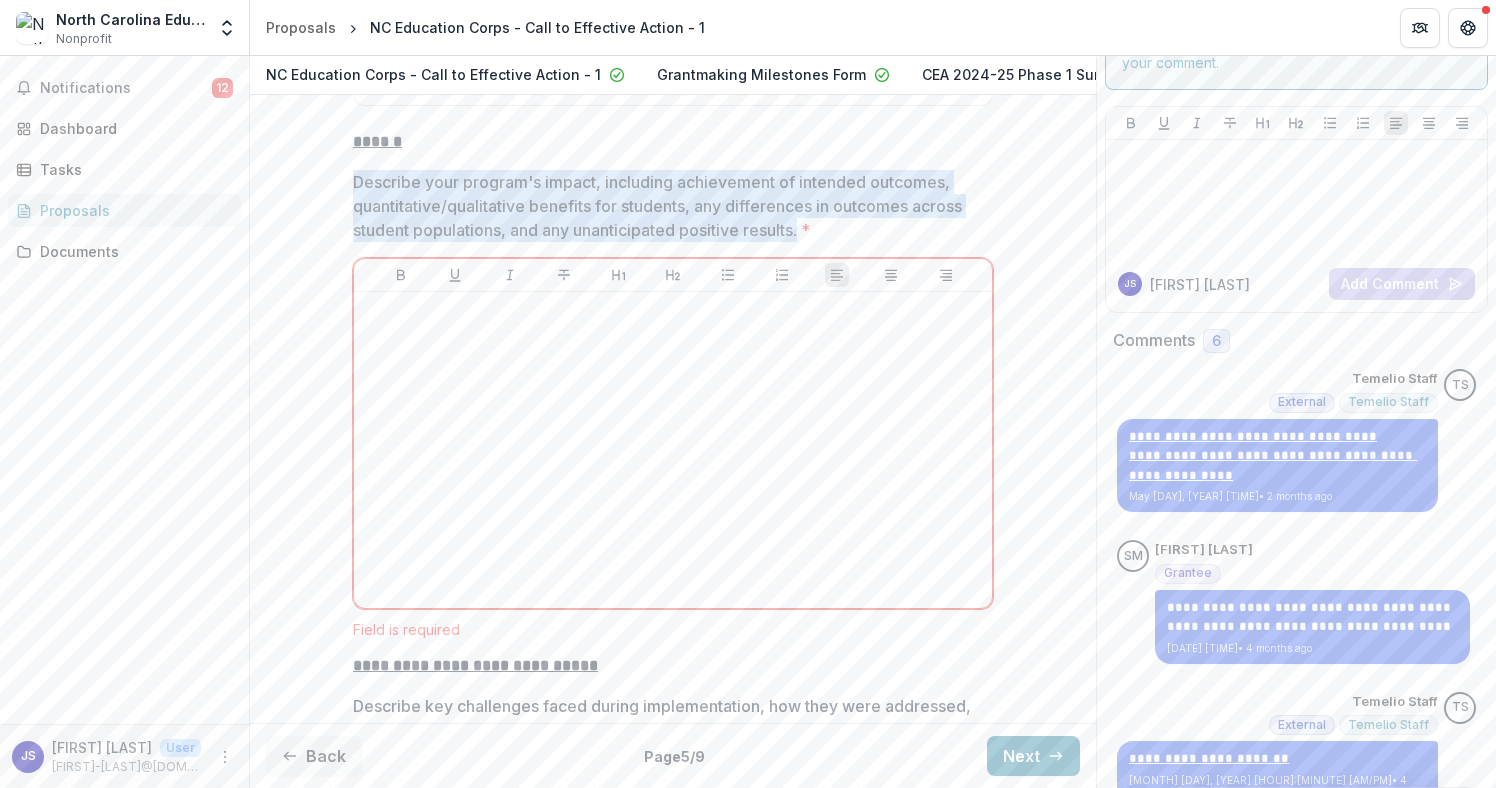 drag, startPoint x: 805, startPoint y: 247, endPoint x: 340, endPoint y: 206, distance: 466.80402 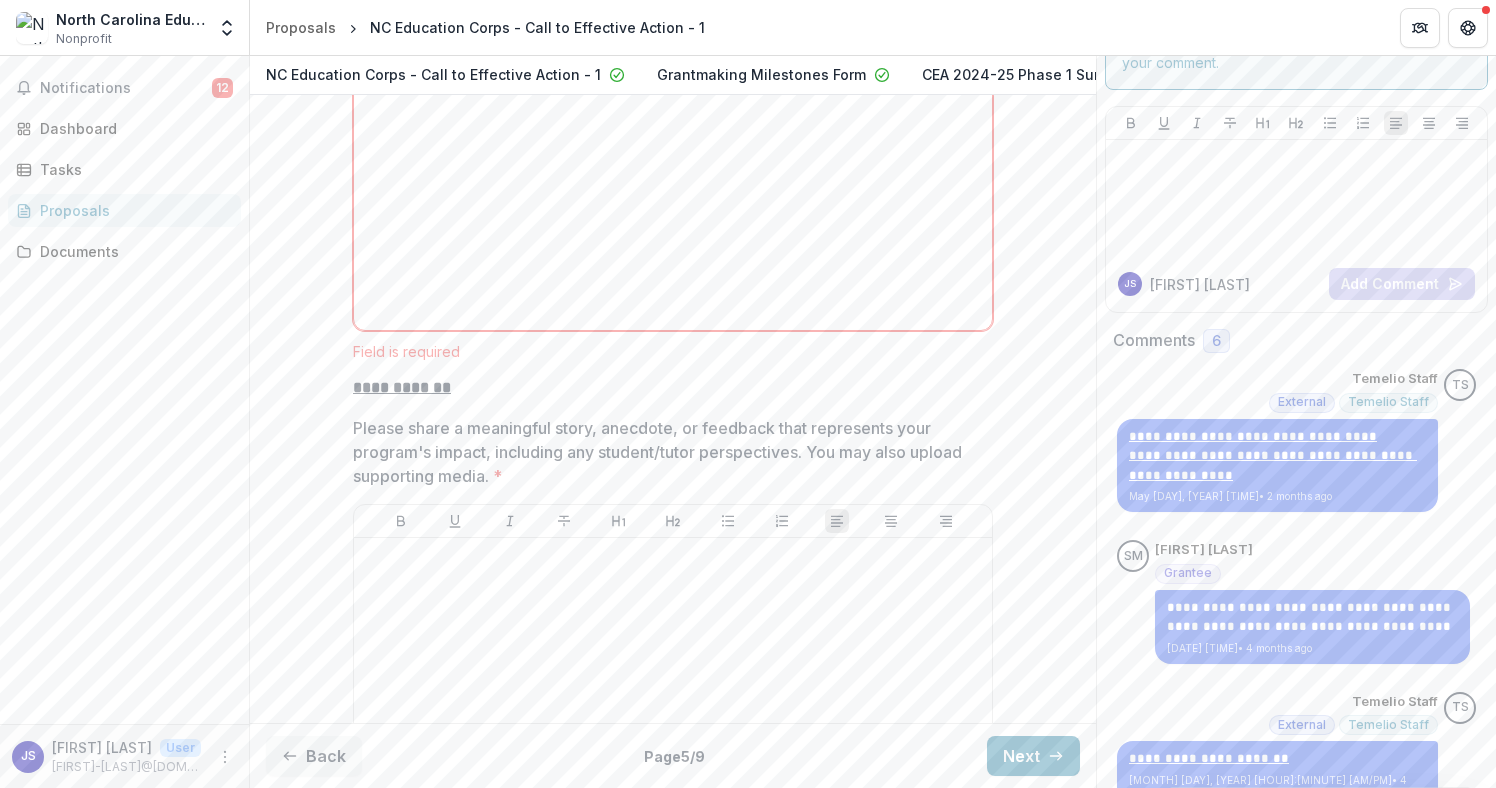 scroll, scrollTop: 2184, scrollLeft: 0, axis: vertical 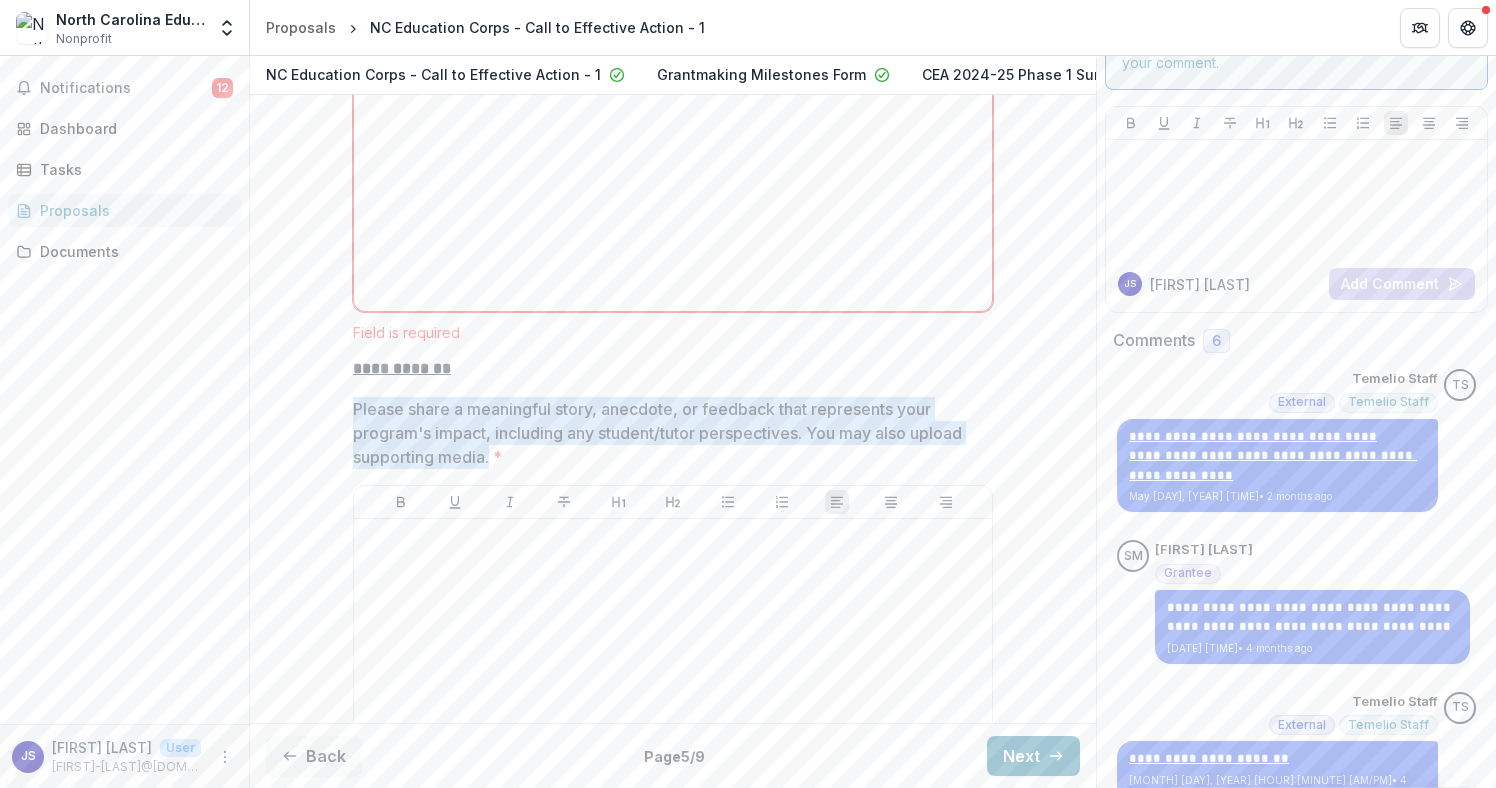 drag, startPoint x: 490, startPoint y: 481, endPoint x: 332, endPoint y: 435, distance: 164.56001 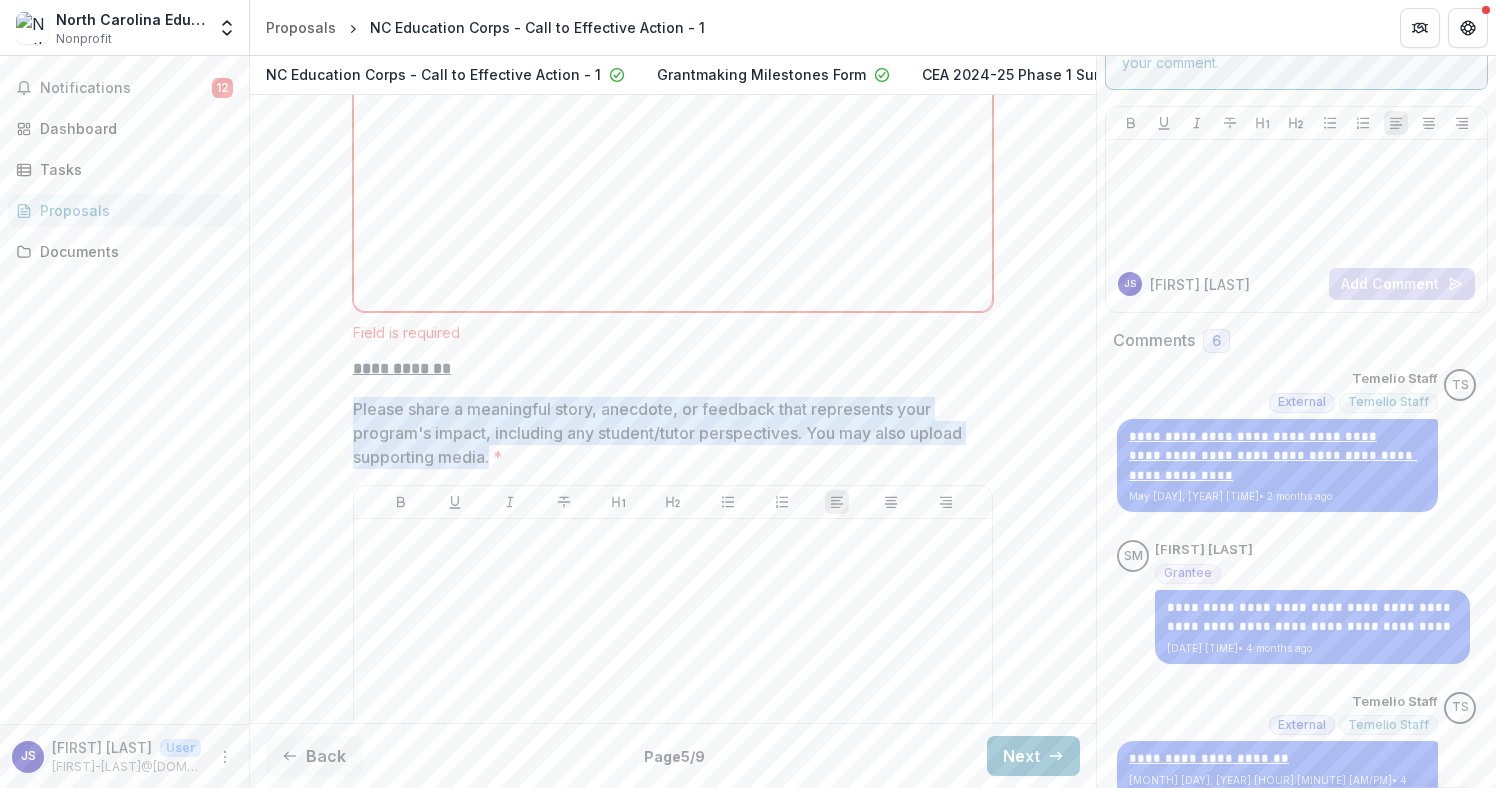click on "**********" at bounding box center [673, -77] 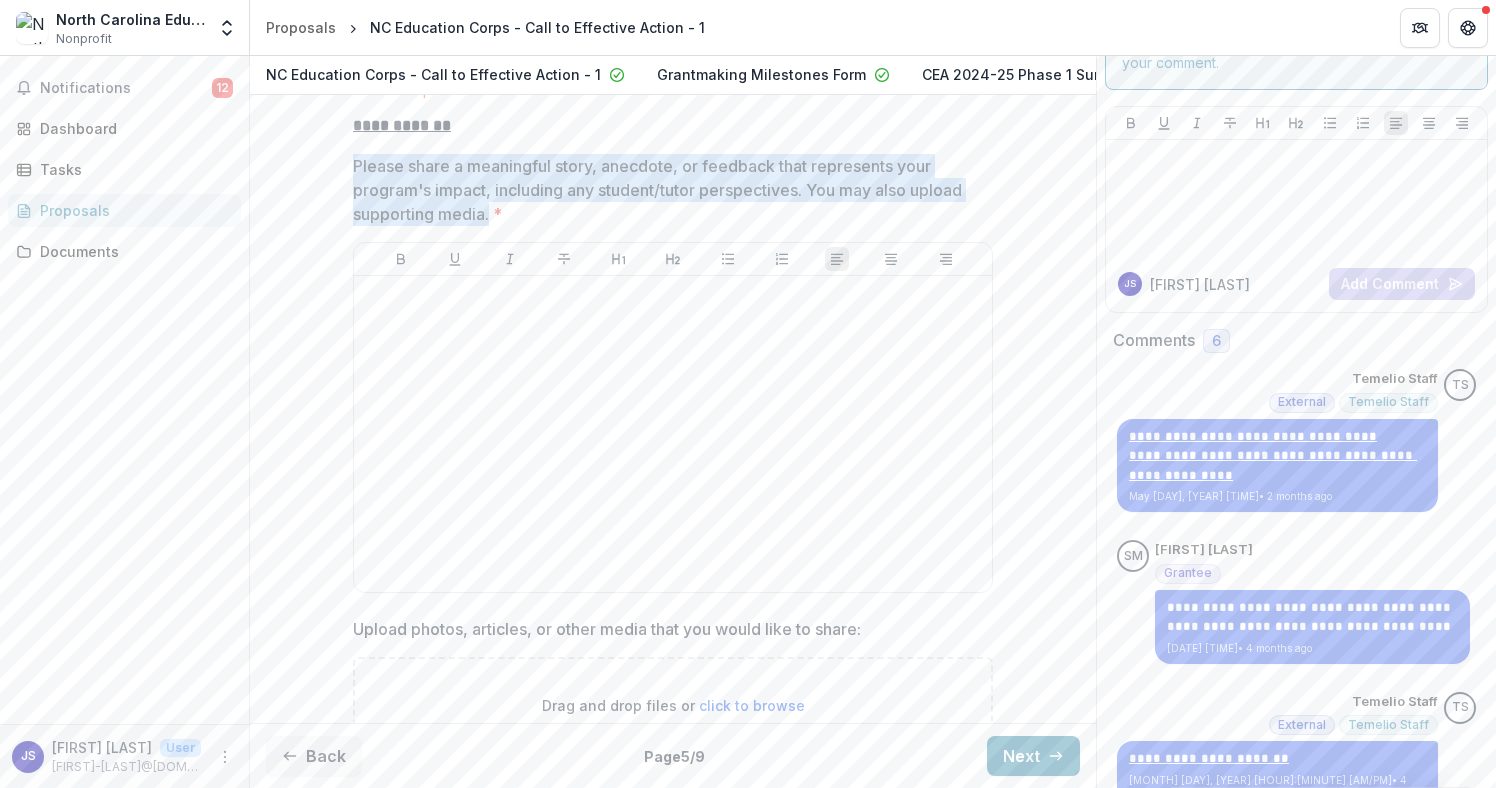 scroll, scrollTop: 2353, scrollLeft: 0, axis: vertical 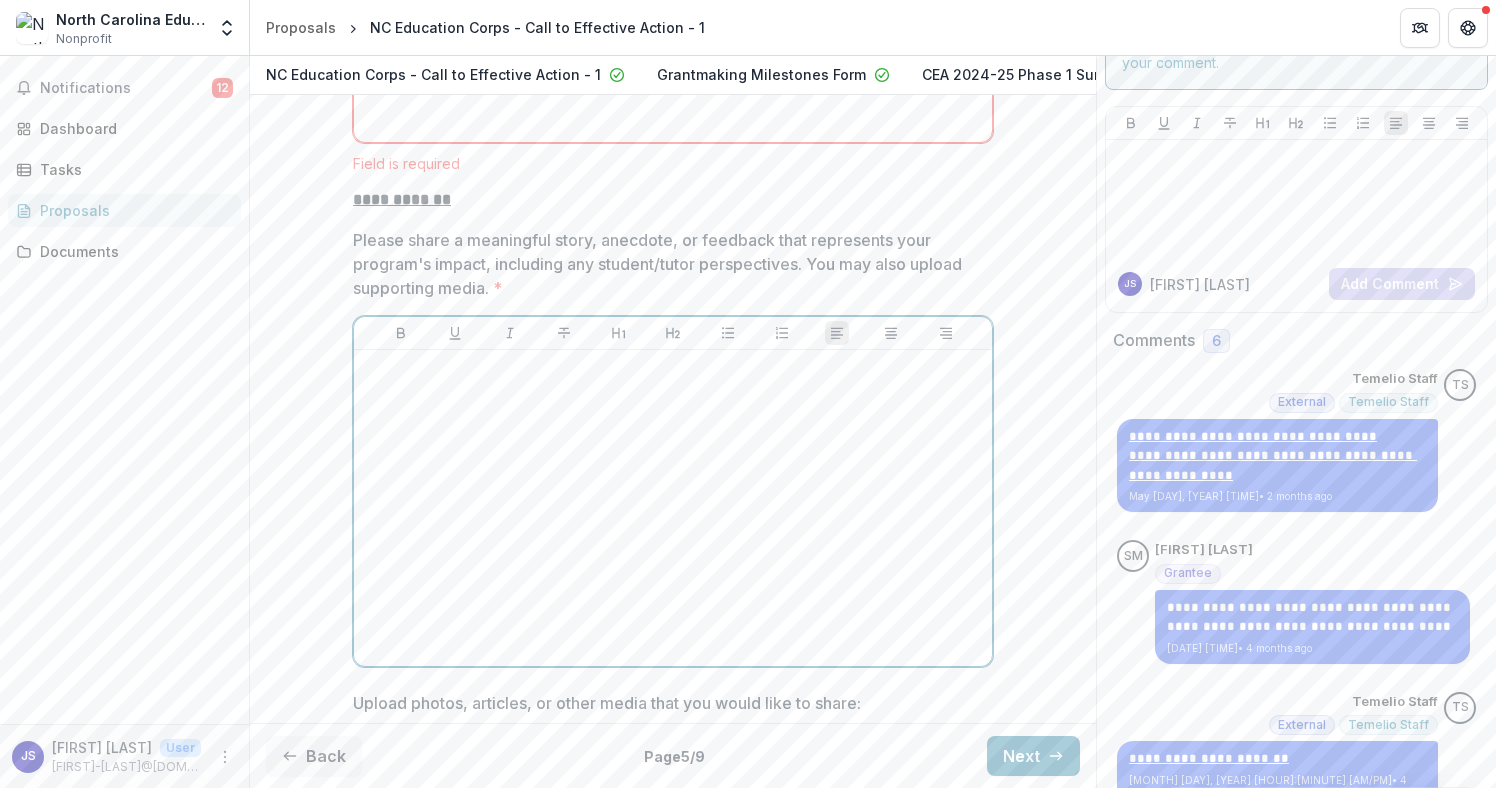 click at bounding box center (673, 508) 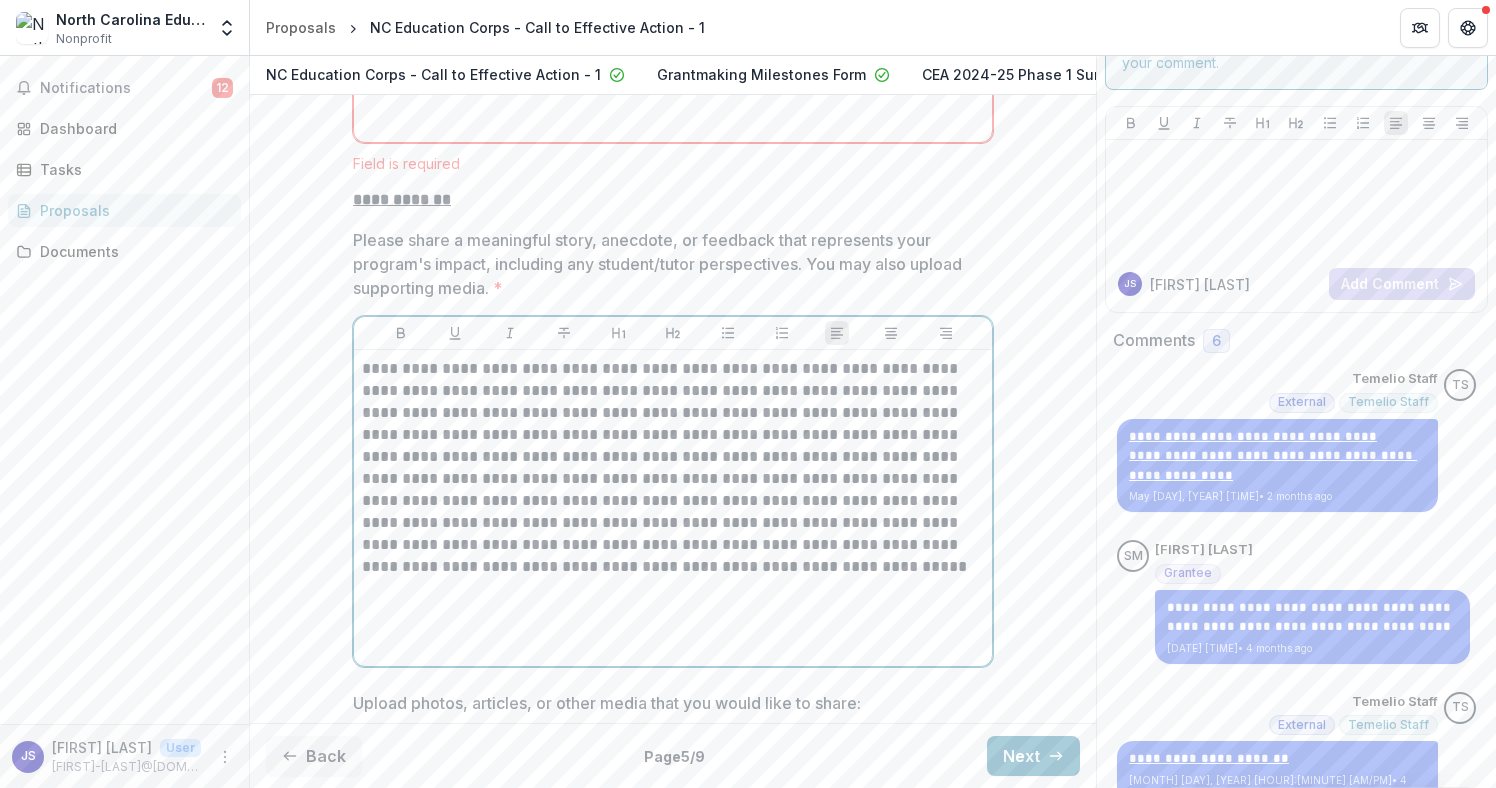 click on "**********" at bounding box center (673, 468) 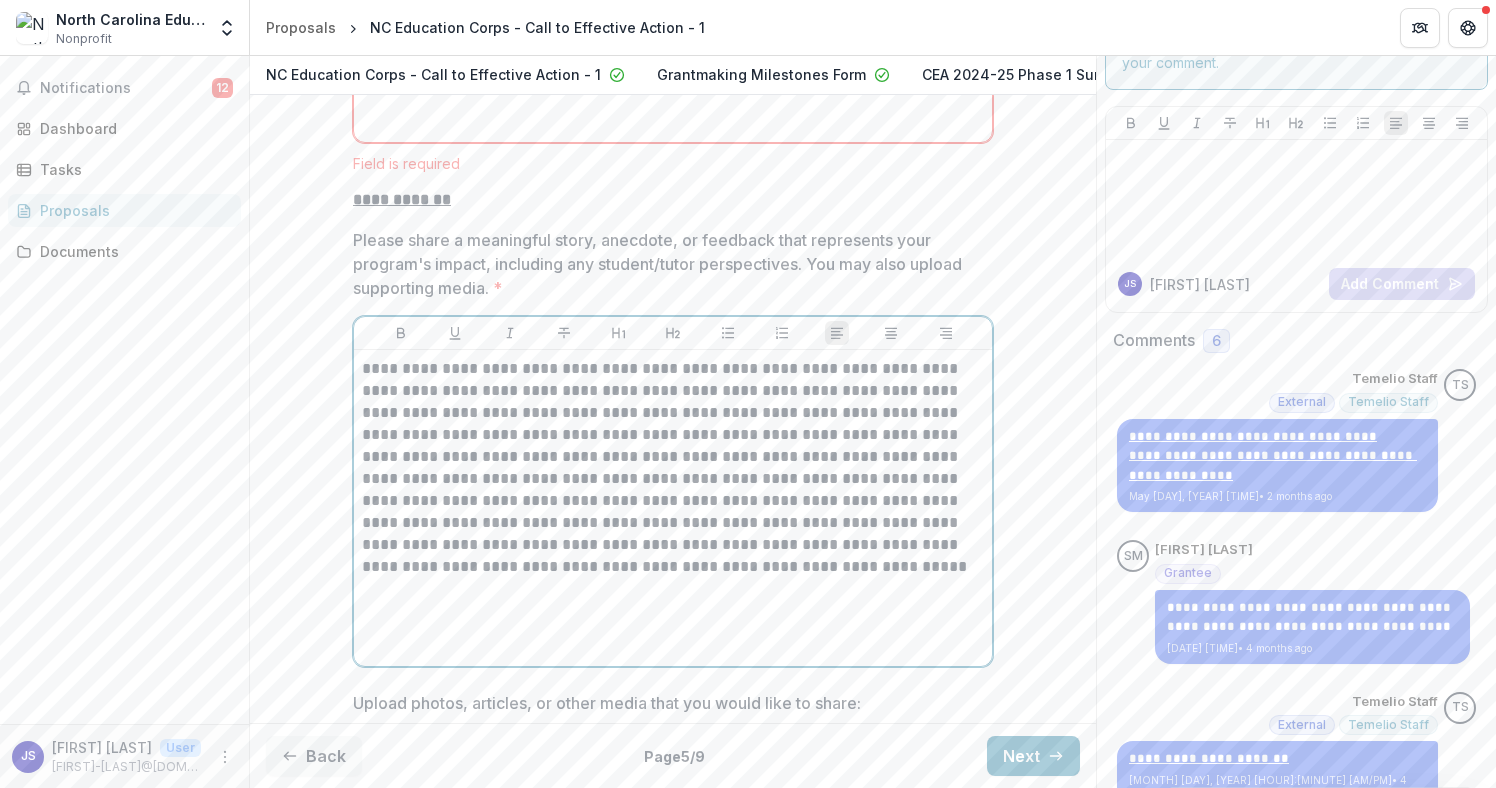type 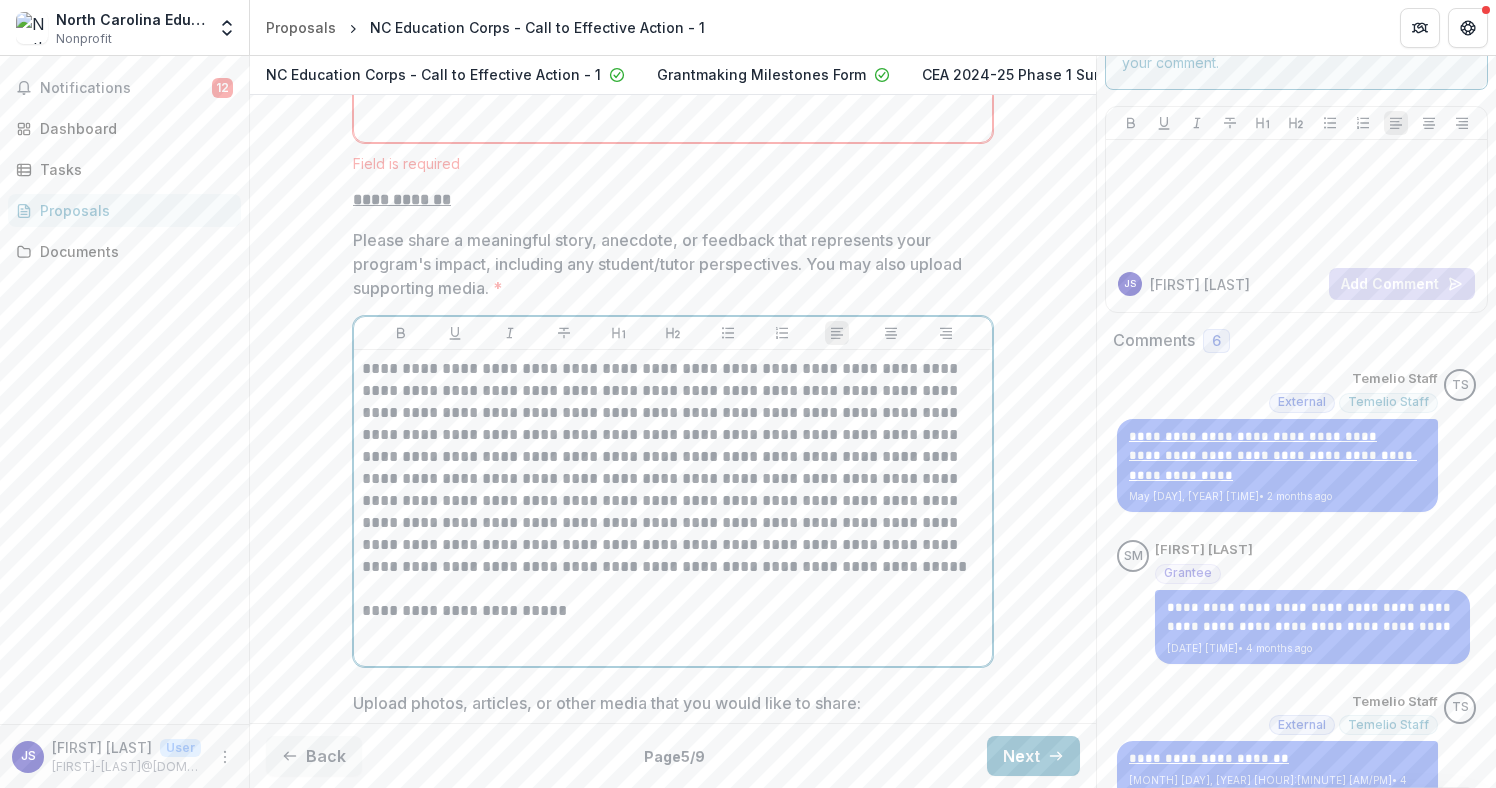 click on "**********" at bounding box center [673, 468] 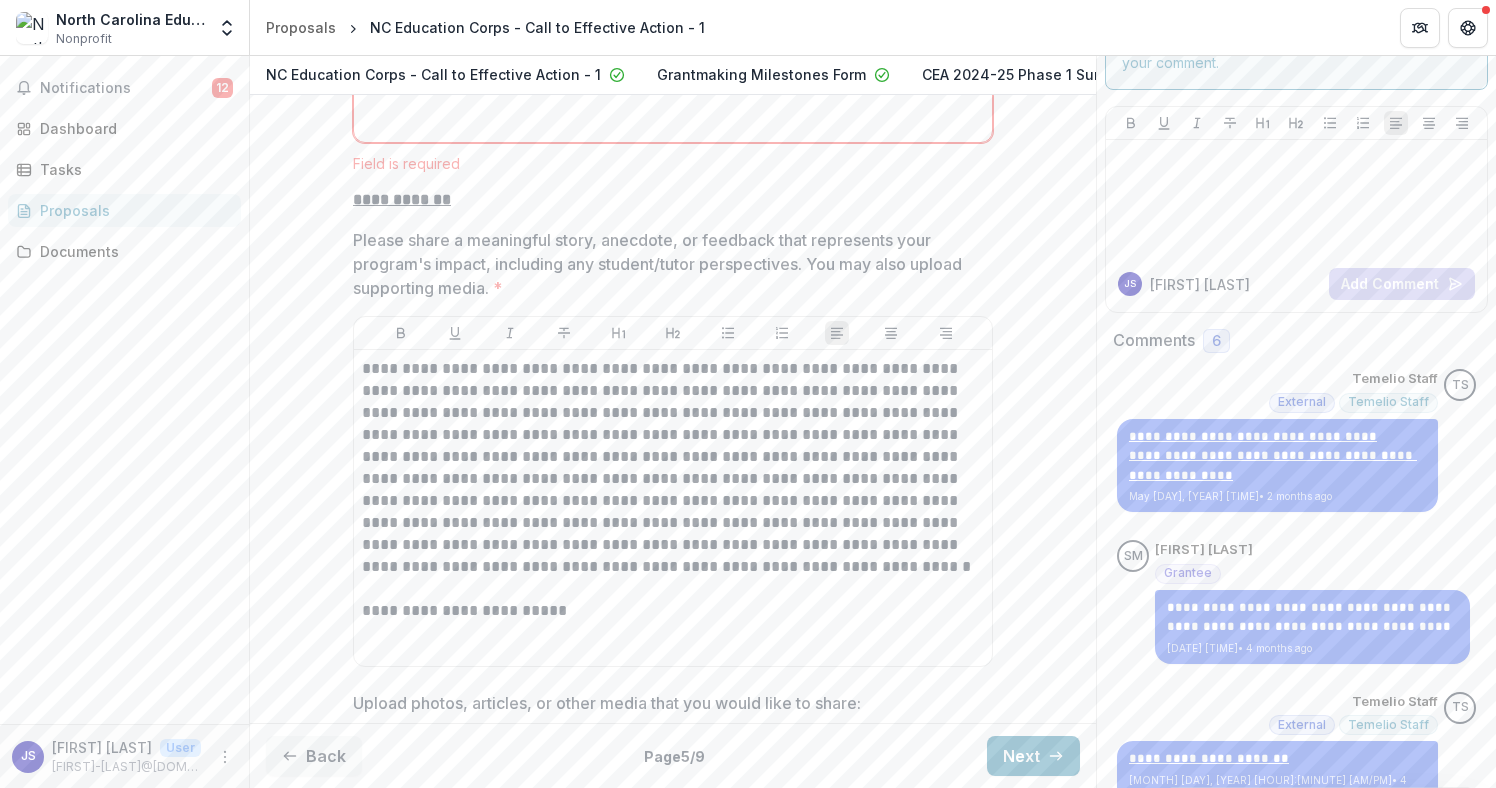 click on "**********" at bounding box center [673, 508] 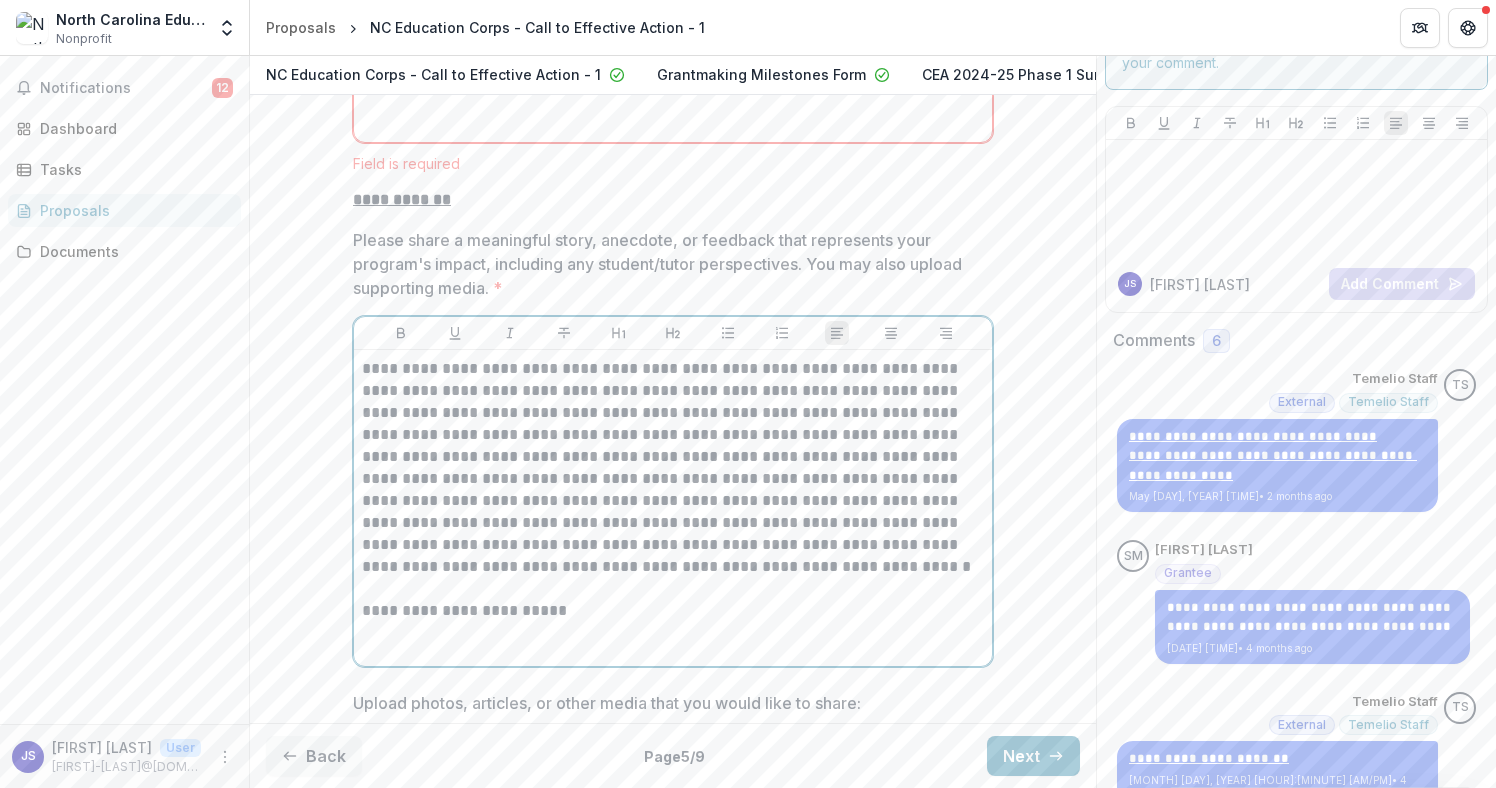 click on "**********" at bounding box center [673, 468] 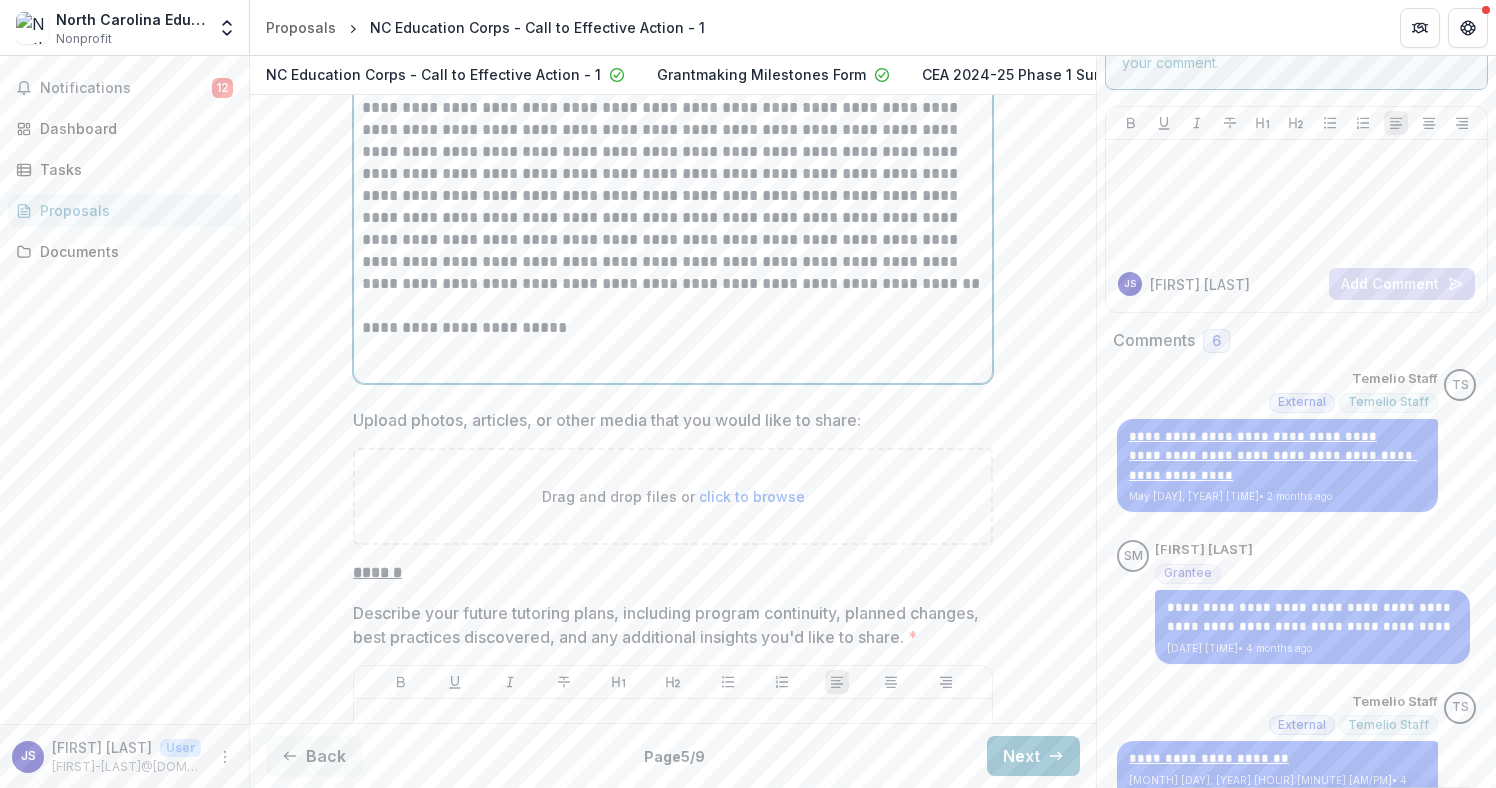 scroll, scrollTop: 2638, scrollLeft: 0, axis: vertical 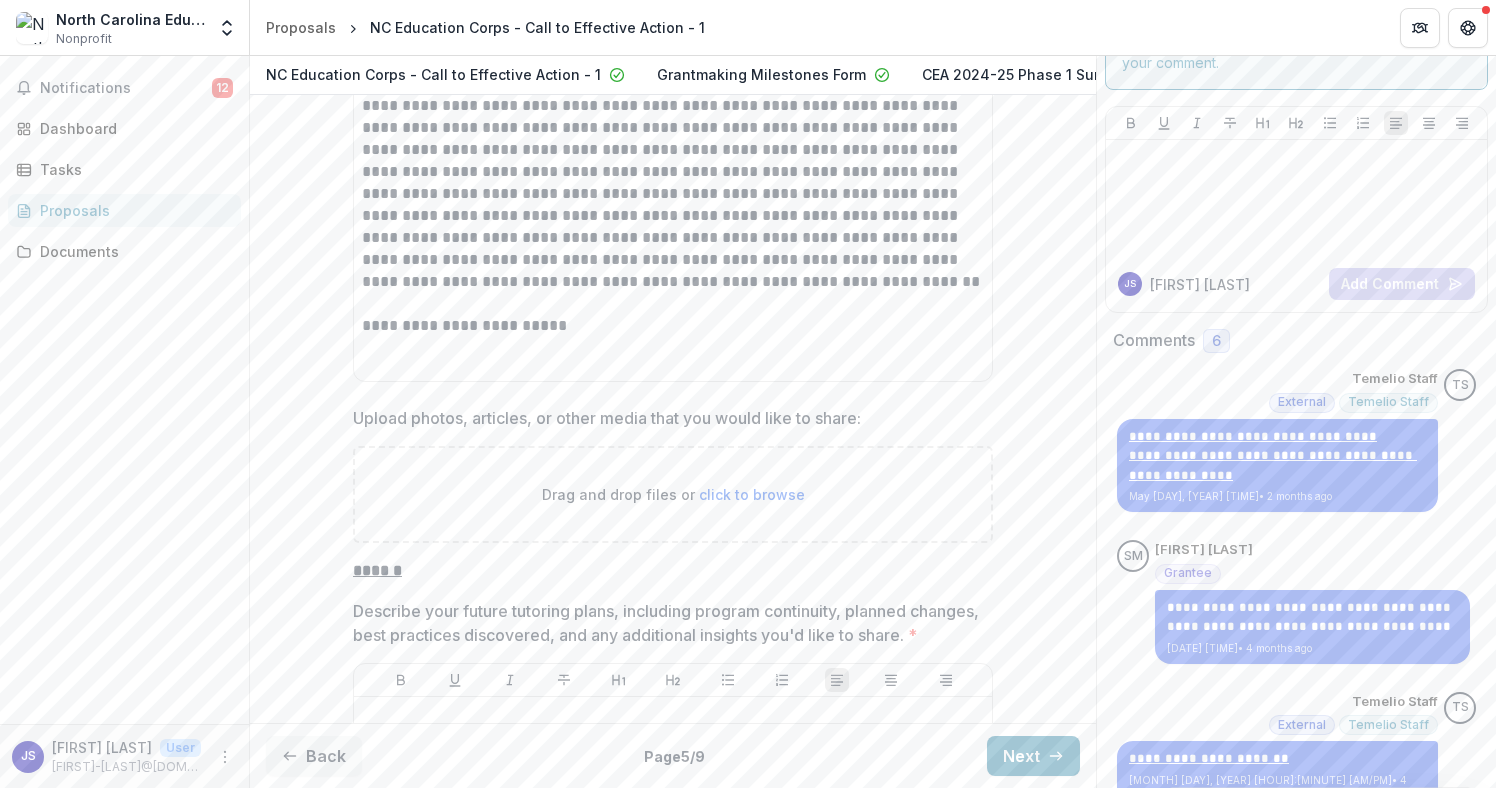 click on "click to browse" at bounding box center (752, 494) 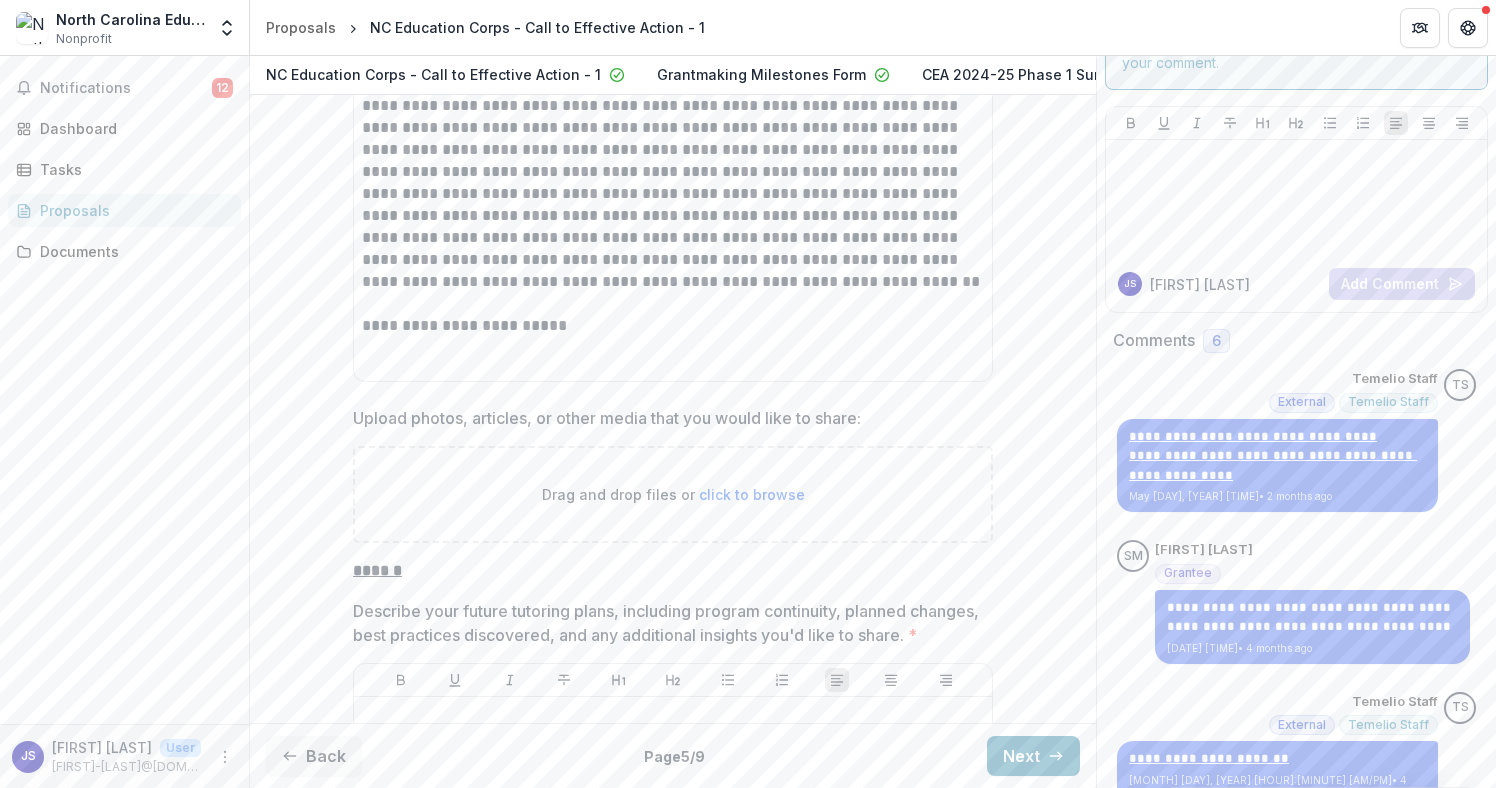 type on "**********" 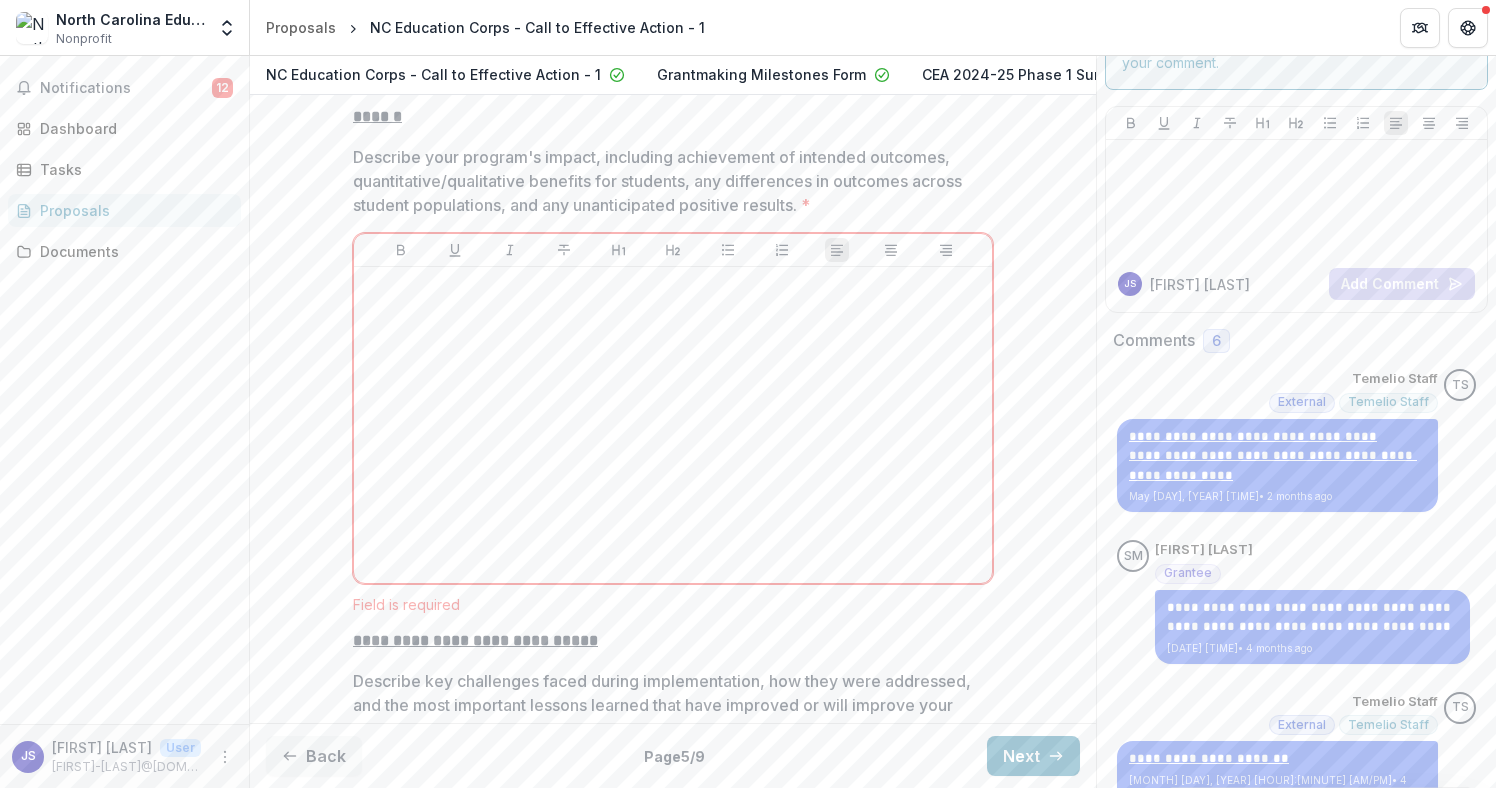 scroll, scrollTop: 1374, scrollLeft: 0, axis: vertical 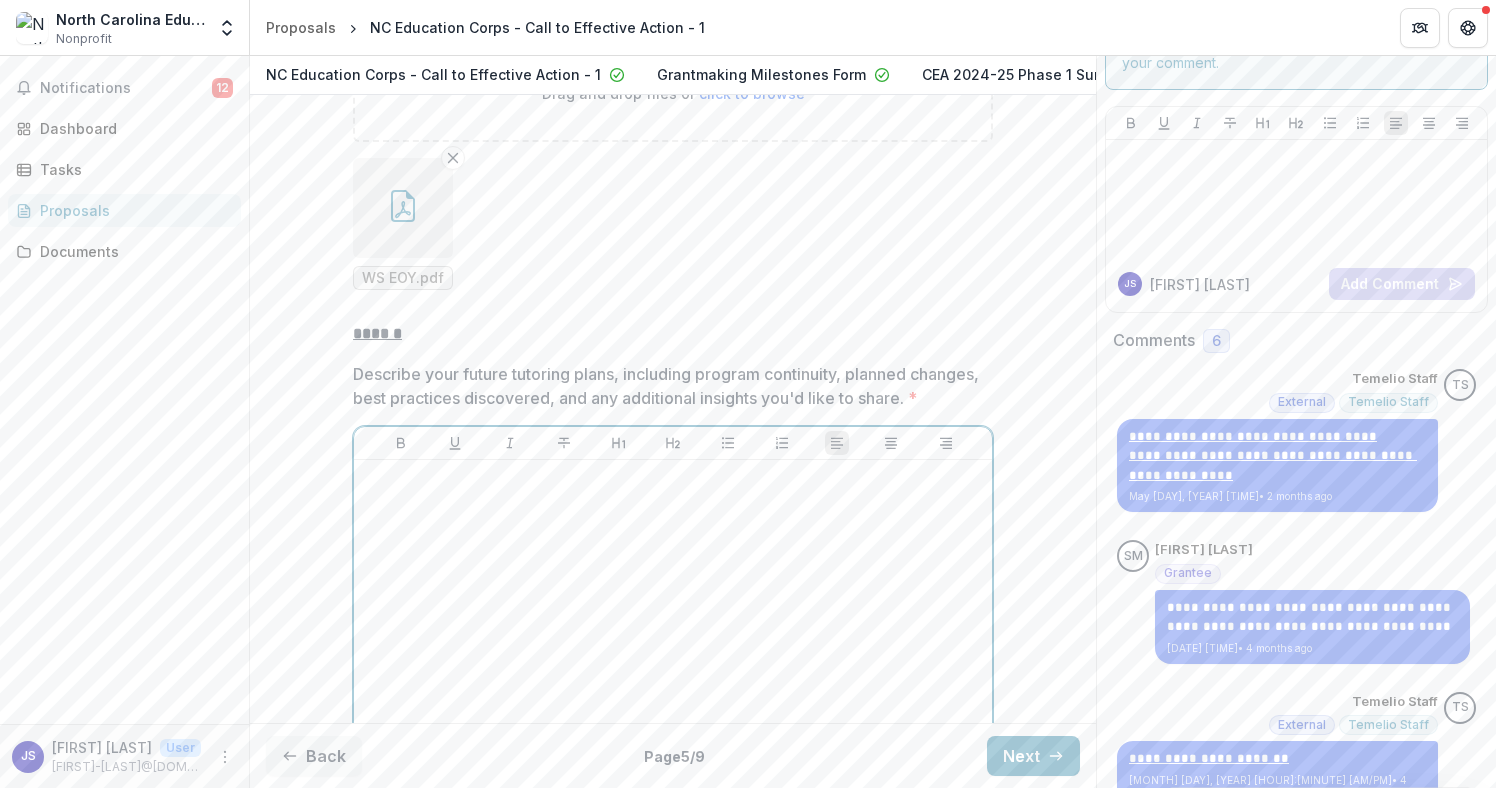 click at bounding box center (673, 618) 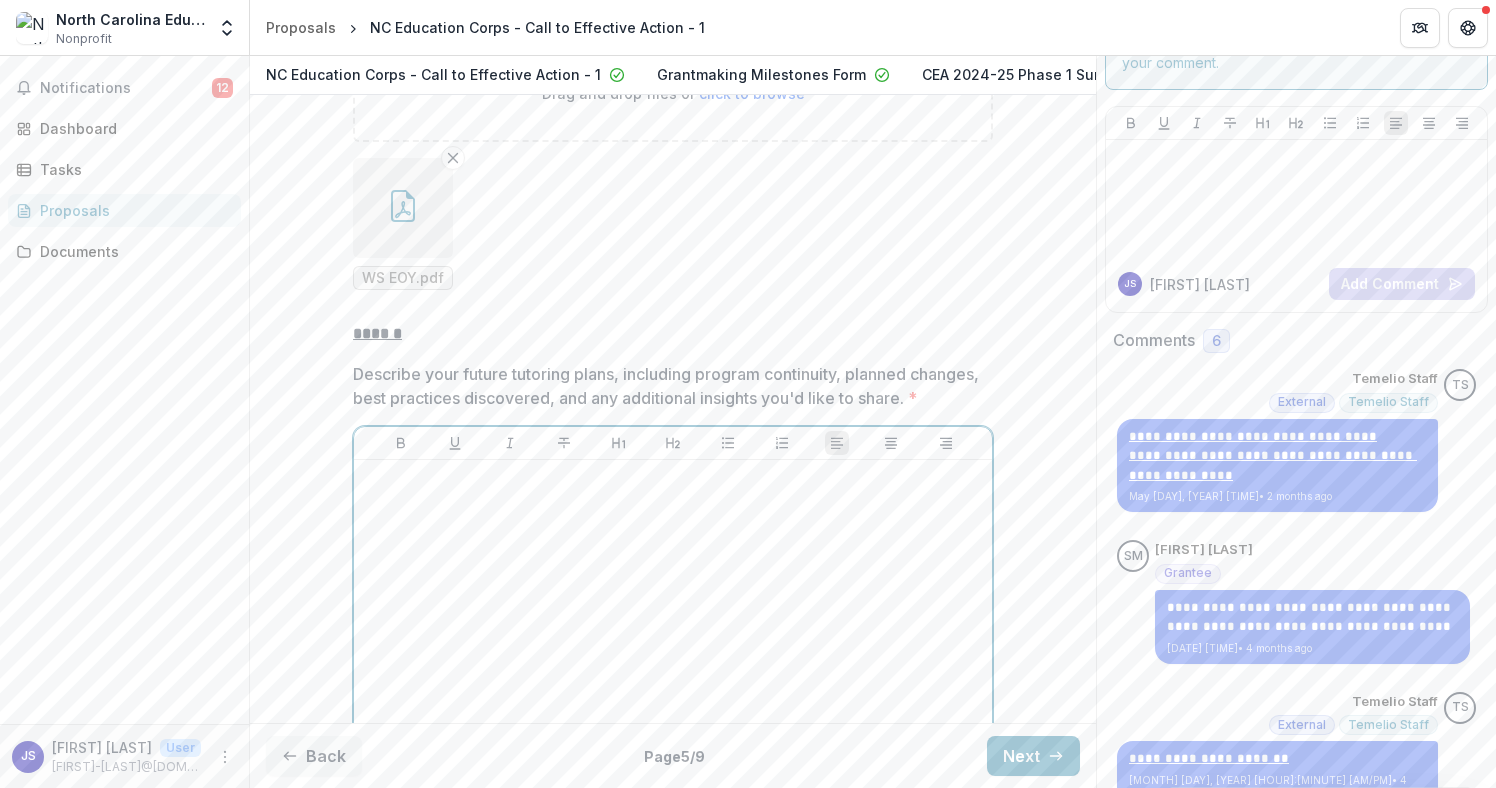 type 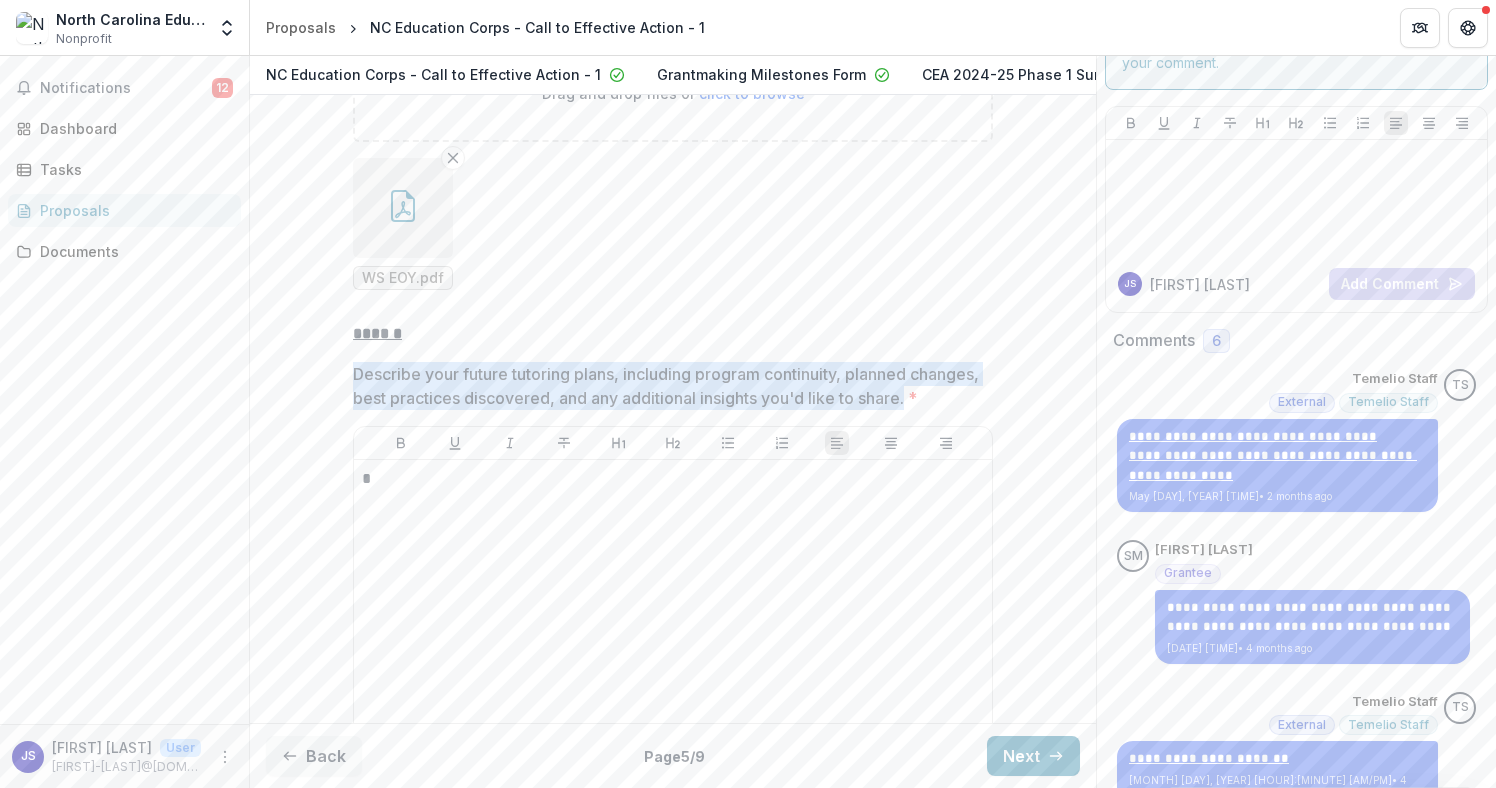 drag, startPoint x: 397, startPoint y: 439, endPoint x: 342, endPoint y: 389, distance: 74.330345 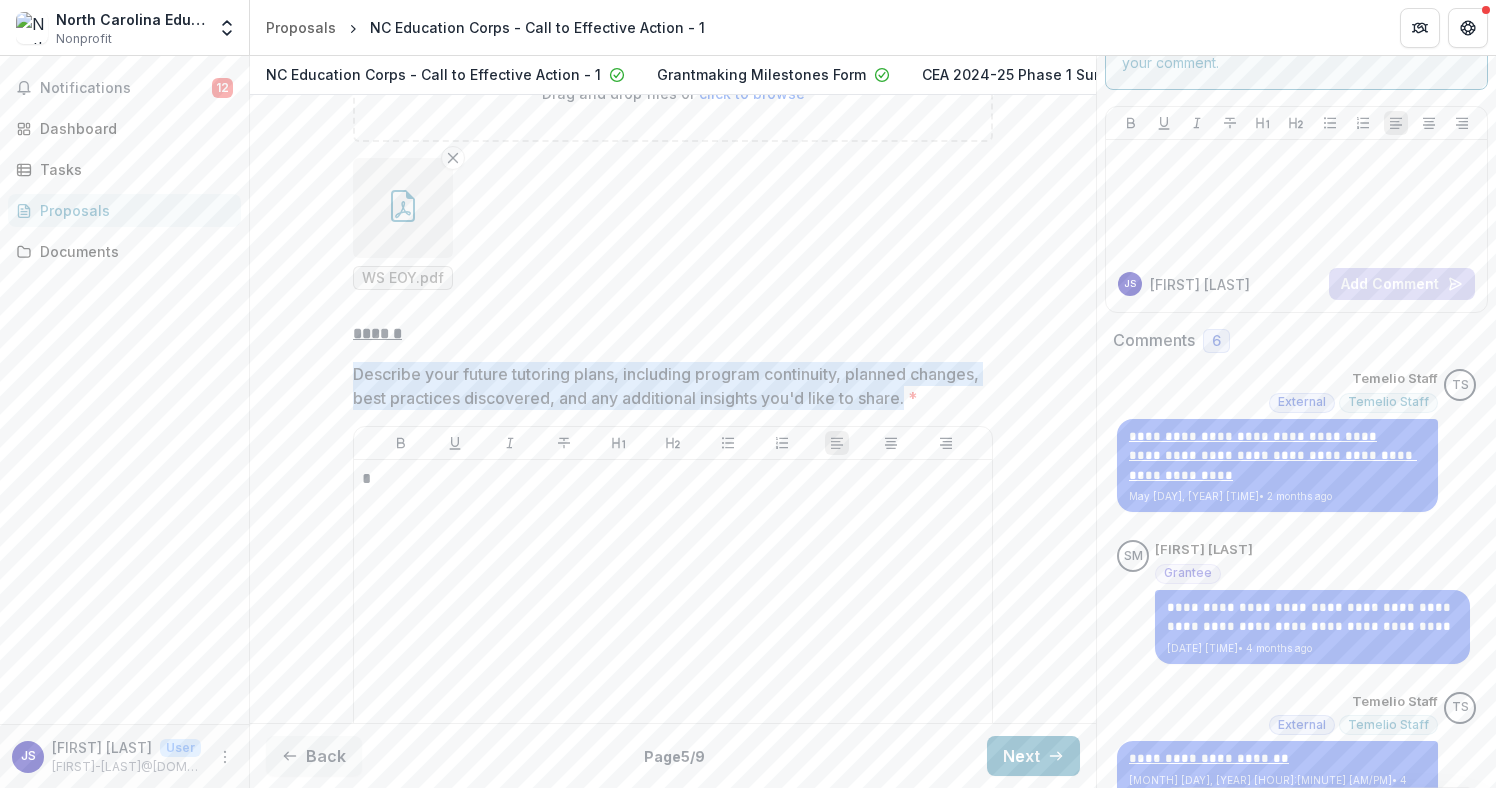 click on "**********" at bounding box center [673, -850] 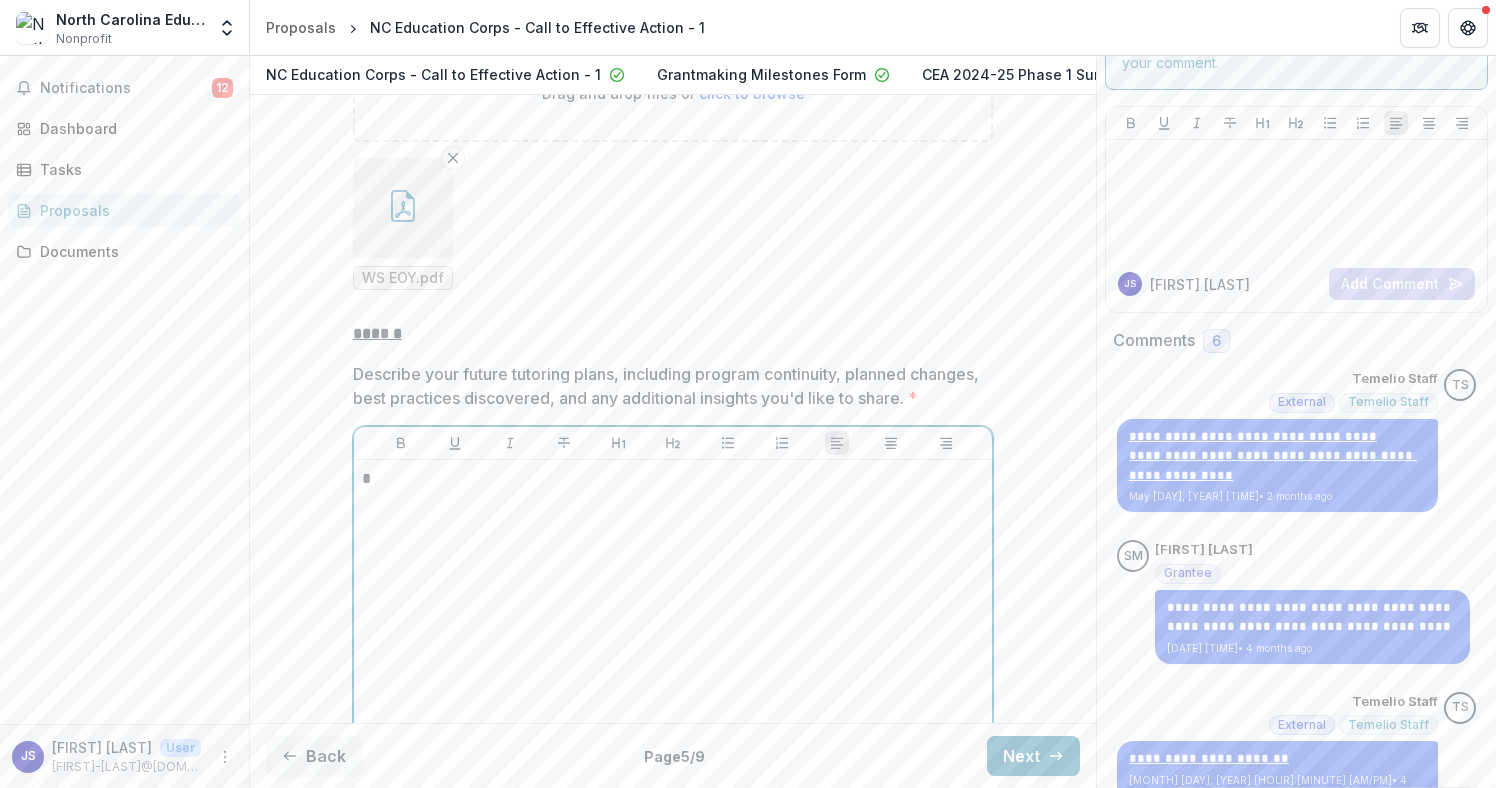 click on "*" at bounding box center [673, 618] 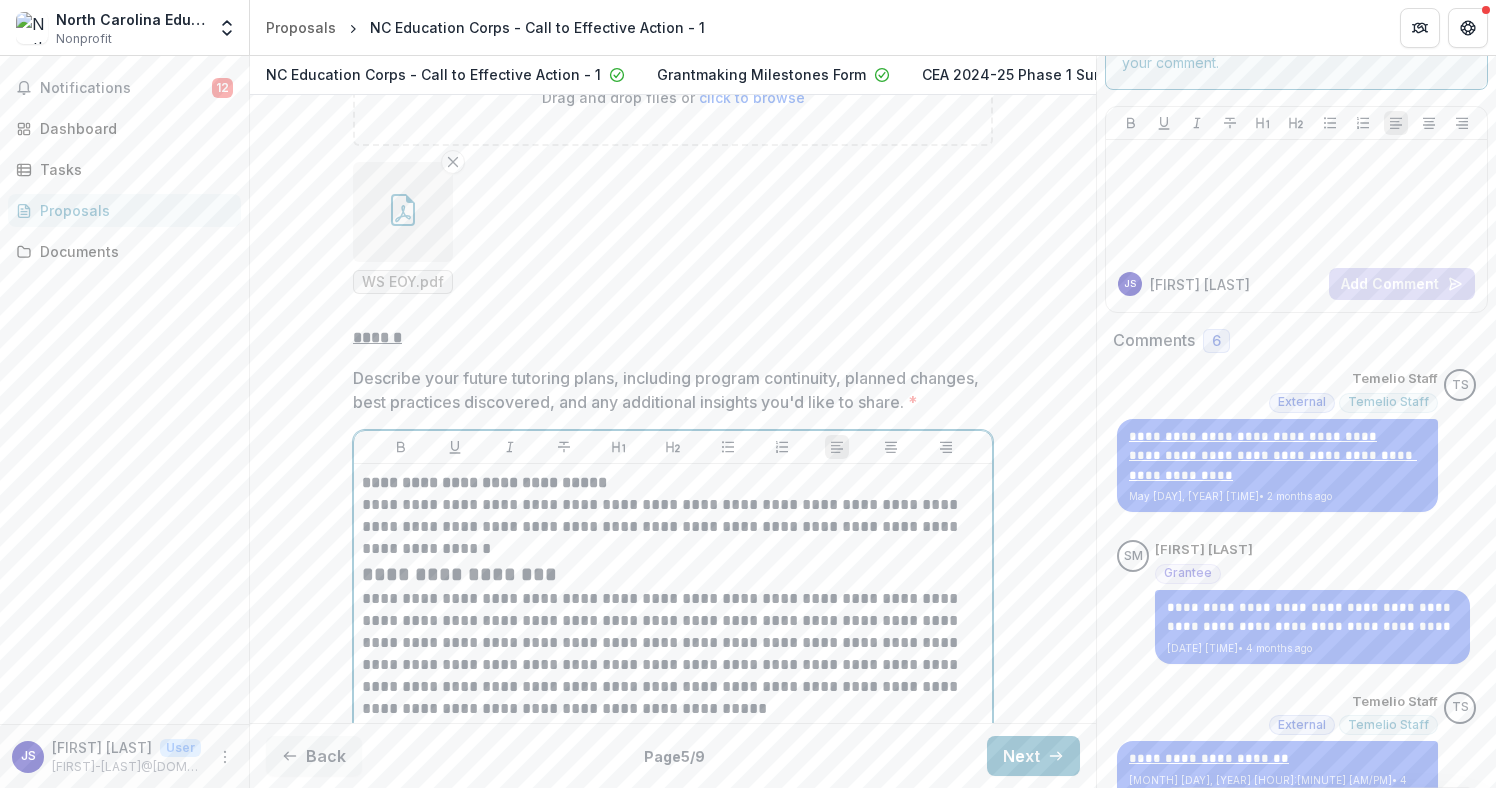 scroll, scrollTop: 3112, scrollLeft: 0, axis: vertical 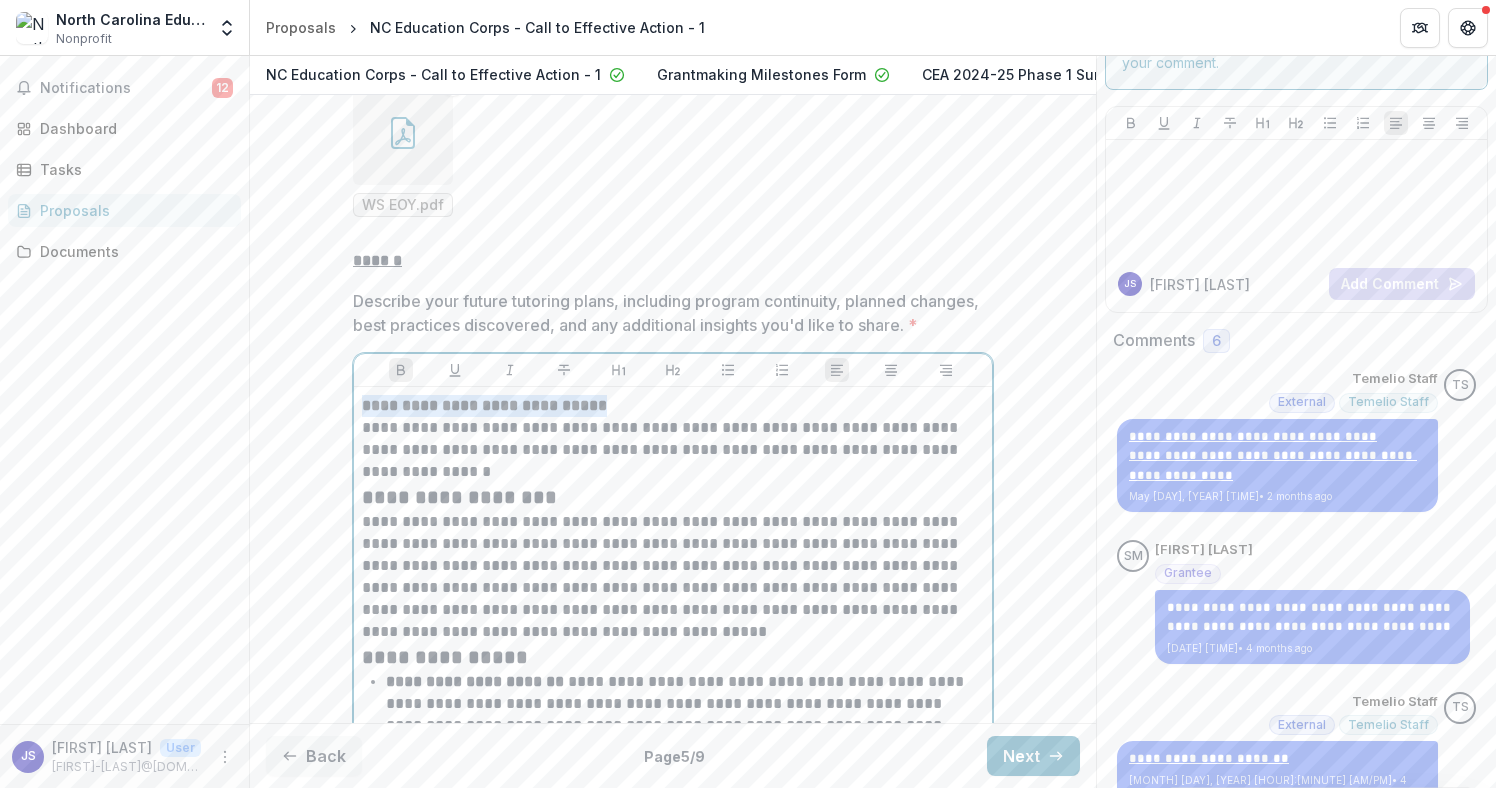 drag, startPoint x: 638, startPoint y: 449, endPoint x: 351, endPoint y: 455, distance: 287.0627 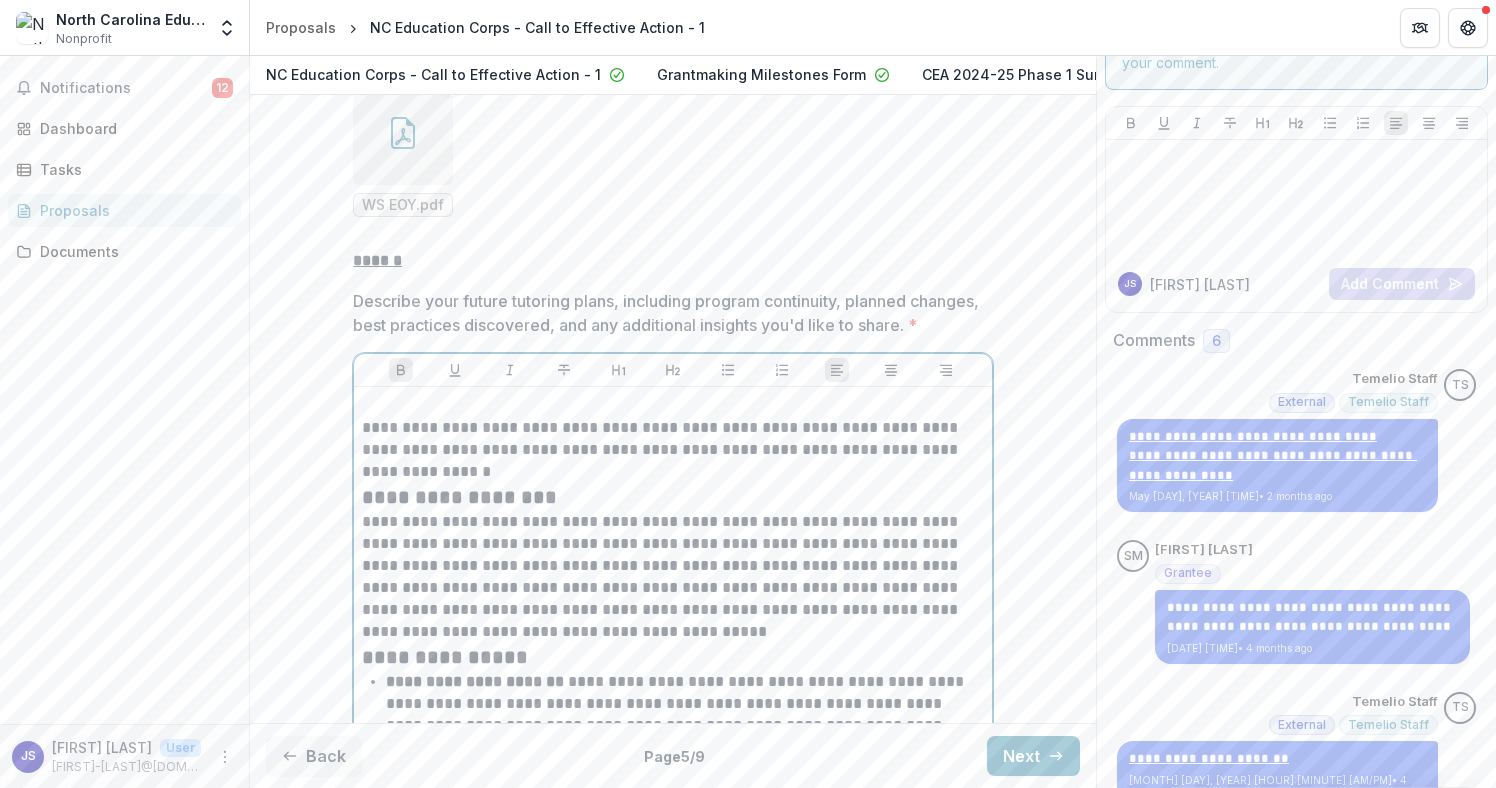 click on "**********" at bounding box center (673, 450) 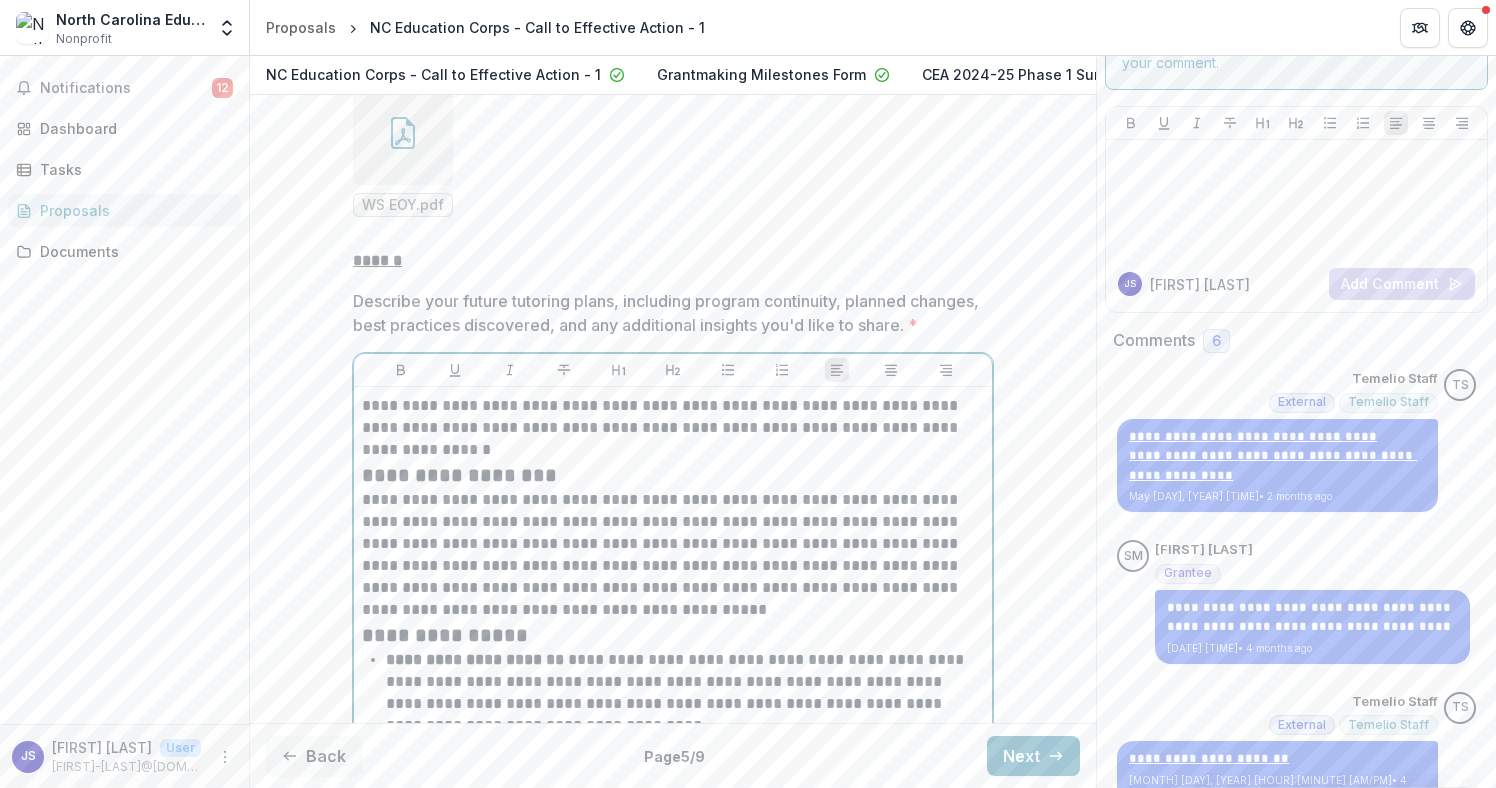 click on "**********" at bounding box center (673, 428) 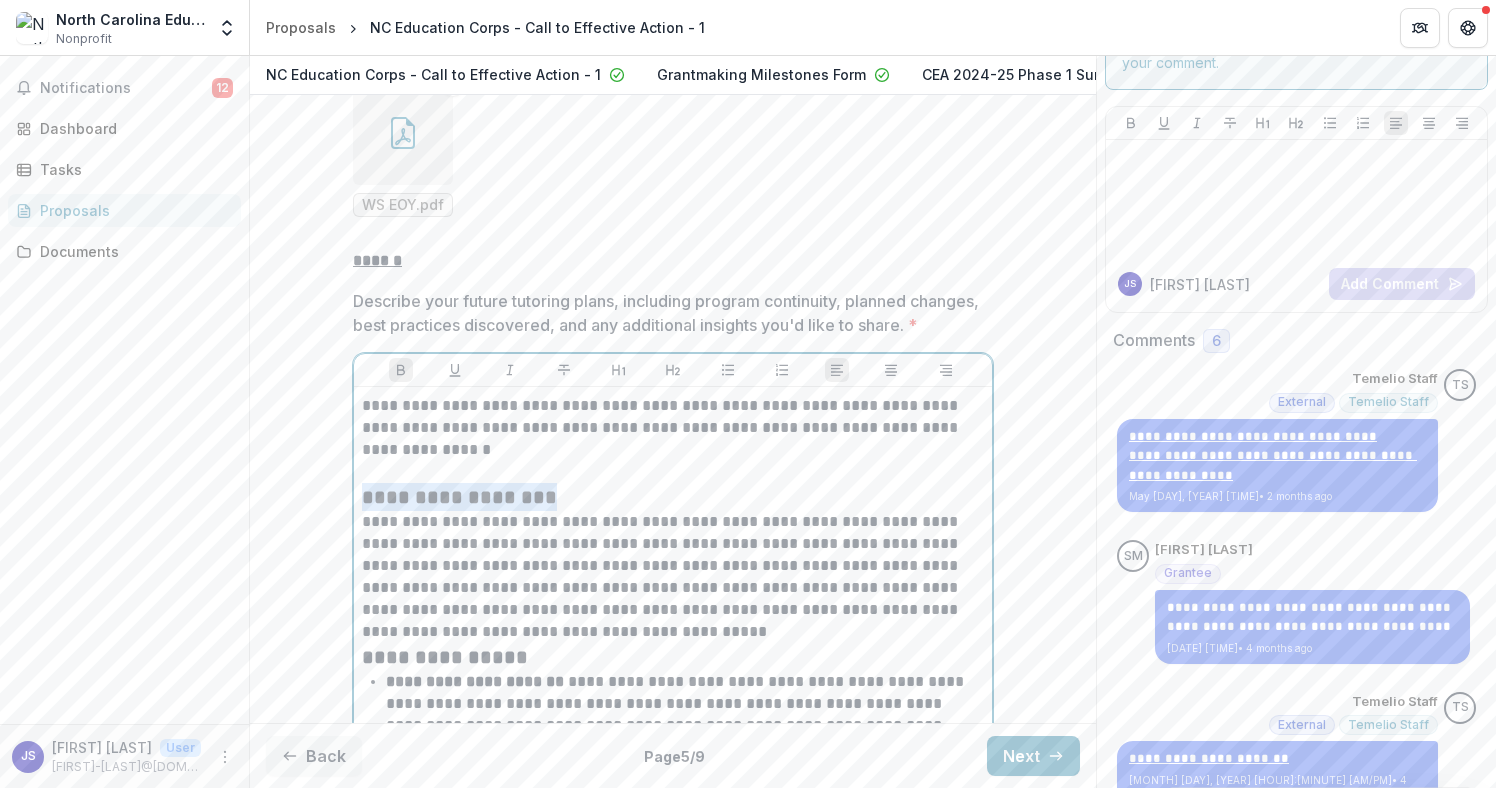 drag, startPoint x: 546, startPoint y: 536, endPoint x: 361, endPoint y: 536, distance: 185 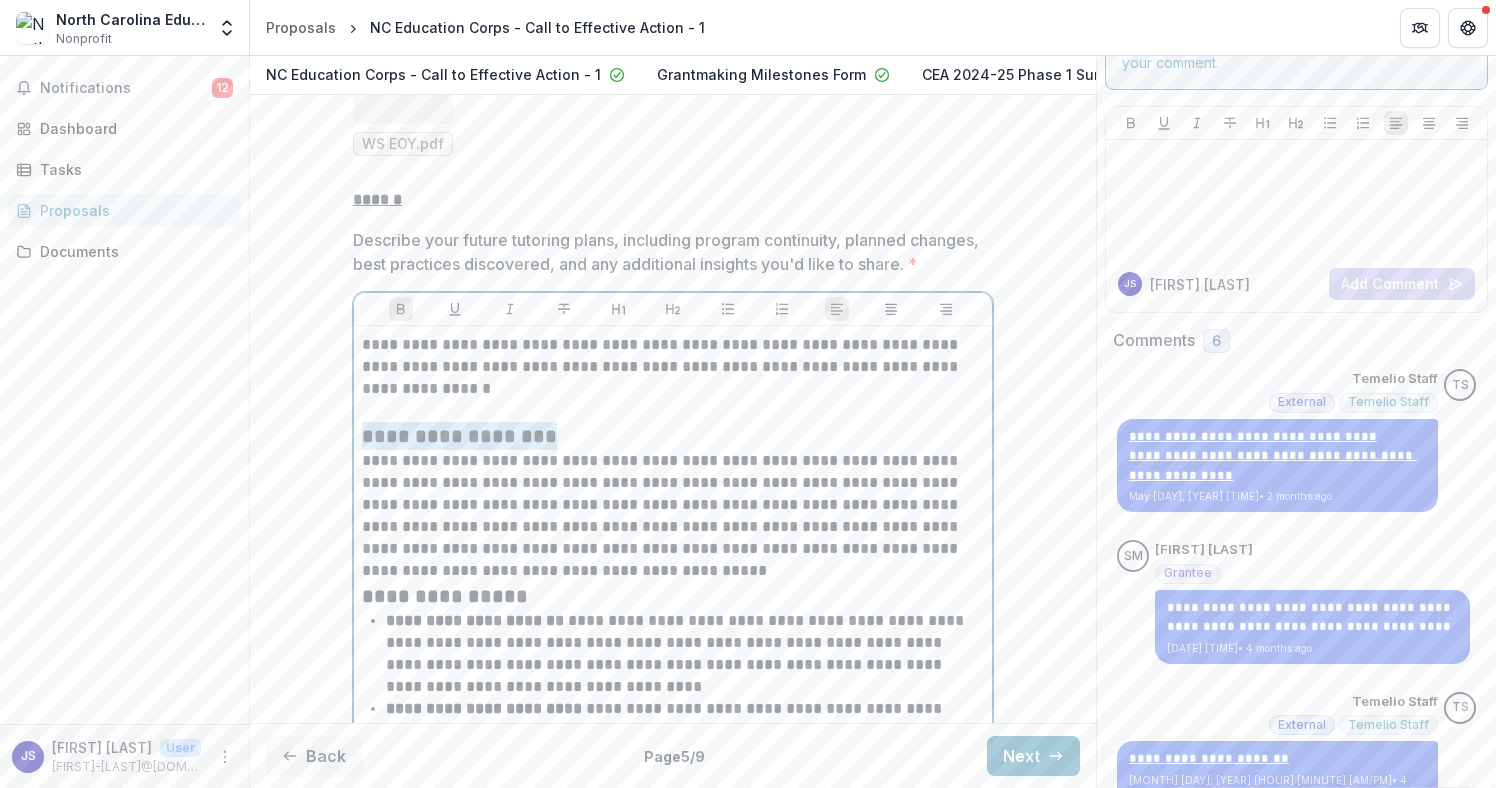 scroll, scrollTop: 3186, scrollLeft: 0, axis: vertical 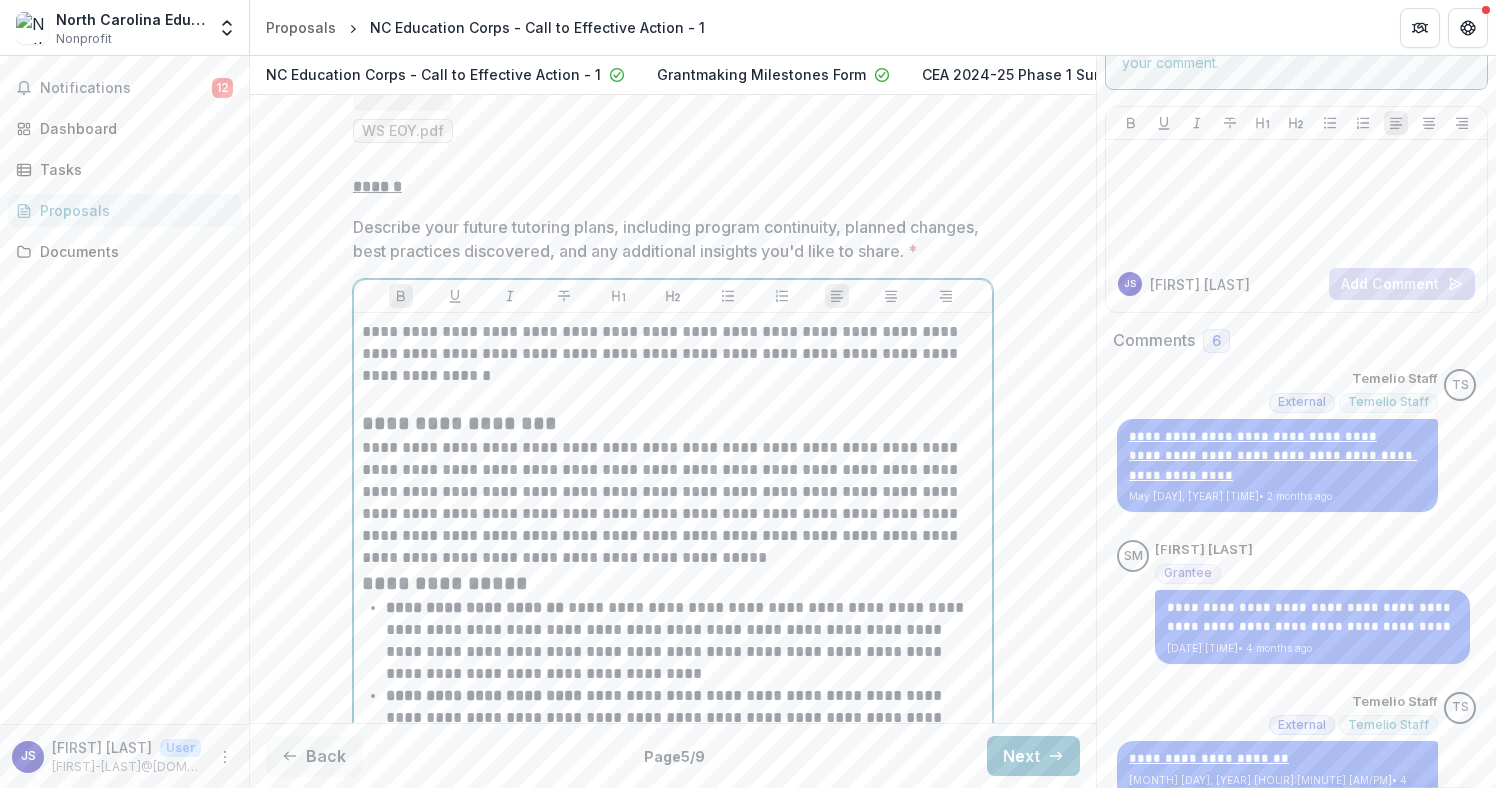 click on "**********" at bounding box center [673, 503] 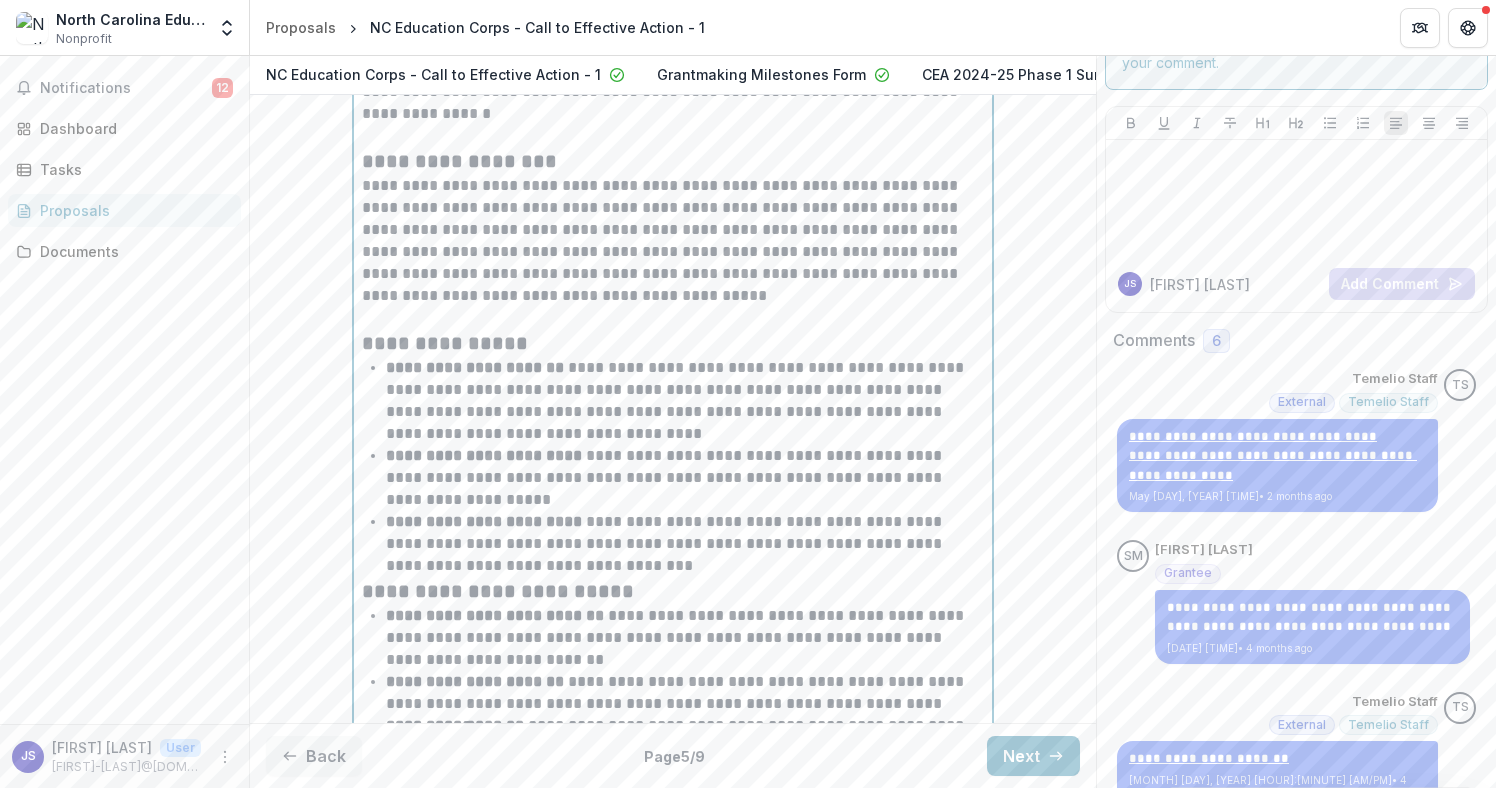 scroll, scrollTop: 3497, scrollLeft: 0, axis: vertical 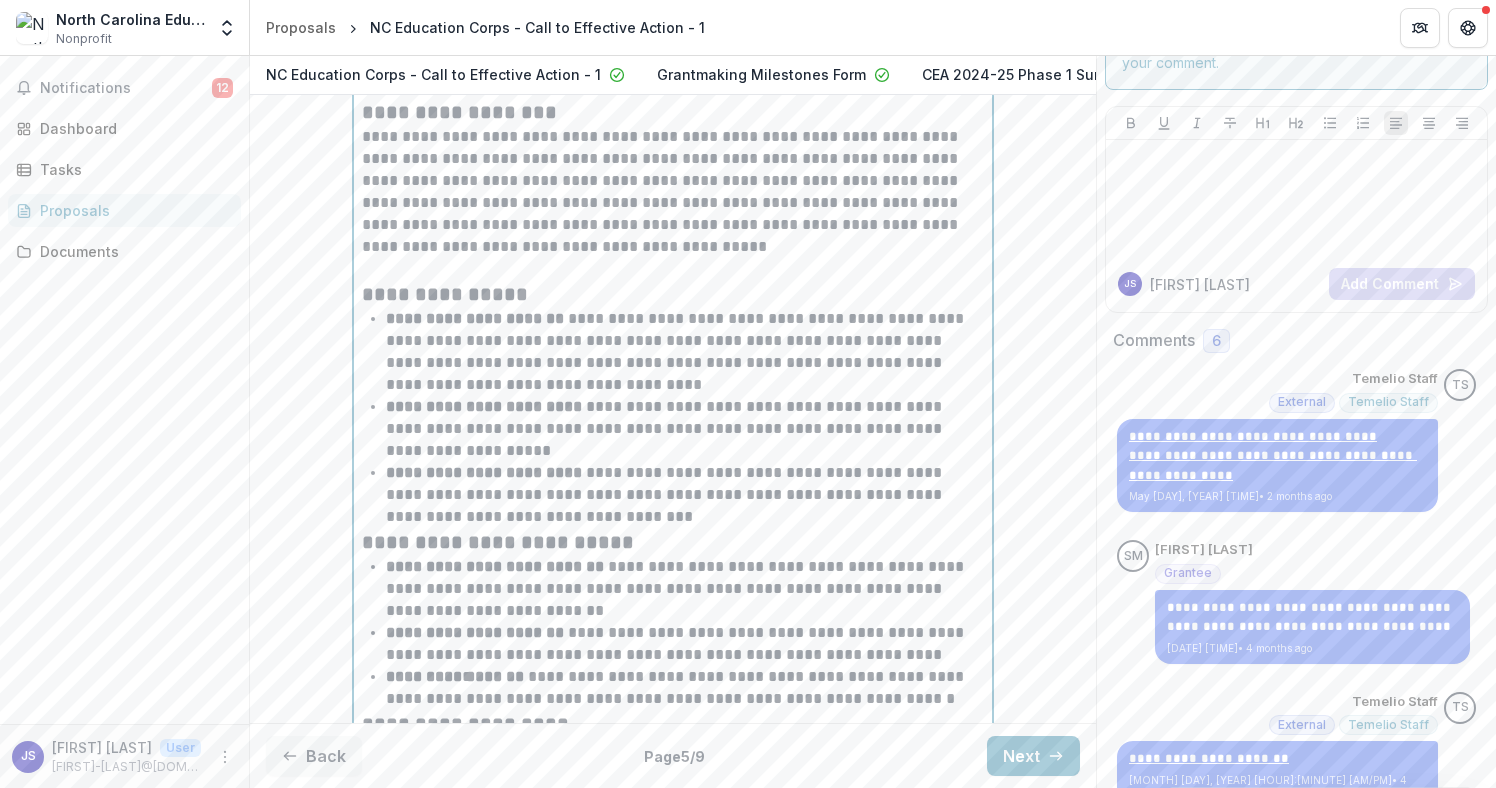 click on "**********" at bounding box center [685, 495] 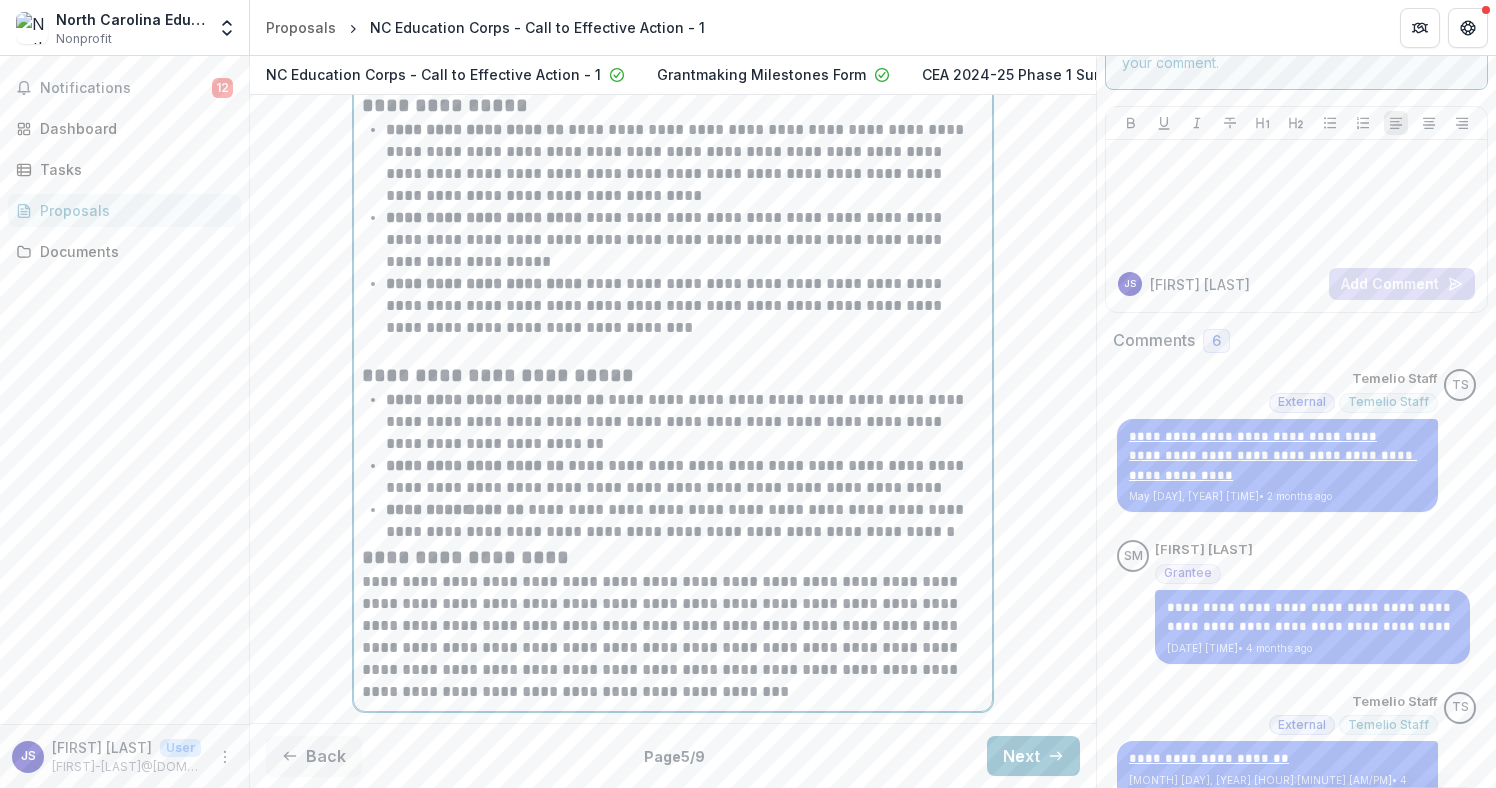 scroll, scrollTop: 3732, scrollLeft: 0, axis: vertical 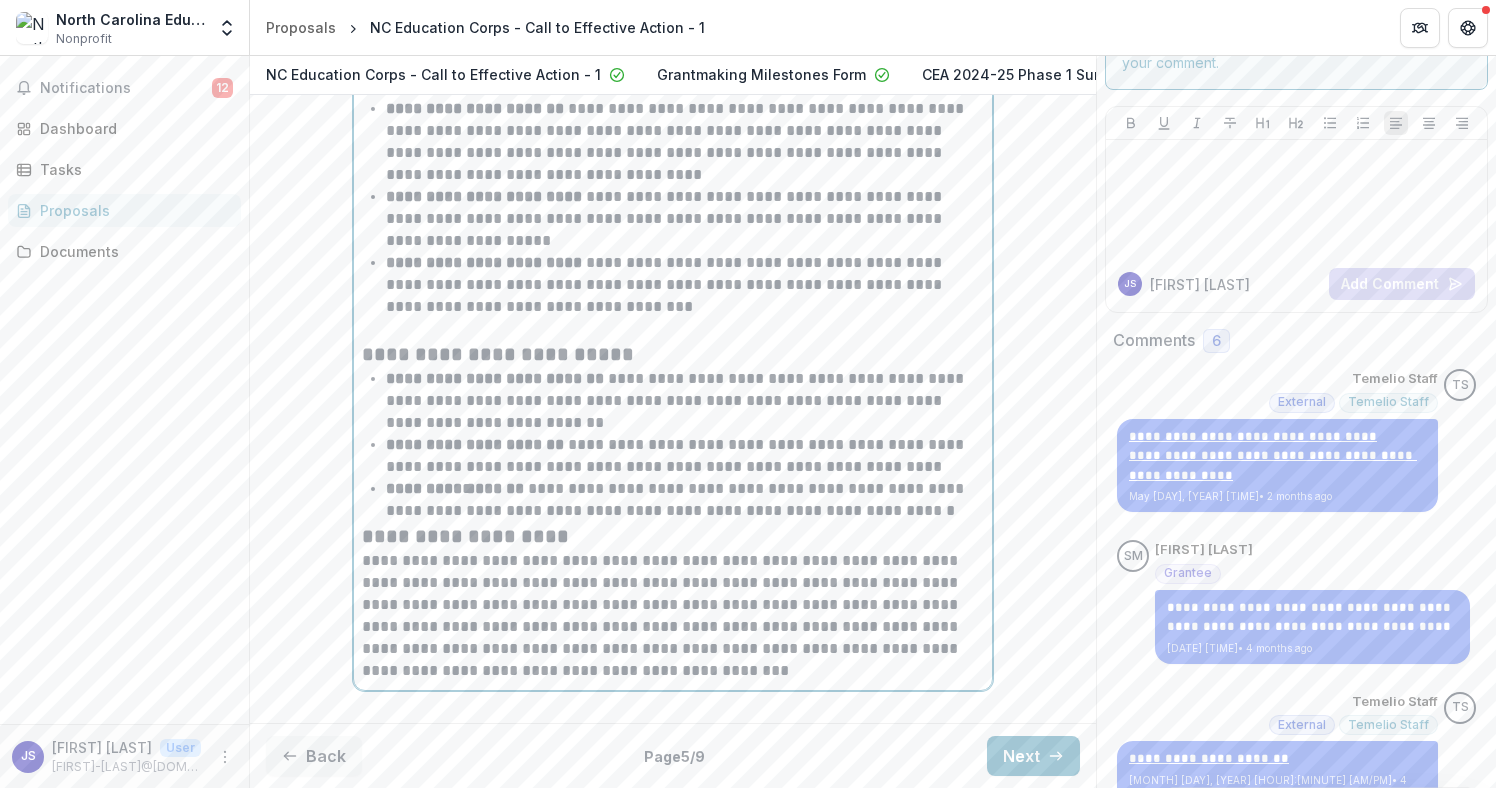 click on "**********" at bounding box center (685, 500) 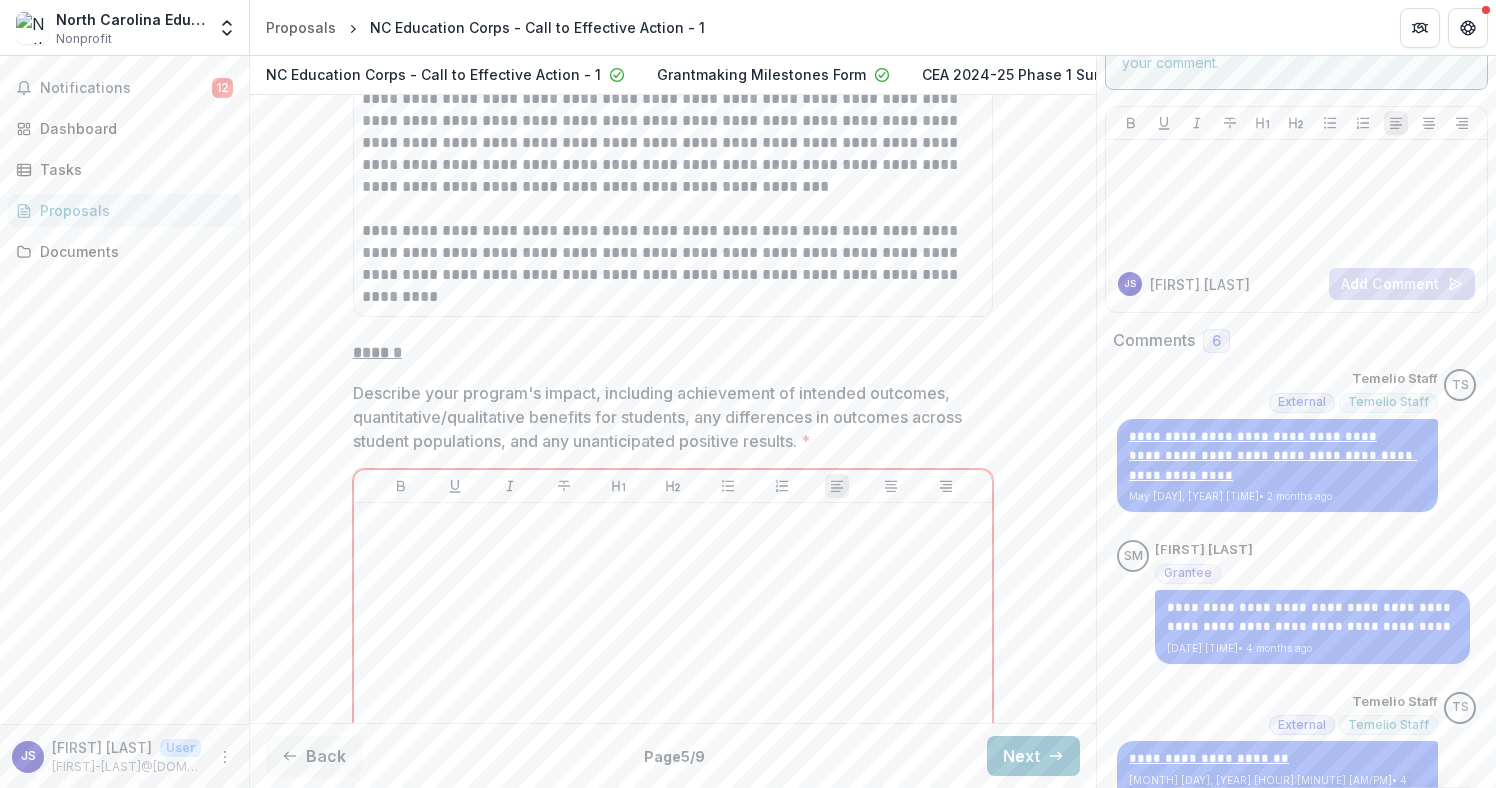 scroll, scrollTop: 1178, scrollLeft: 0, axis: vertical 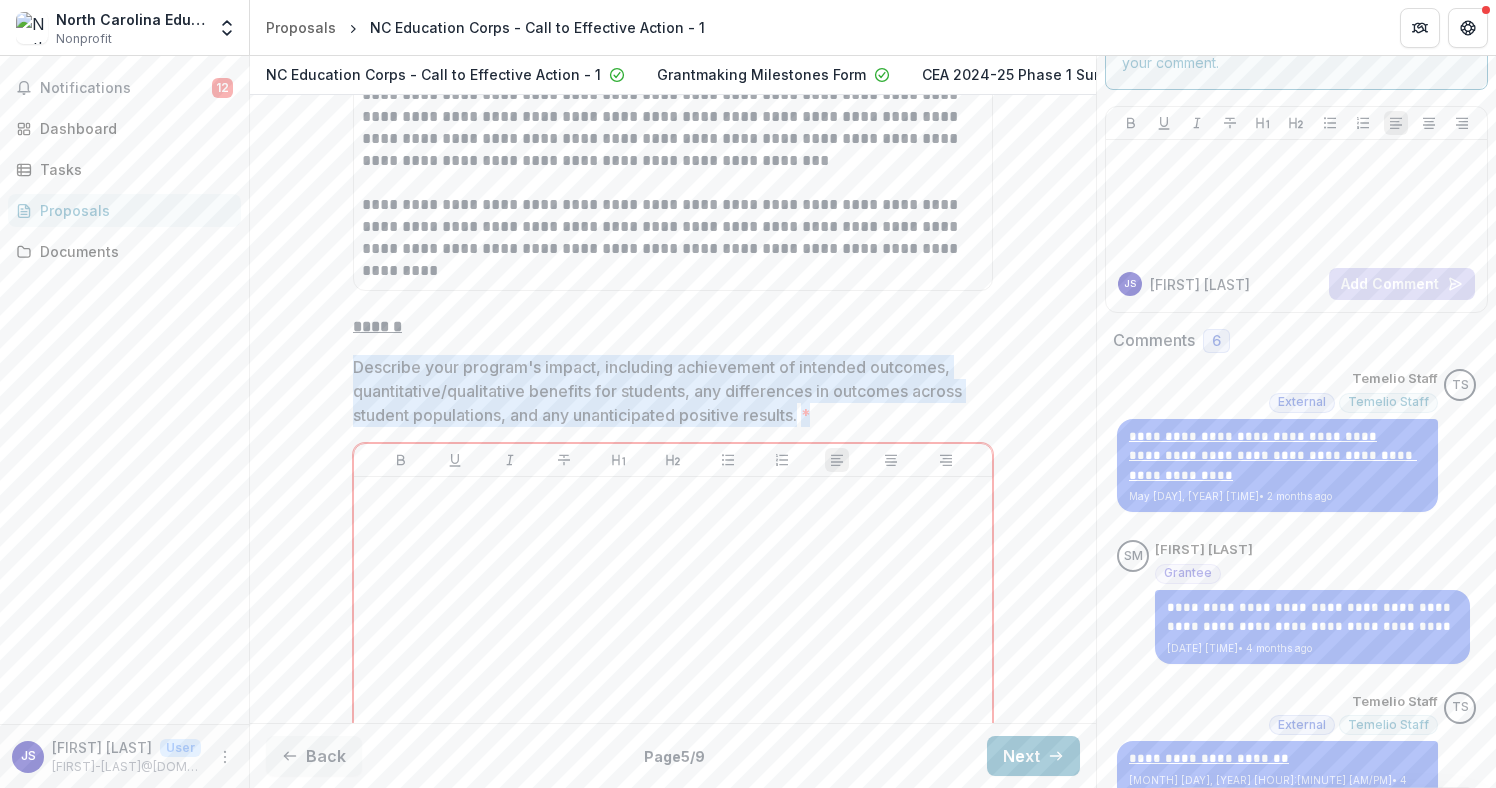 drag, startPoint x: 827, startPoint y: 433, endPoint x: 316, endPoint y: 380, distance: 513.74115 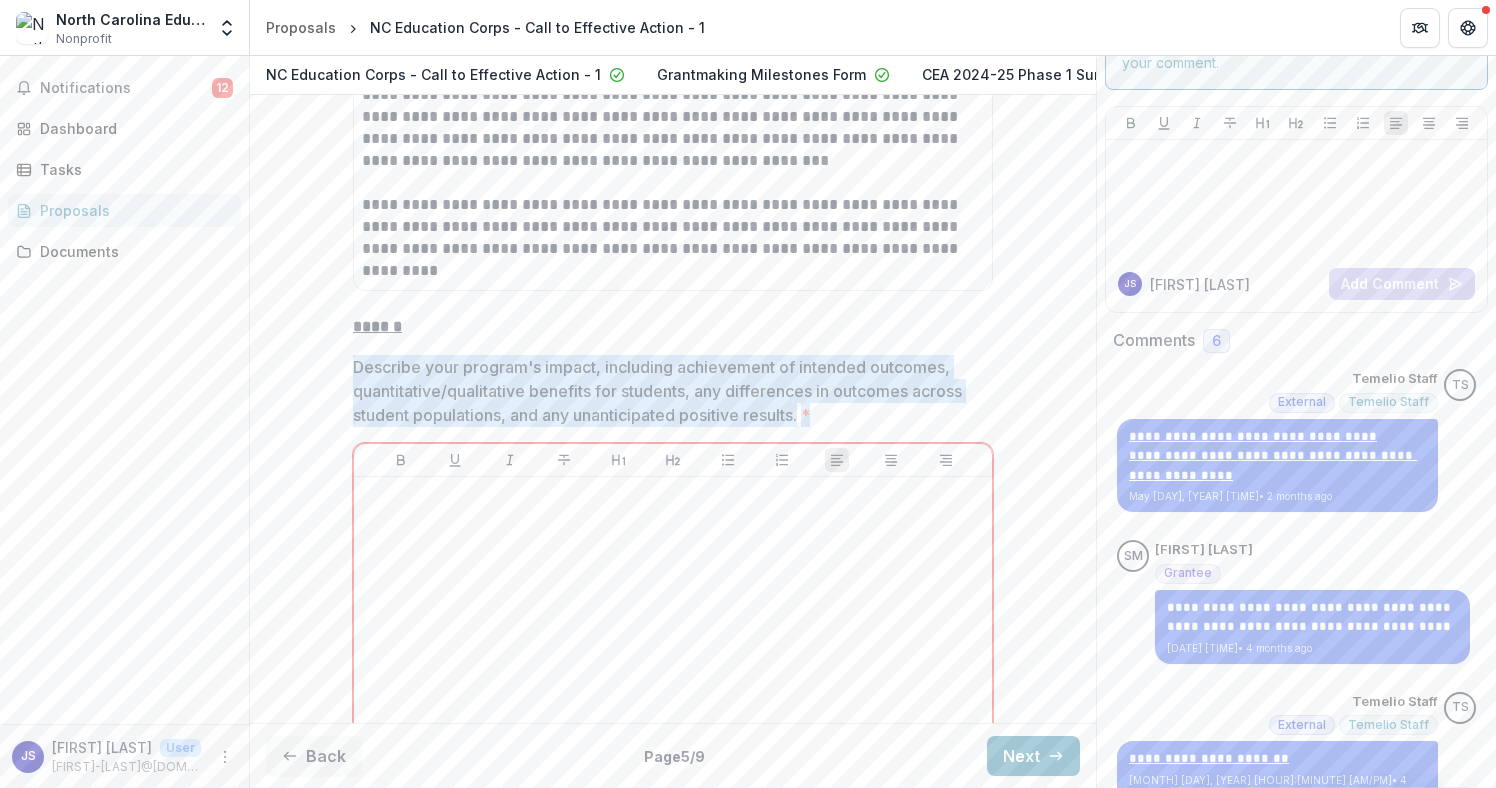 click on "**********" at bounding box center [673, 1313] 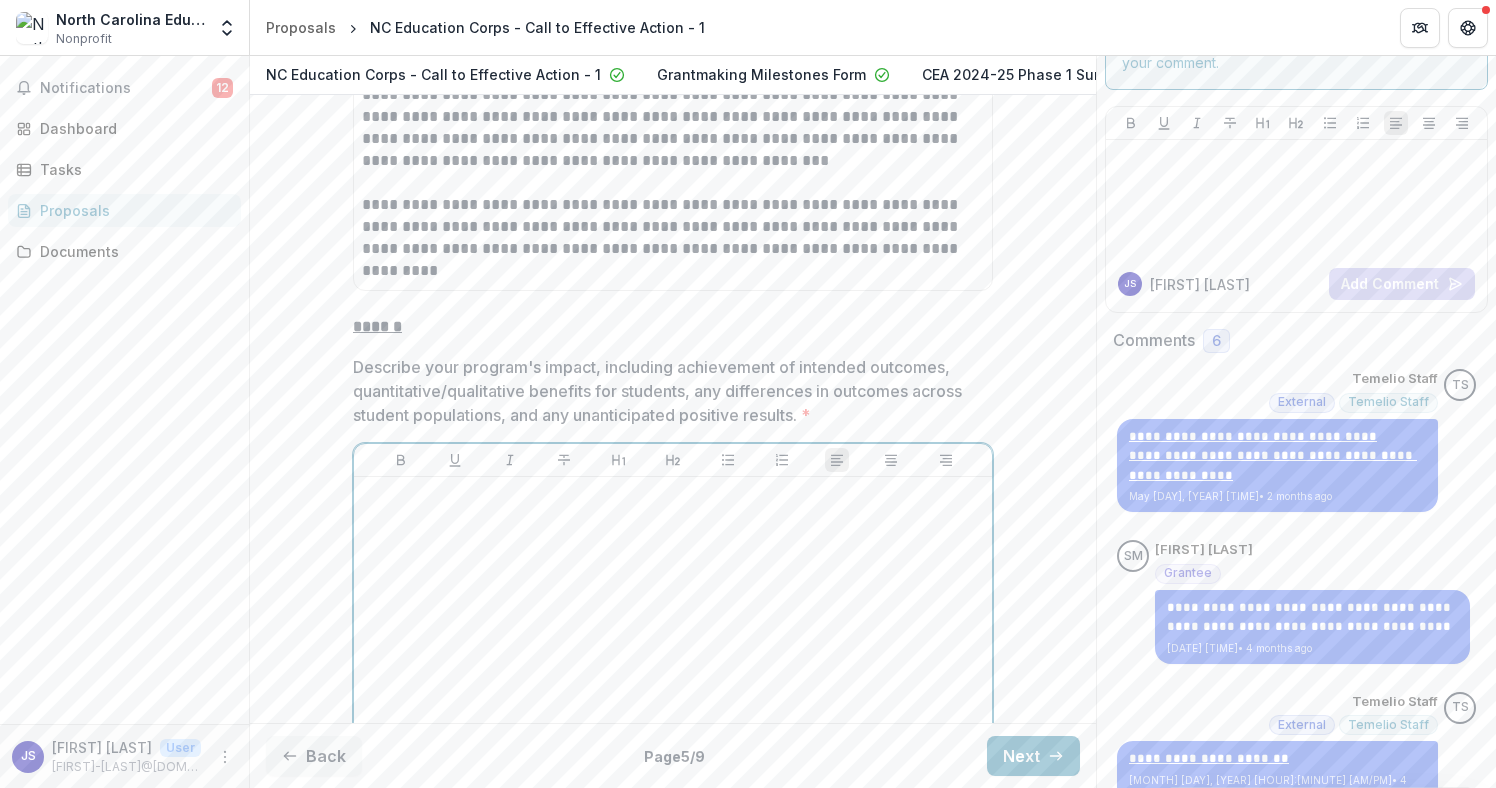 click at bounding box center (673, 635) 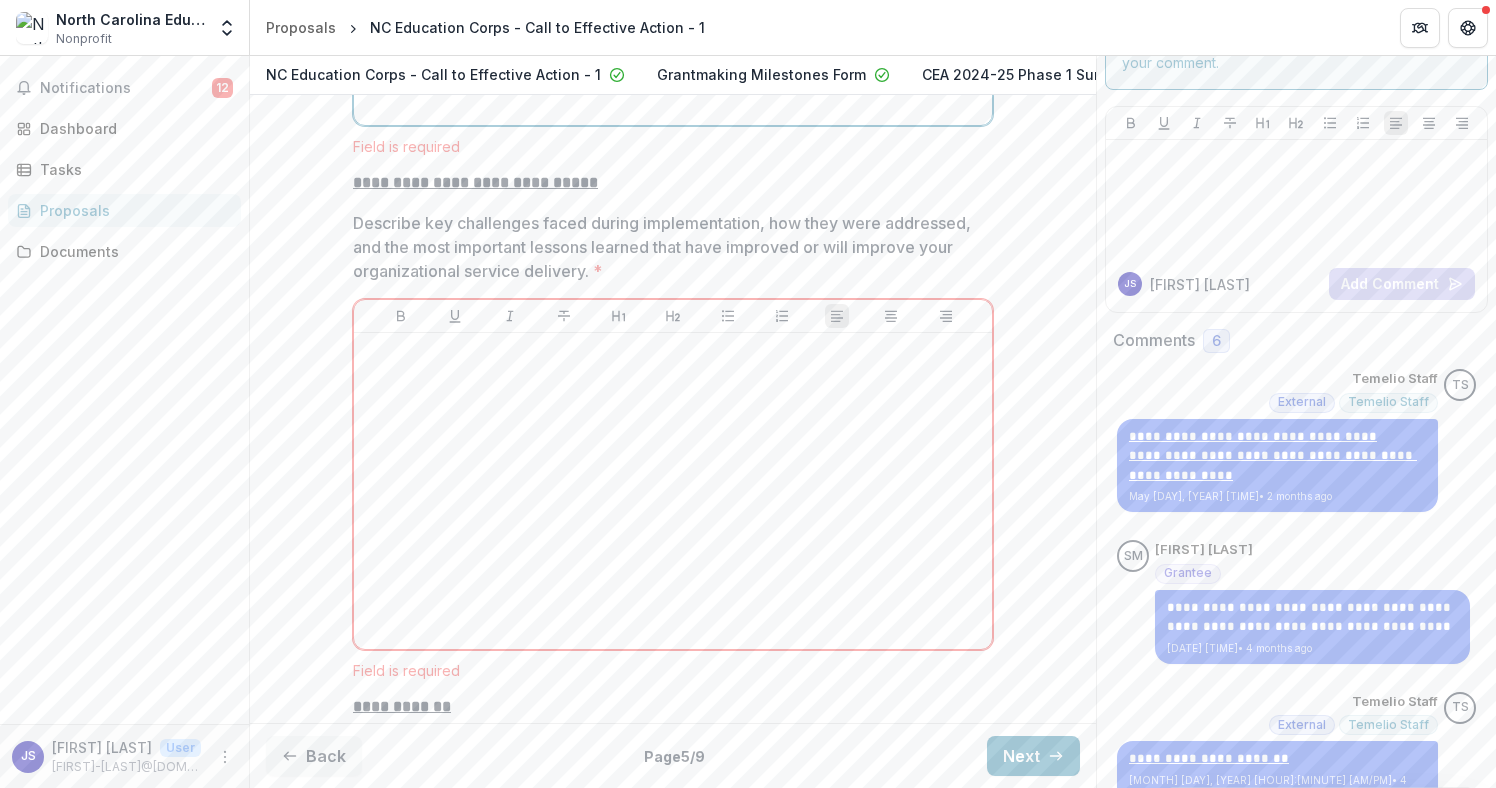 scroll, scrollTop: 1843, scrollLeft: 0, axis: vertical 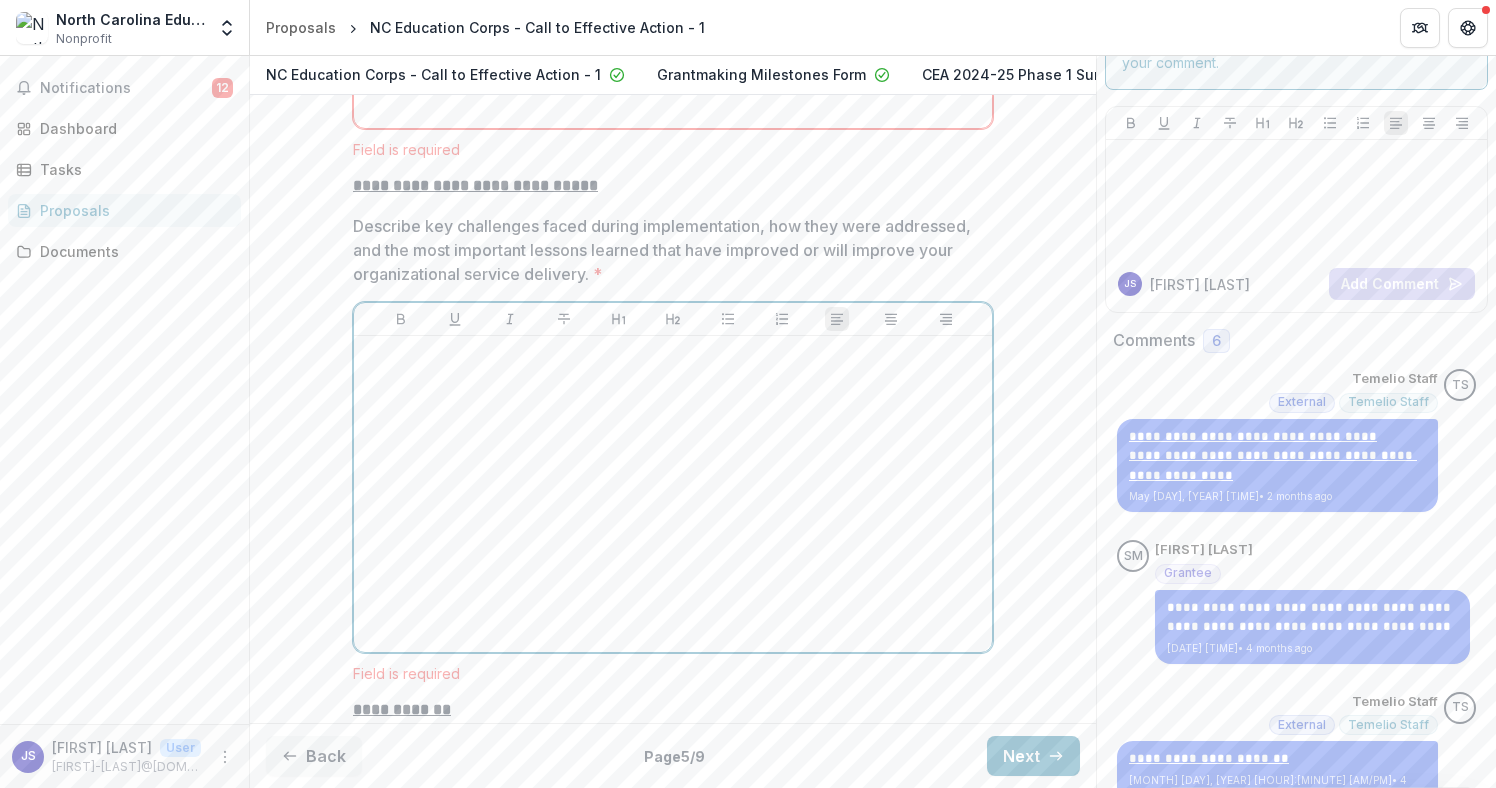 click at bounding box center (673, 494) 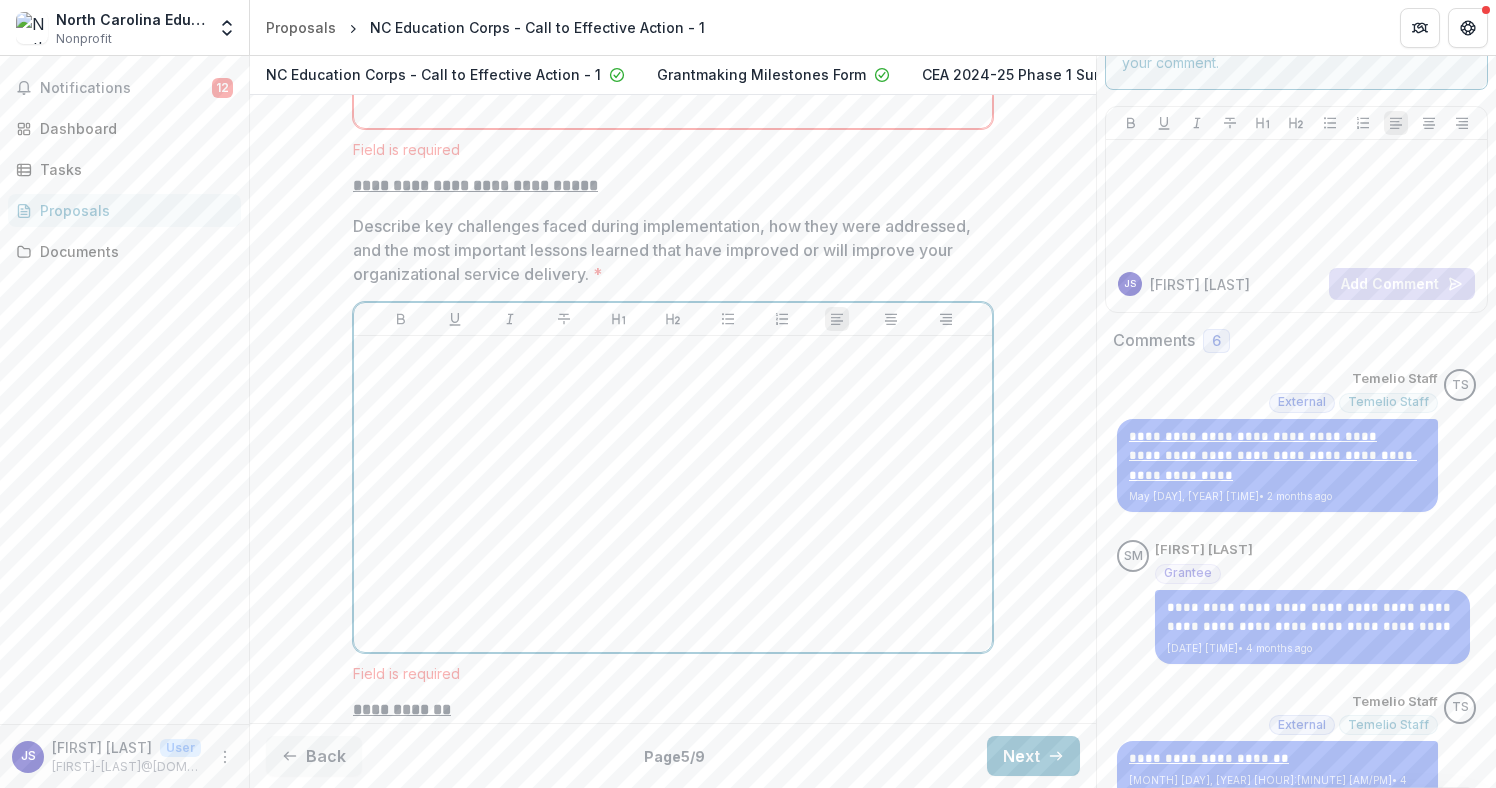type 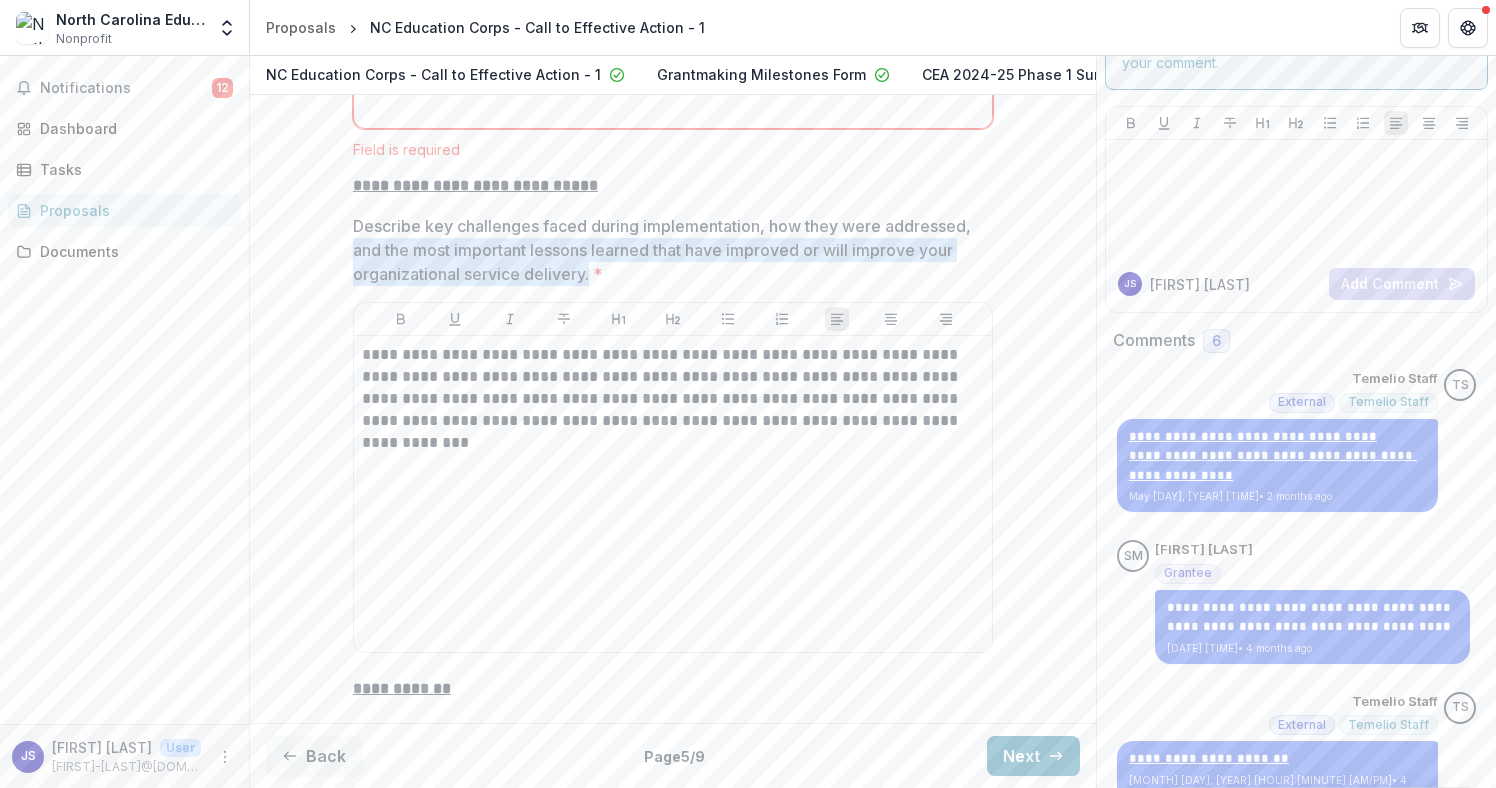 drag, startPoint x: 587, startPoint y: 295, endPoint x: 355, endPoint y: 272, distance: 233.1373 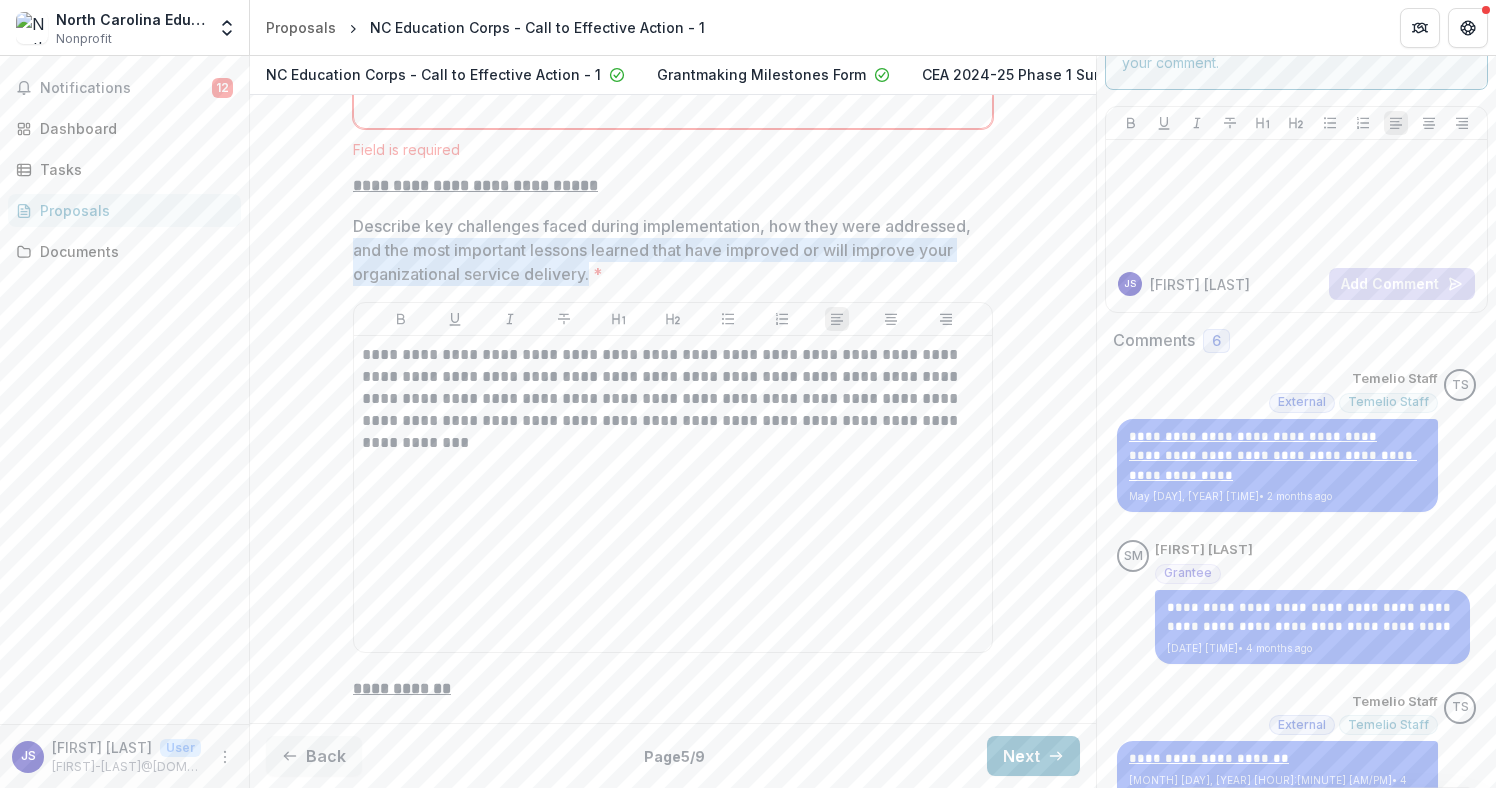 click on "Describe key challenges faced during implementation, how they were addressed, and the most important lessons learned that have improved or will improve your organizational service delivery. *" at bounding box center [667, 250] 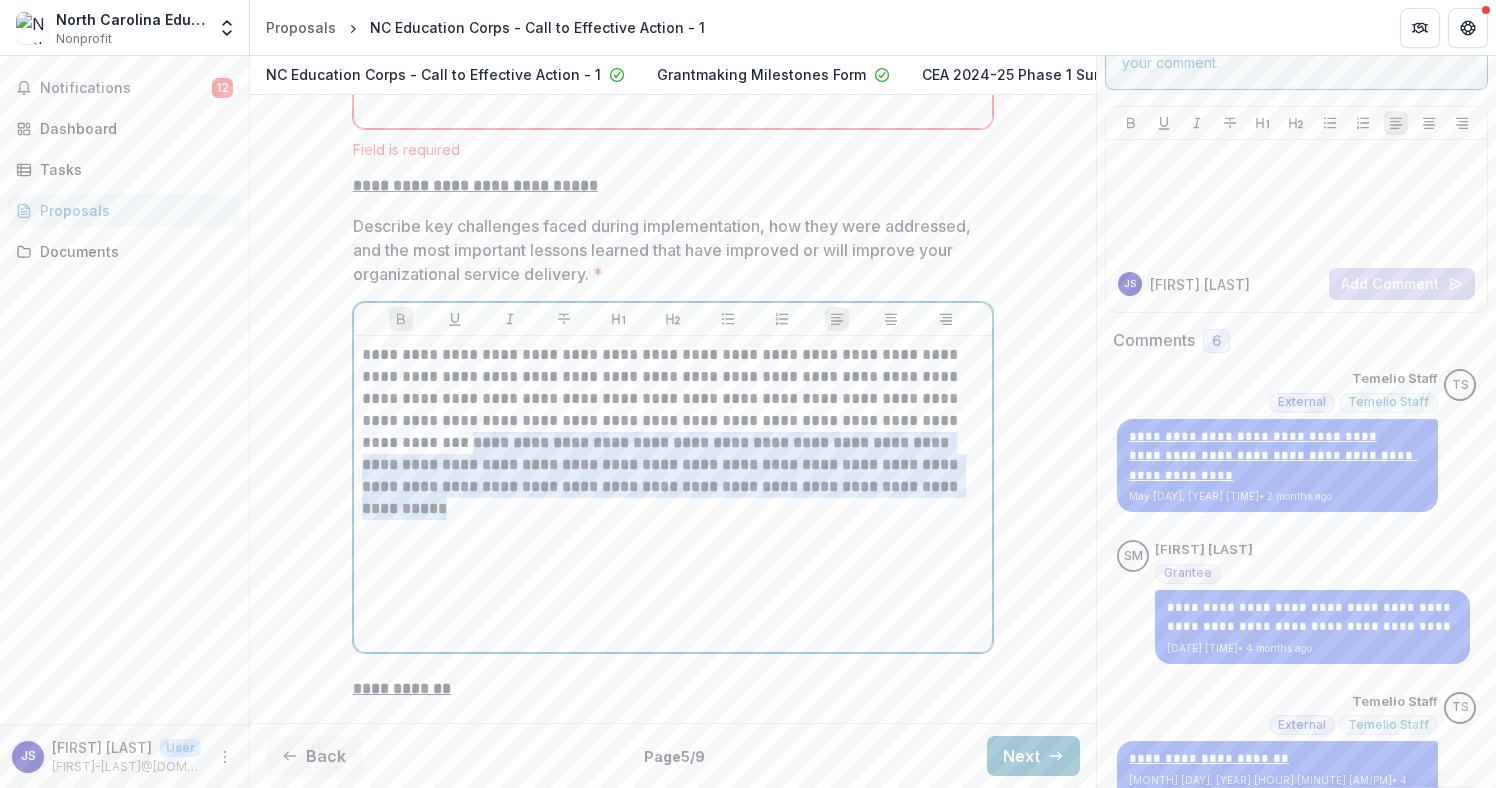 drag, startPoint x: 918, startPoint y: 509, endPoint x: 888, endPoint y: 440, distance: 75.23962 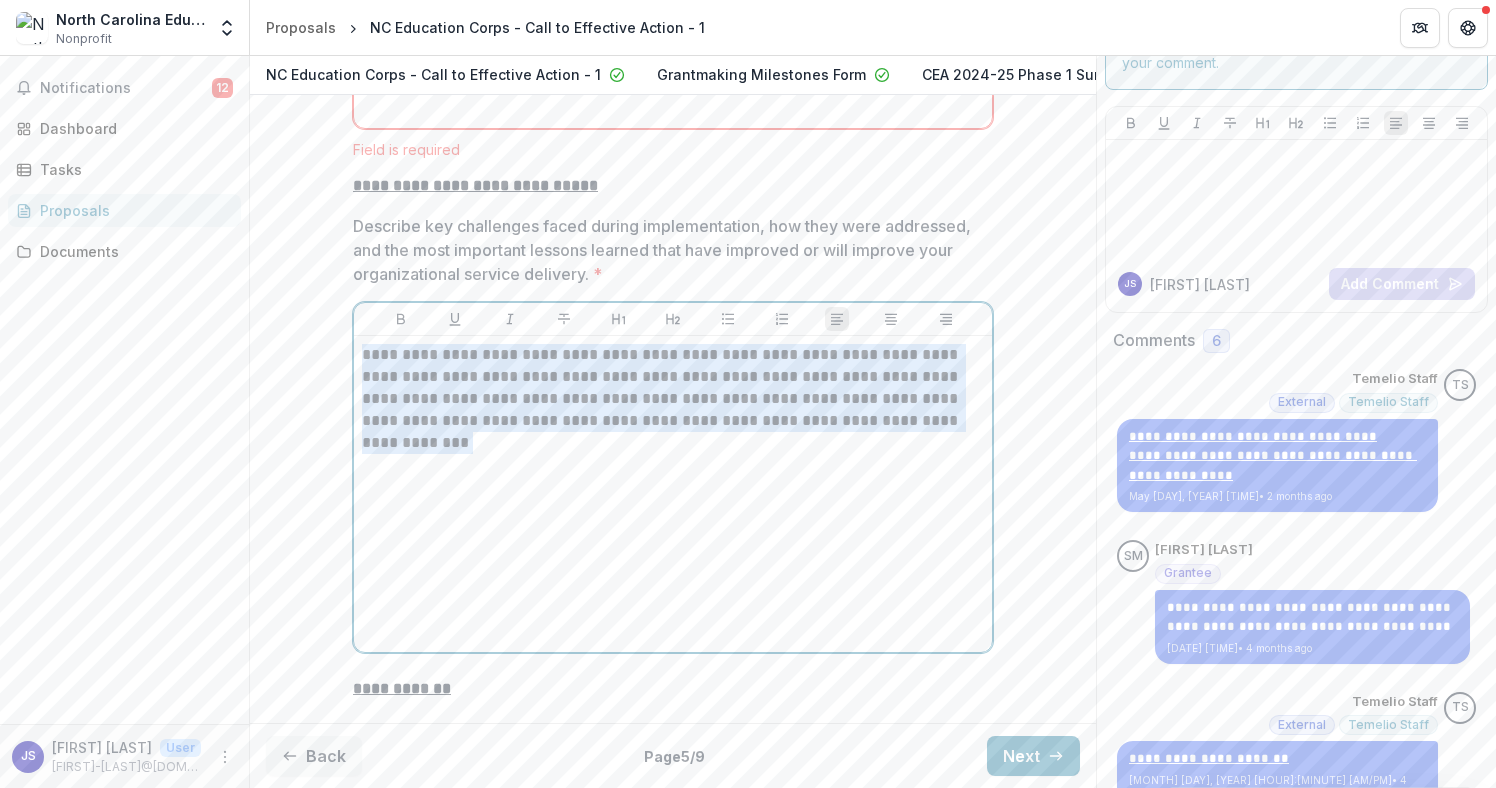 drag, startPoint x: 596, startPoint y: 363, endPoint x: 281, endPoint y: 281, distance: 325.49808 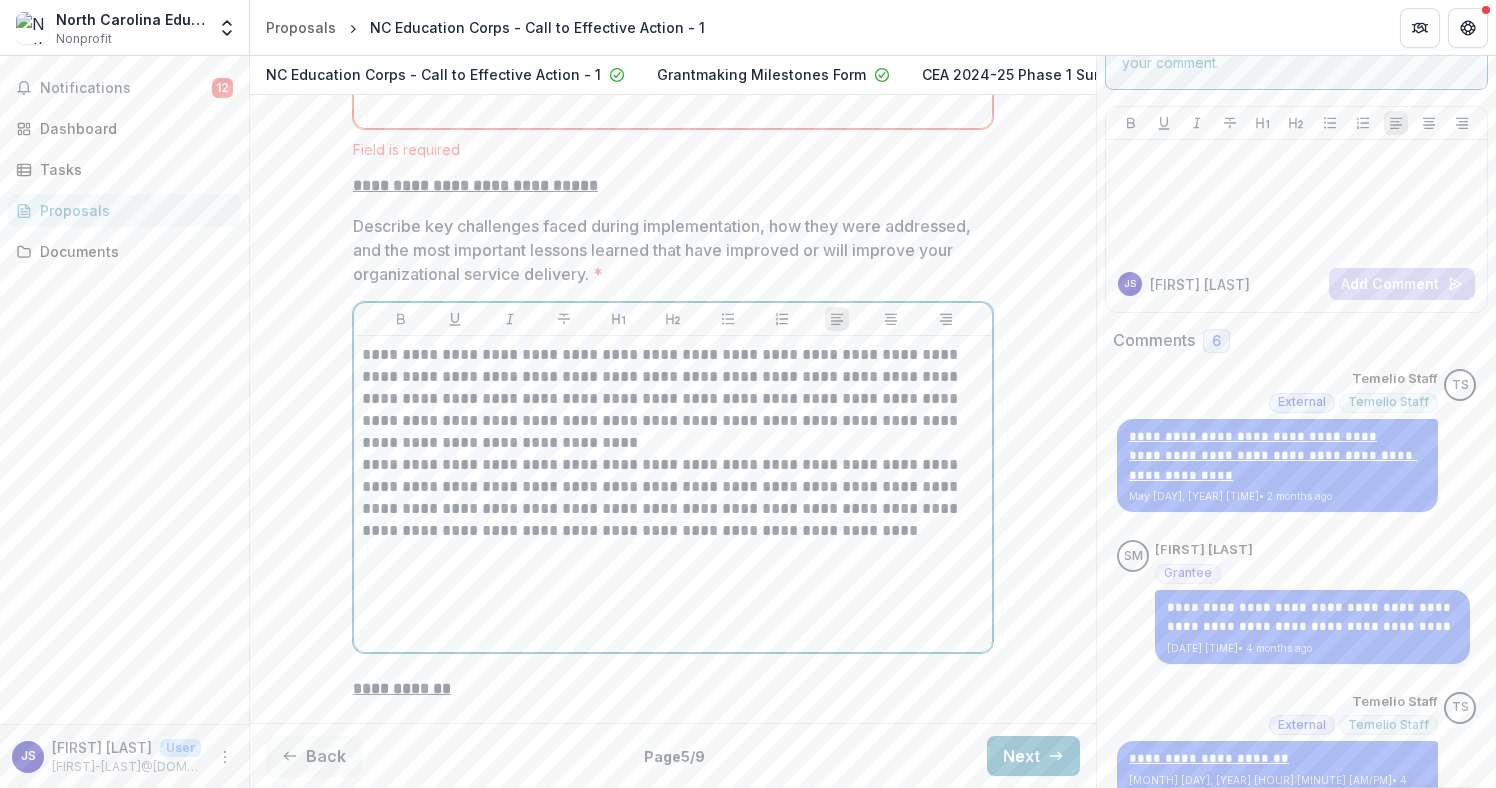 click on "**********" at bounding box center (673, 399) 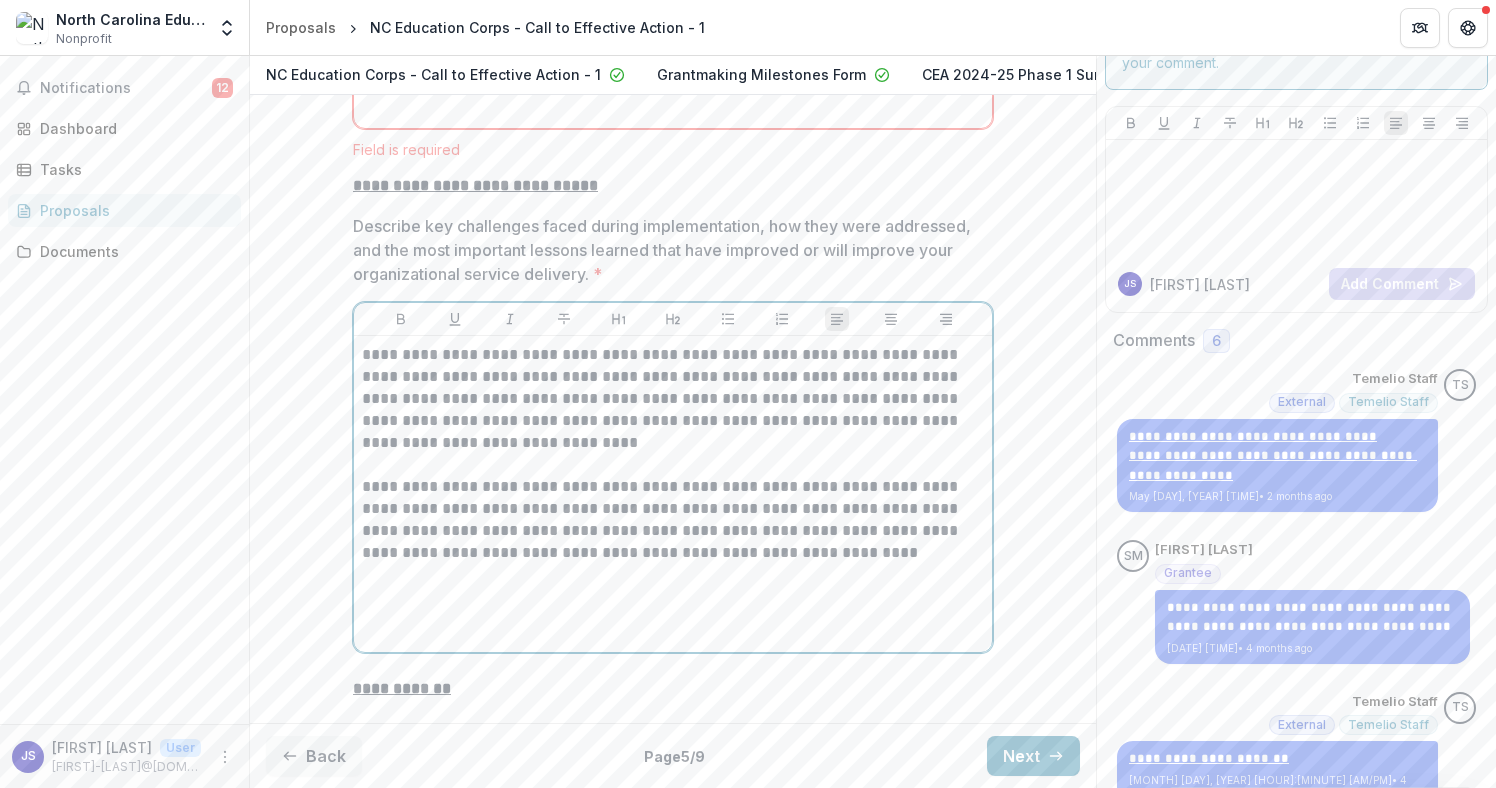 click on "**********" at bounding box center [673, 520] 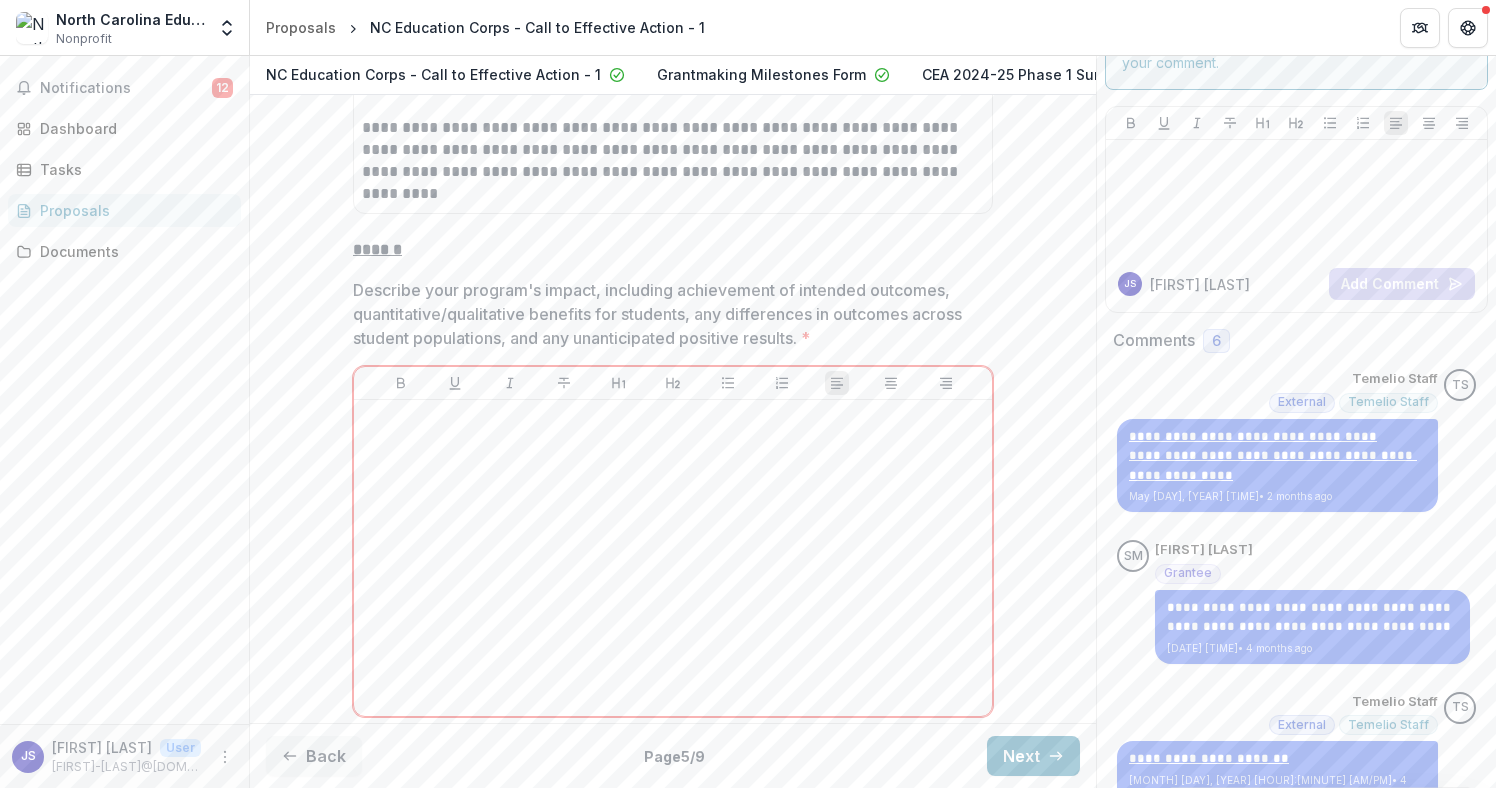 scroll, scrollTop: 1300, scrollLeft: 0, axis: vertical 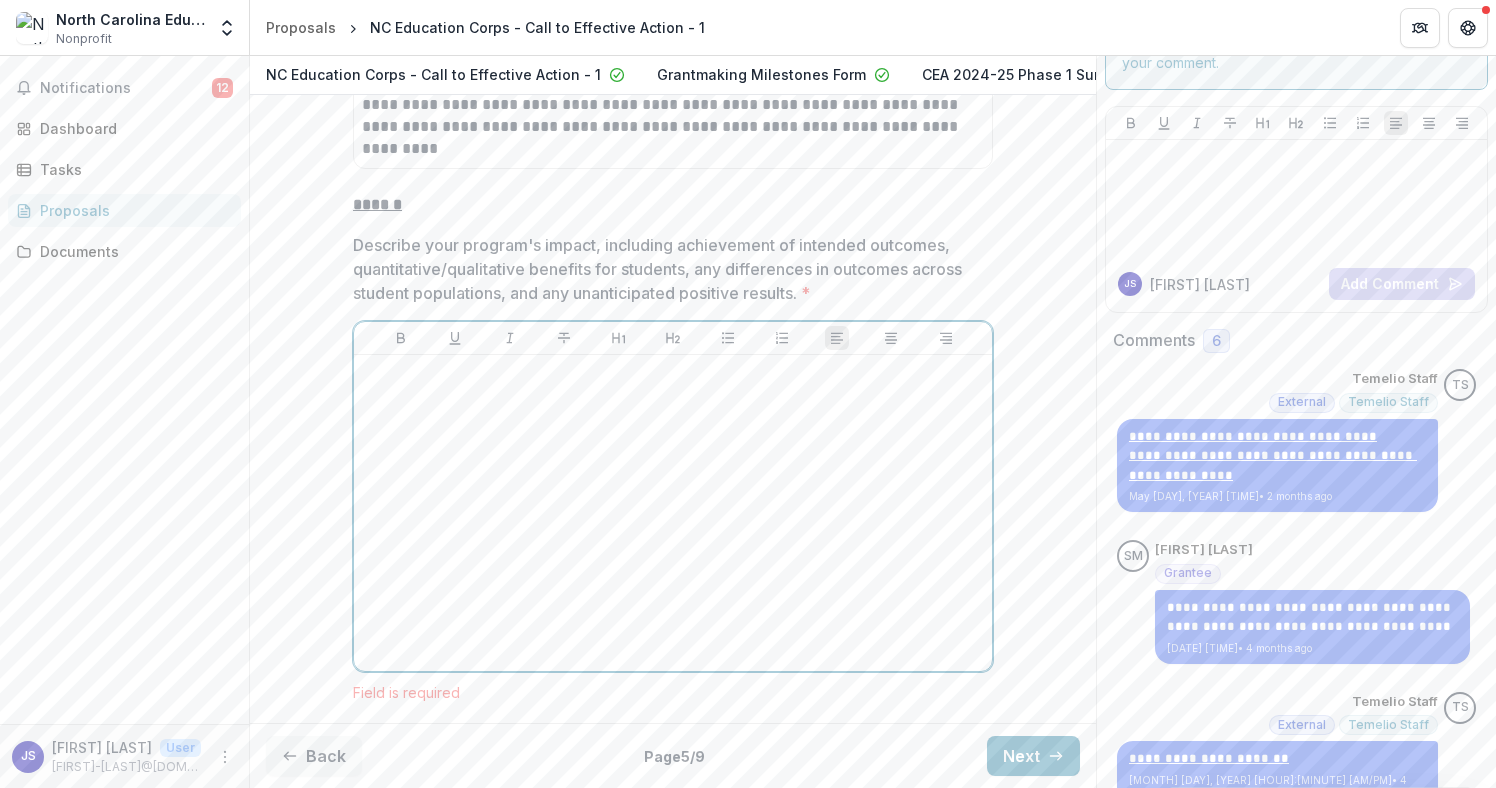 click at bounding box center [673, 513] 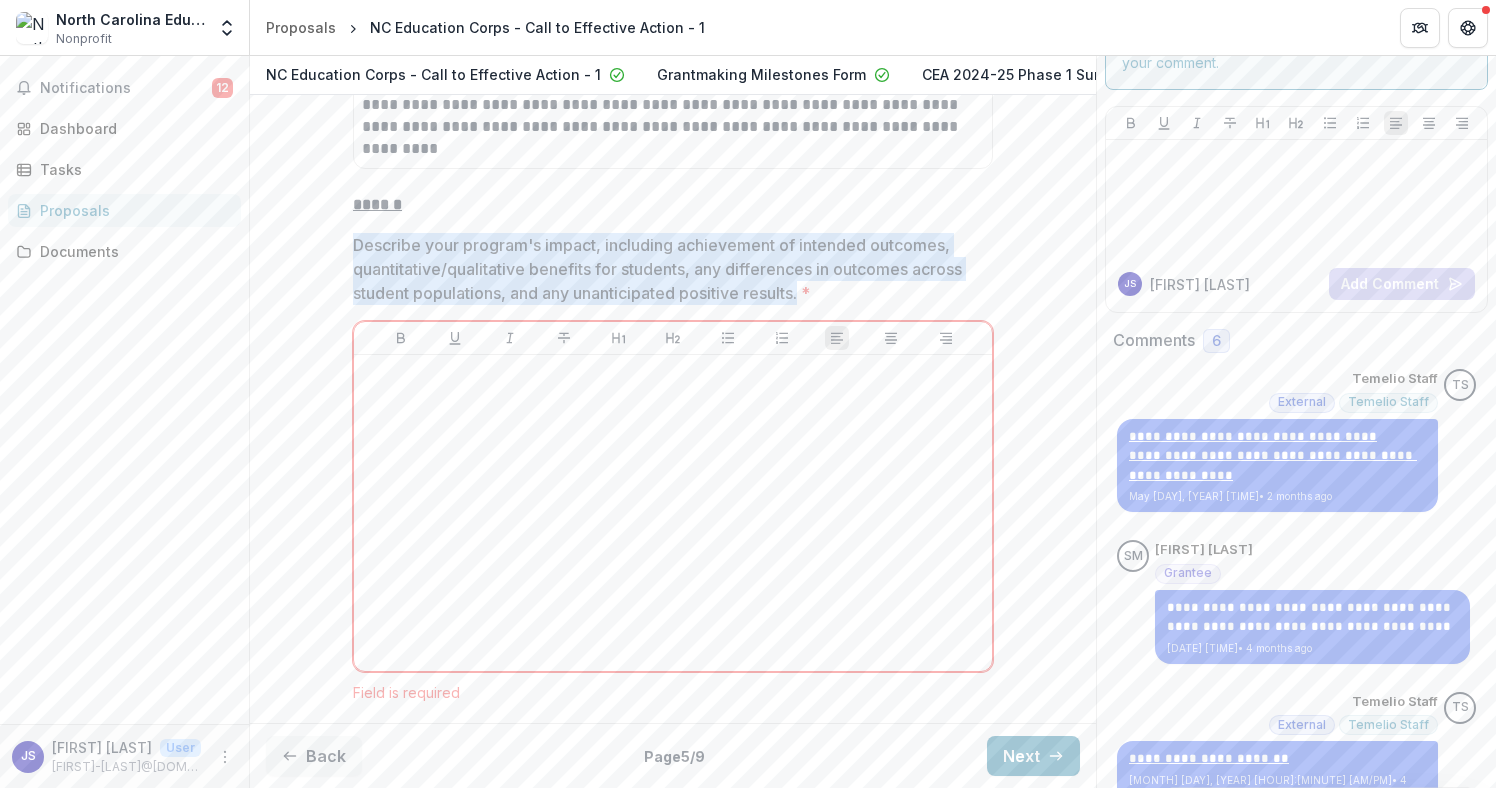 drag, startPoint x: 808, startPoint y: 313, endPoint x: 263, endPoint y: 267, distance: 546.93787 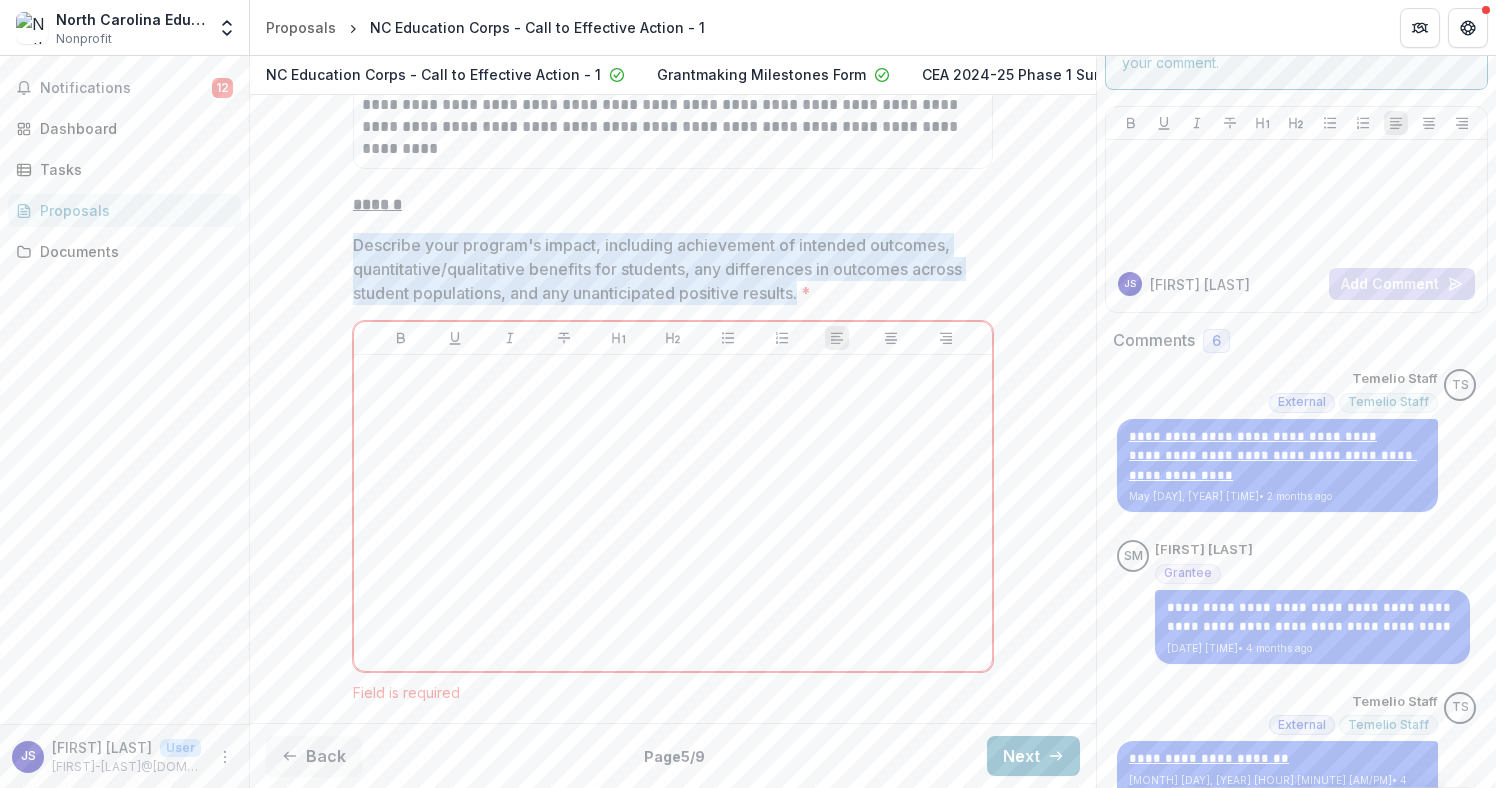 click on "**********" at bounding box center [673, 1229] 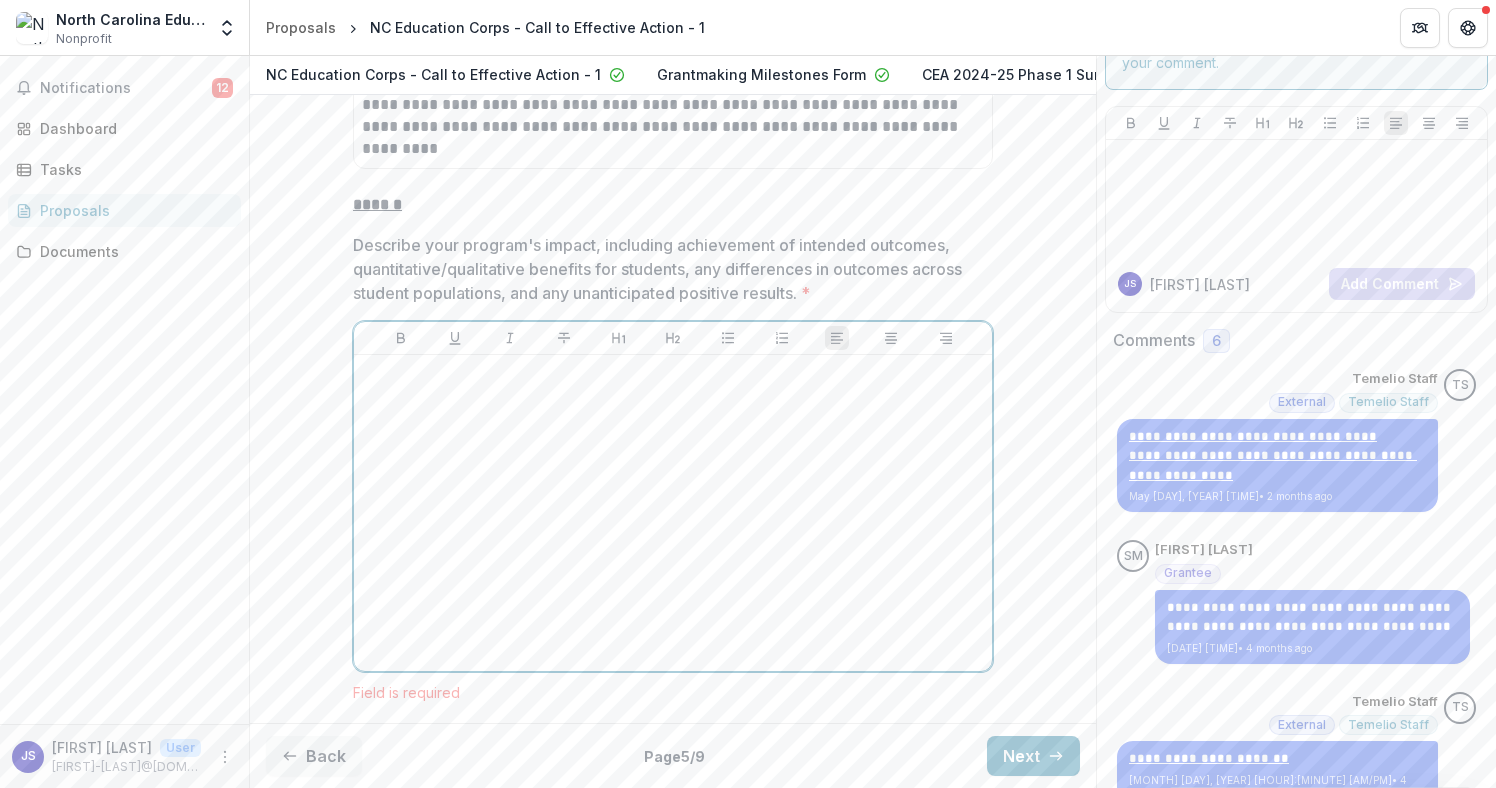 click at bounding box center [673, 513] 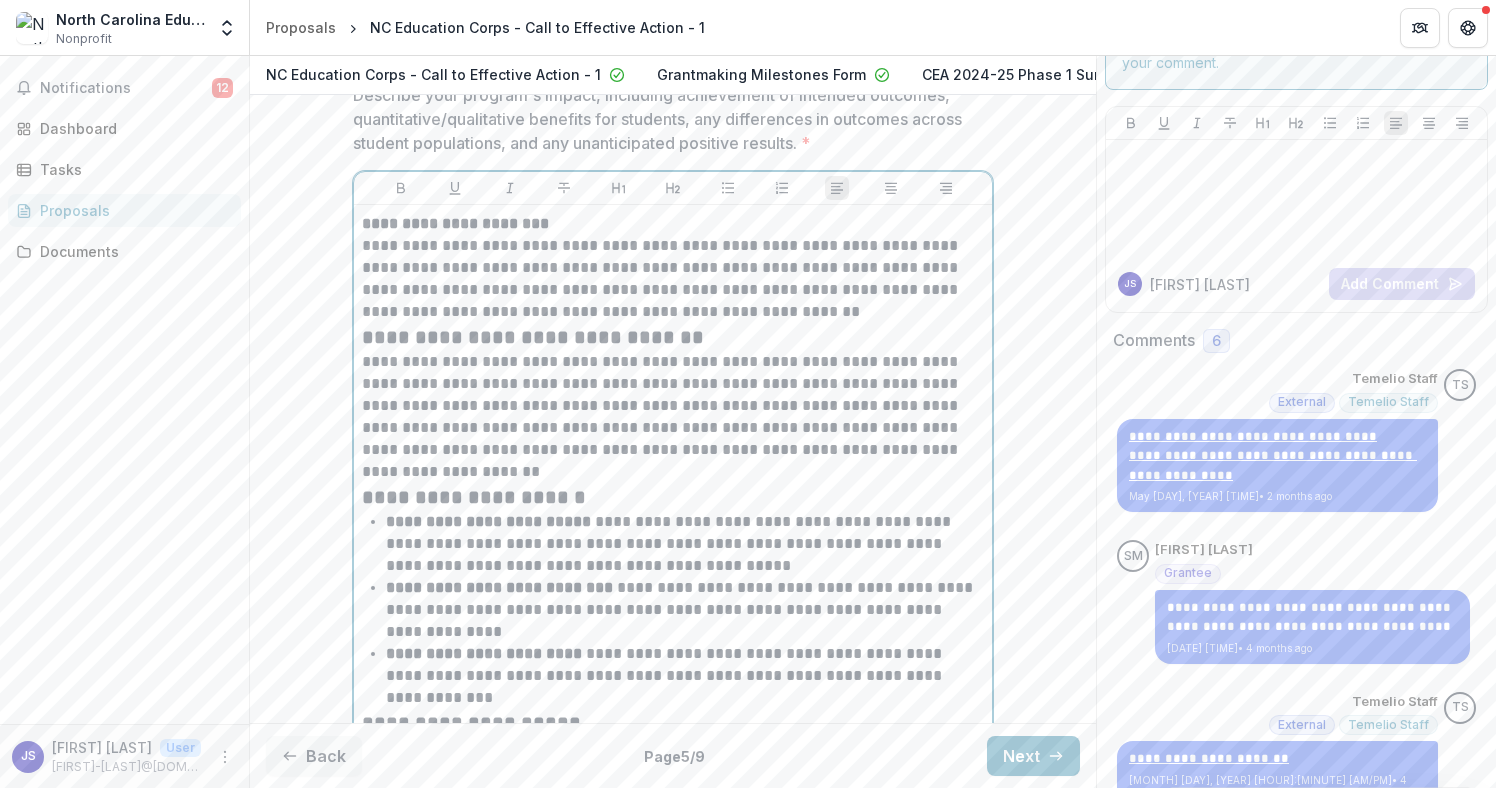 scroll, scrollTop: 1385, scrollLeft: 0, axis: vertical 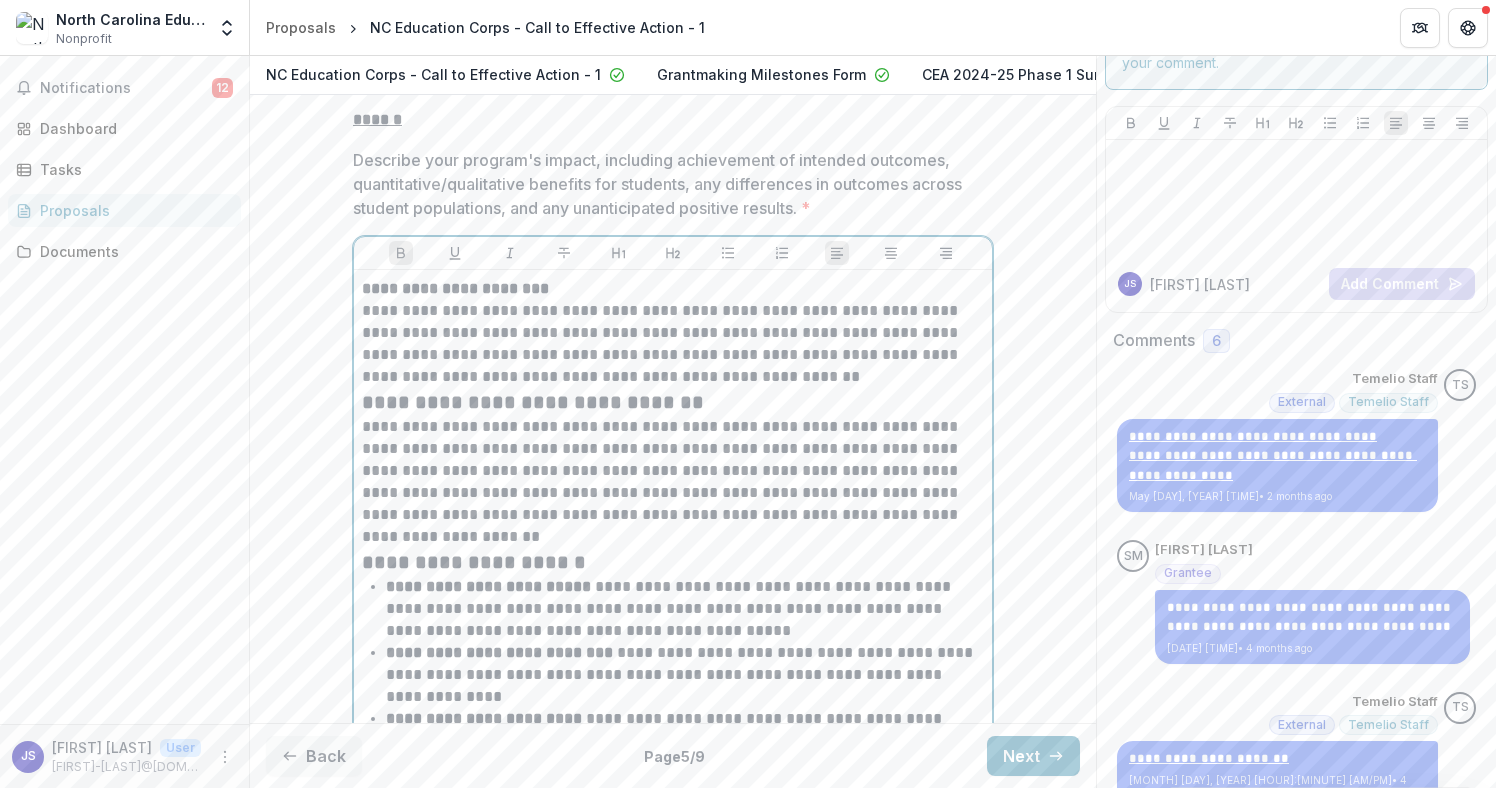 click on "**********" at bounding box center (673, 289) 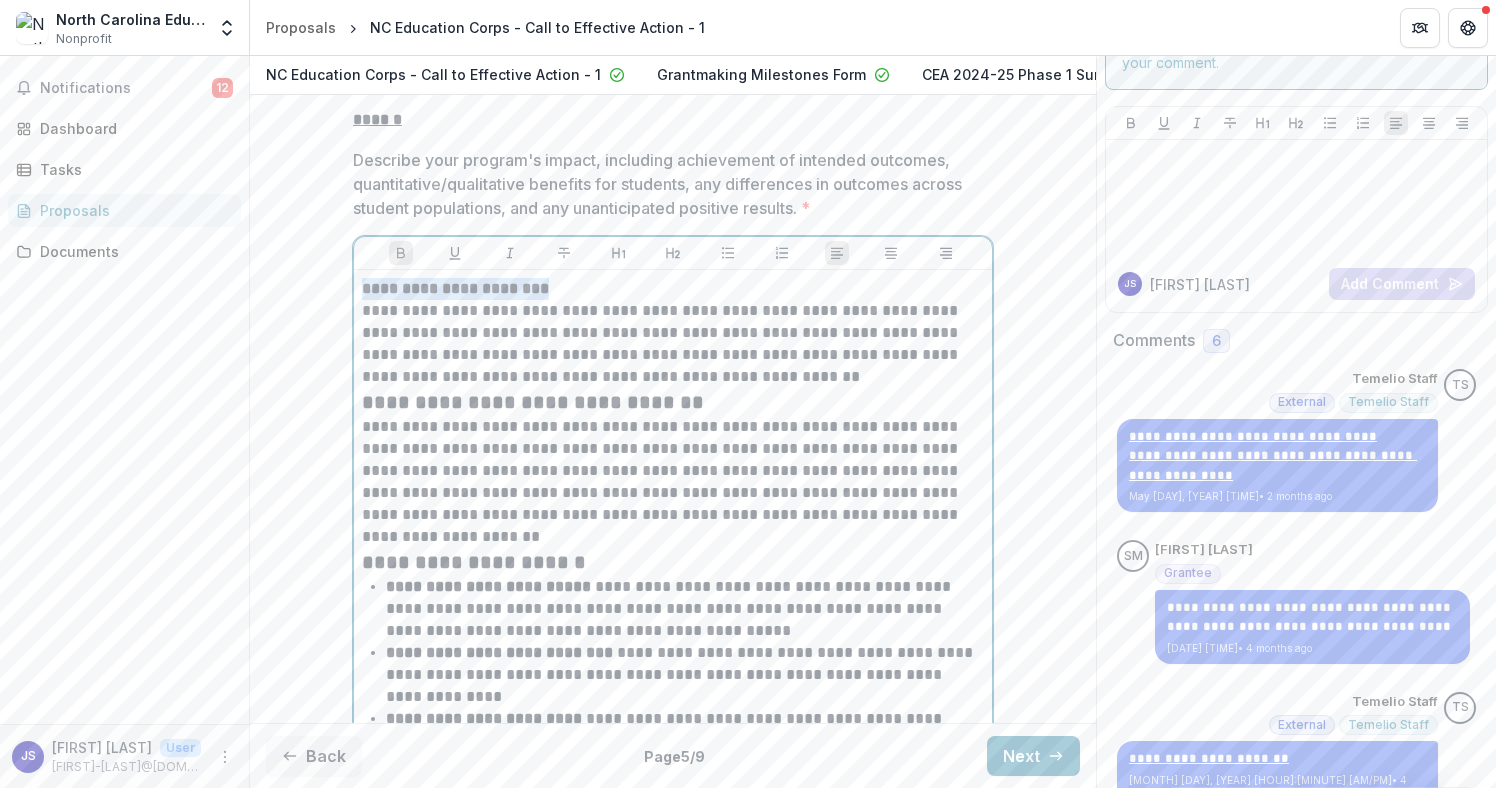 drag, startPoint x: 590, startPoint y: 304, endPoint x: 360, endPoint y: 298, distance: 230.07825 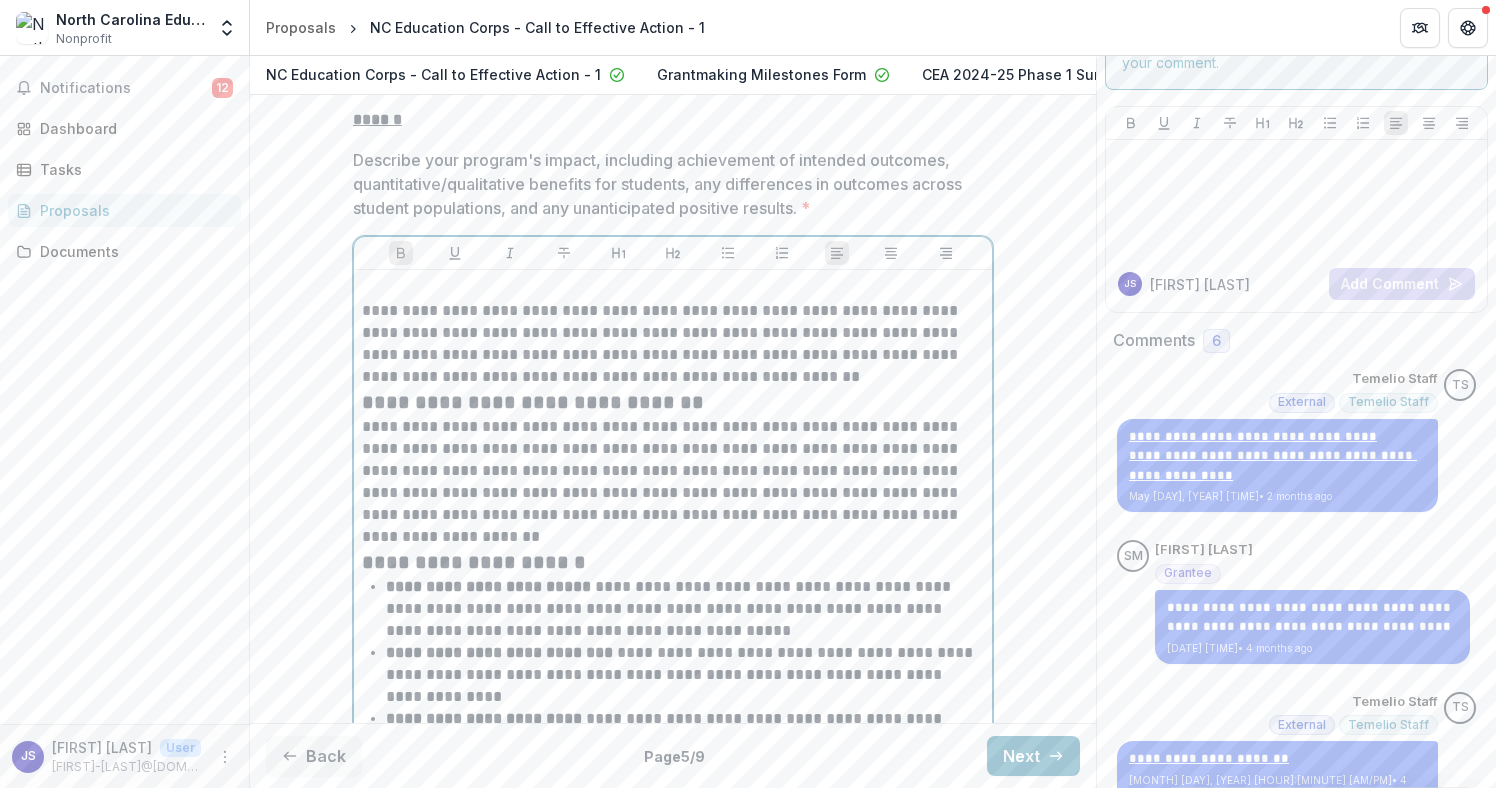 click on "**********" at bounding box center [673, 344] 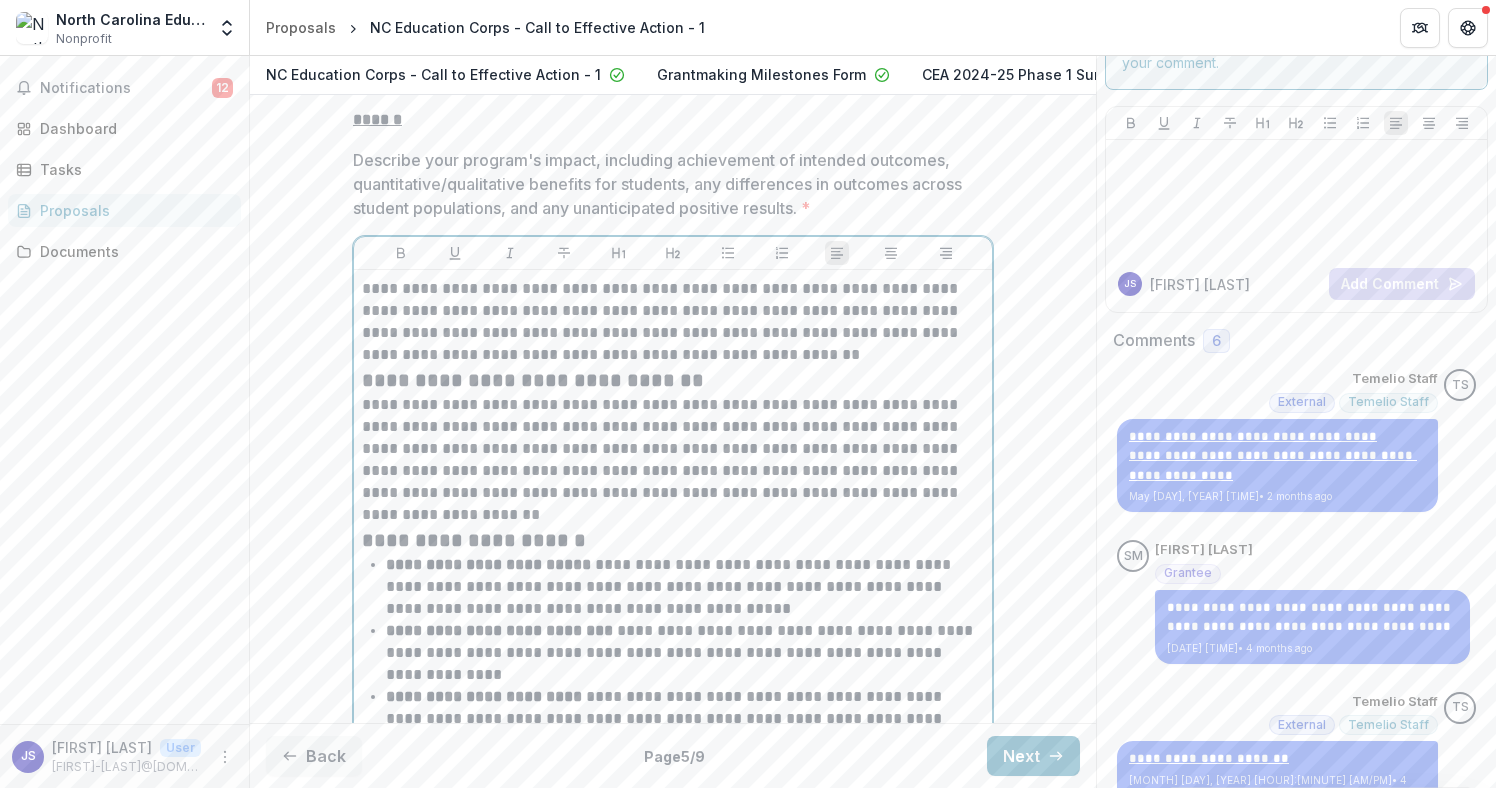 click on "**********" at bounding box center [673, 322] 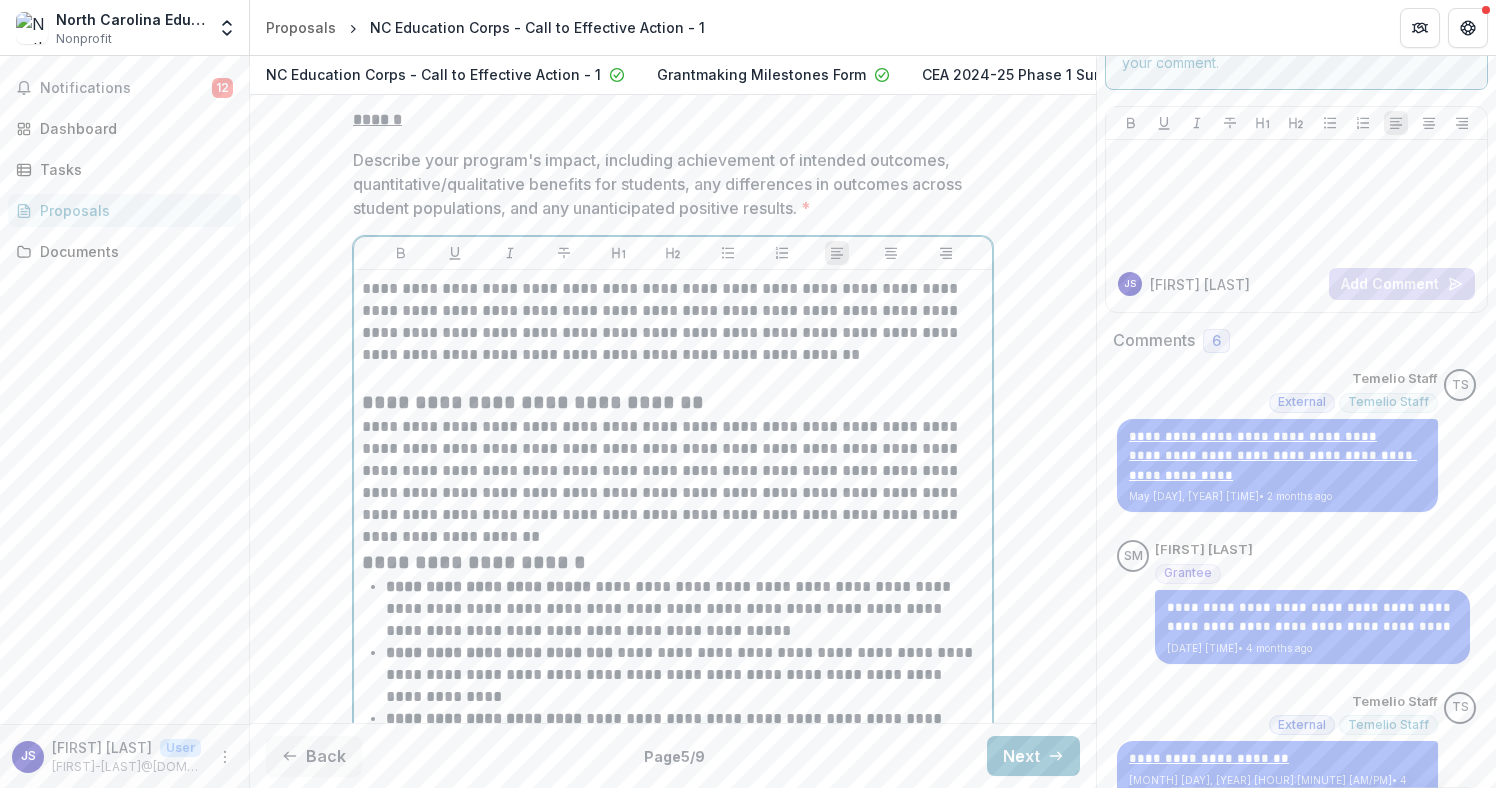 click on "**********" at bounding box center (673, 482) 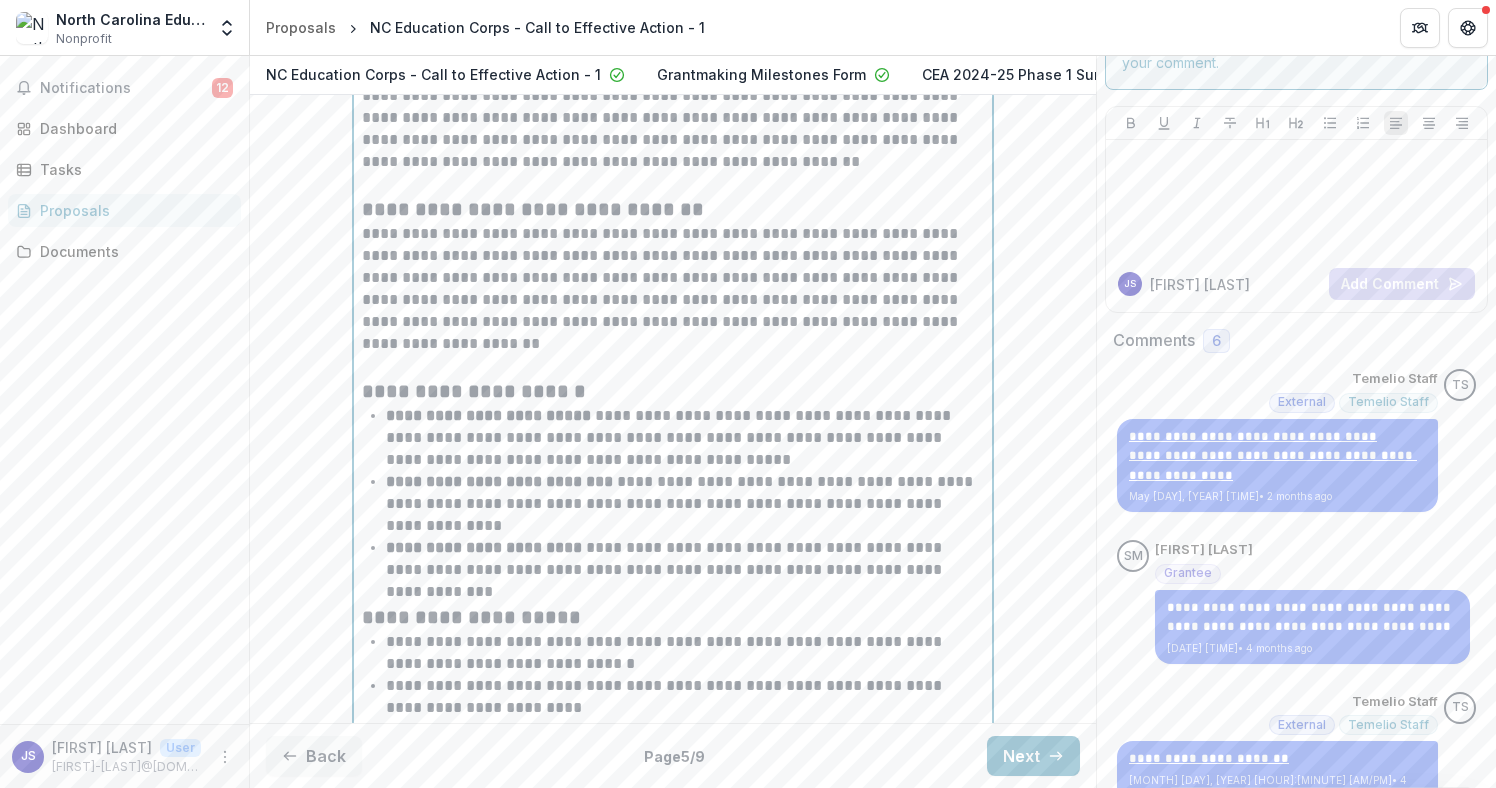 scroll, scrollTop: 1638, scrollLeft: 0, axis: vertical 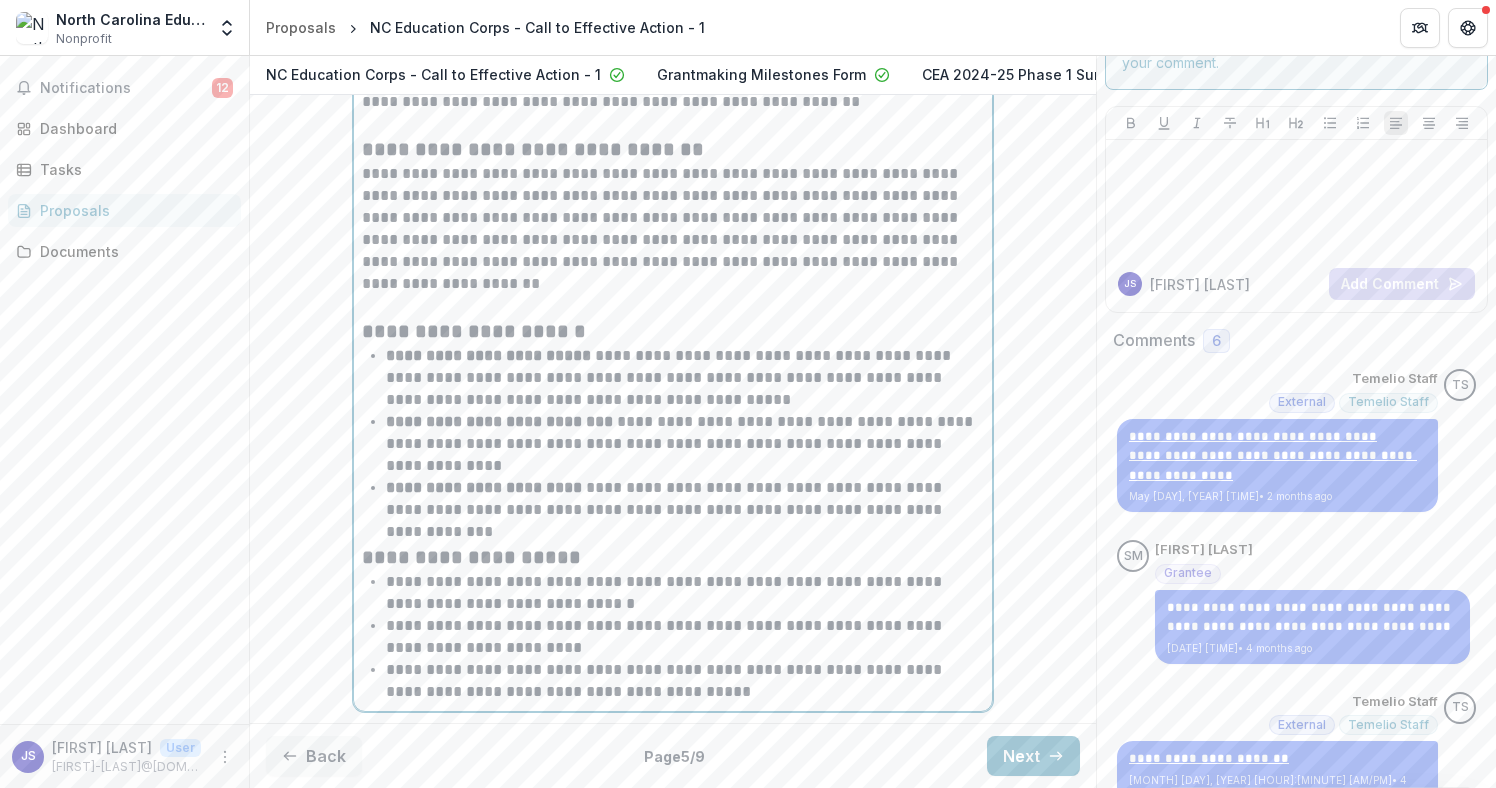 click on "**********" at bounding box center [673, 557] 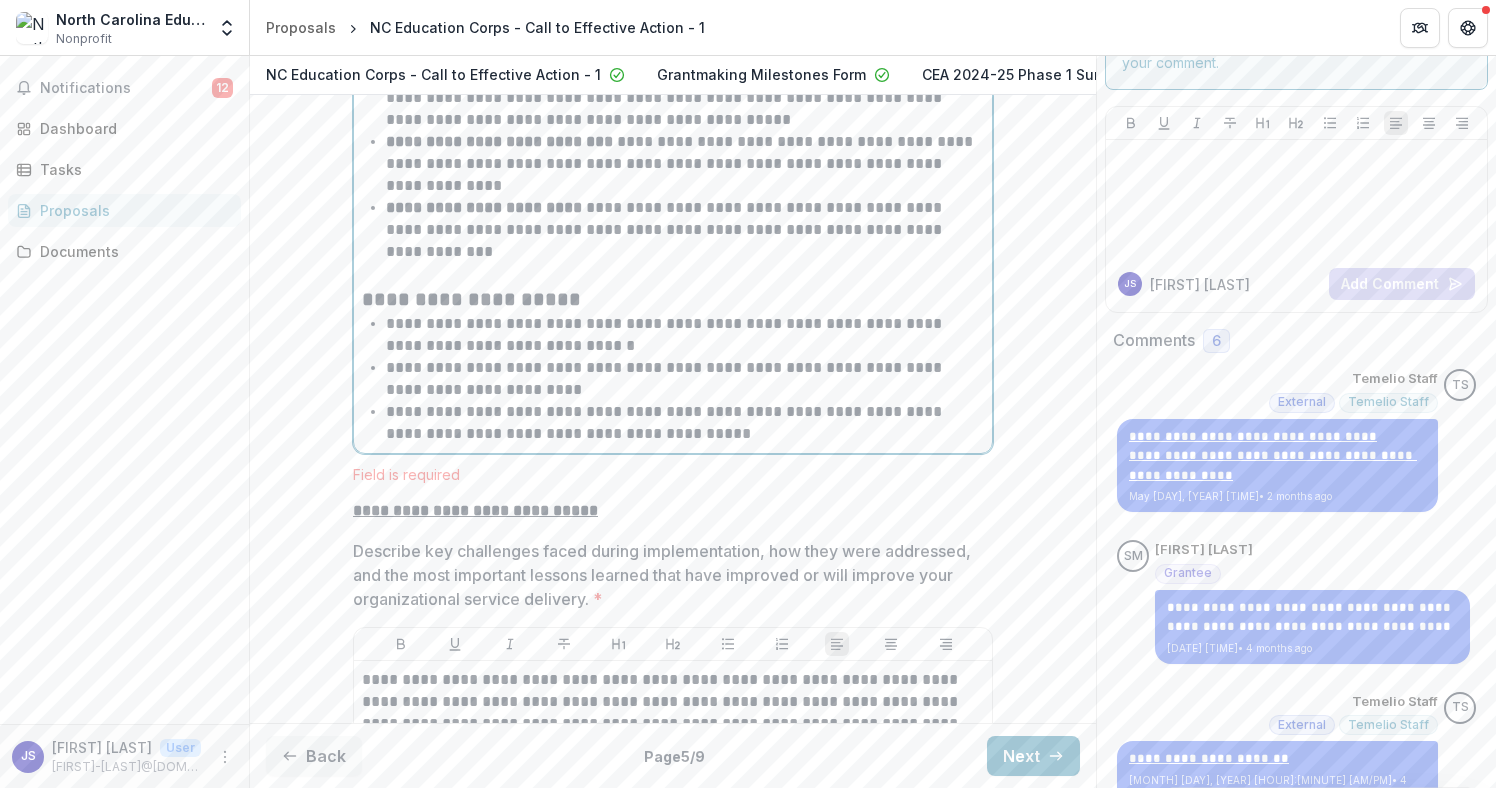 scroll, scrollTop: 2060, scrollLeft: 0, axis: vertical 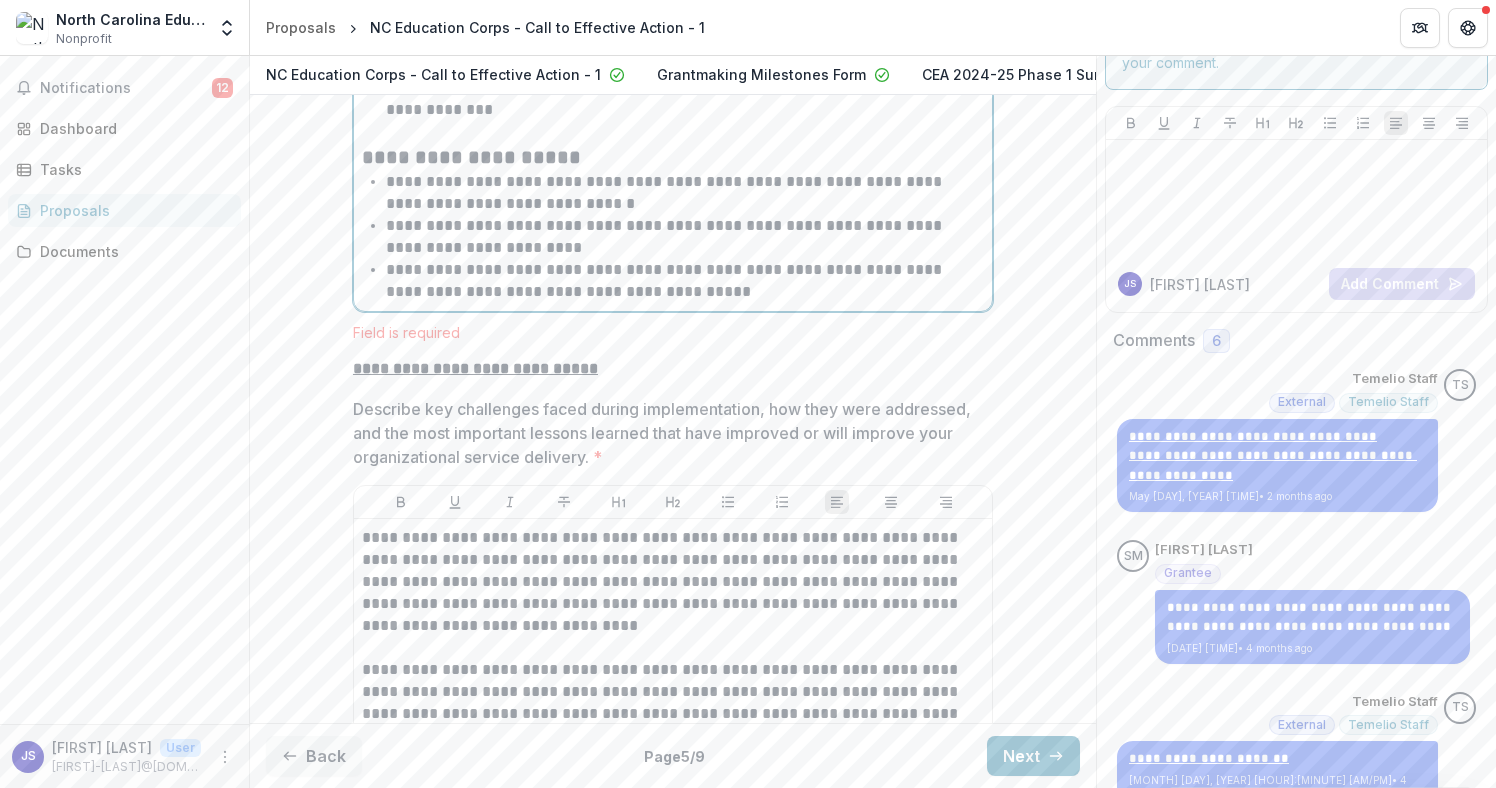 click on "**********" at bounding box center [685, 281] 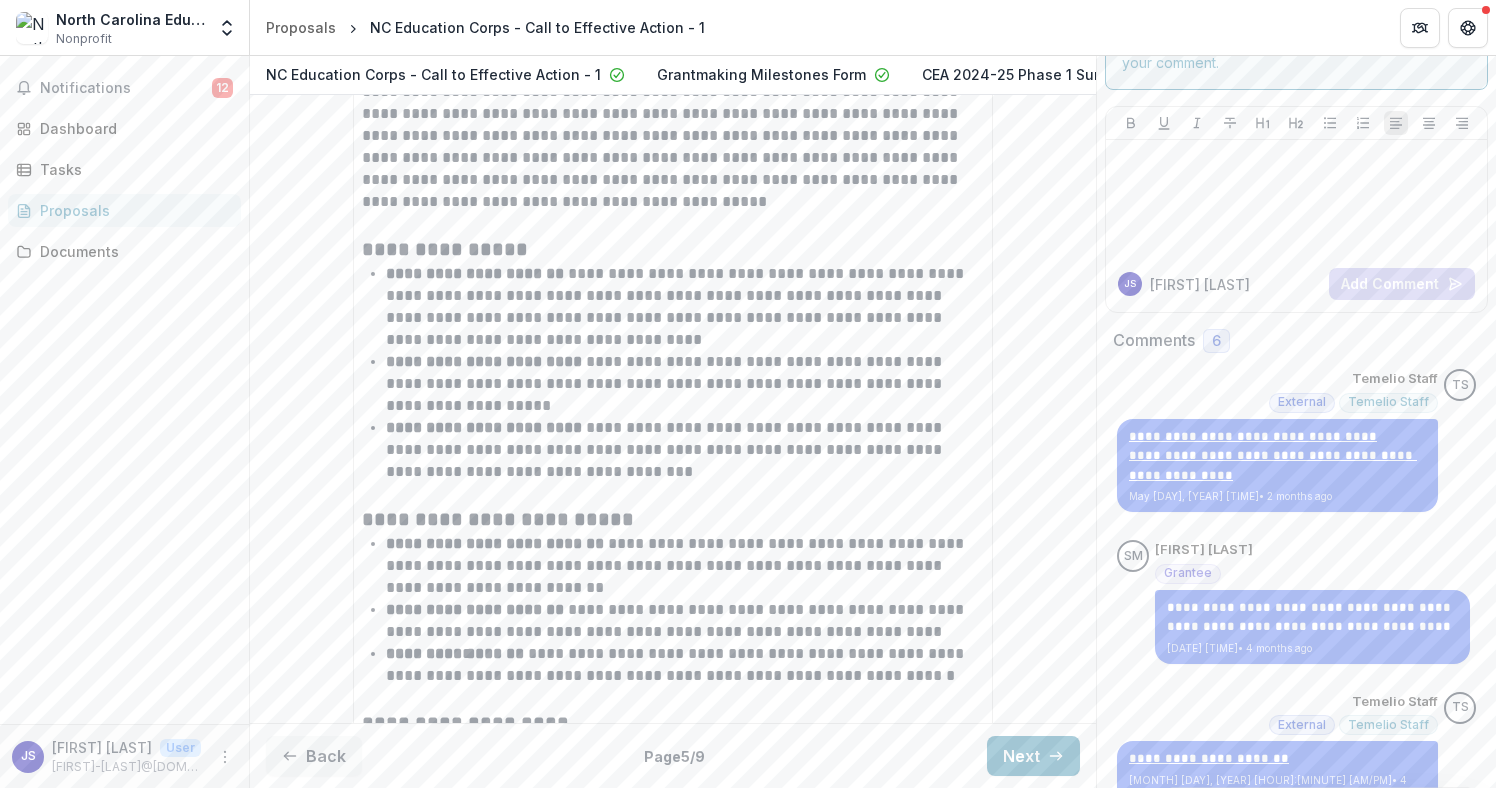 scroll, scrollTop: 4243, scrollLeft: 0, axis: vertical 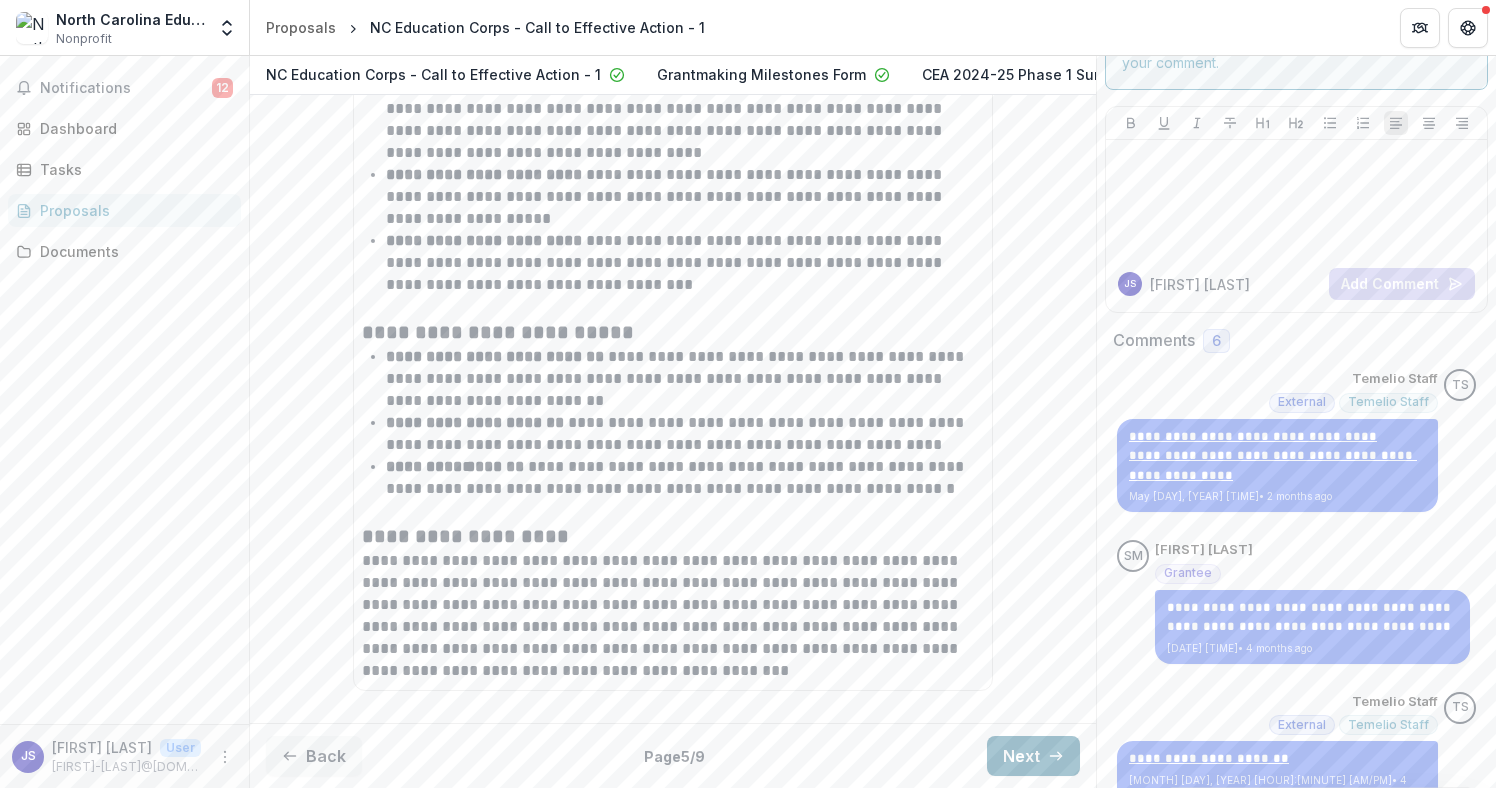 click on "Next" at bounding box center [1033, 756] 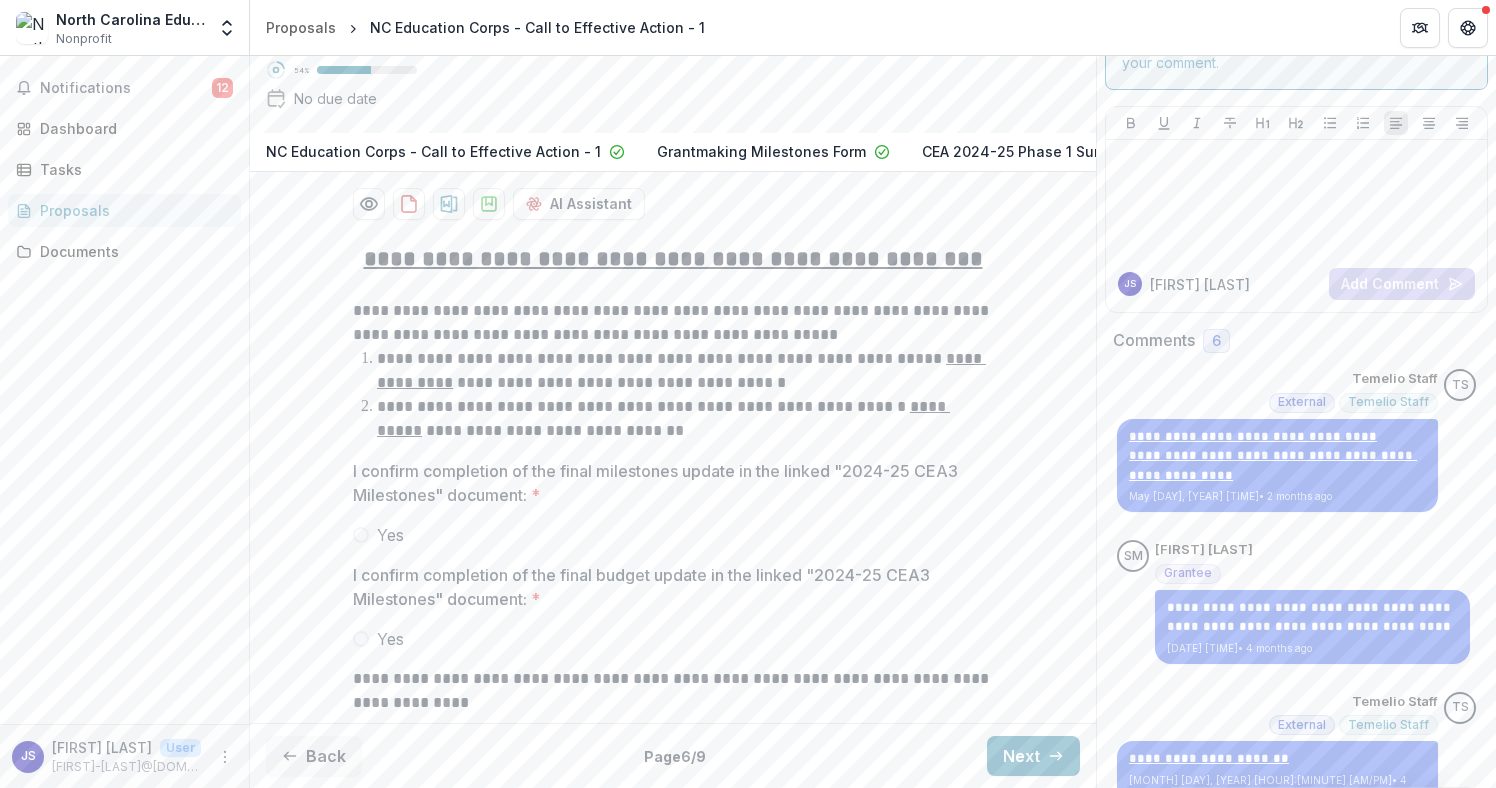 scroll, scrollTop: 379, scrollLeft: 0, axis: vertical 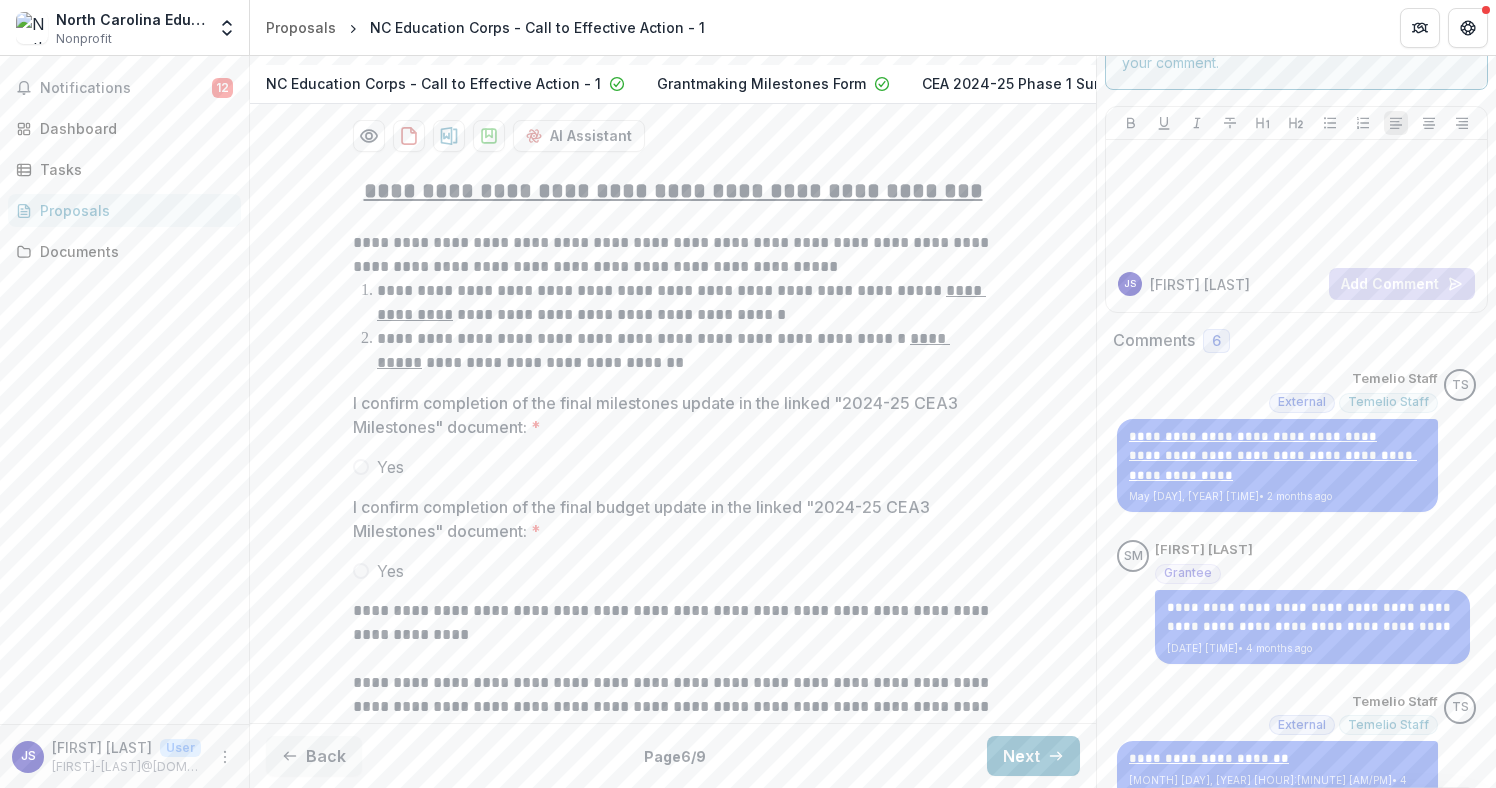 click at bounding box center [361, 467] 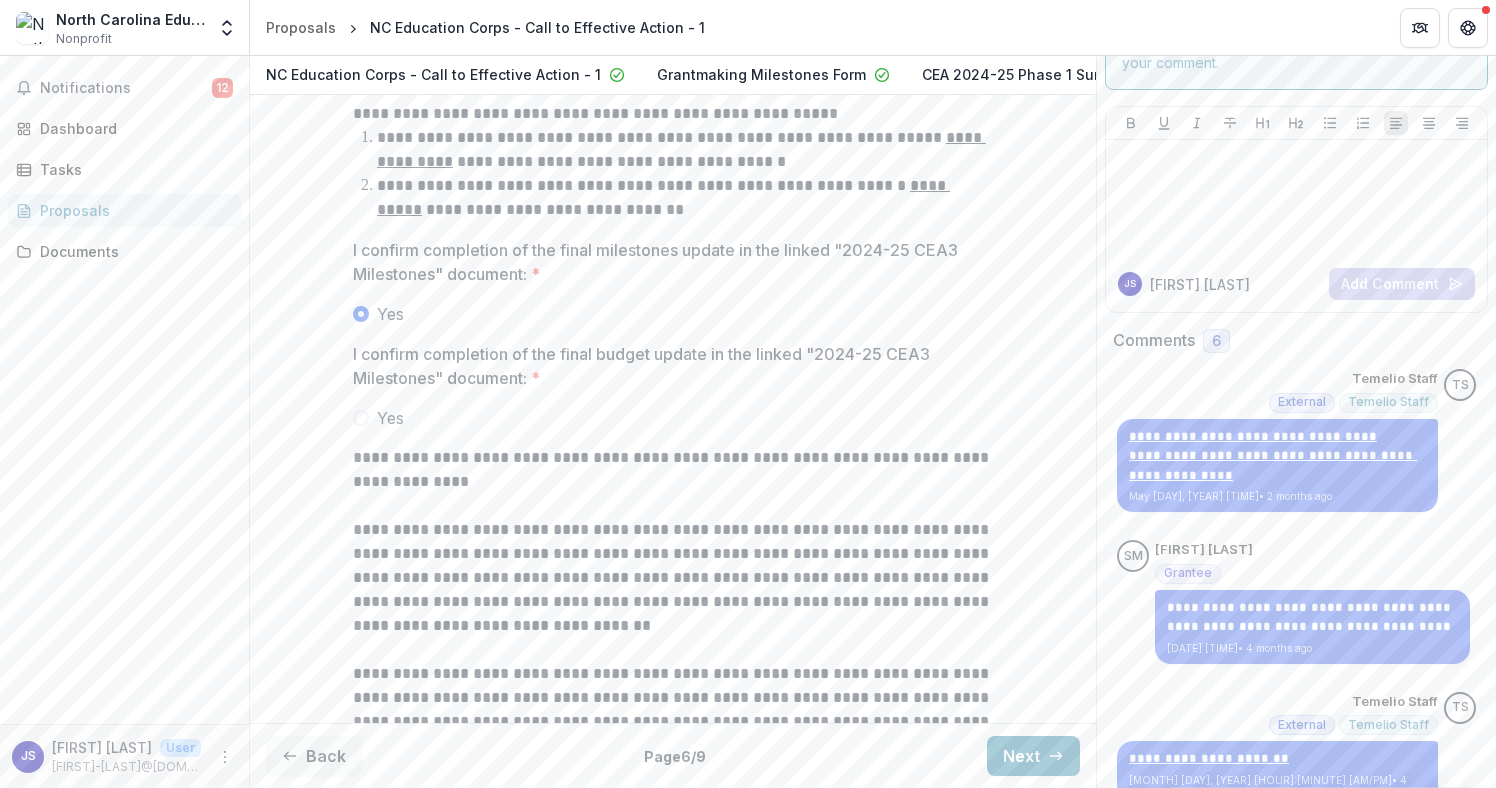 scroll, scrollTop: 533, scrollLeft: 0, axis: vertical 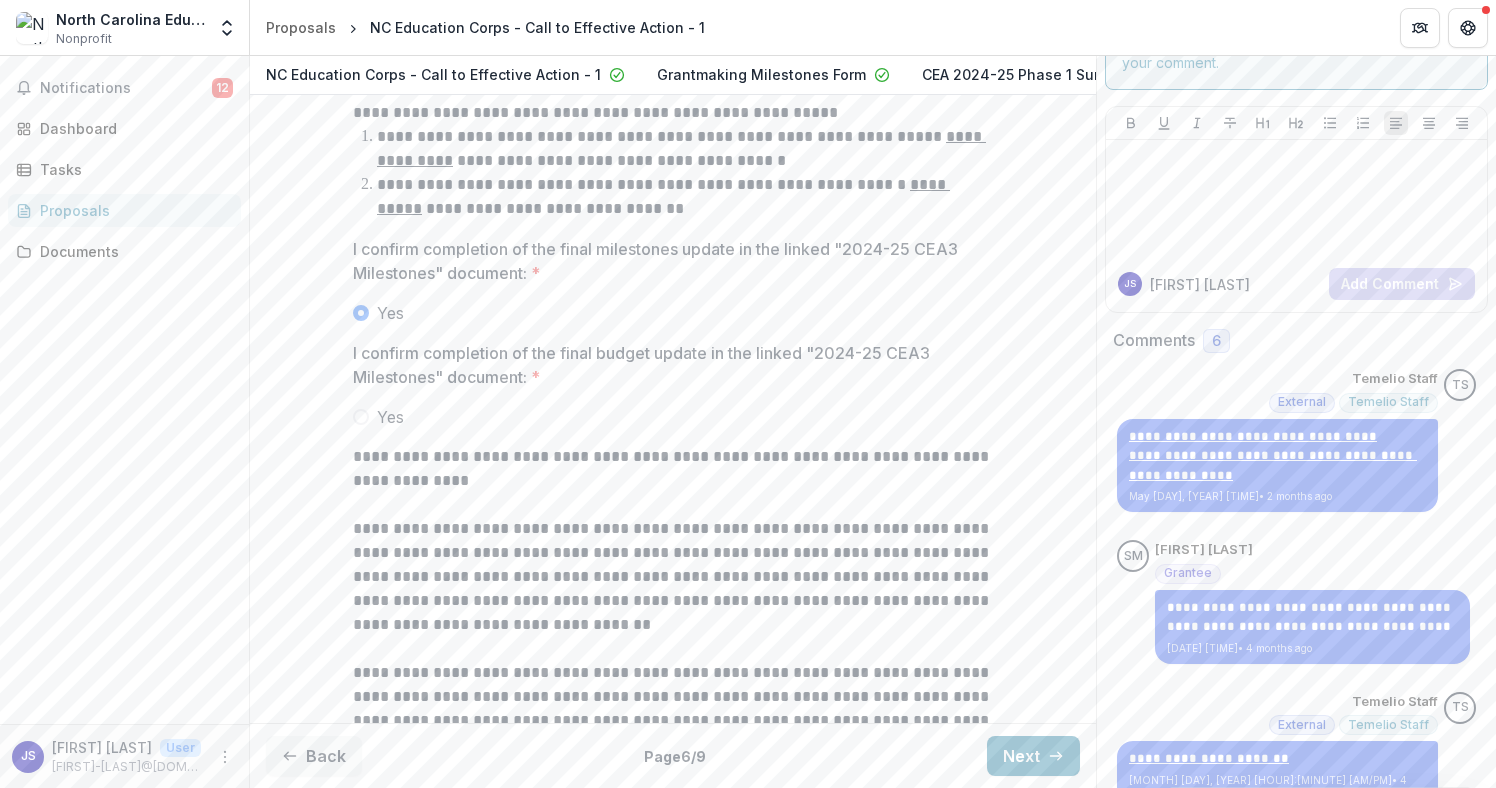 click at bounding box center (361, 417) 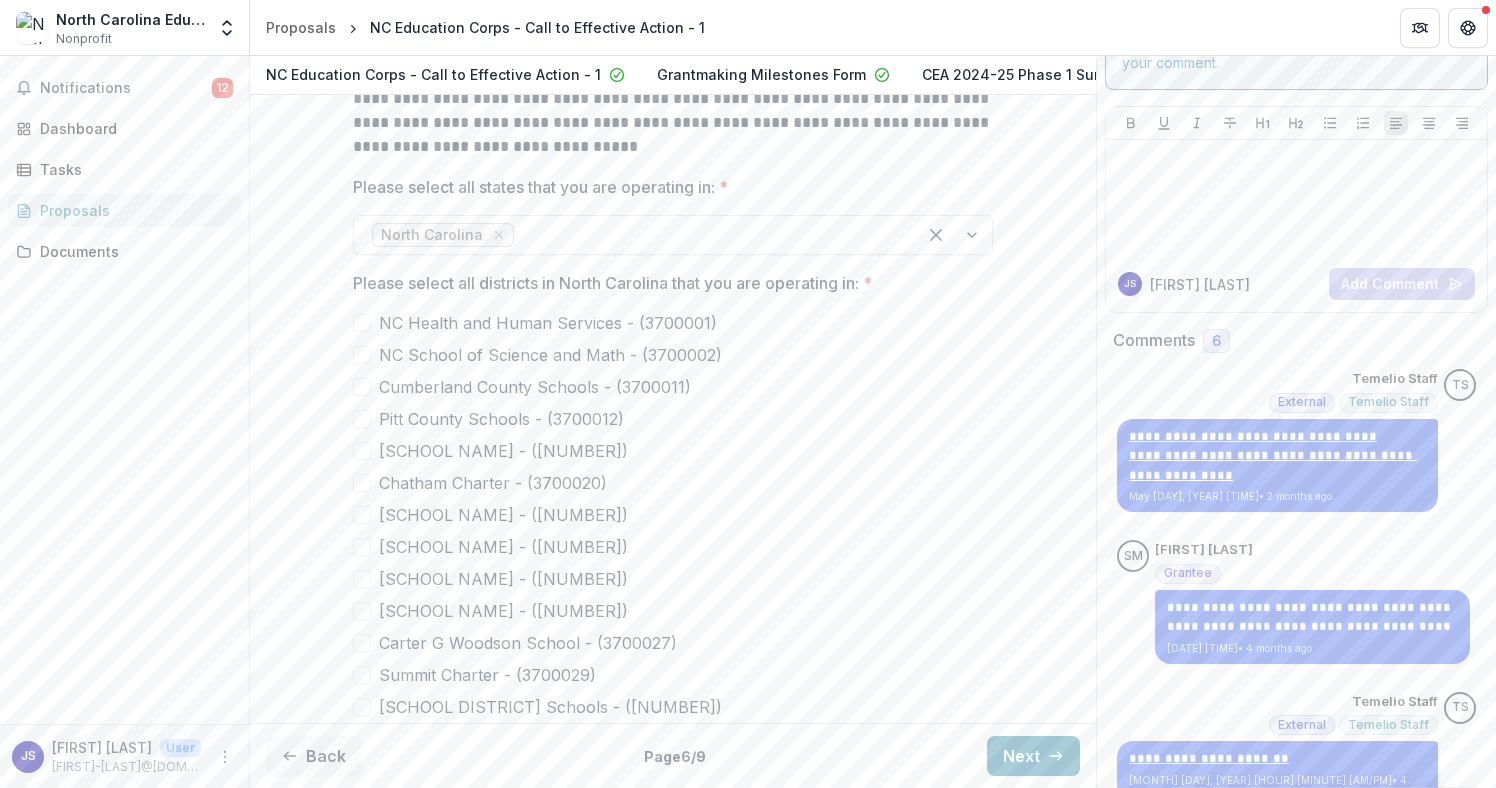 scroll, scrollTop: 1156, scrollLeft: 0, axis: vertical 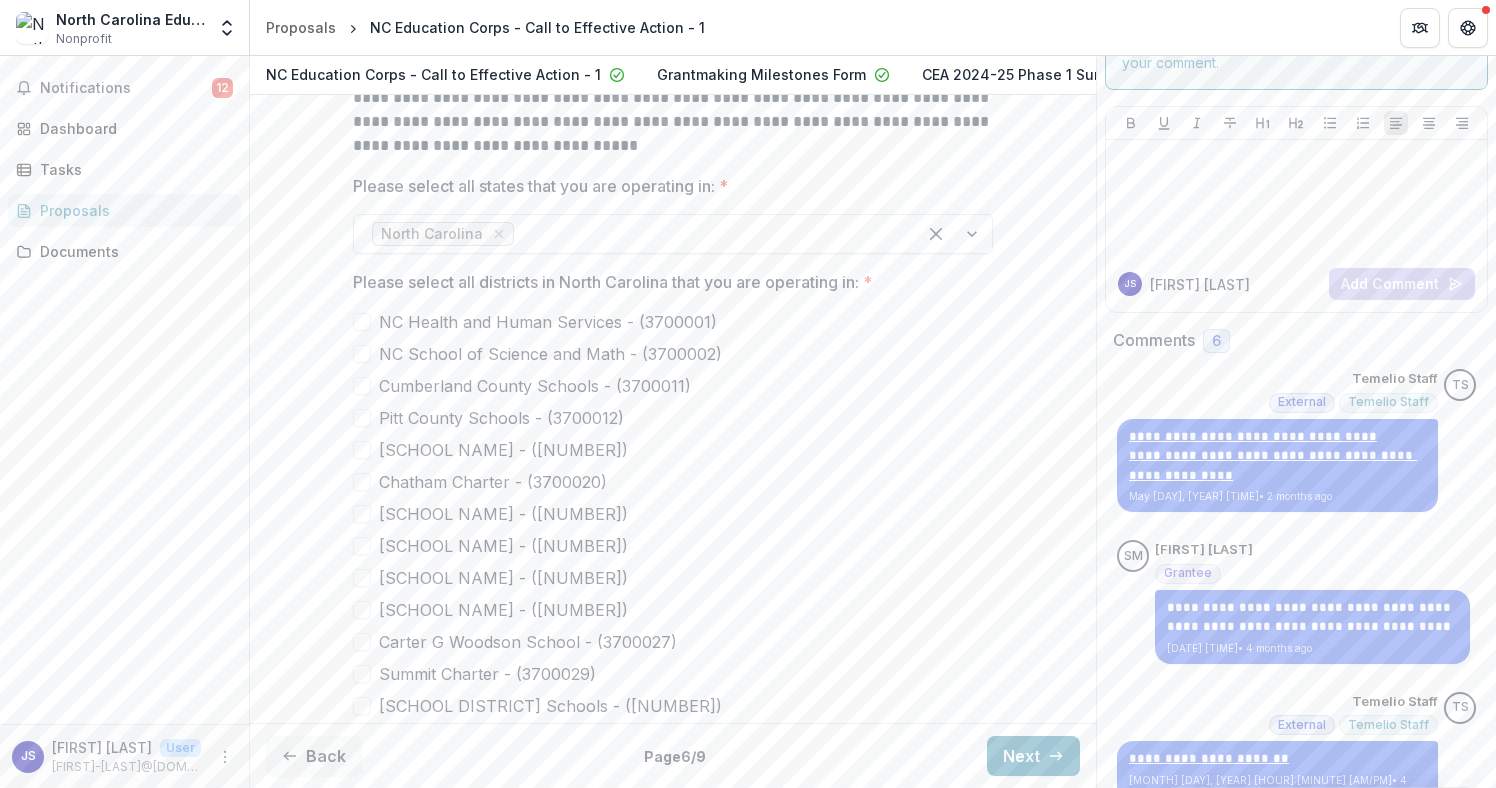 click at bounding box center [362, 386] 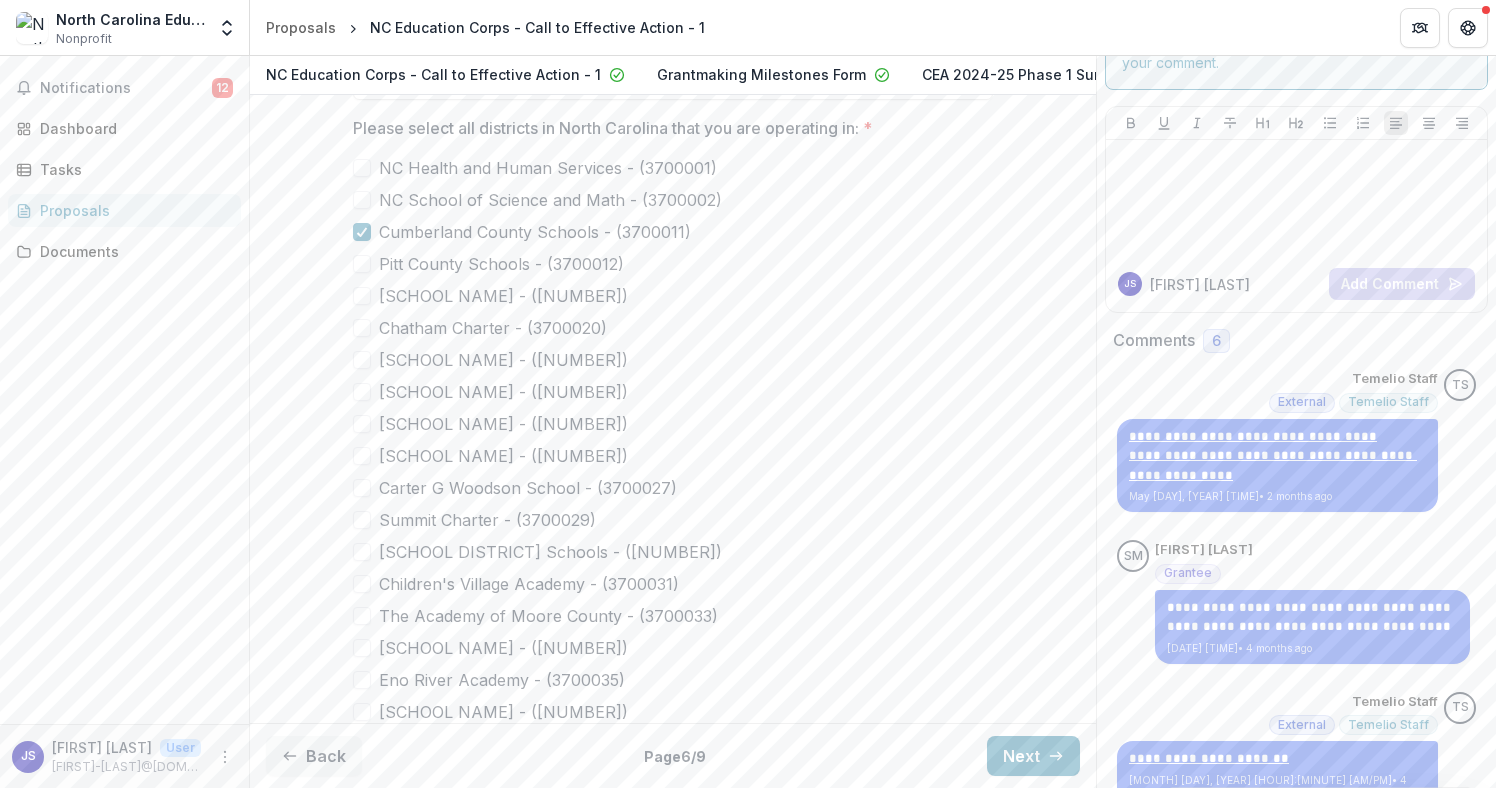 scroll, scrollTop: 1312, scrollLeft: 0, axis: vertical 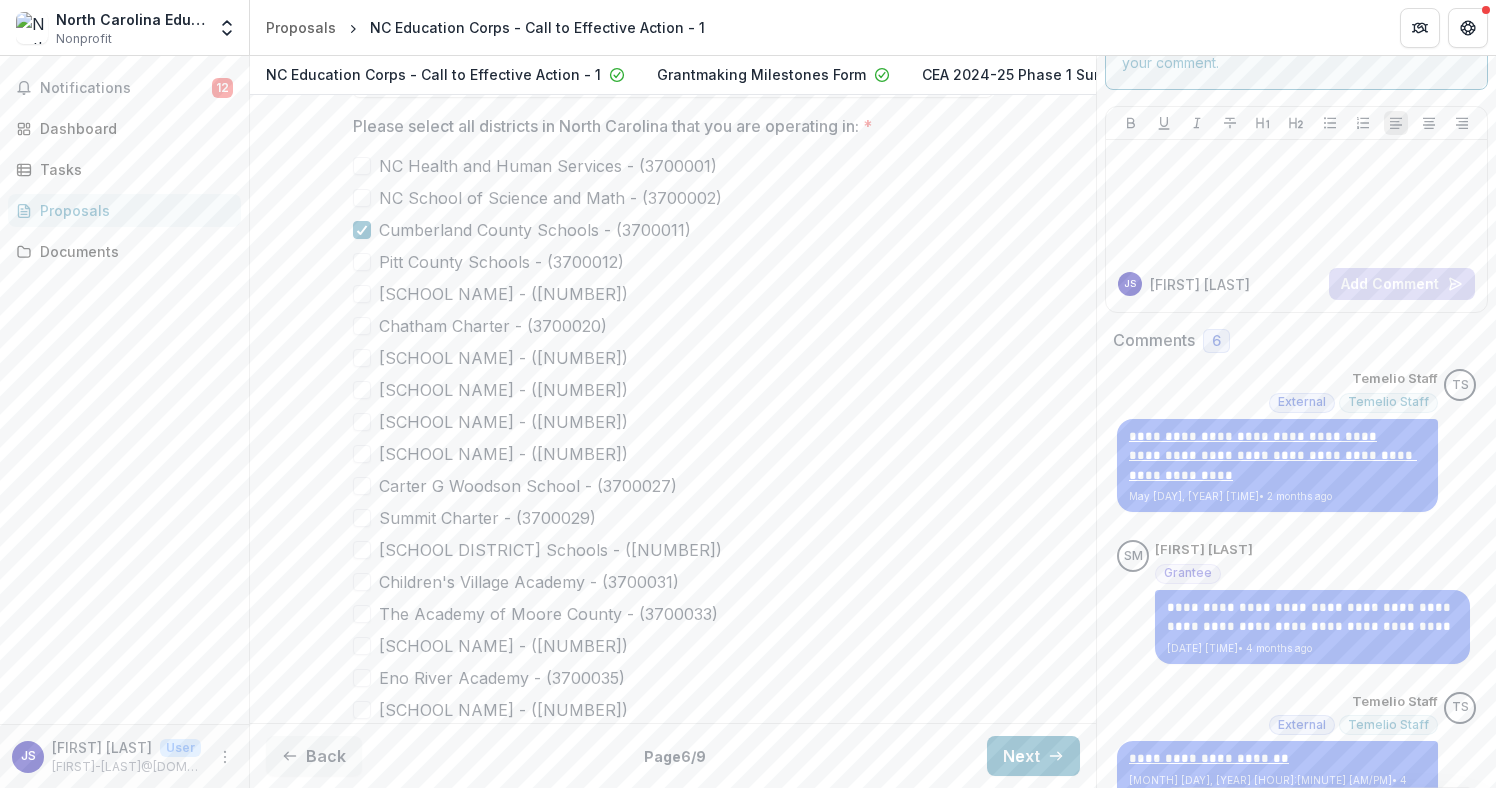 click at bounding box center [362, 646] 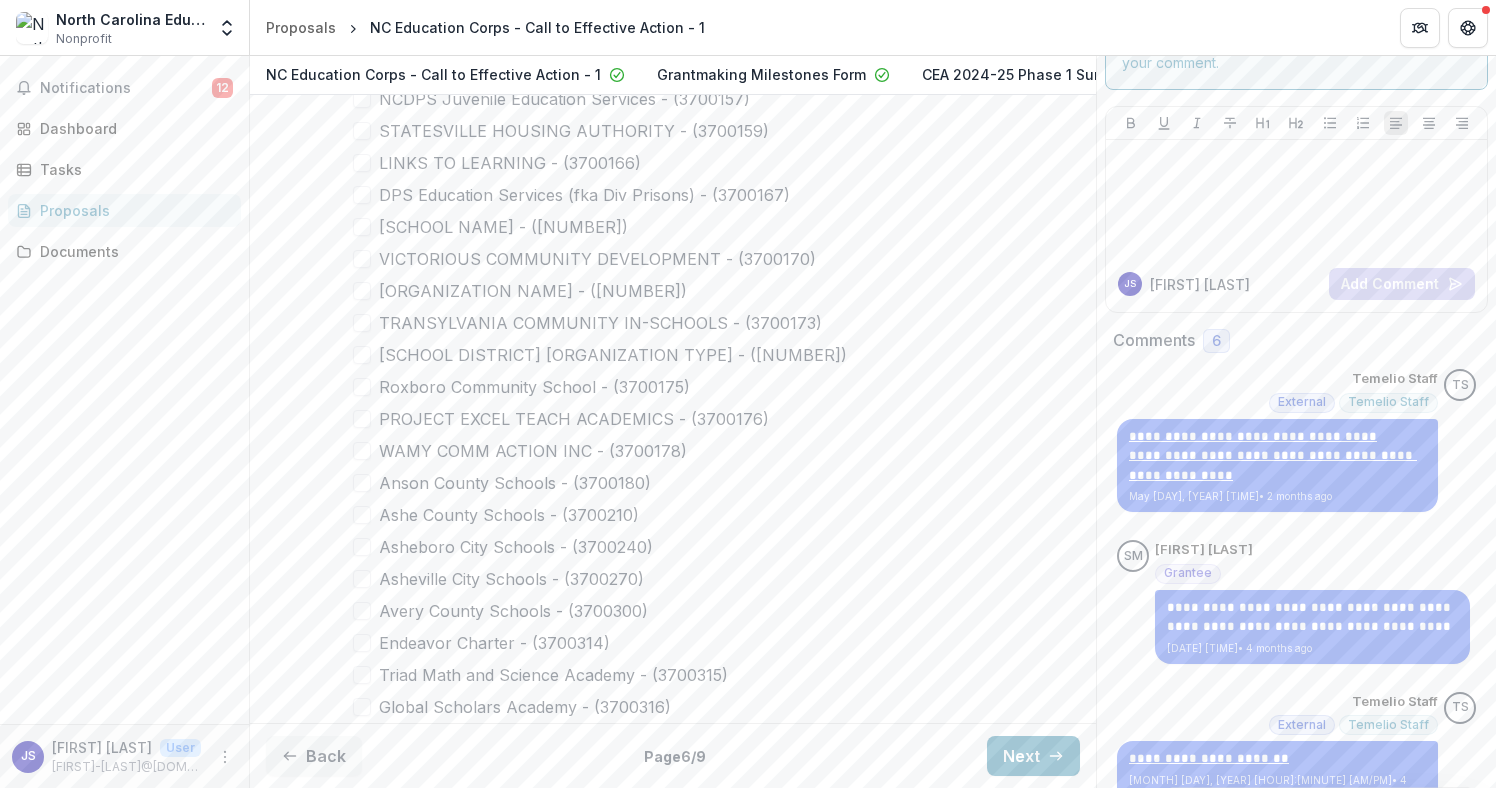 scroll, scrollTop: 4484, scrollLeft: 0, axis: vertical 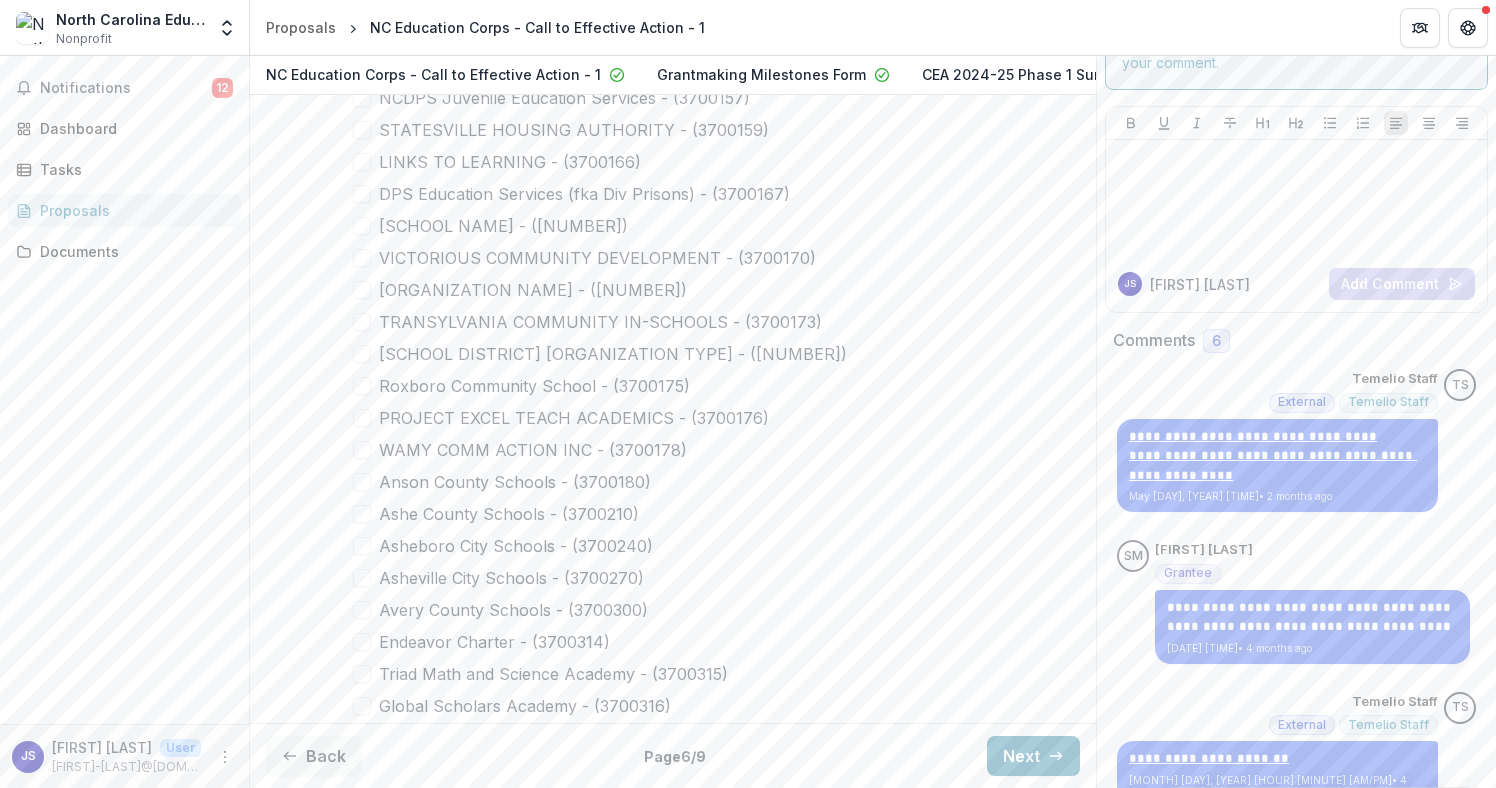 click at bounding box center [362, 578] 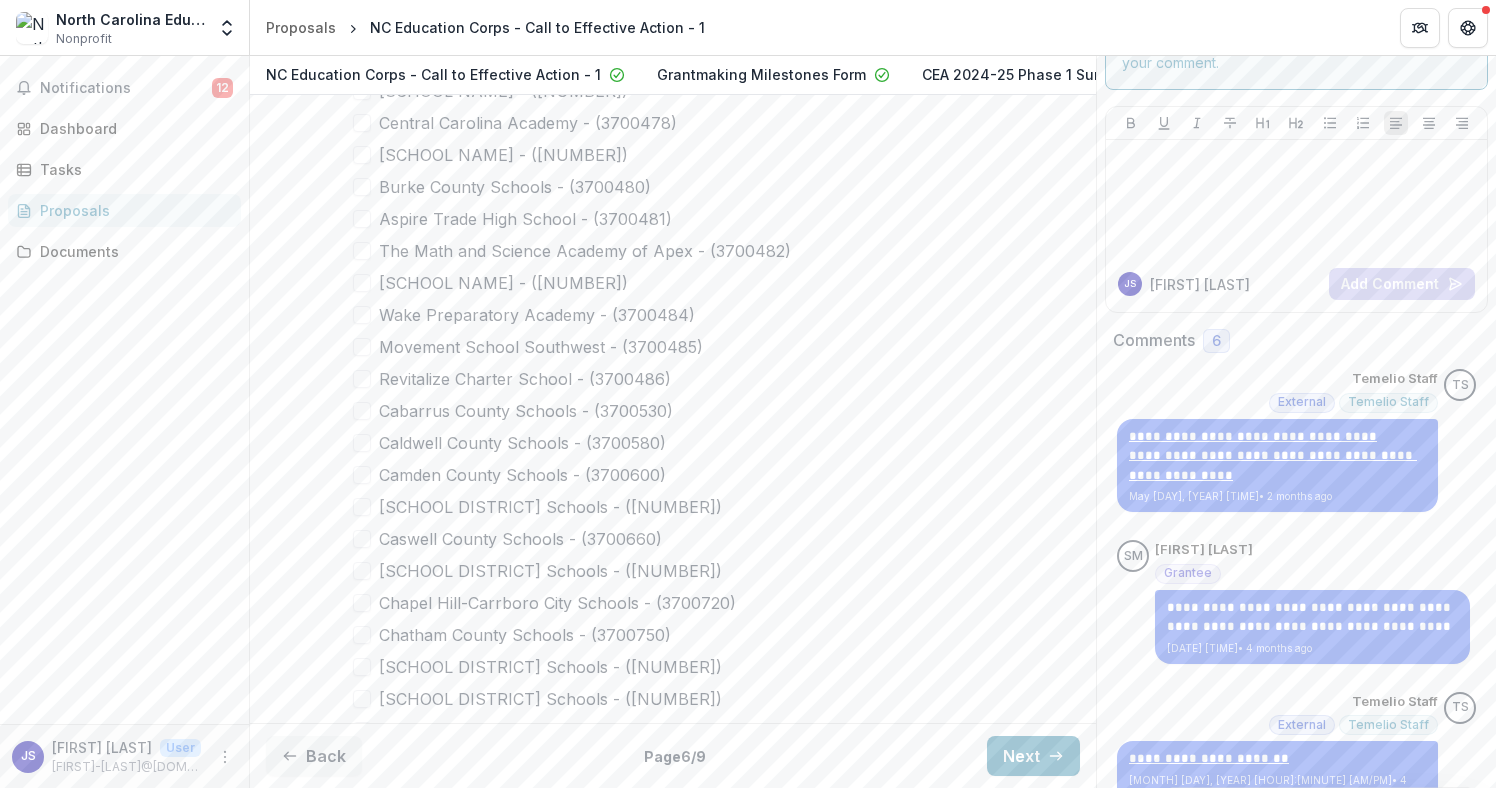 scroll, scrollTop: 9726, scrollLeft: 0, axis: vertical 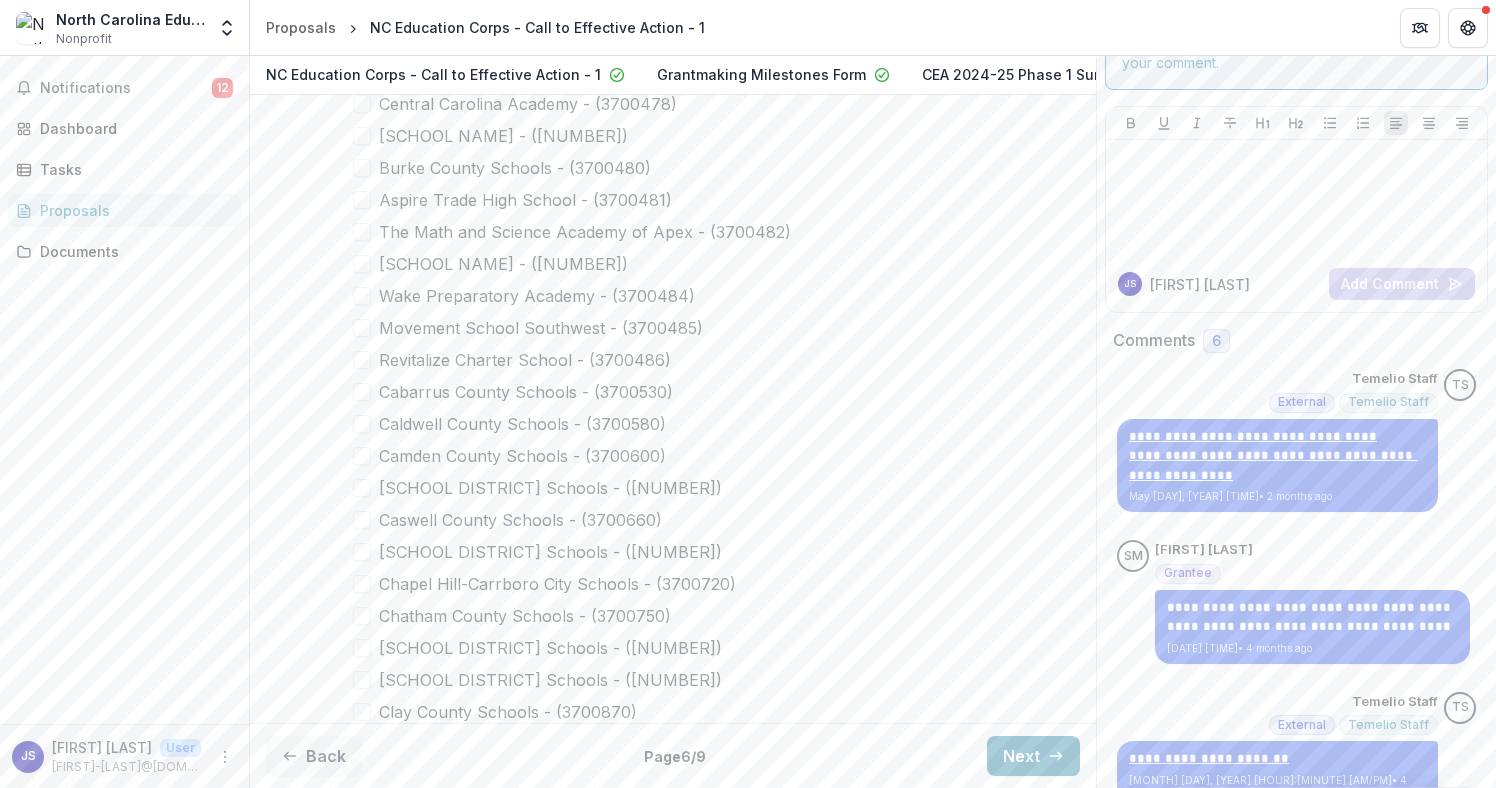 click at bounding box center (362, 616) 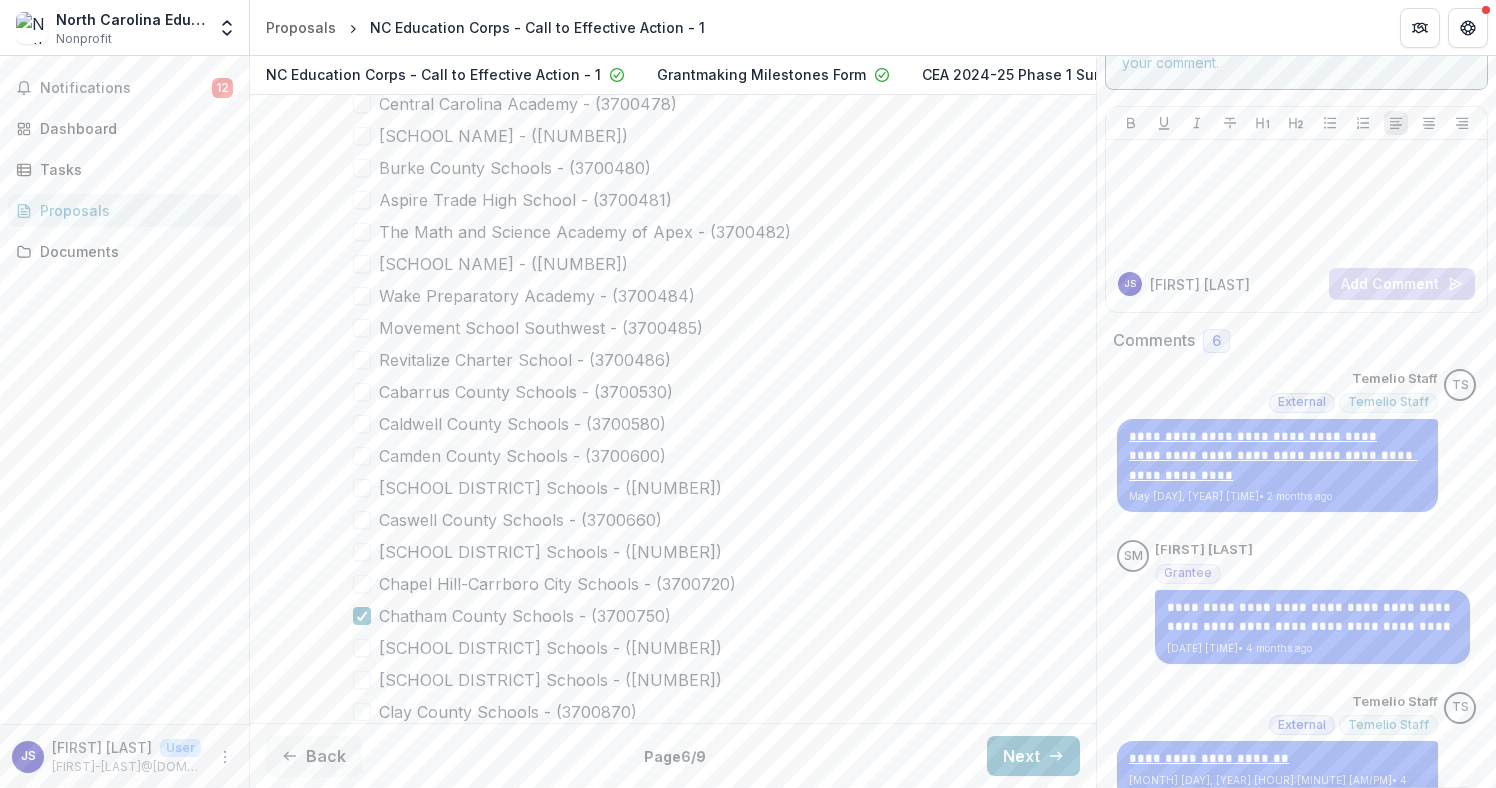 click at bounding box center [362, 648] 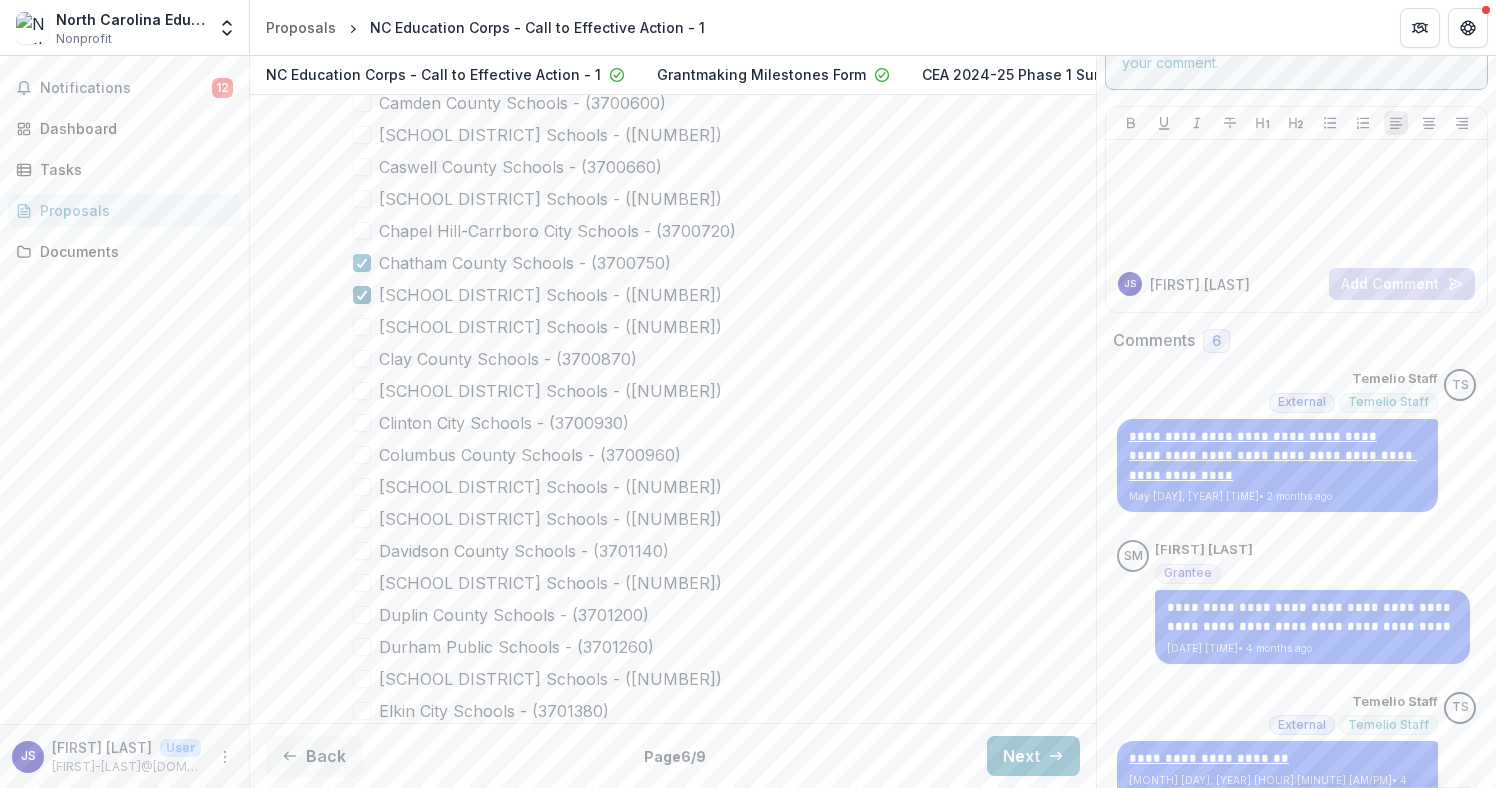 scroll, scrollTop: 10084, scrollLeft: 0, axis: vertical 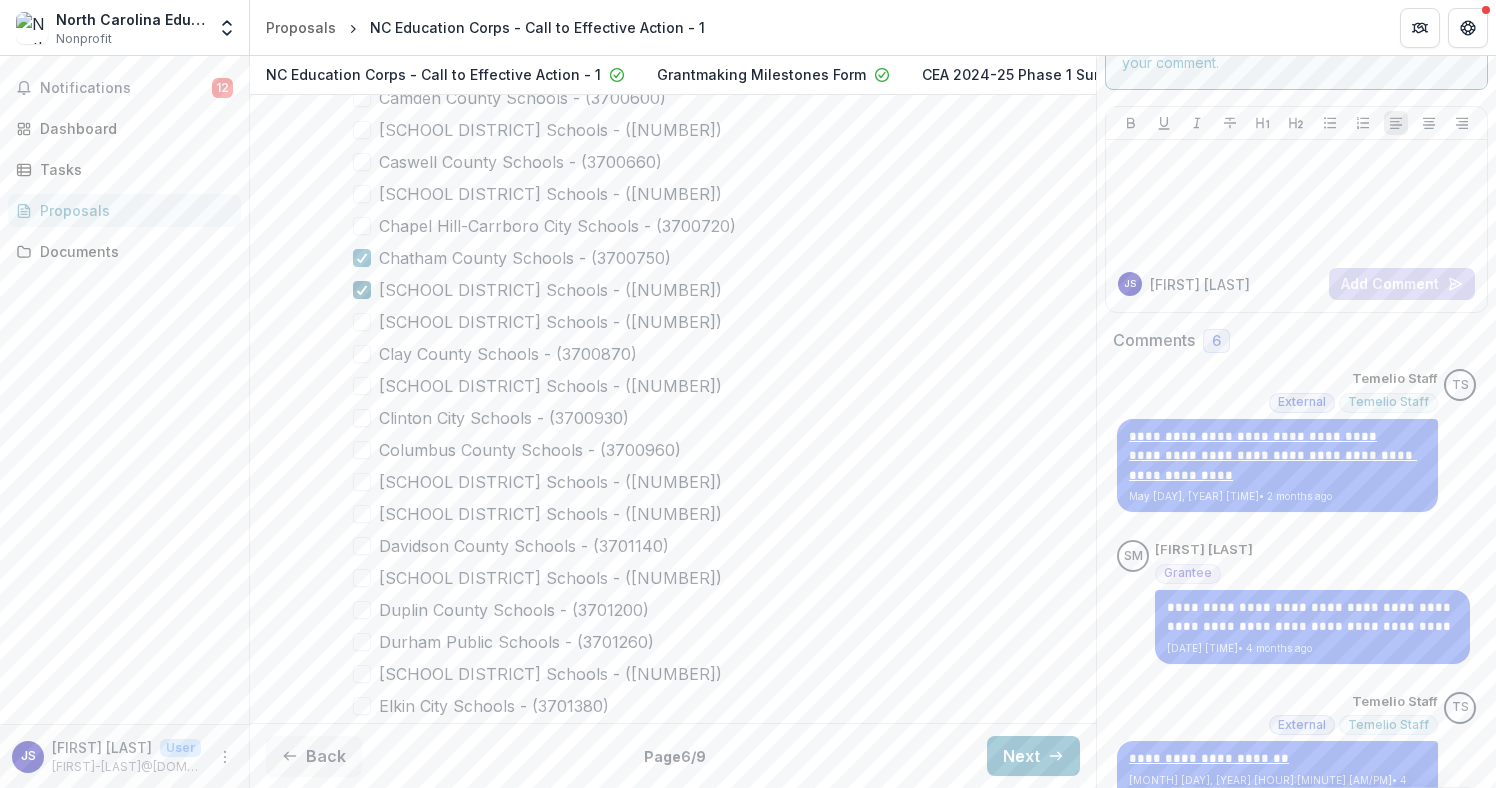 click at bounding box center (362, 642) 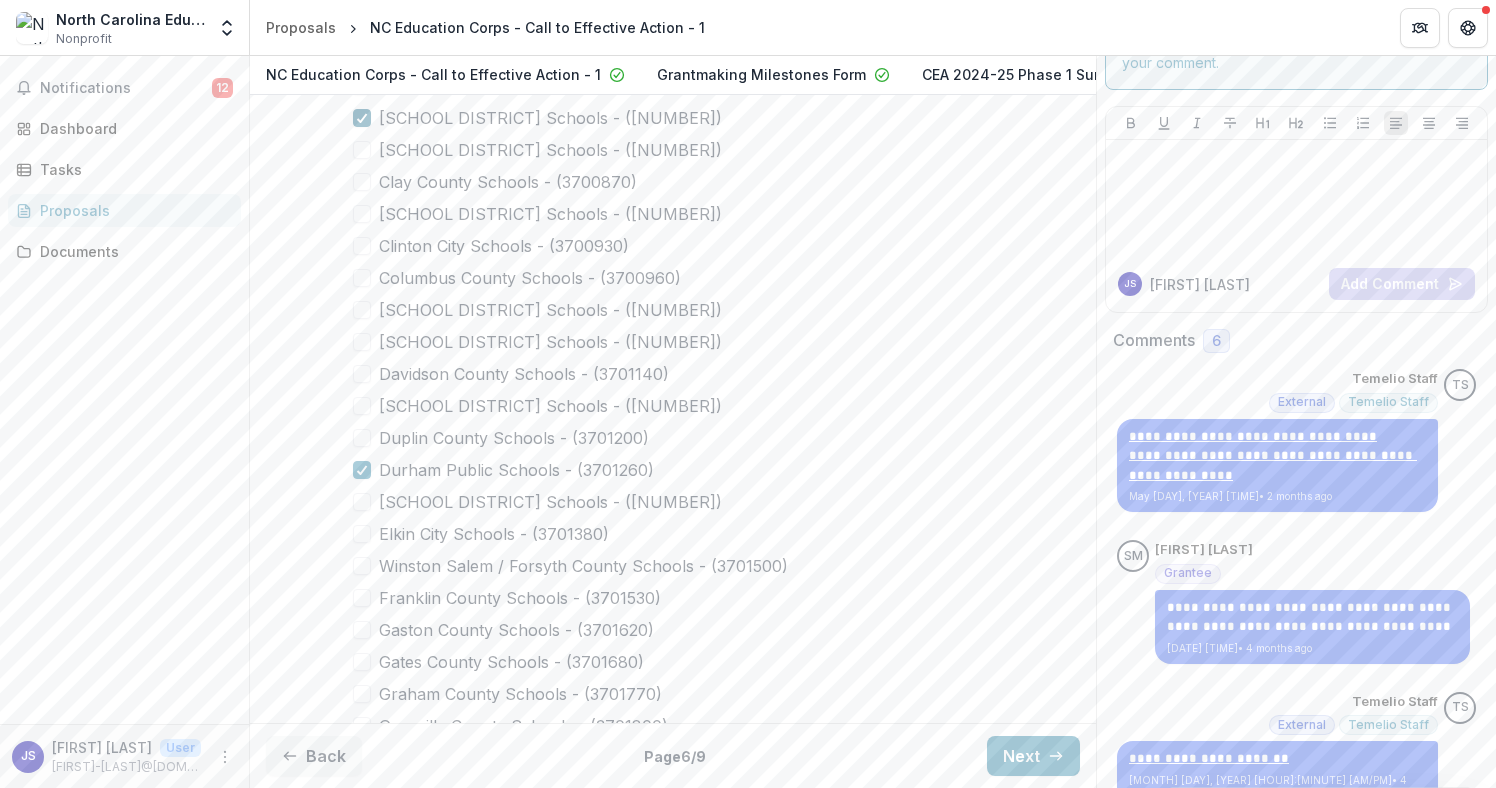 scroll, scrollTop: 10279, scrollLeft: 0, axis: vertical 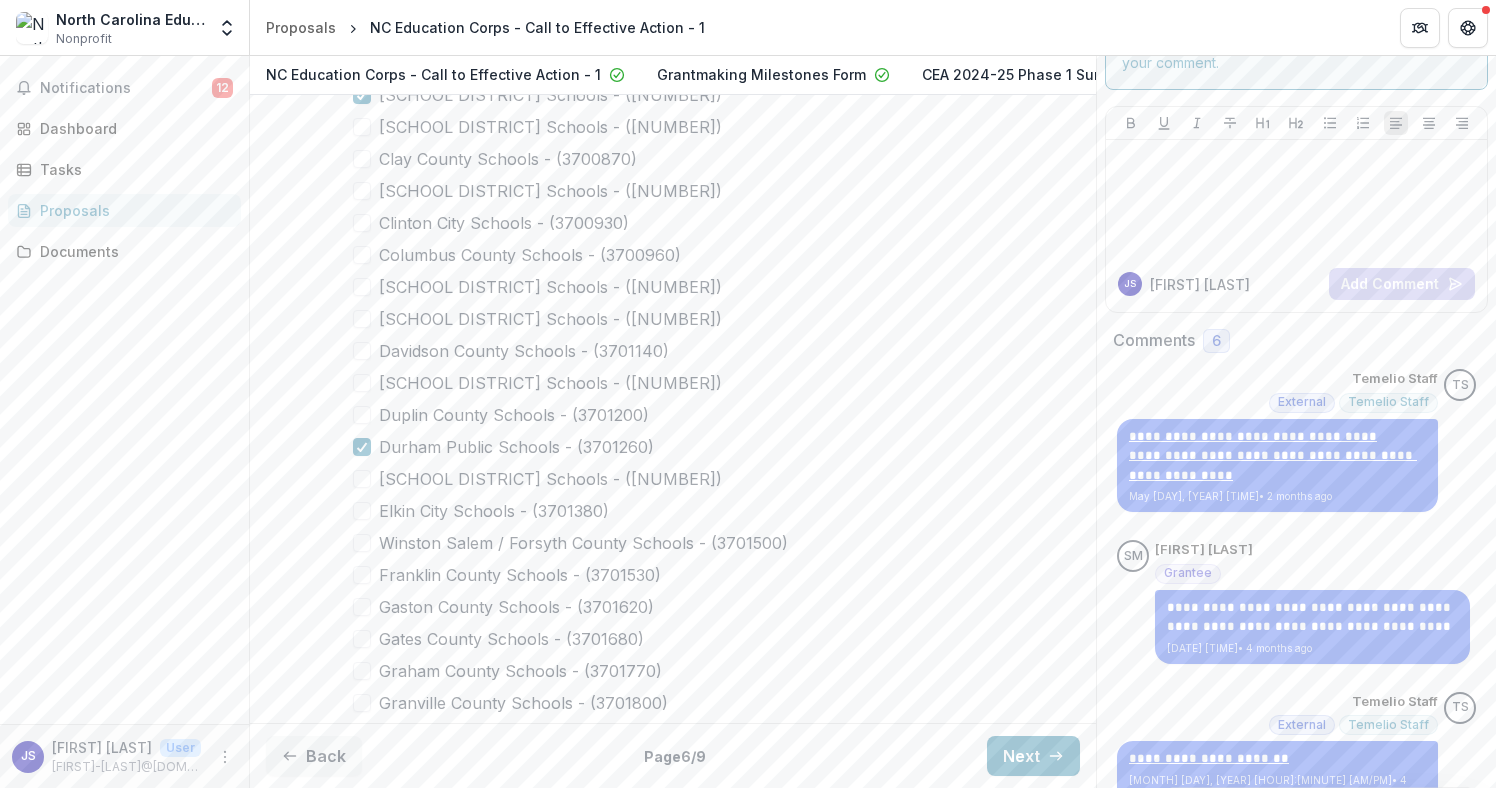 click at bounding box center [362, 543] 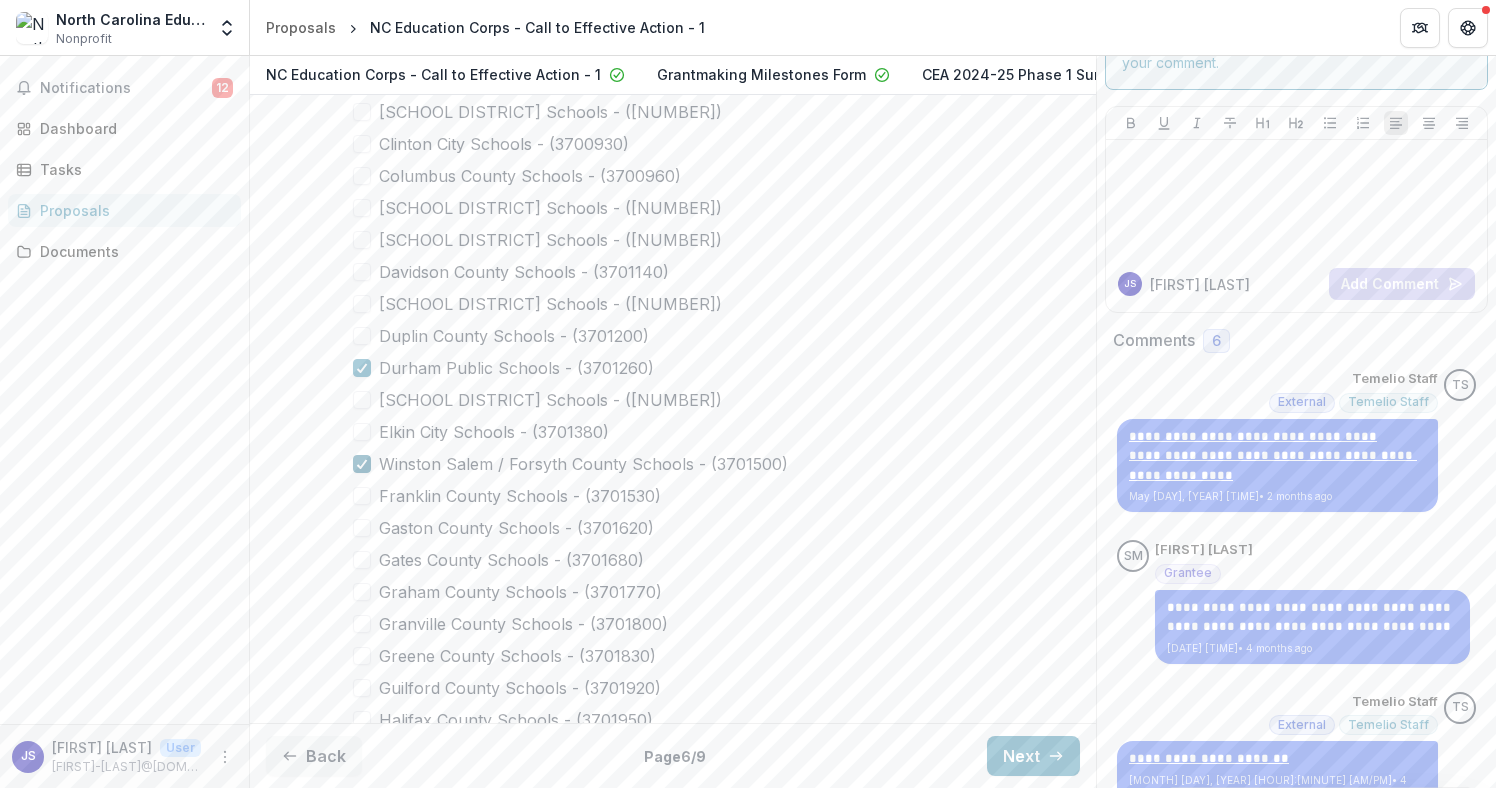 scroll, scrollTop: 10374, scrollLeft: 0, axis: vertical 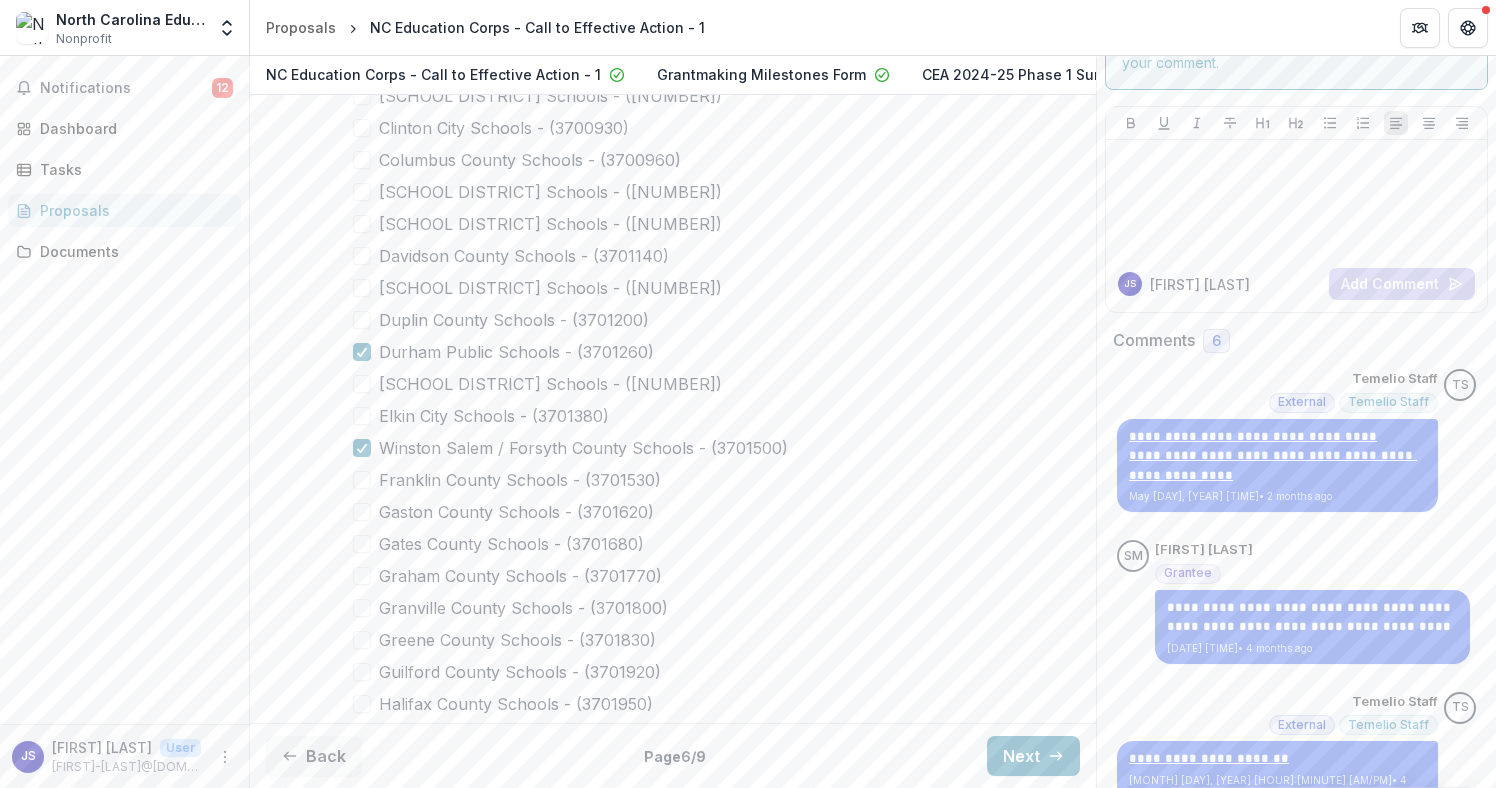 click at bounding box center (362, 608) 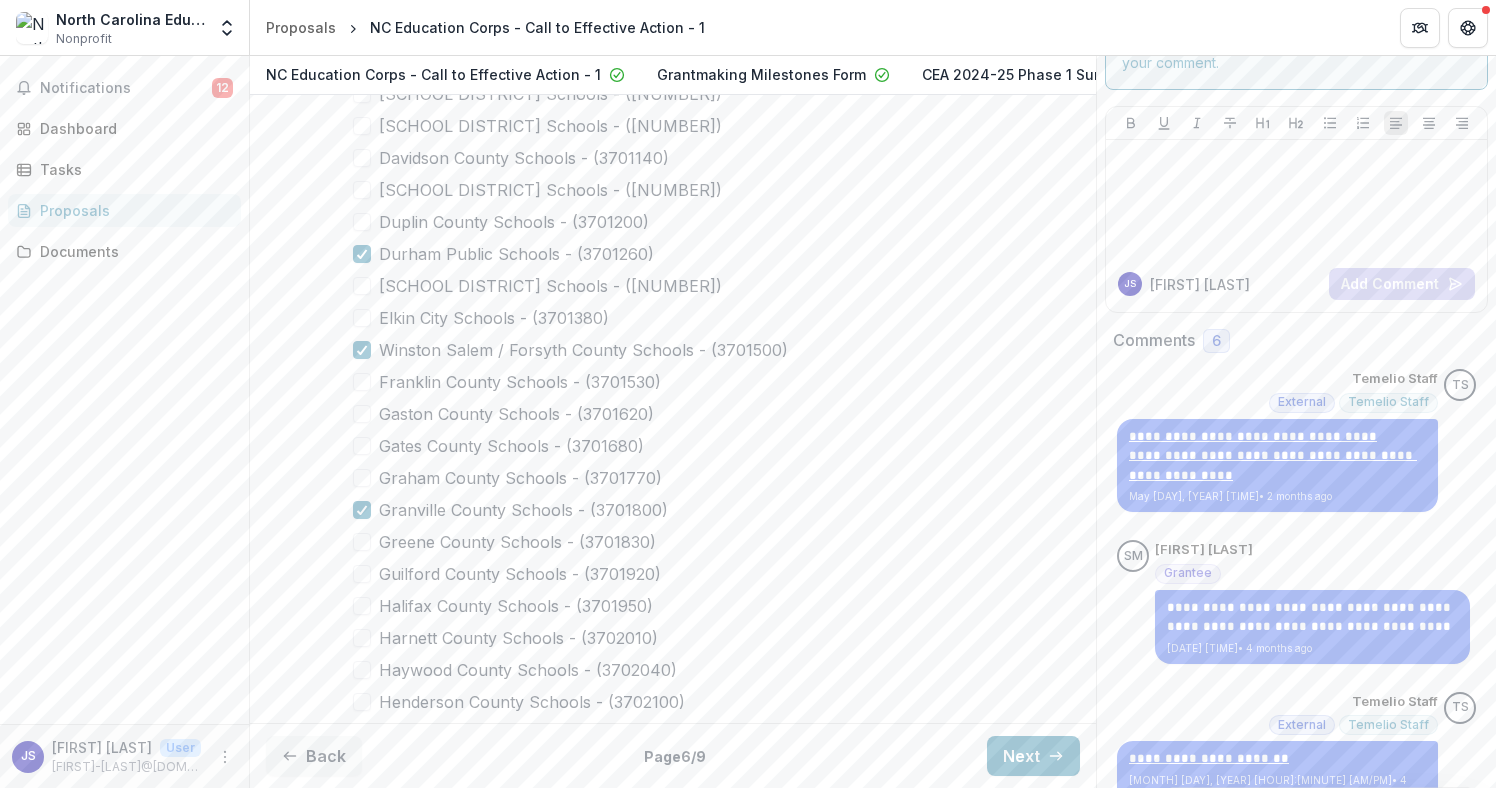 click at bounding box center (362, 574) 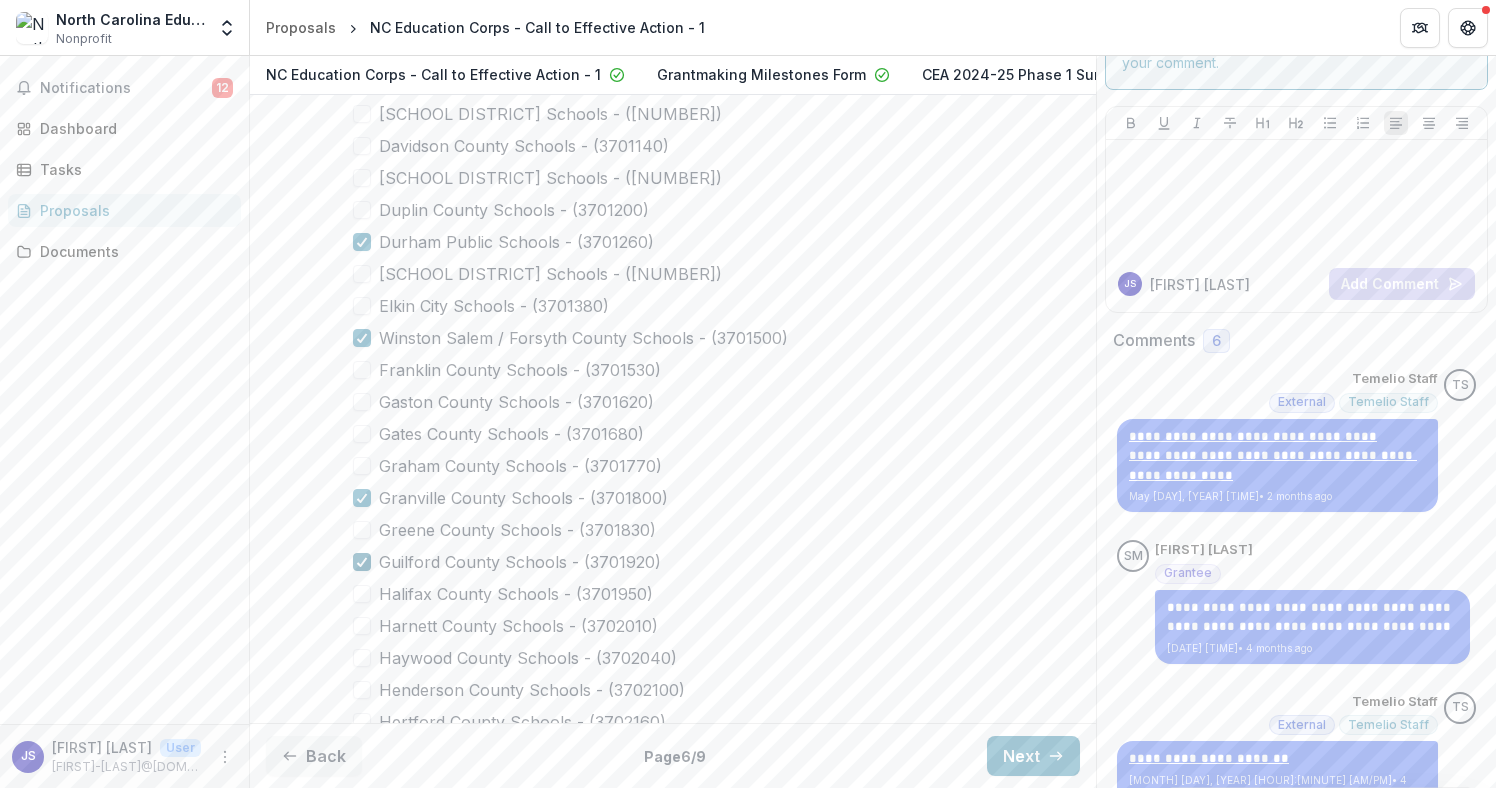 scroll, scrollTop: 10548, scrollLeft: 0, axis: vertical 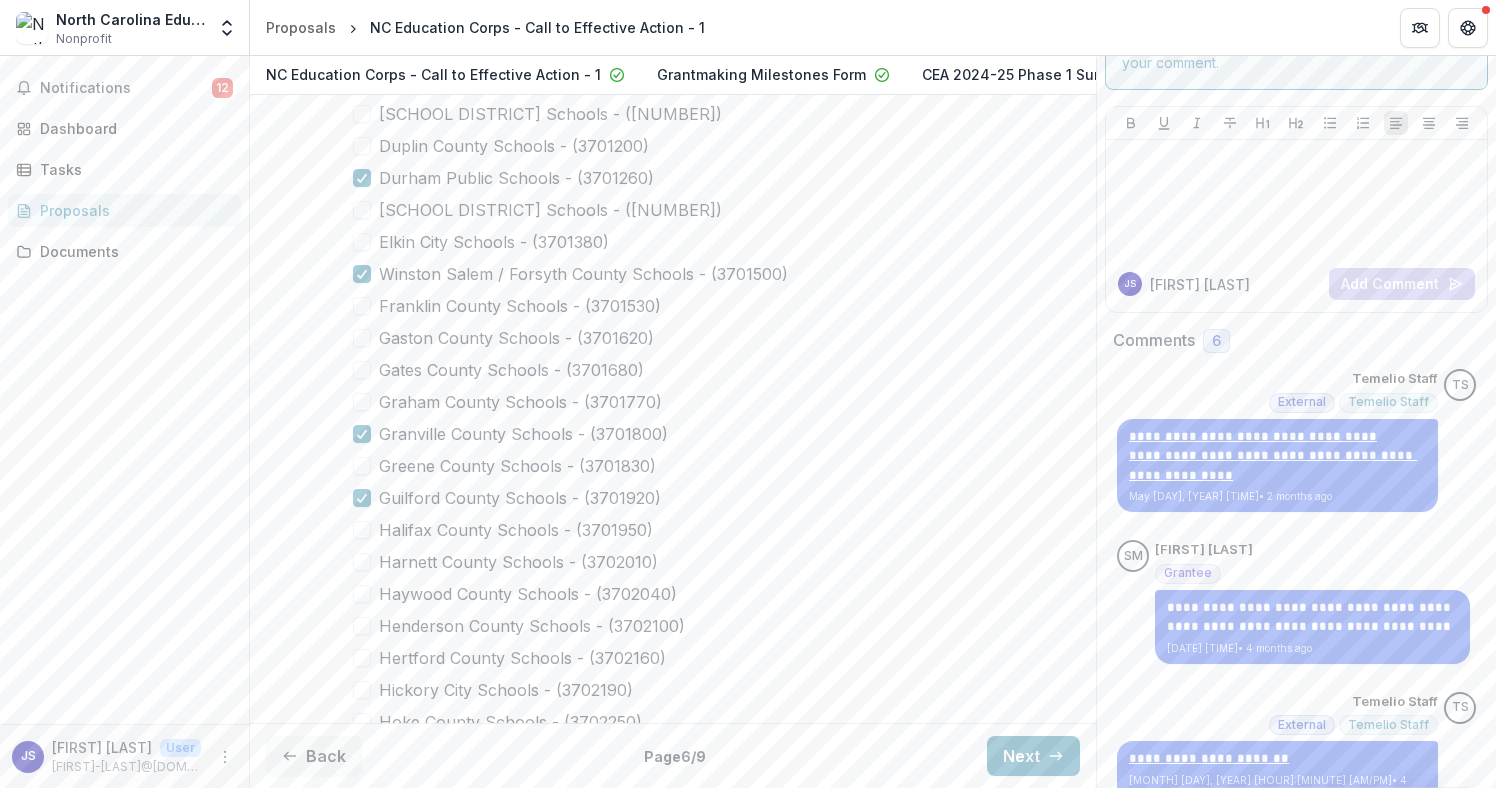 click at bounding box center (362, 658) 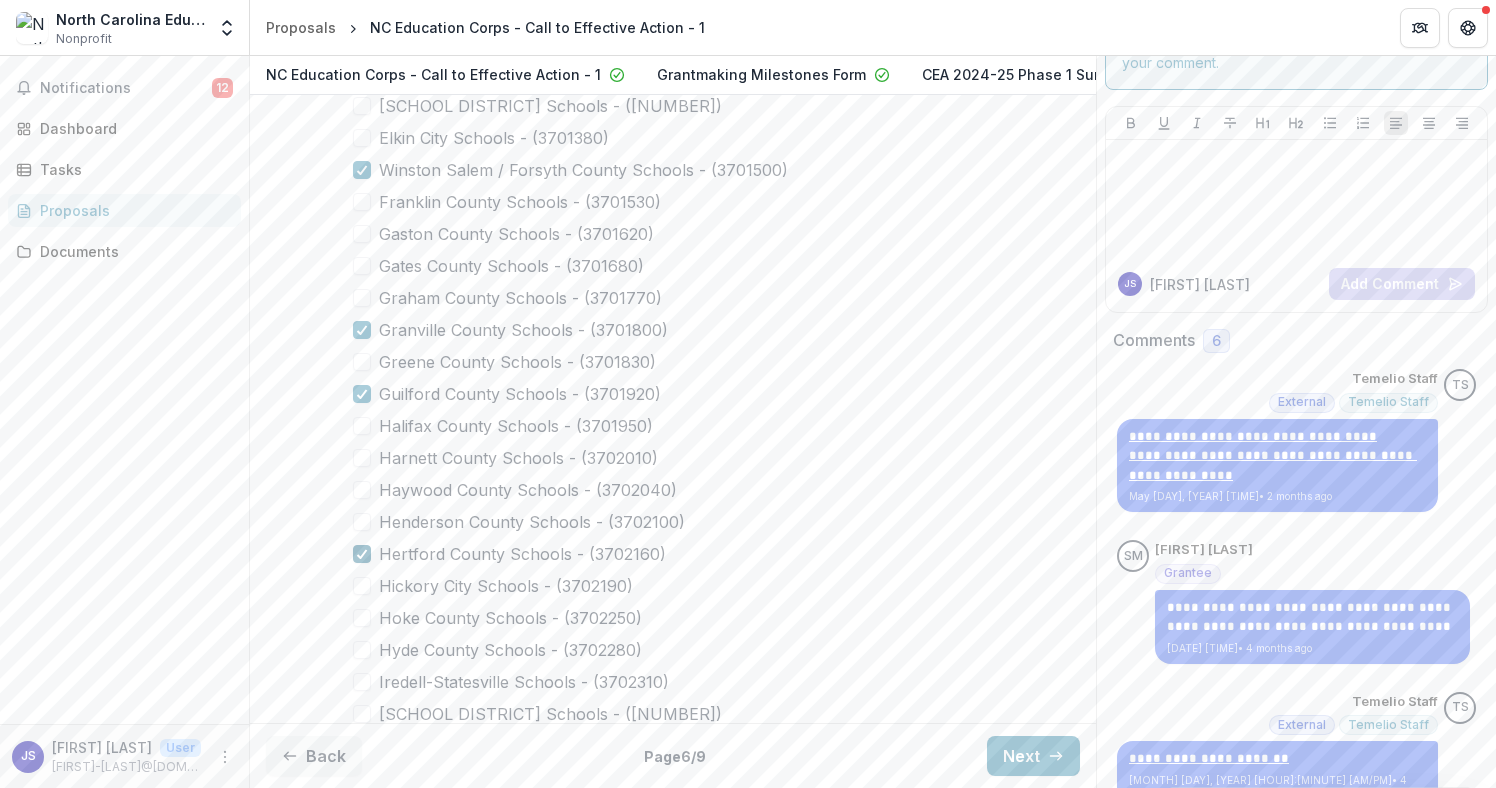 scroll, scrollTop: 10659, scrollLeft: 0, axis: vertical 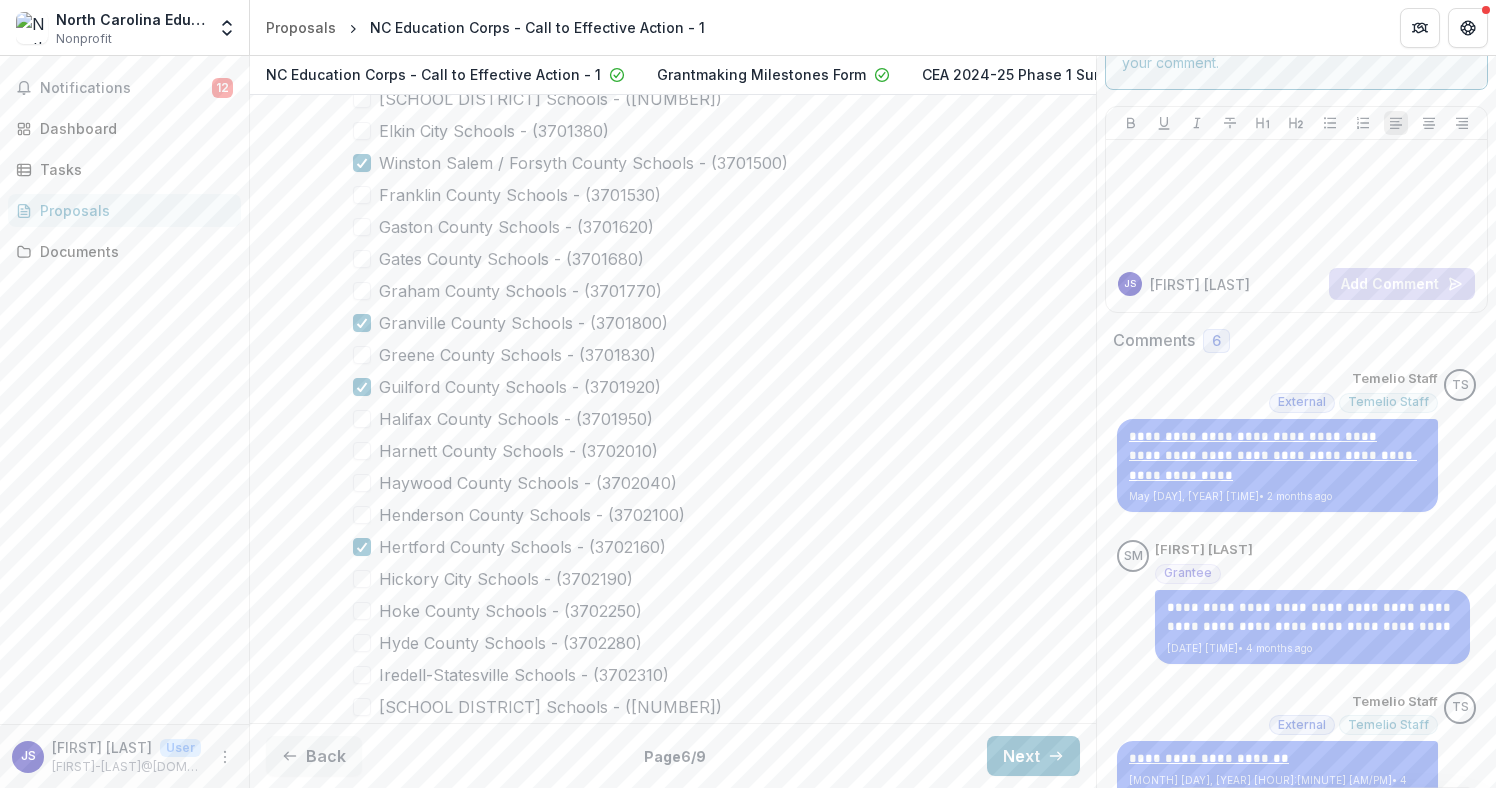 click at bounding box center [362, 611] 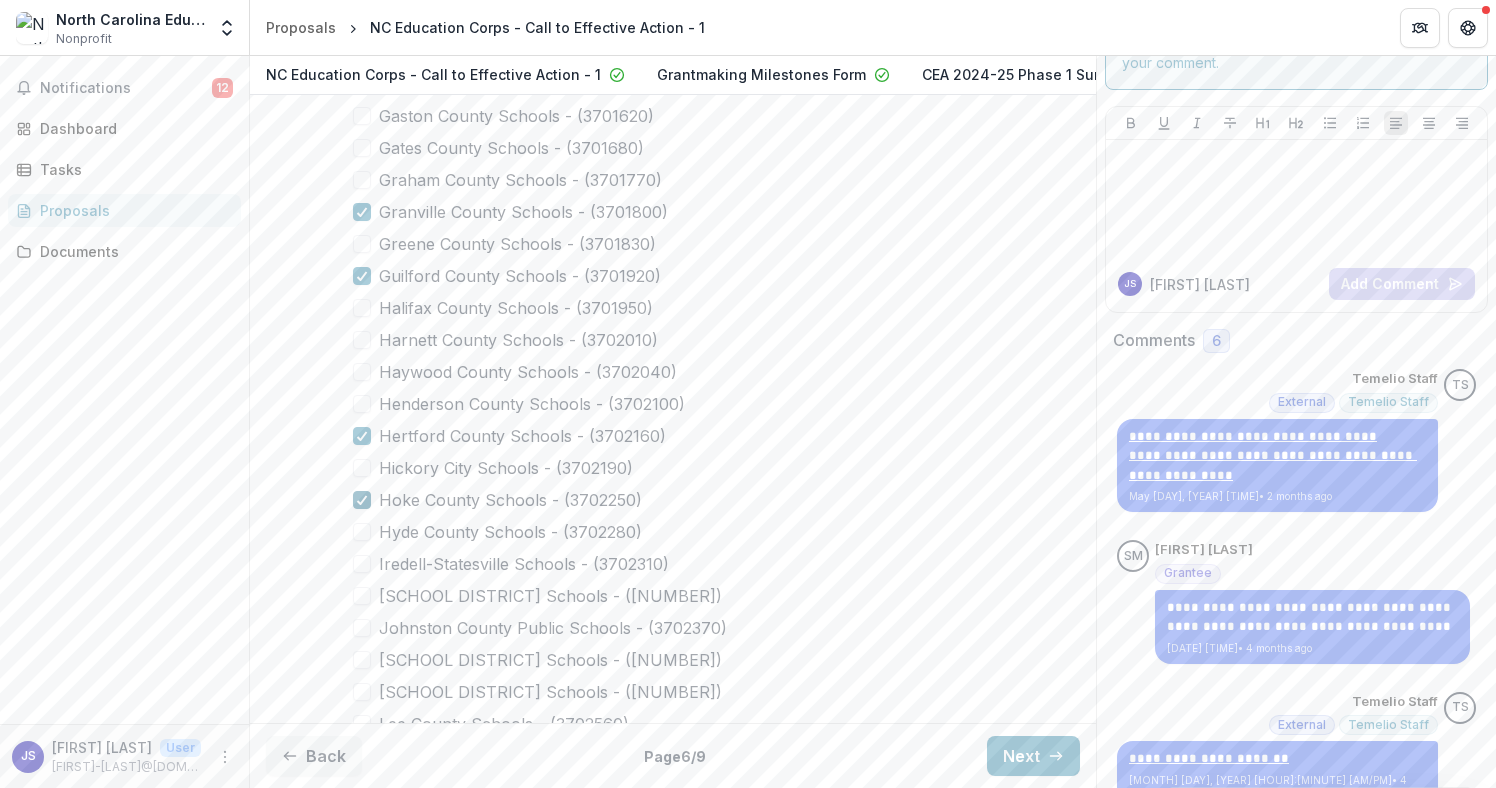 scroll, scrollTop: 10785, scrollLeft: 0, axis: vertical 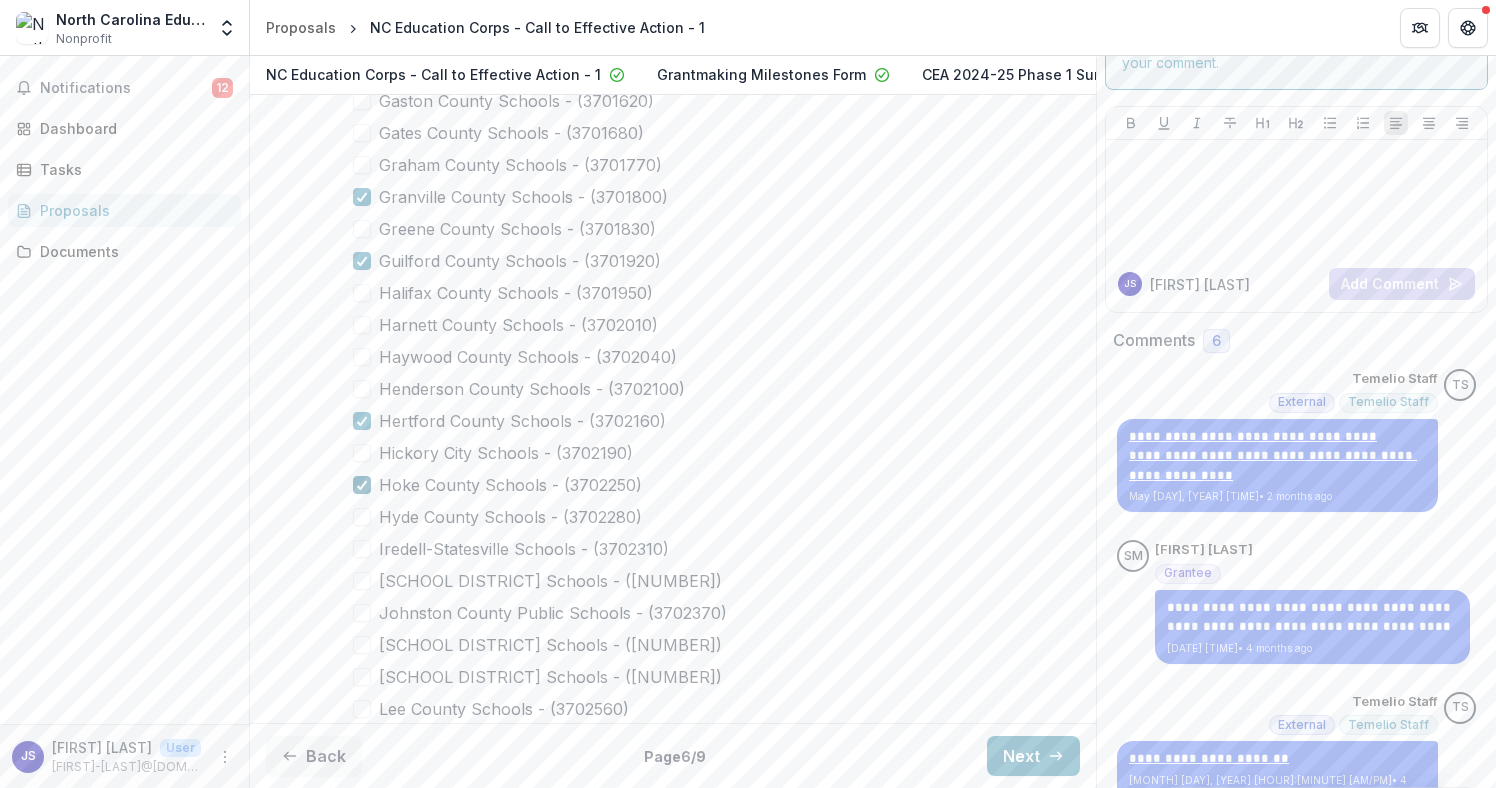 click at bounding box center [362, 613] 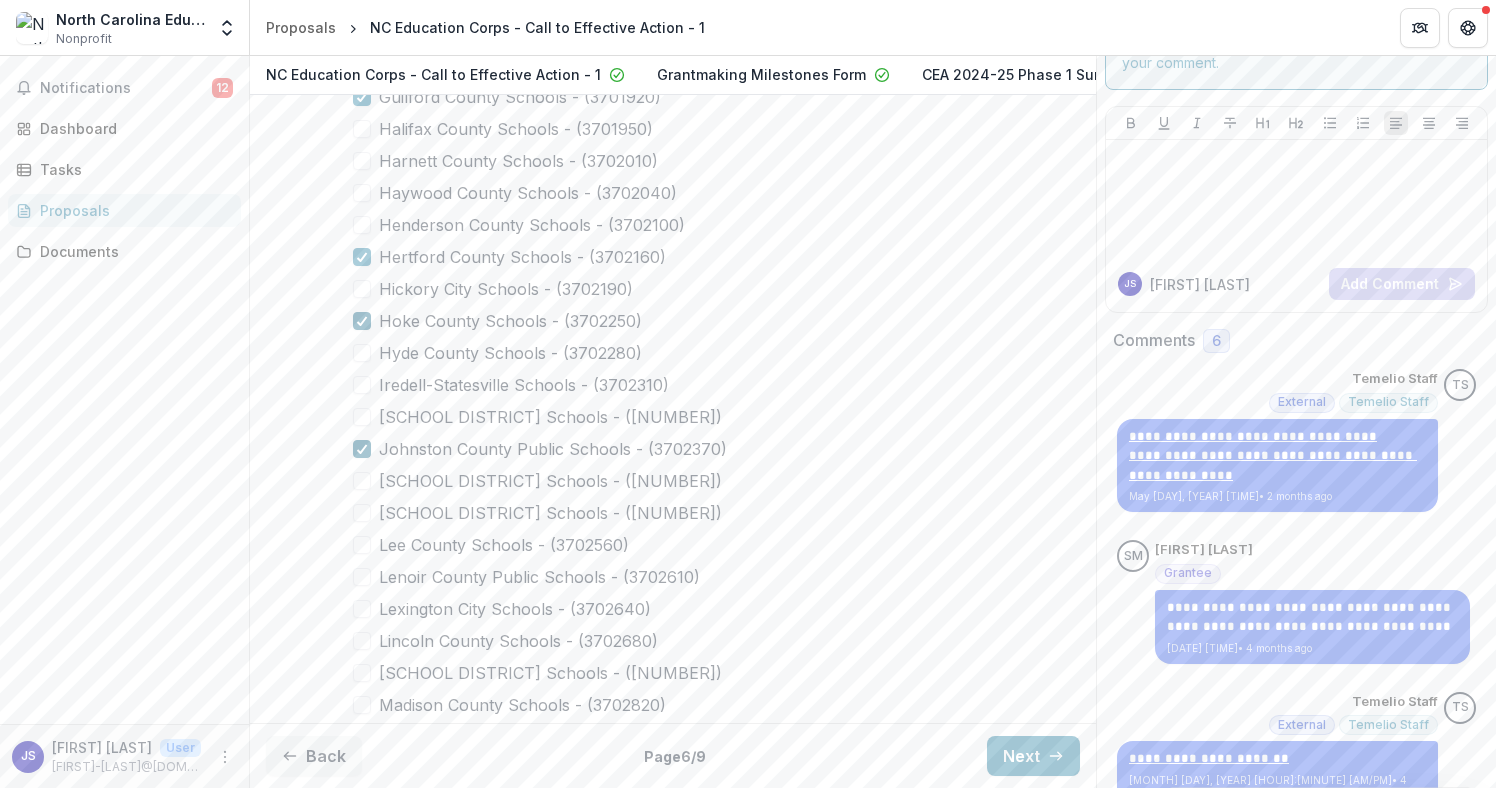 scroll, scrollTop: 10966, scrollLeft: 0, axis: vertical 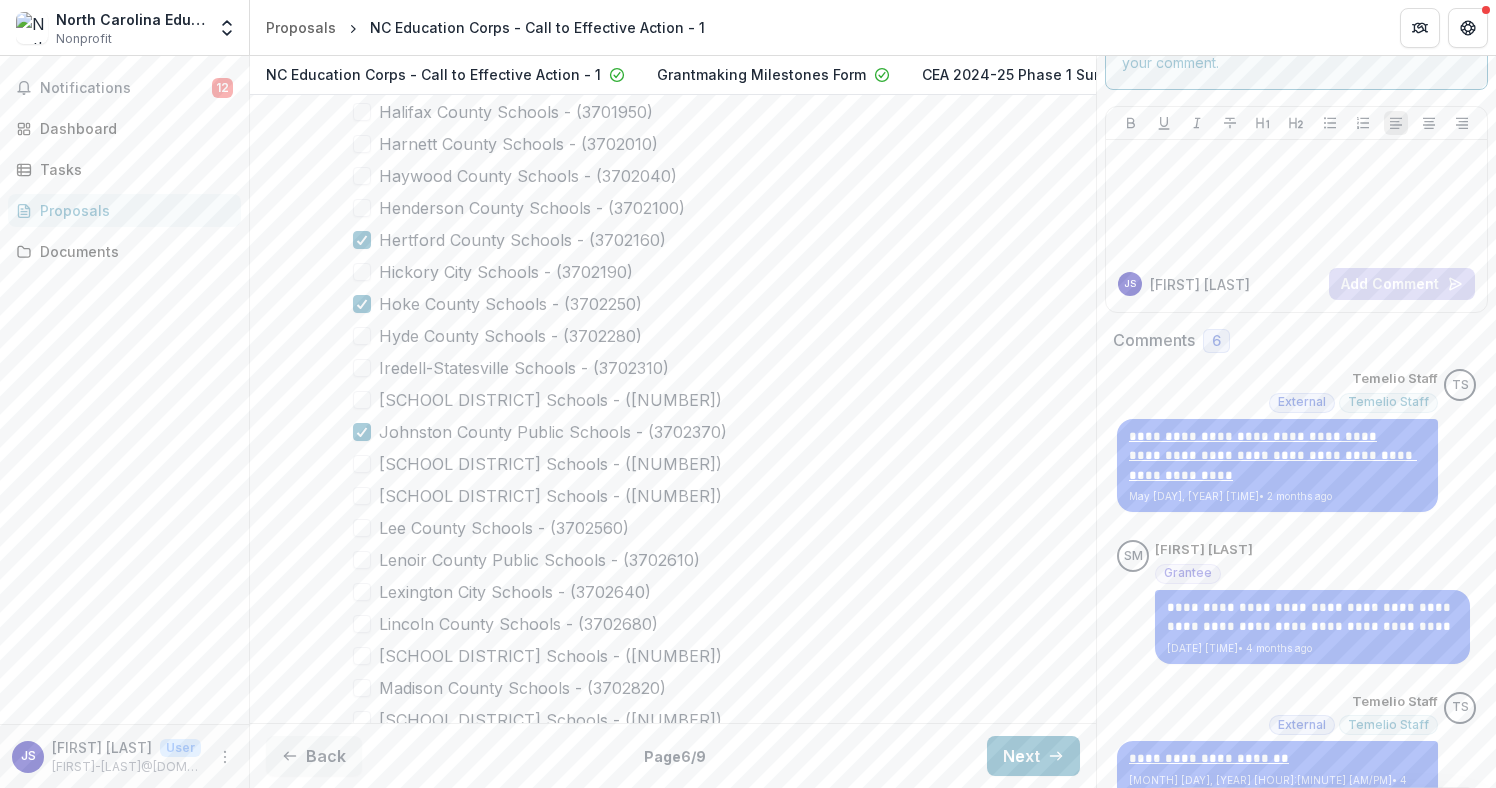 click on "[SCHOOL DISTRICT] Schools - ([NUMBER])" at bounding box center [673, 464] 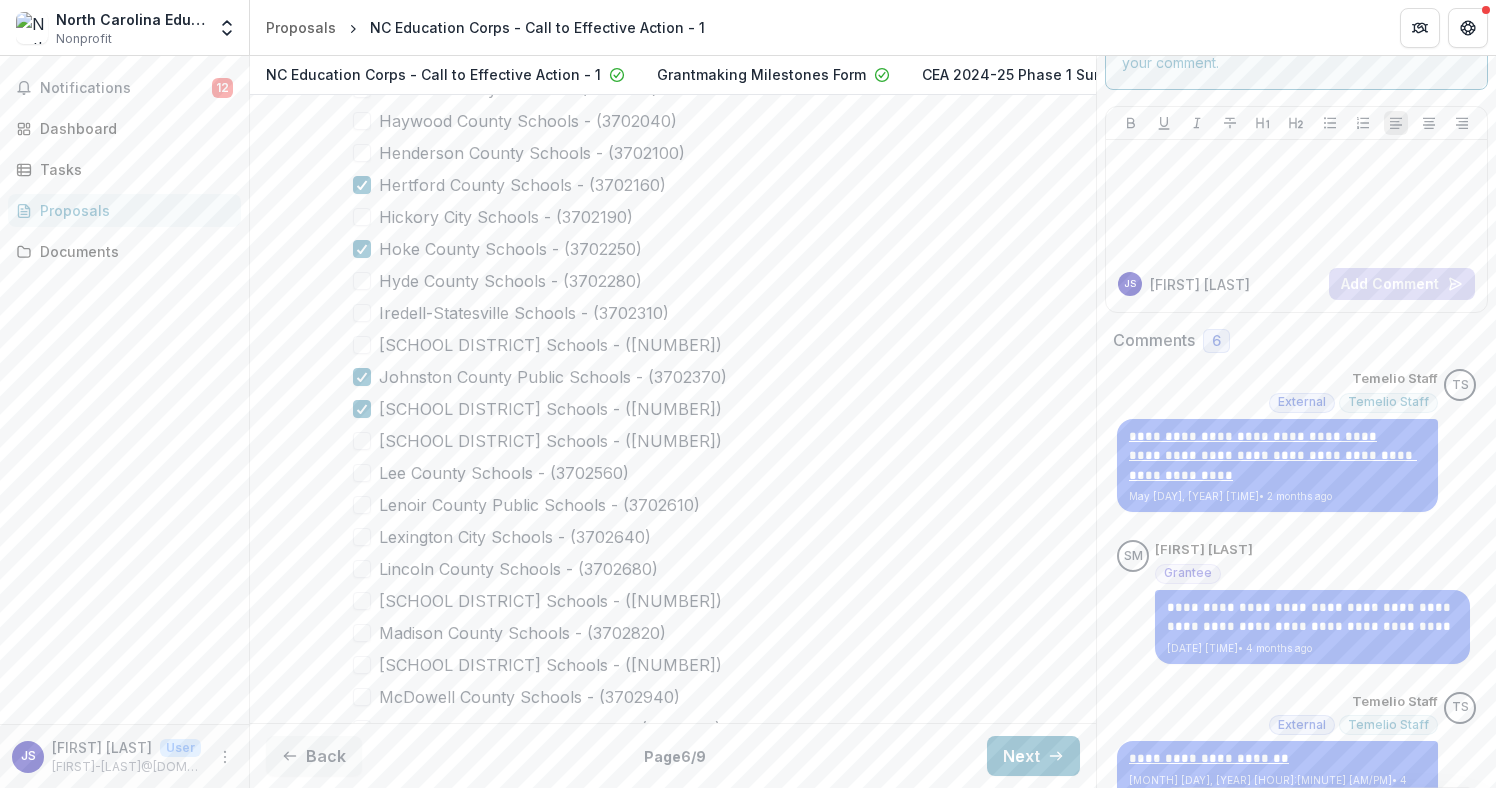 scroll, scrollTop: 11025, scrollLeft: 0, axis: vertical 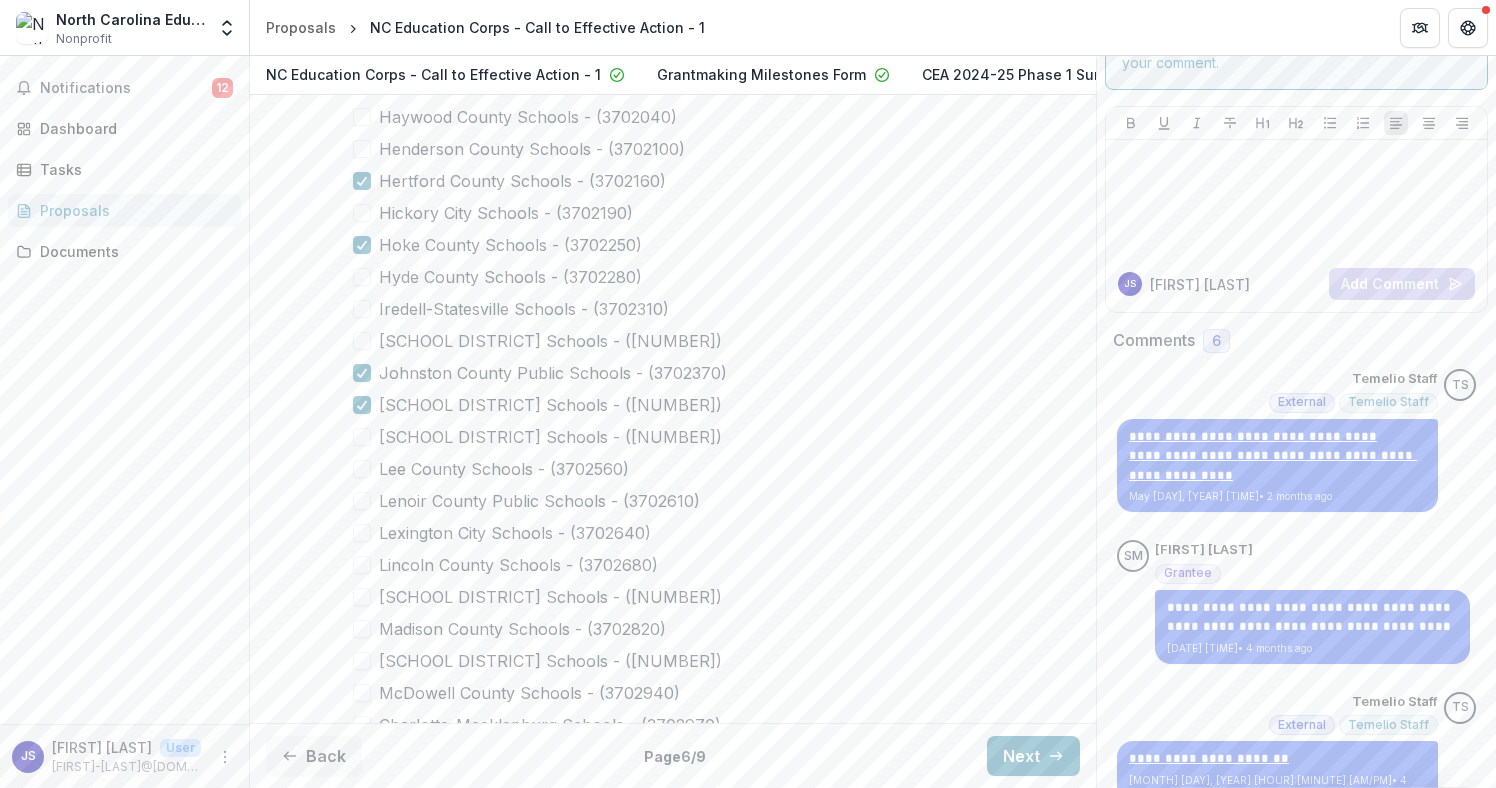 click at bounding box center [362, 565] 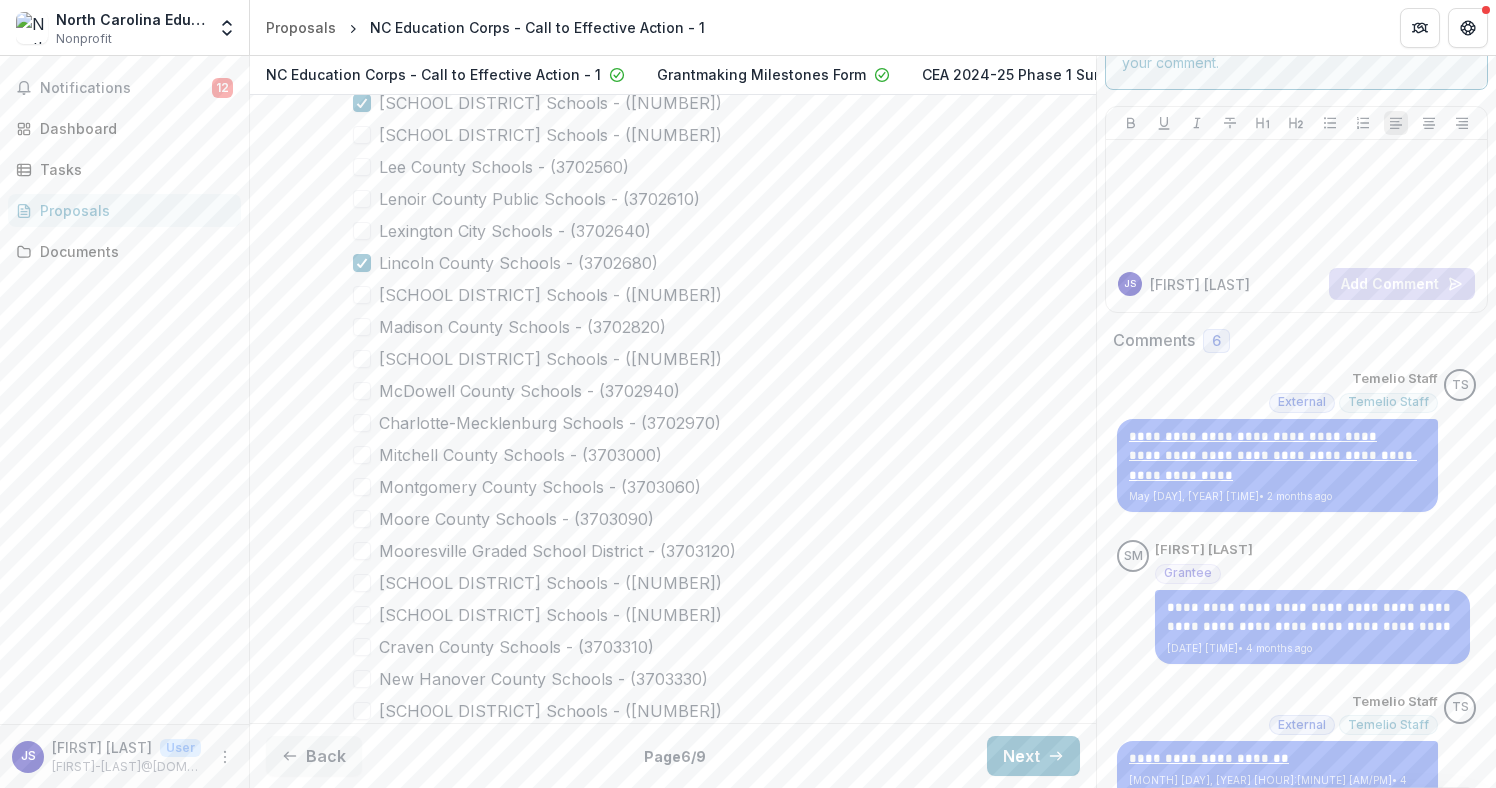scroll, scrollTop: 11328, scrollLeft: 0, axis: vertical 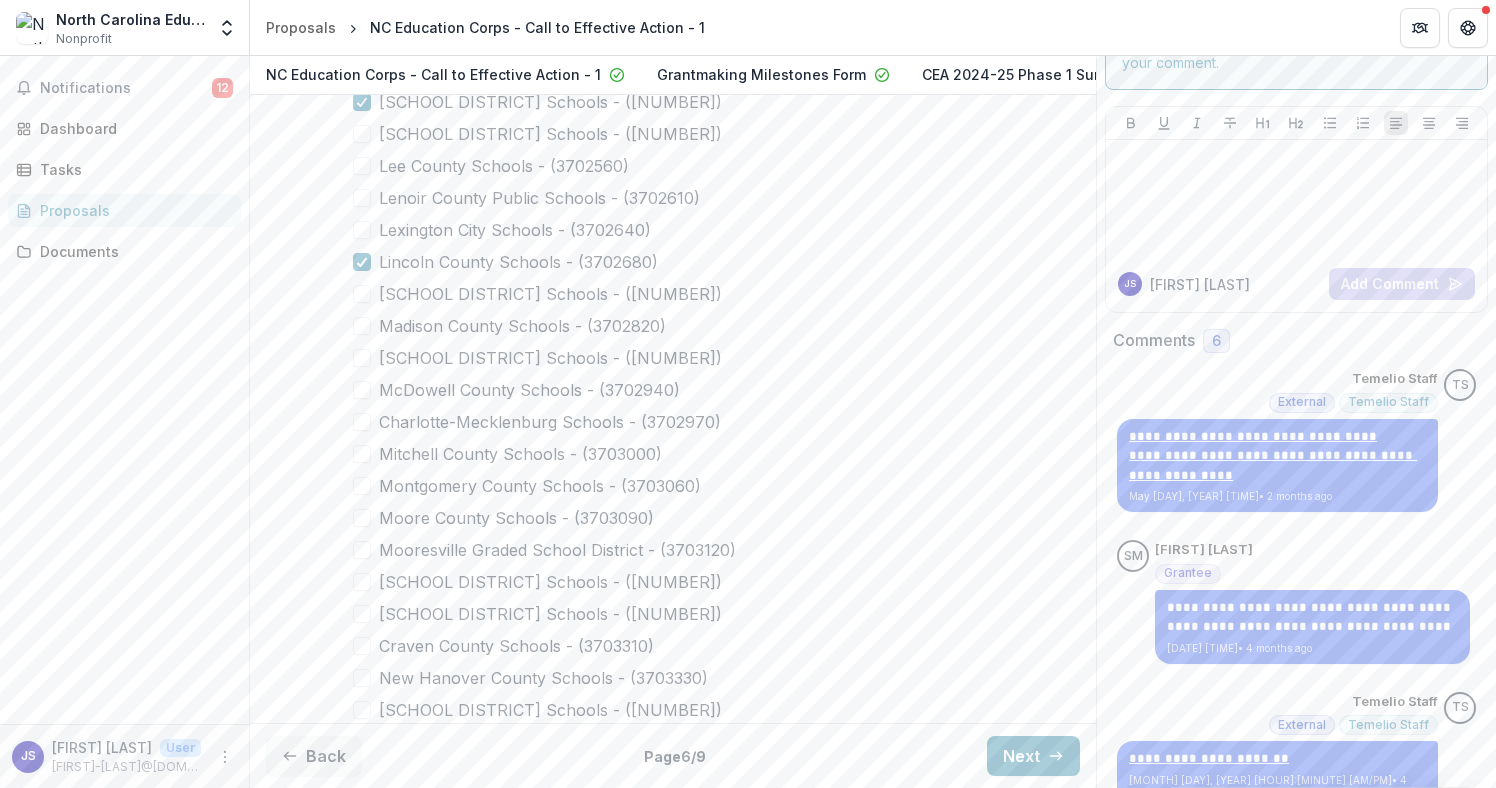 click at bounding box center (362, 582) 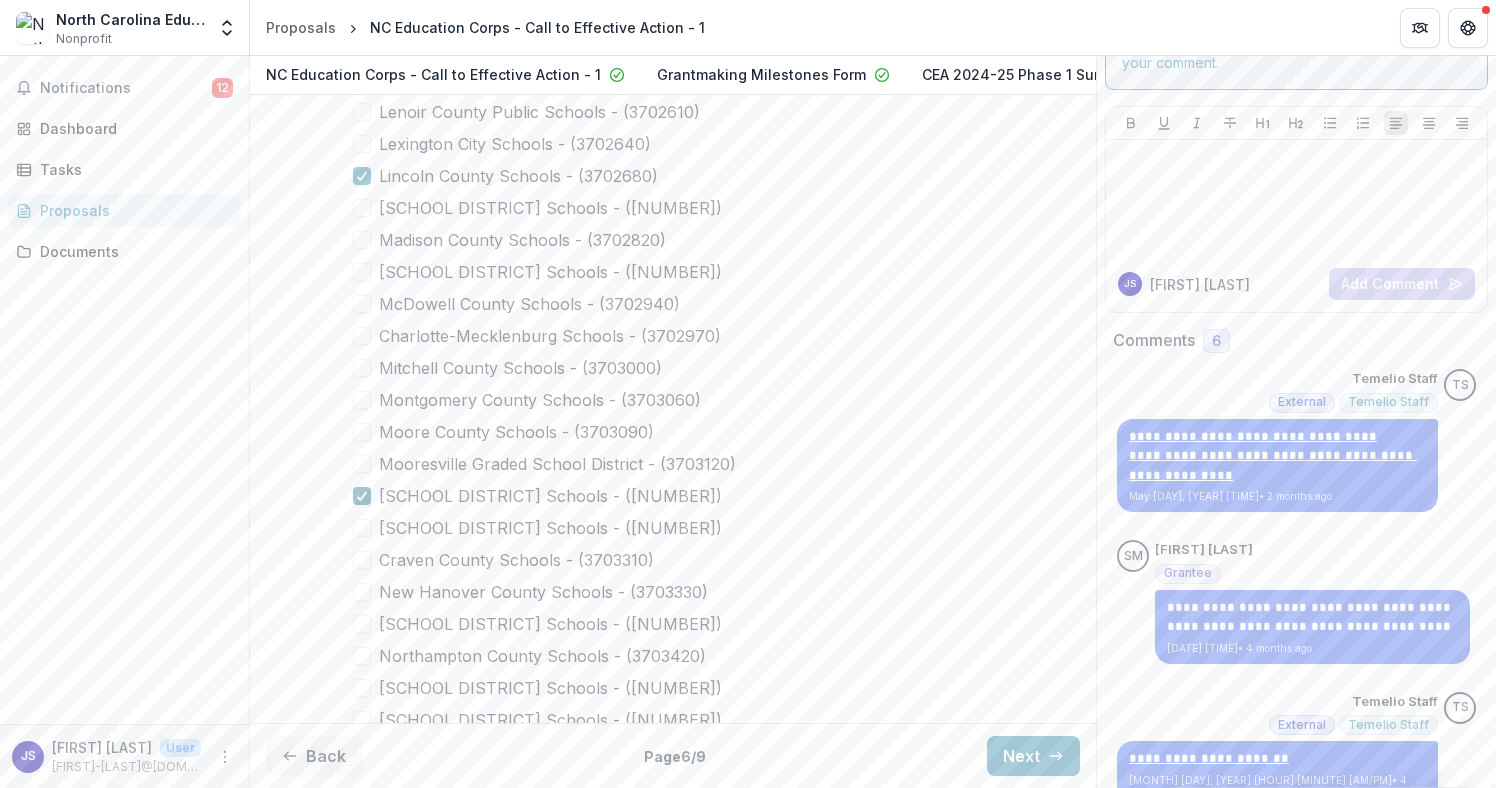 scroll, scrollTop: 11426, scrollLeft: 0, axis: vertical 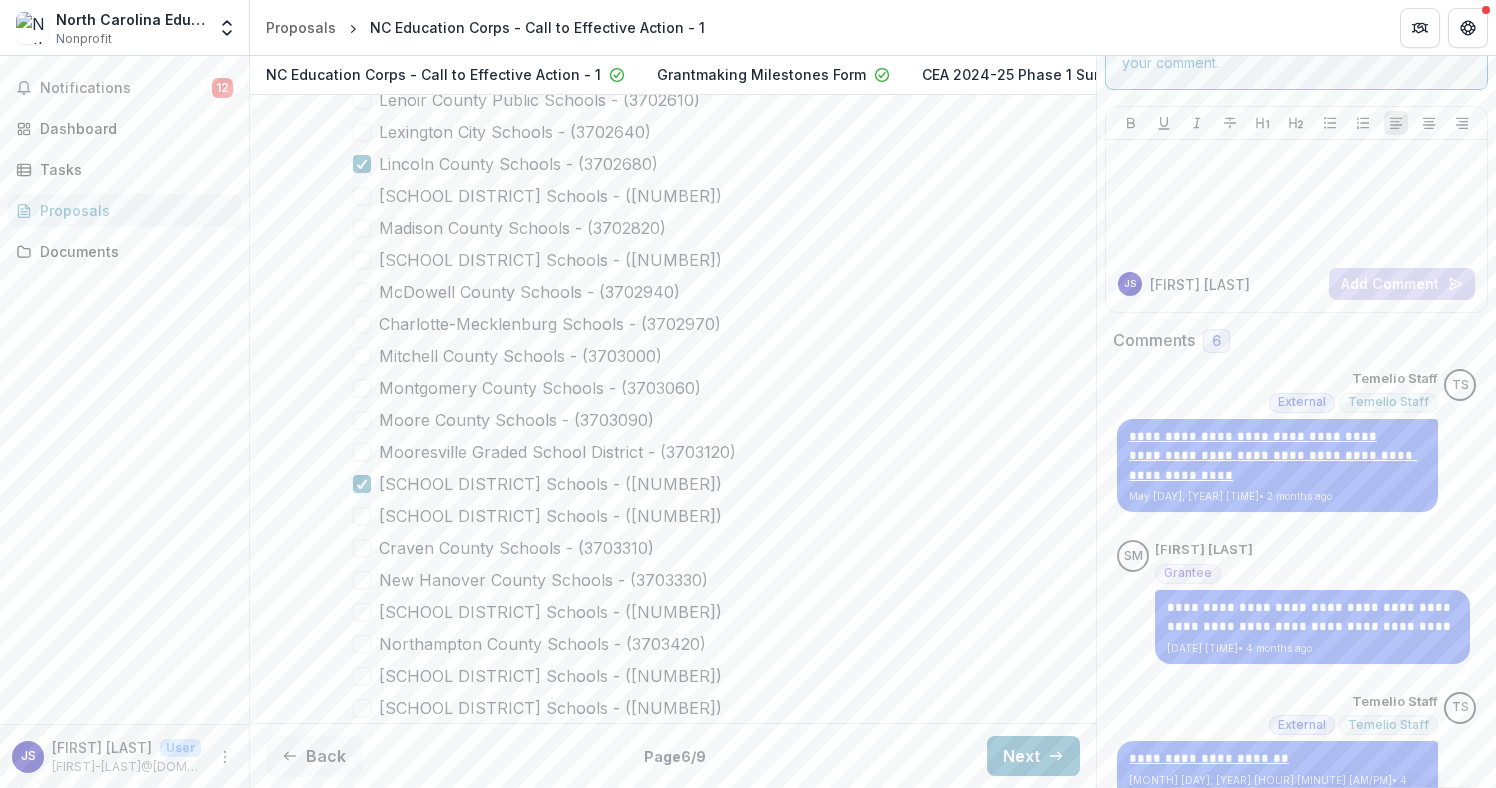 click at bounding box center [362, 580] 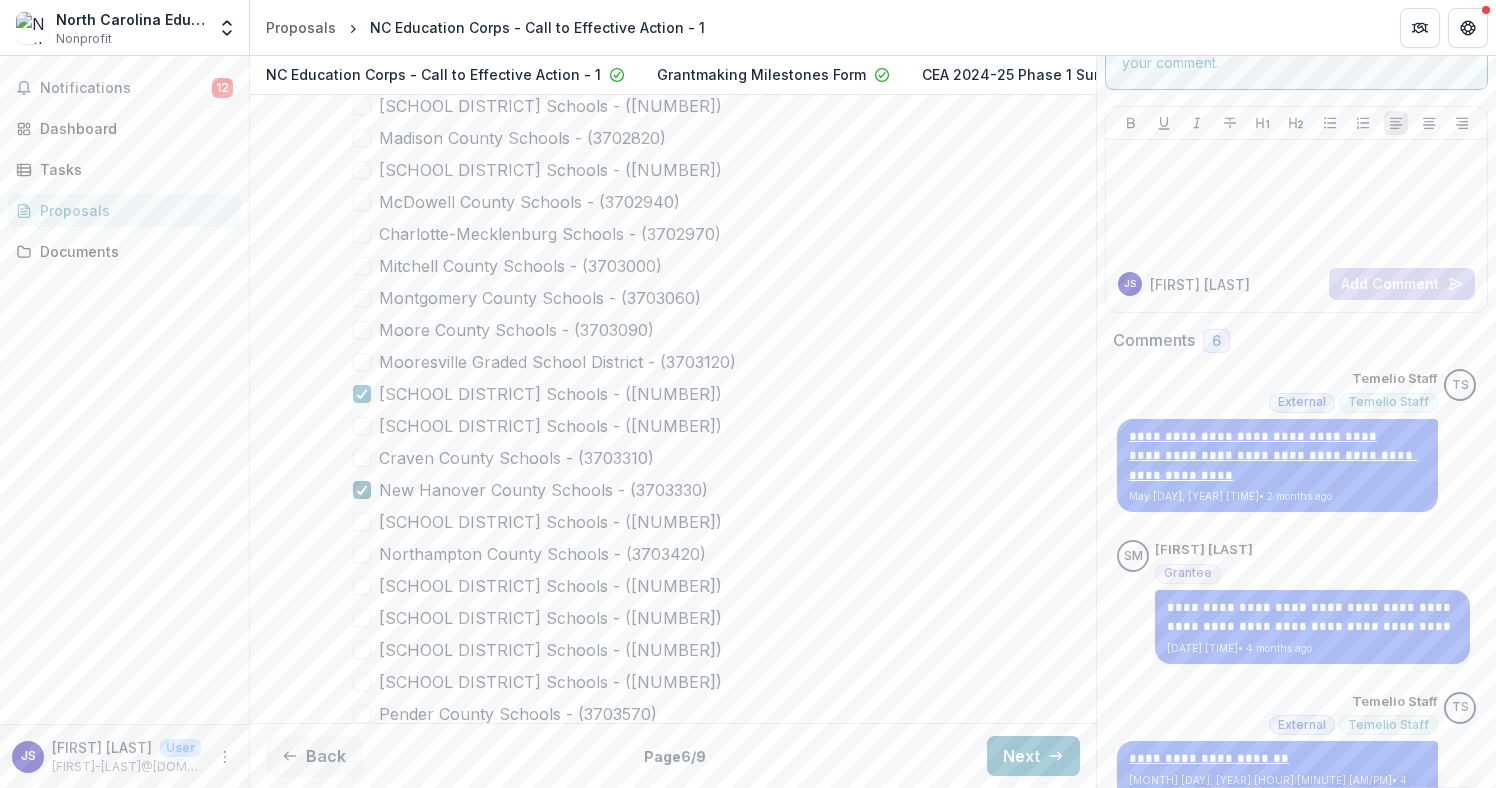 scroll, scrollTop: 11528, scrollLeft: 0, axis: vertical 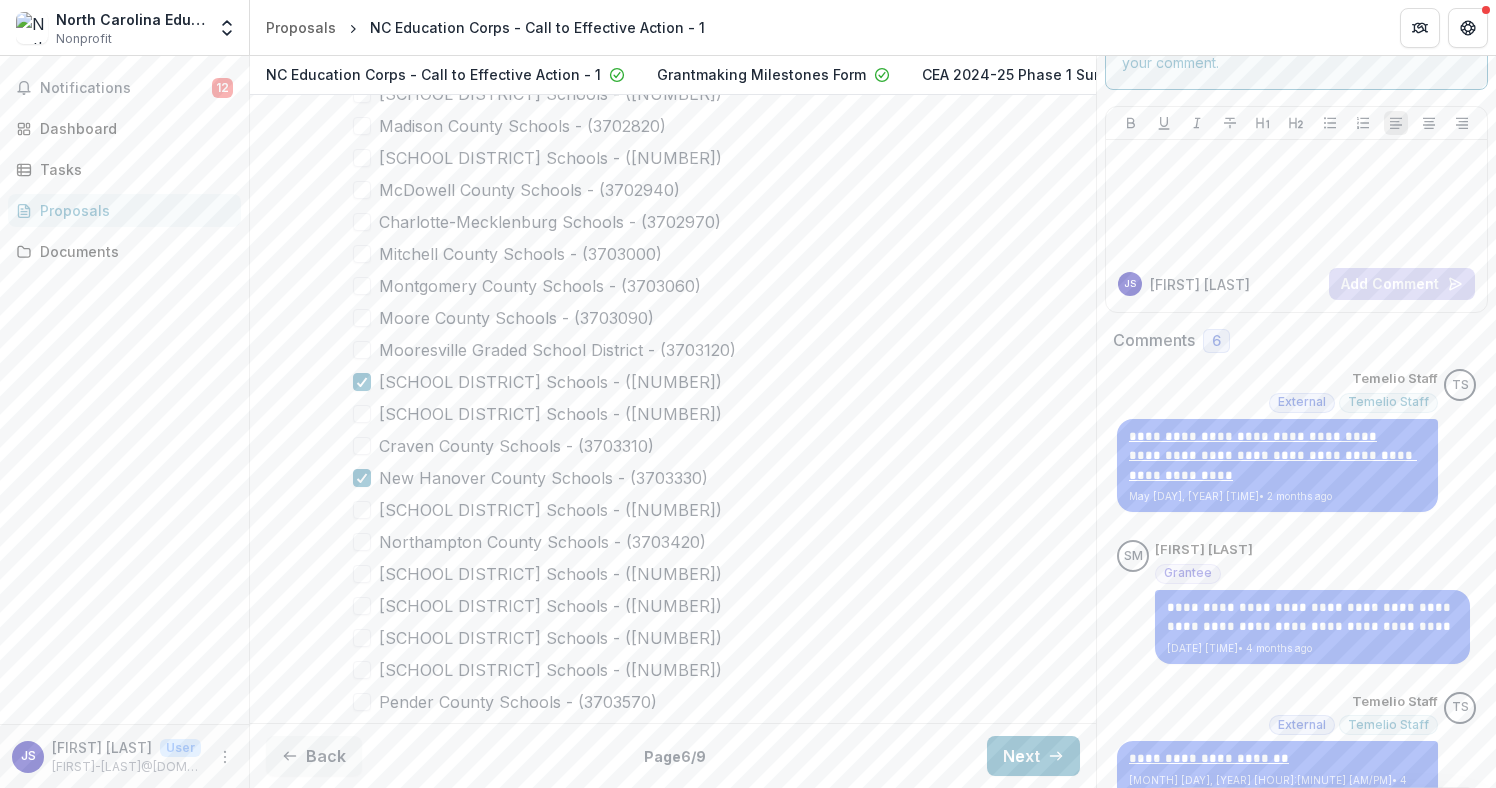 click at bounding box center (362, 606) 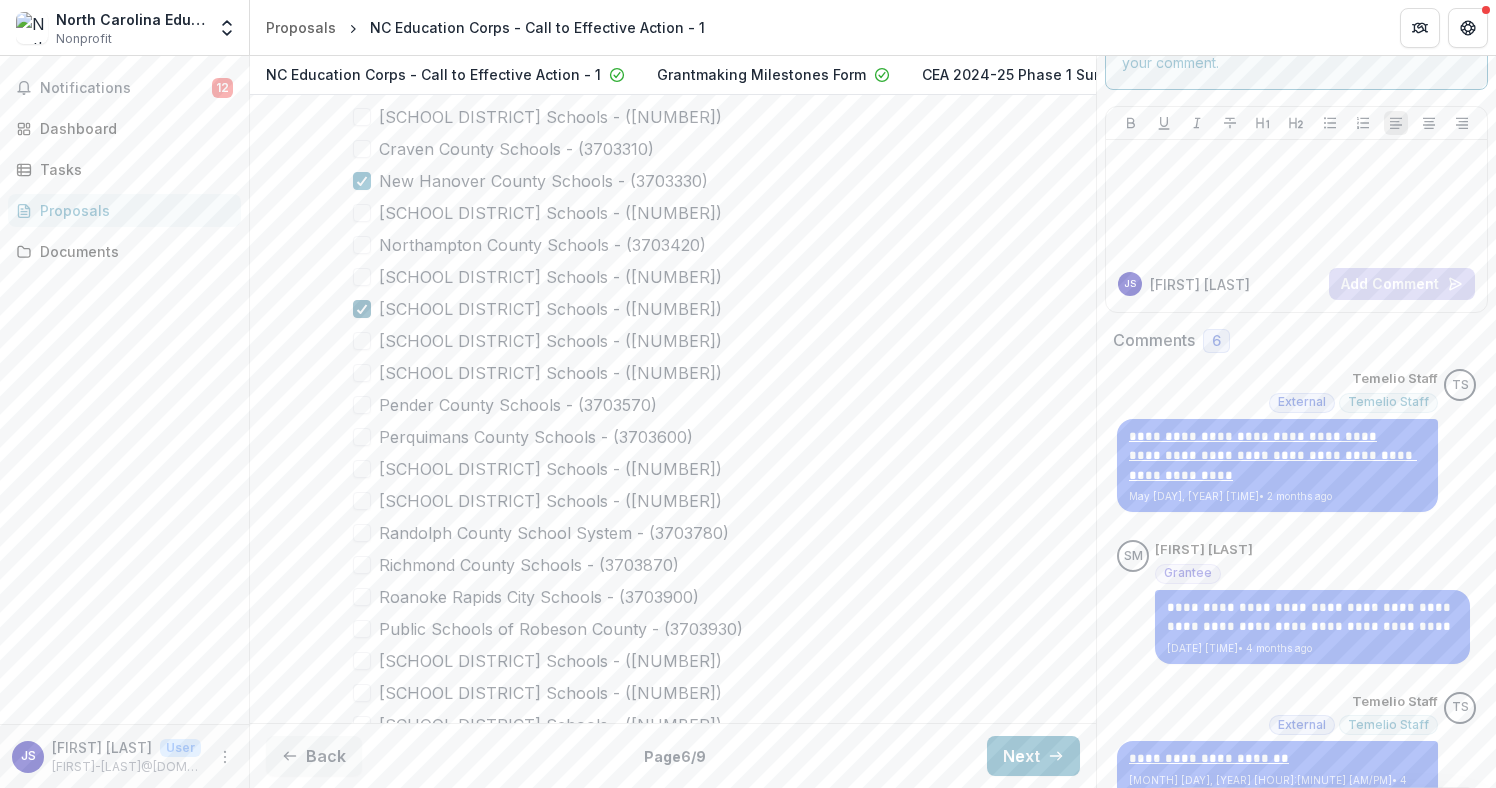 scroll, scrollTop: 11826, scrollLeft: 0, axis: vertical 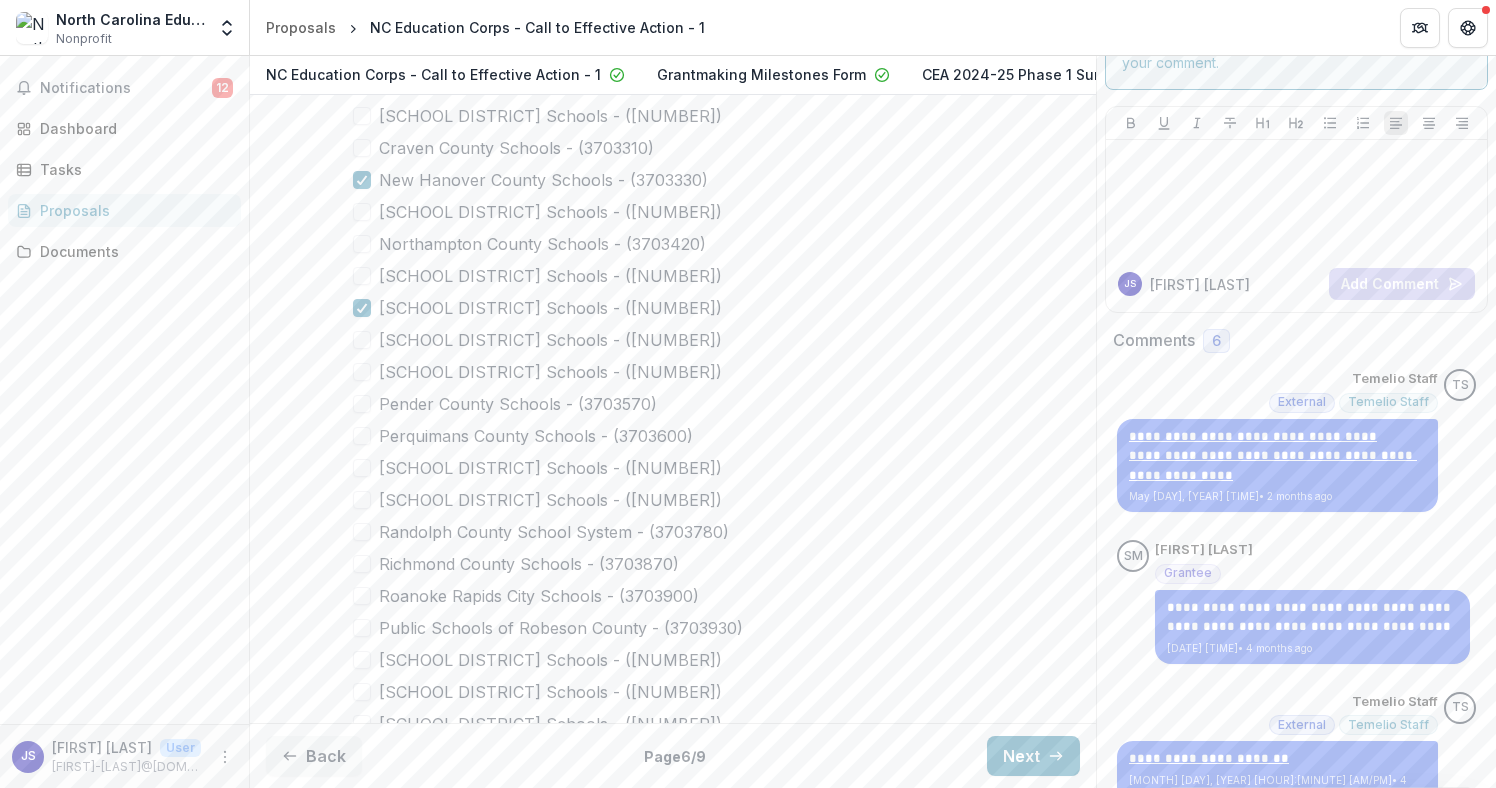 click at bounding box center (362, 596) 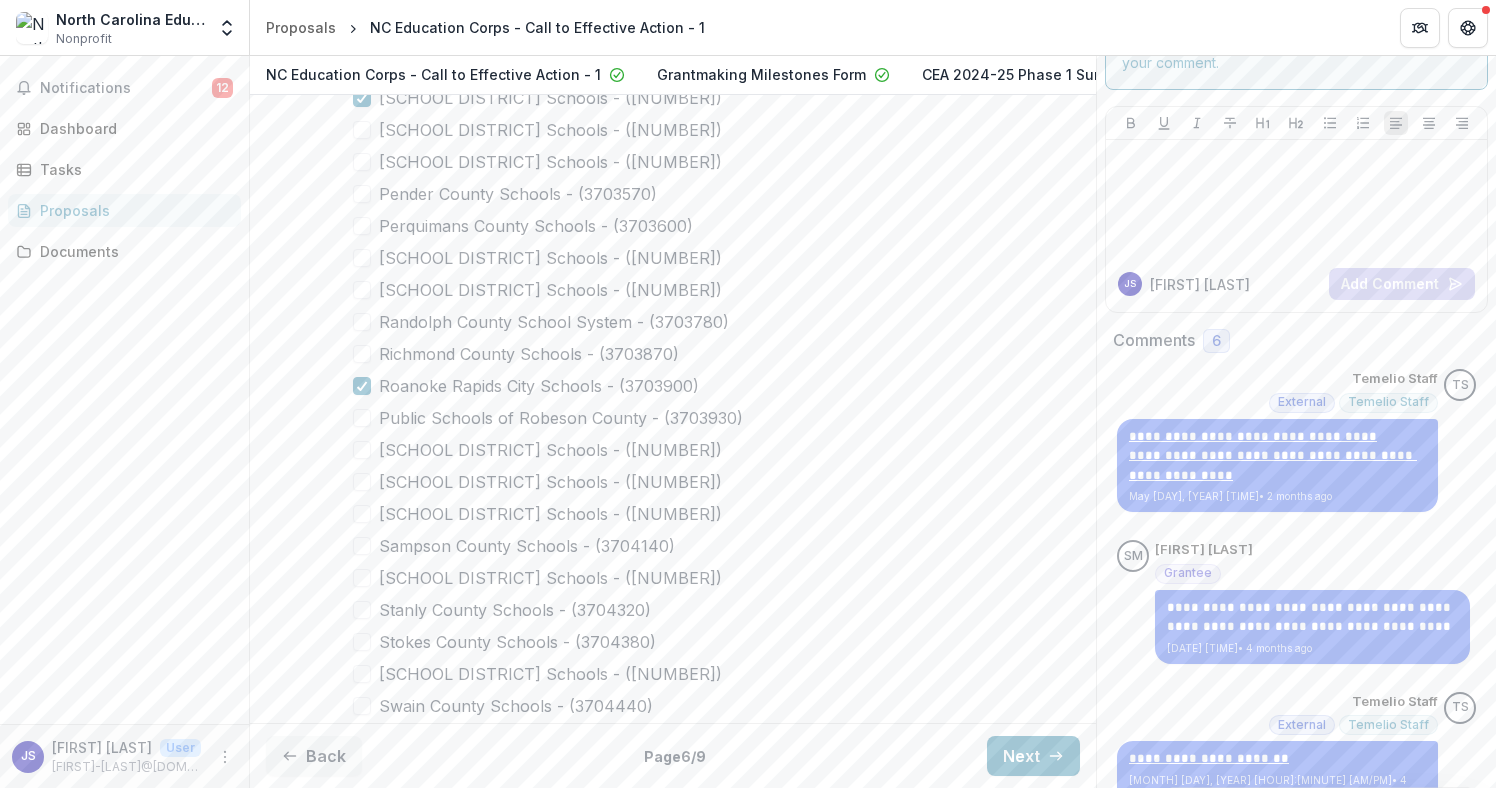 click at bounding box center [362, 578] 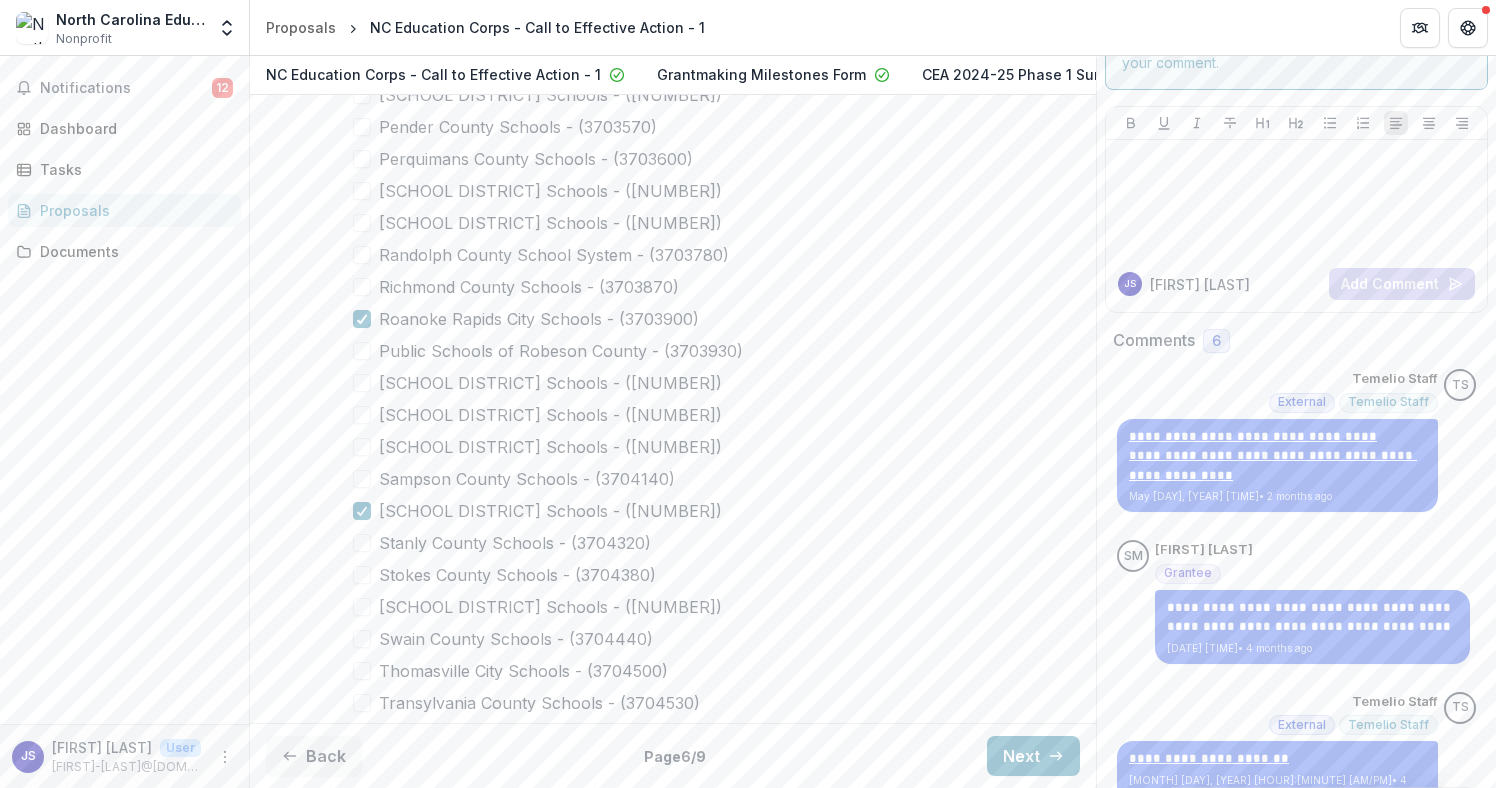 click at bounding box center (362, 607) 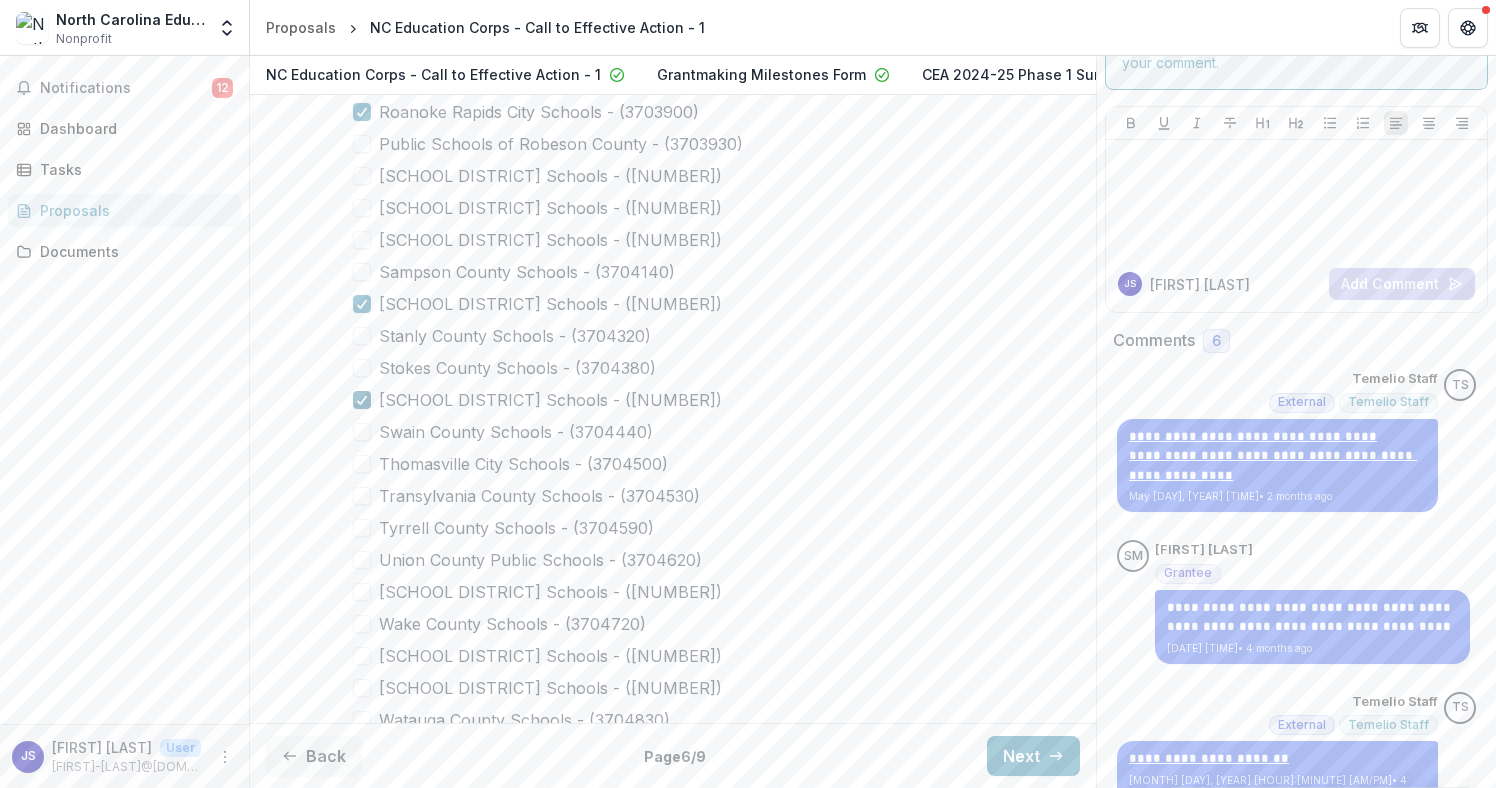 scroll, scrollTop: 12312, scrollLeft: 0, axis: vertical 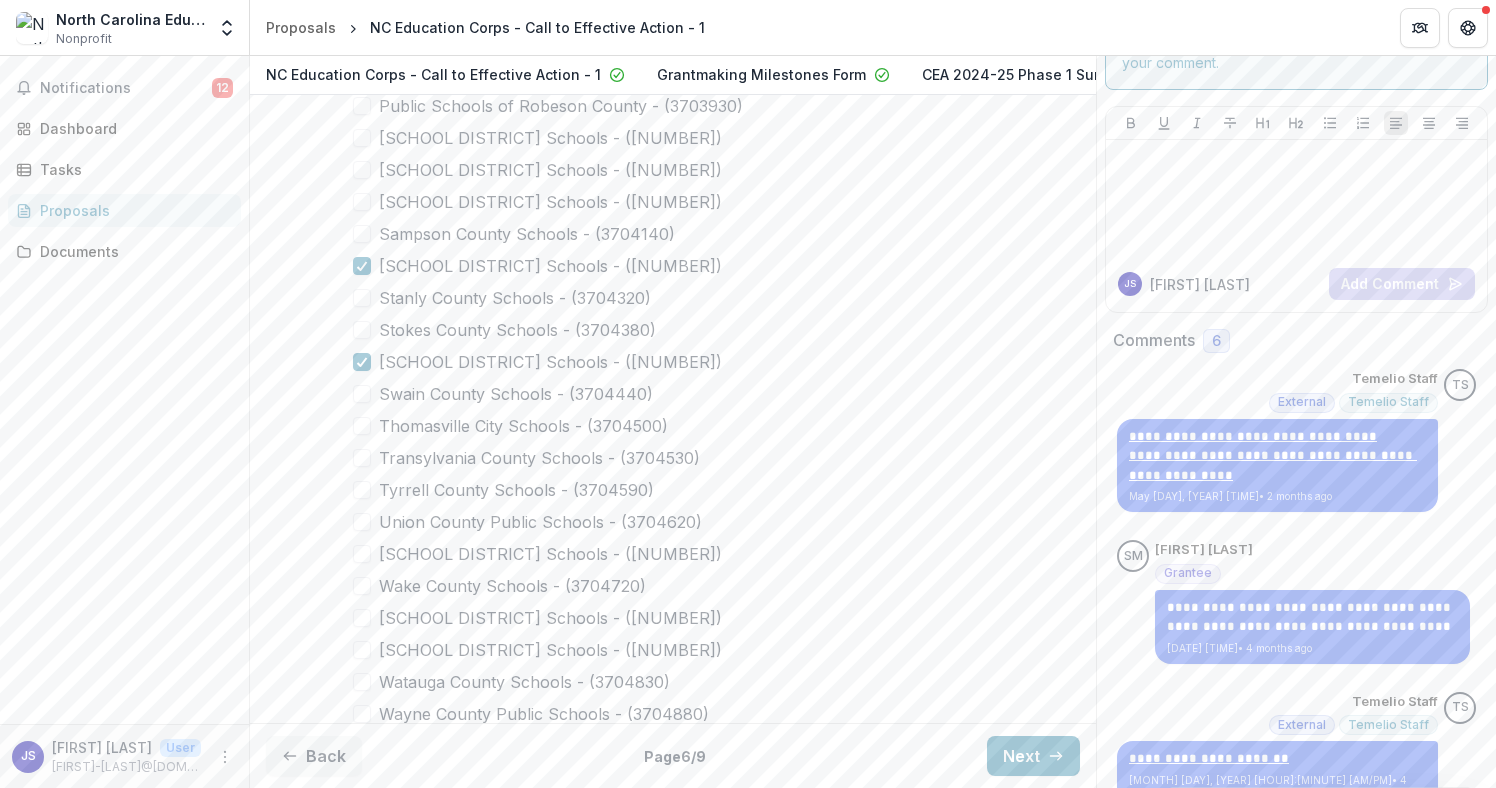 click at bounding box center (362, 586) 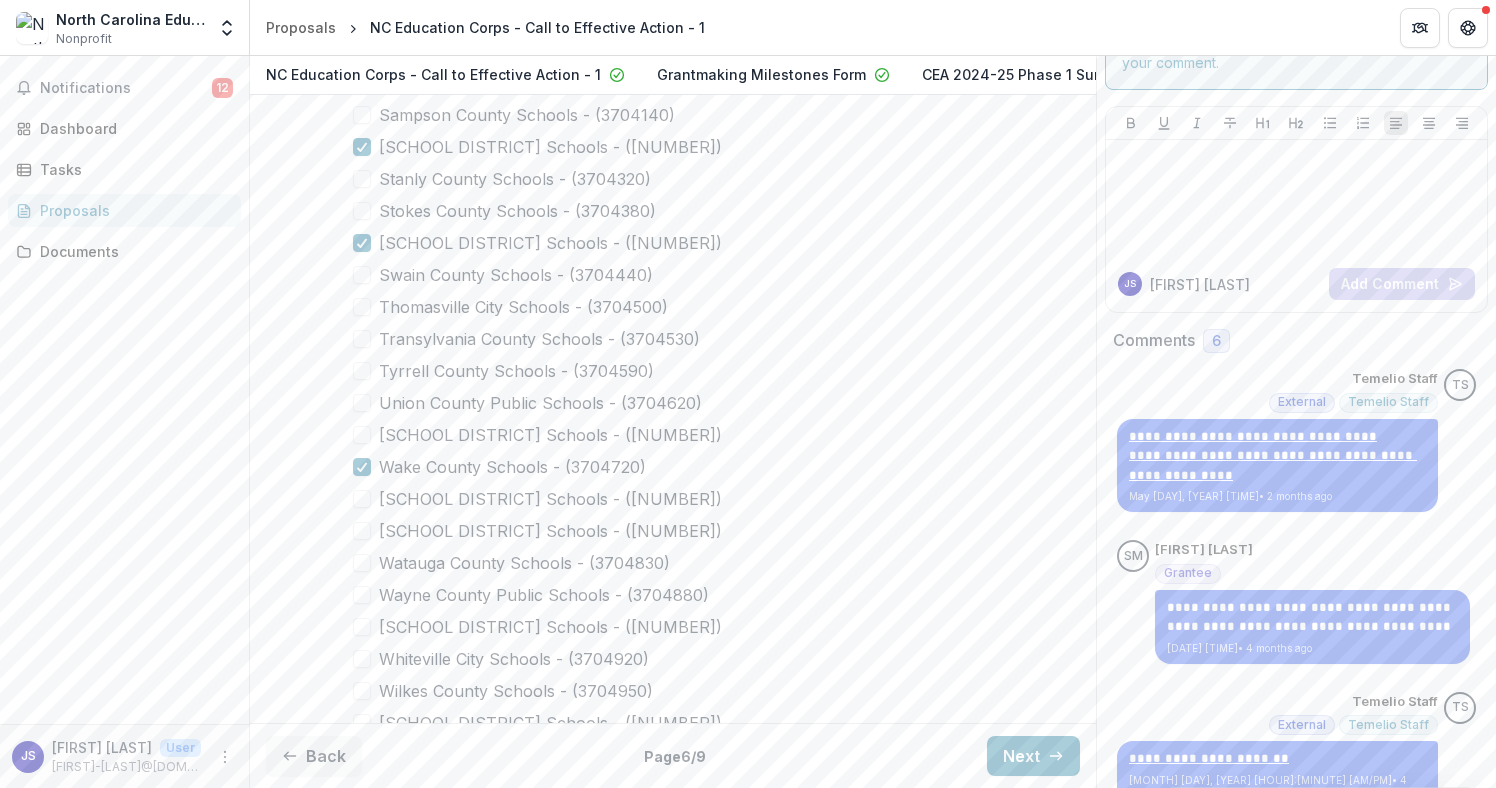 scroll, scrollTop: 12473, scrollLeft: 0, axis: vertical 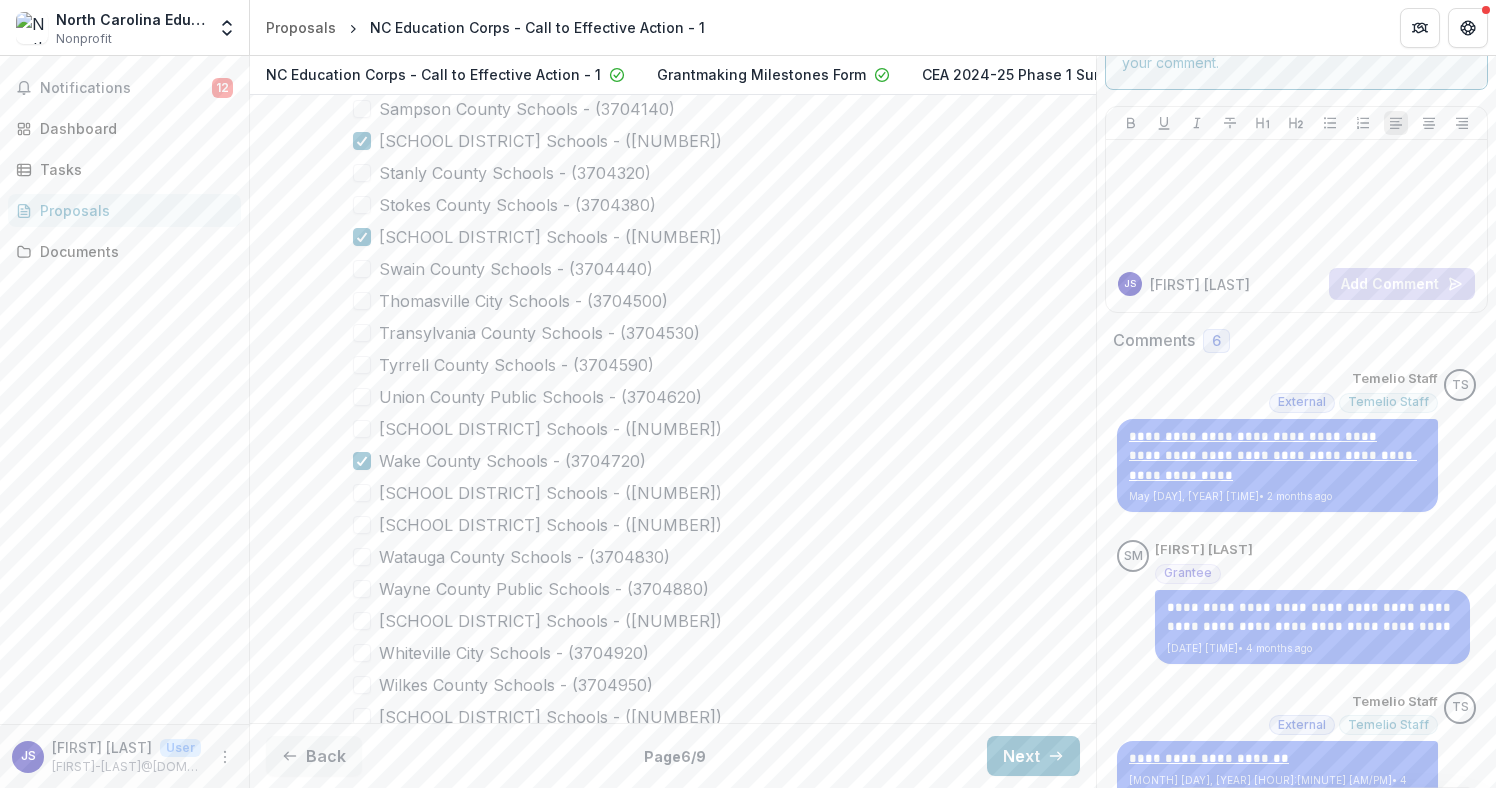 click at bounding box center [362, 557] 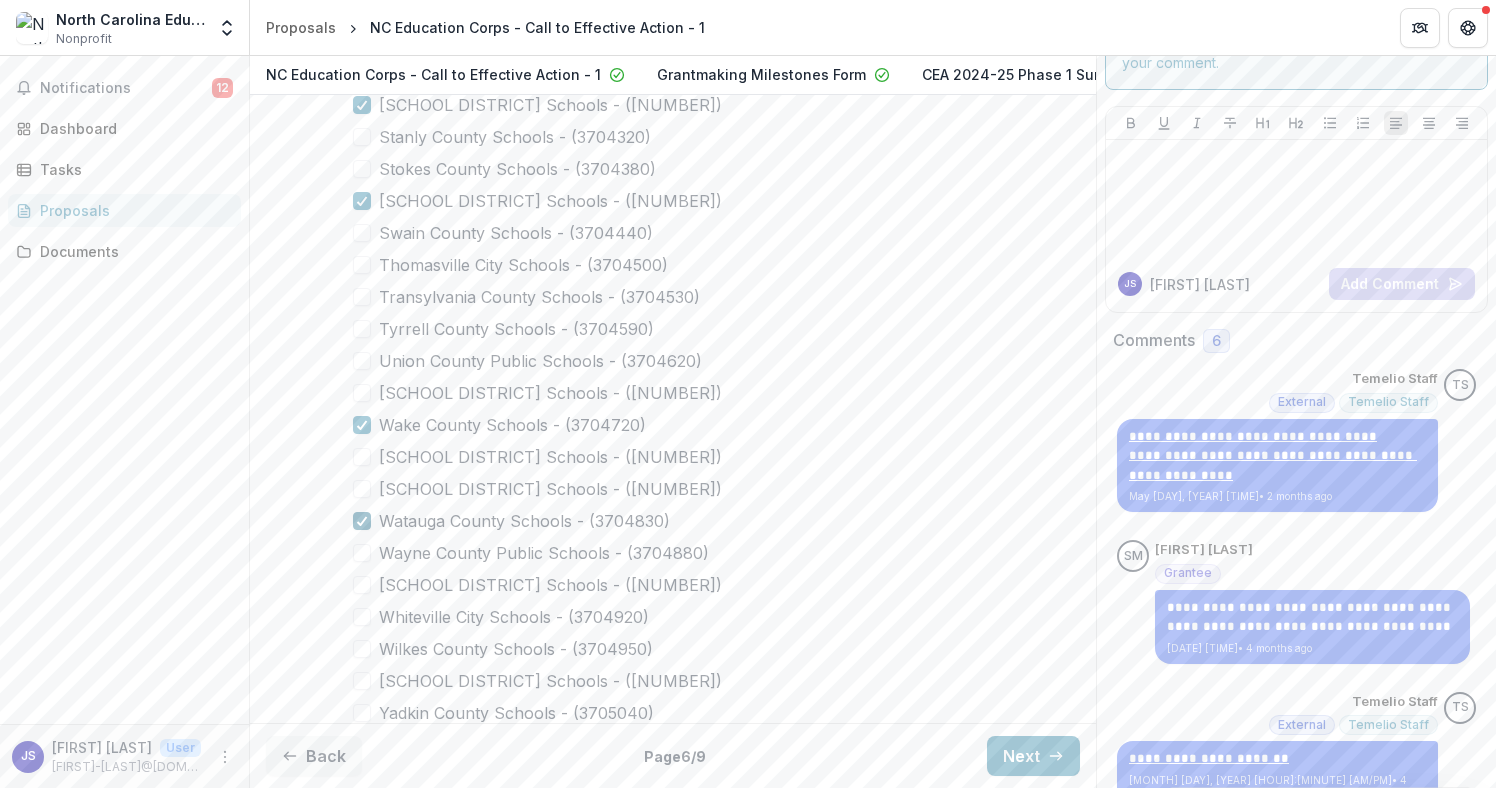 scroll, scrollTop: 12582, scrollLeft: 0, axis: vertical 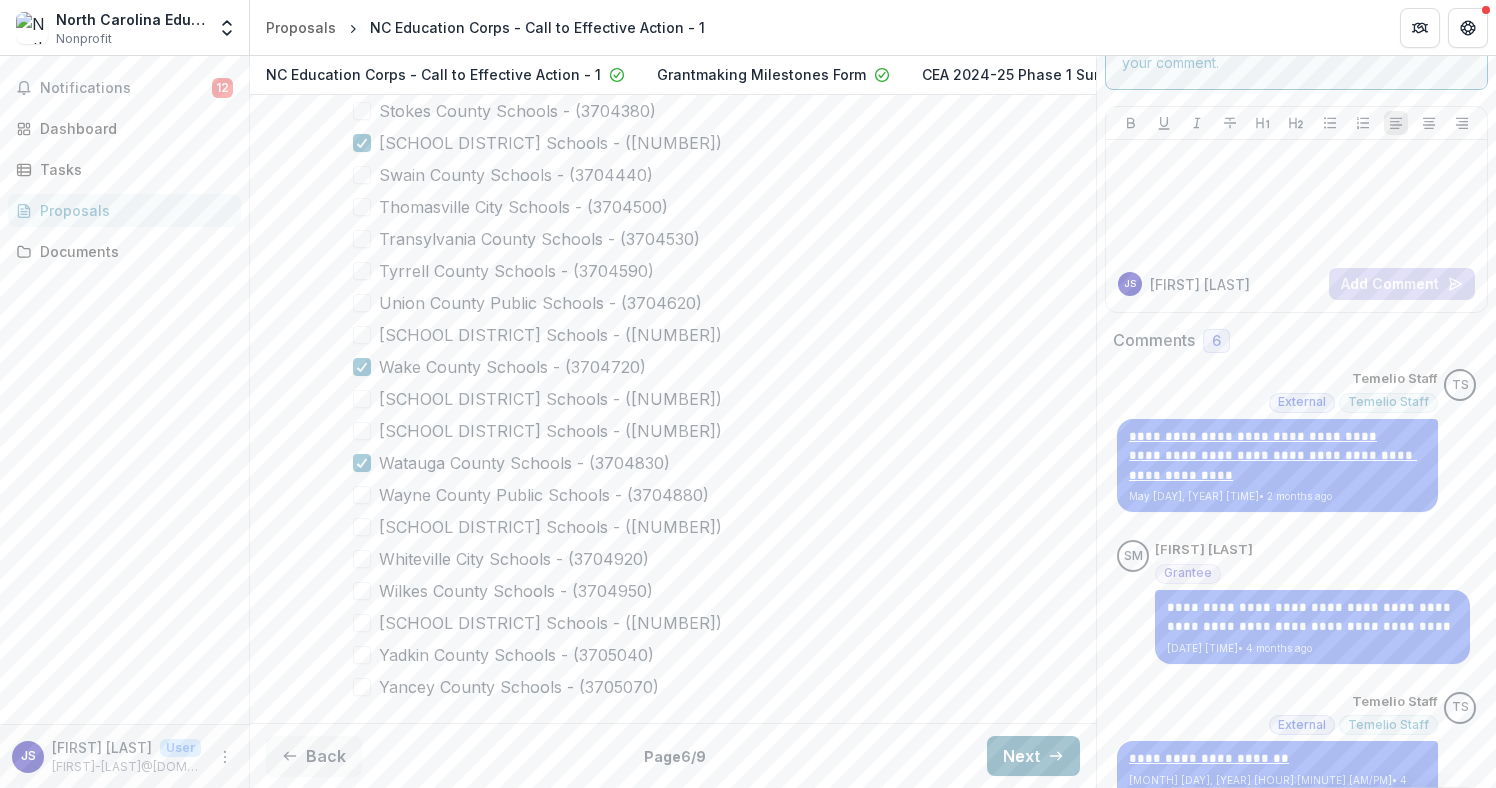 click on "Next" at bounding box center (1033, 756) 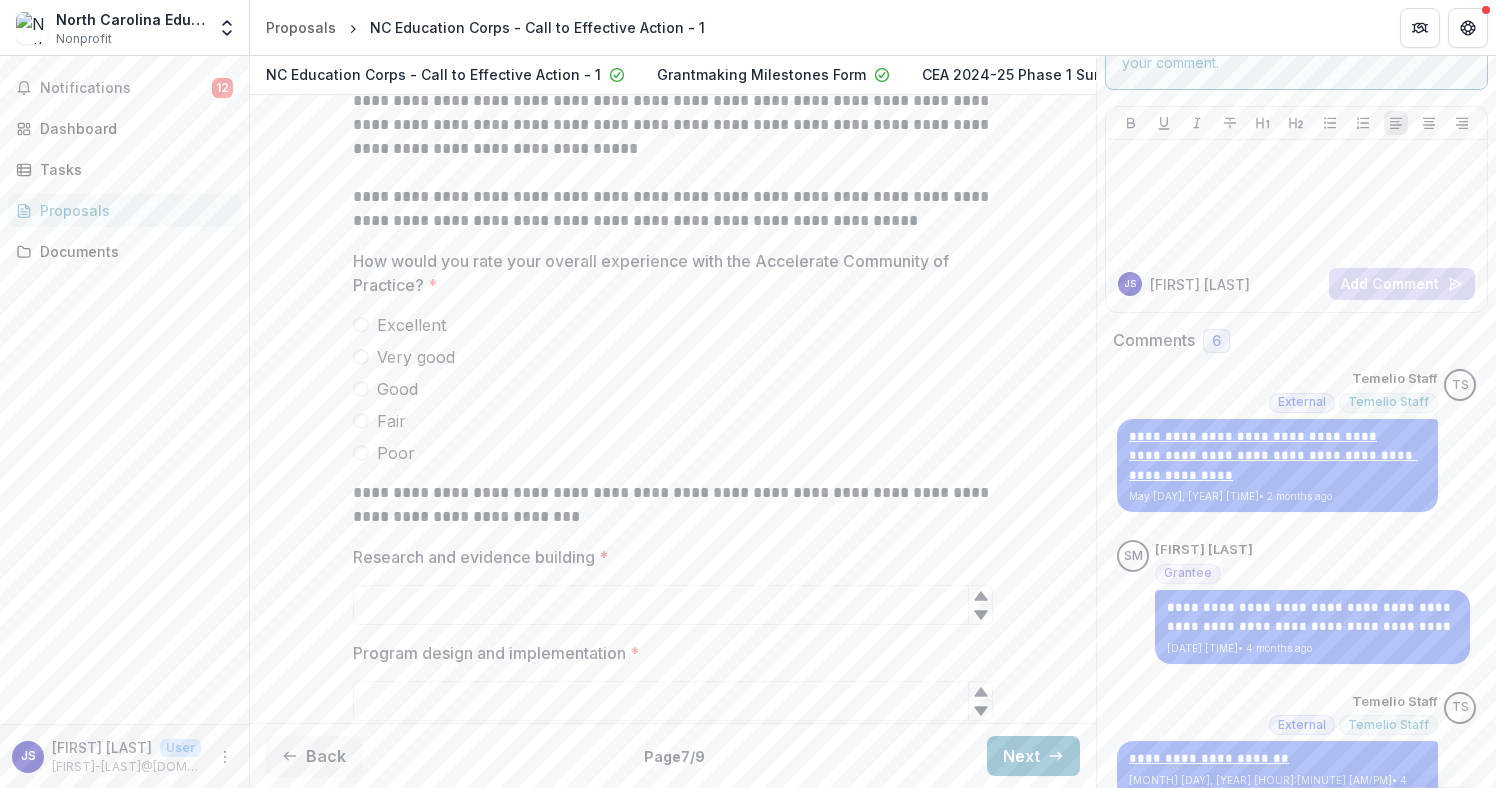 scroll, scrollTop: 573, scrollLeft: 0, axis: vertical 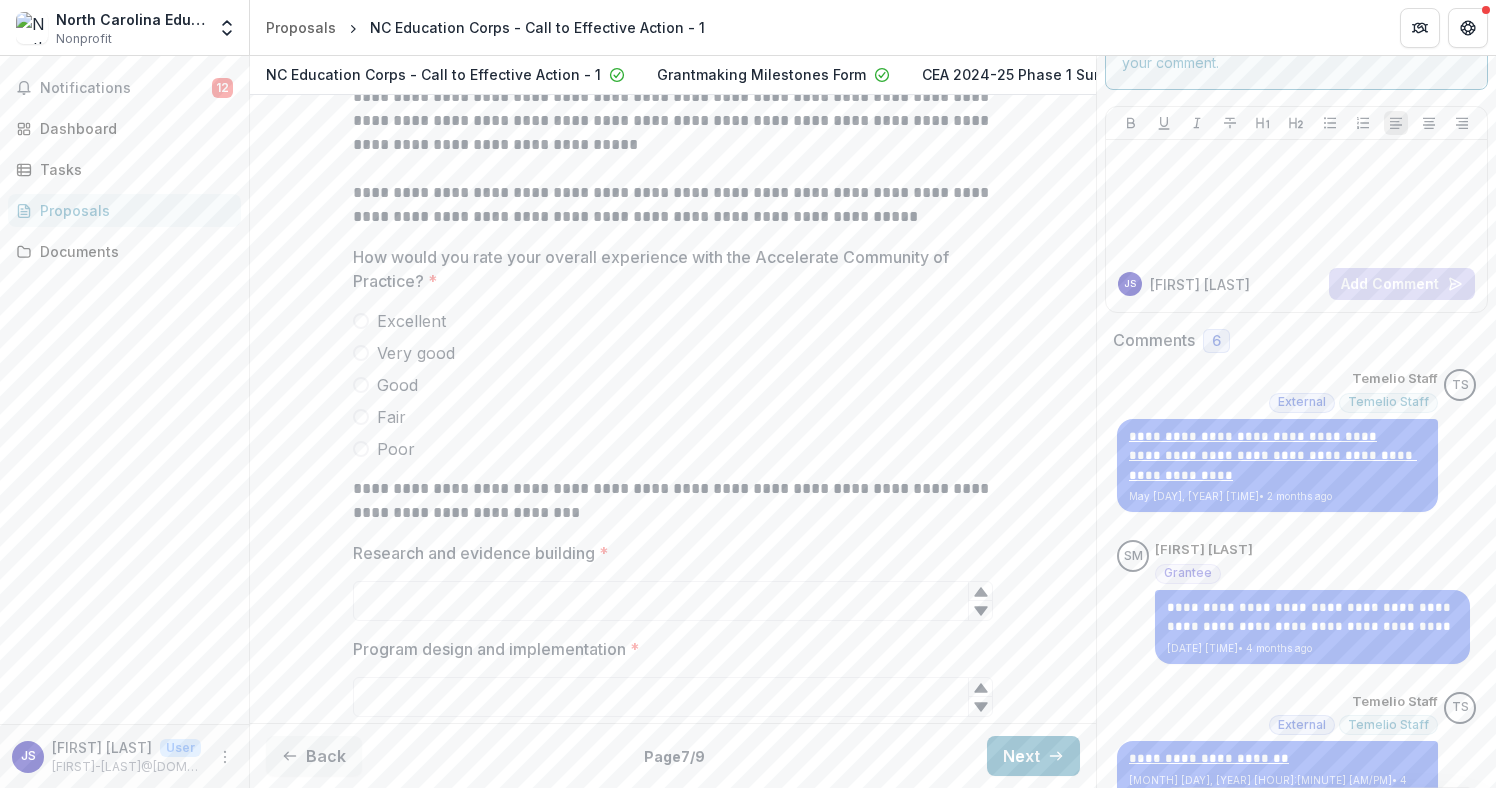 click at bounding box center [361, 321] 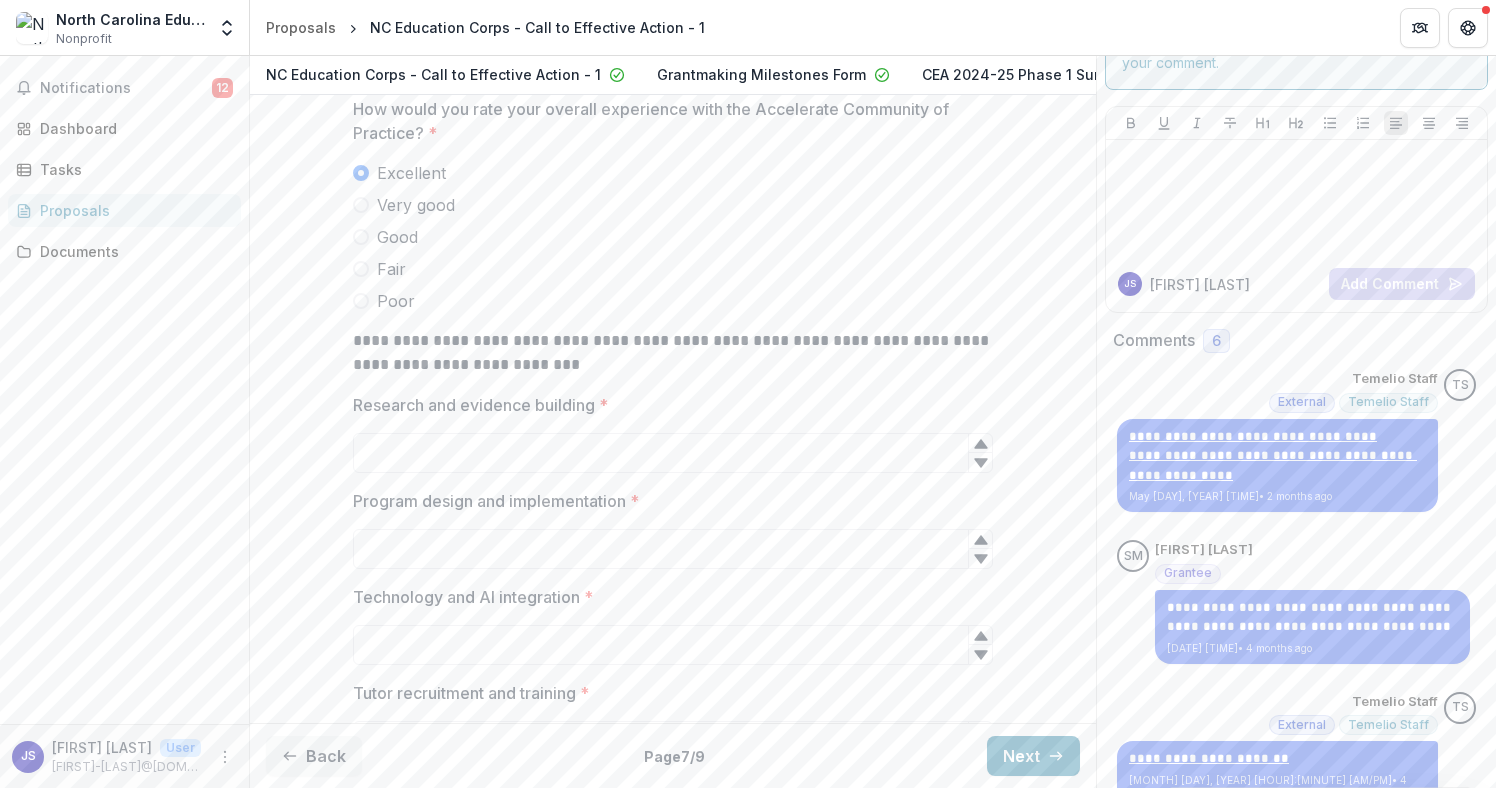 scroll, scrollTop: 727, scrollLeft: 0, axis: vertical 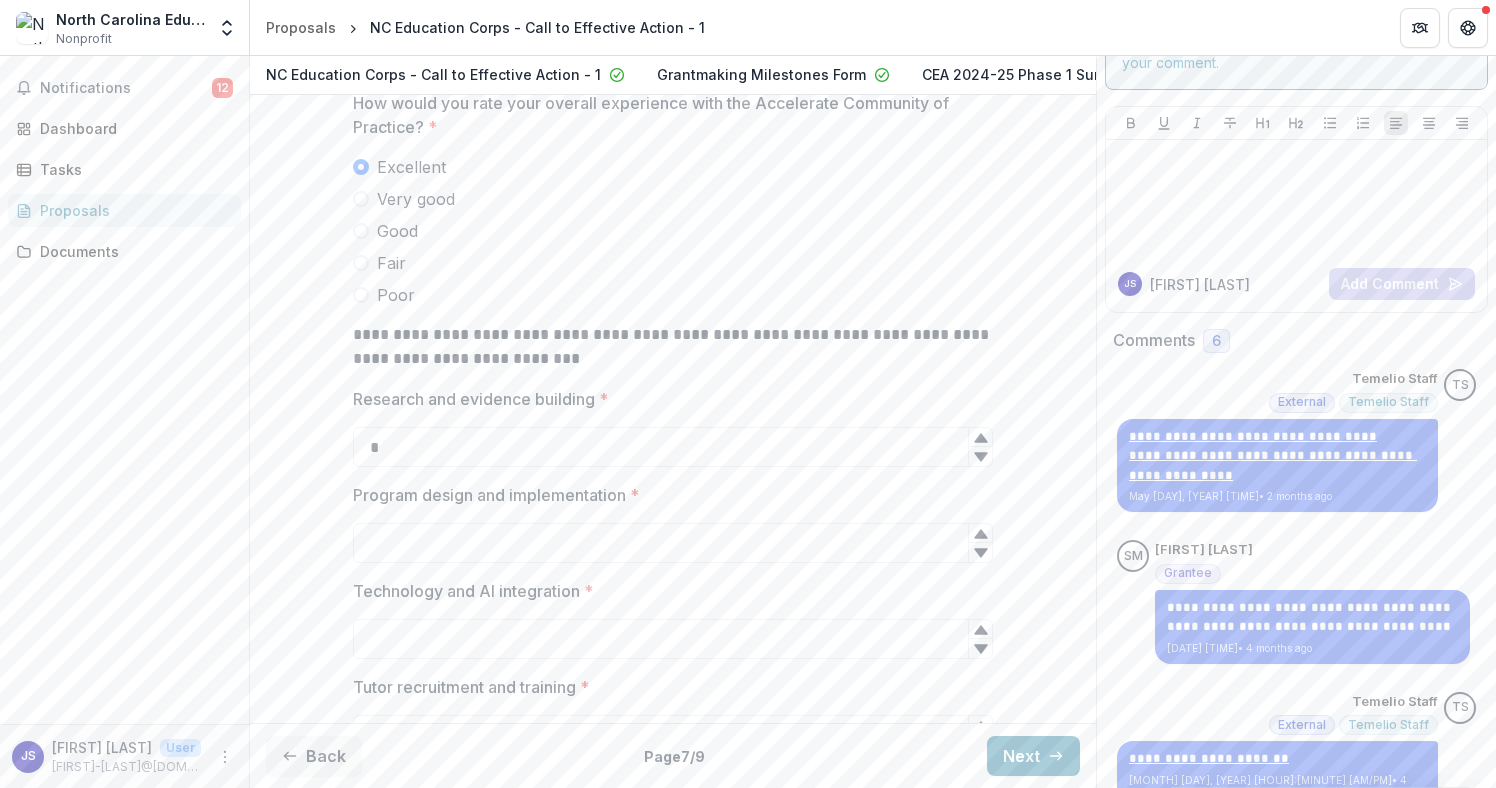 click 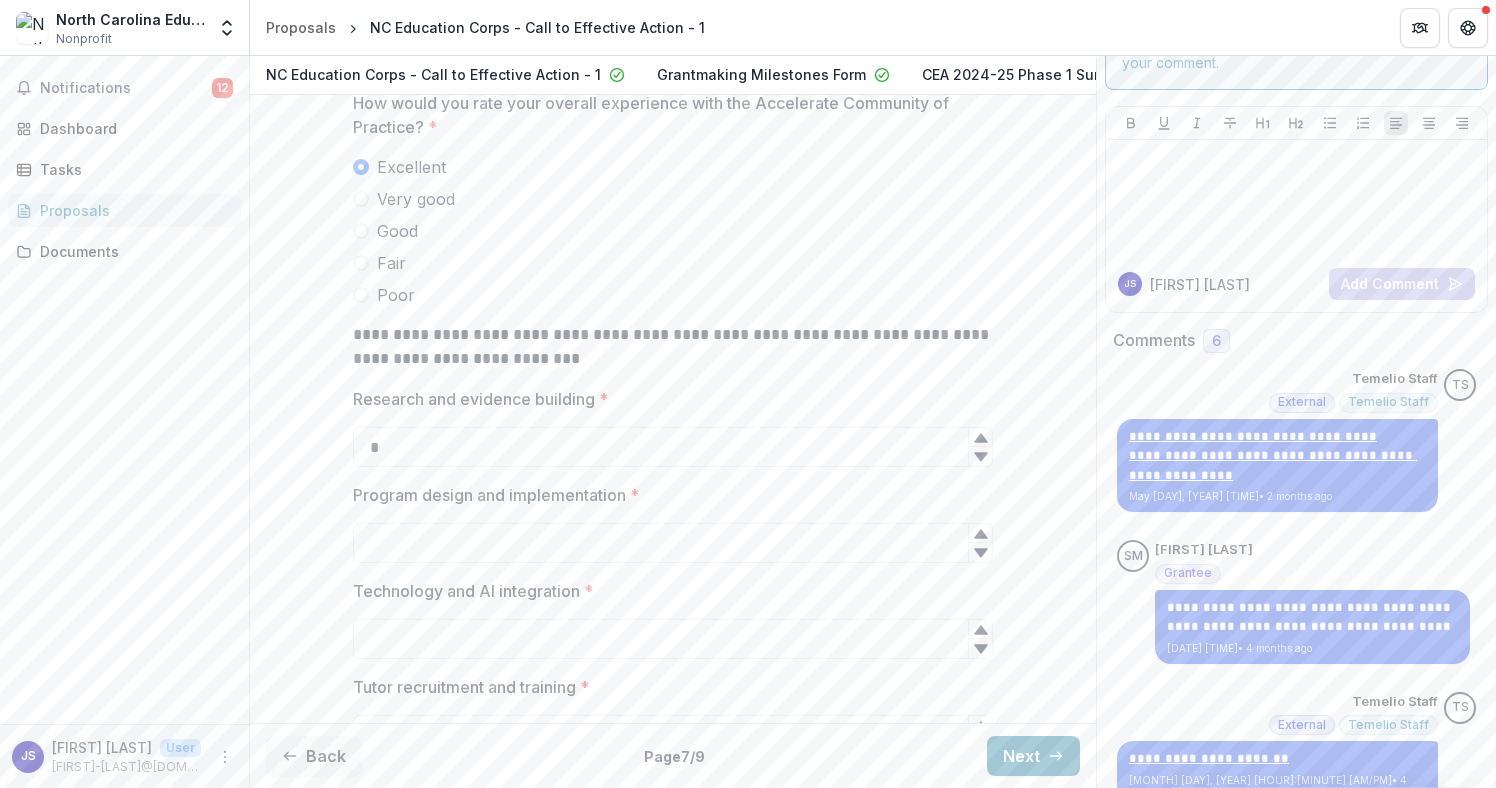 click 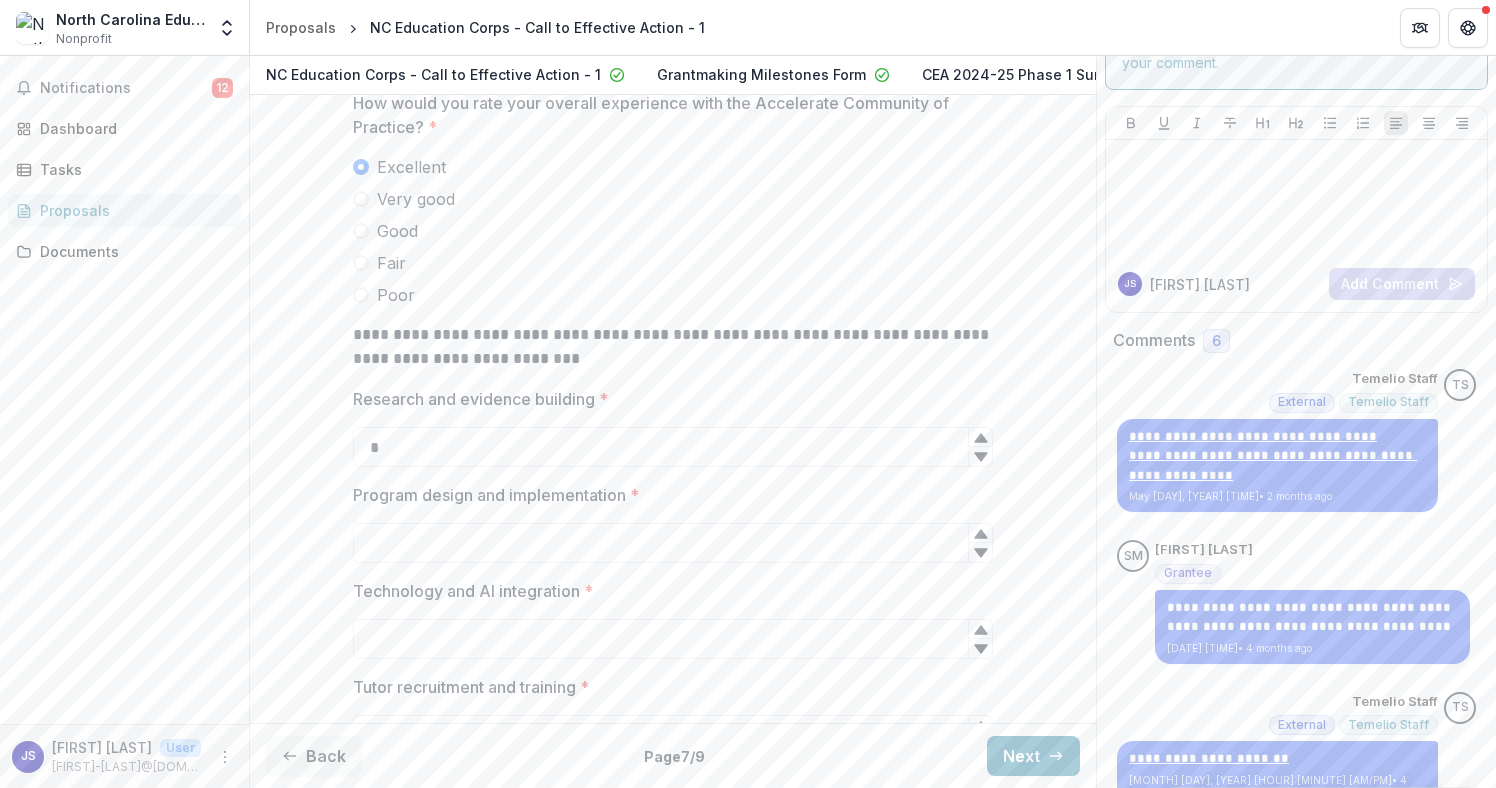 click 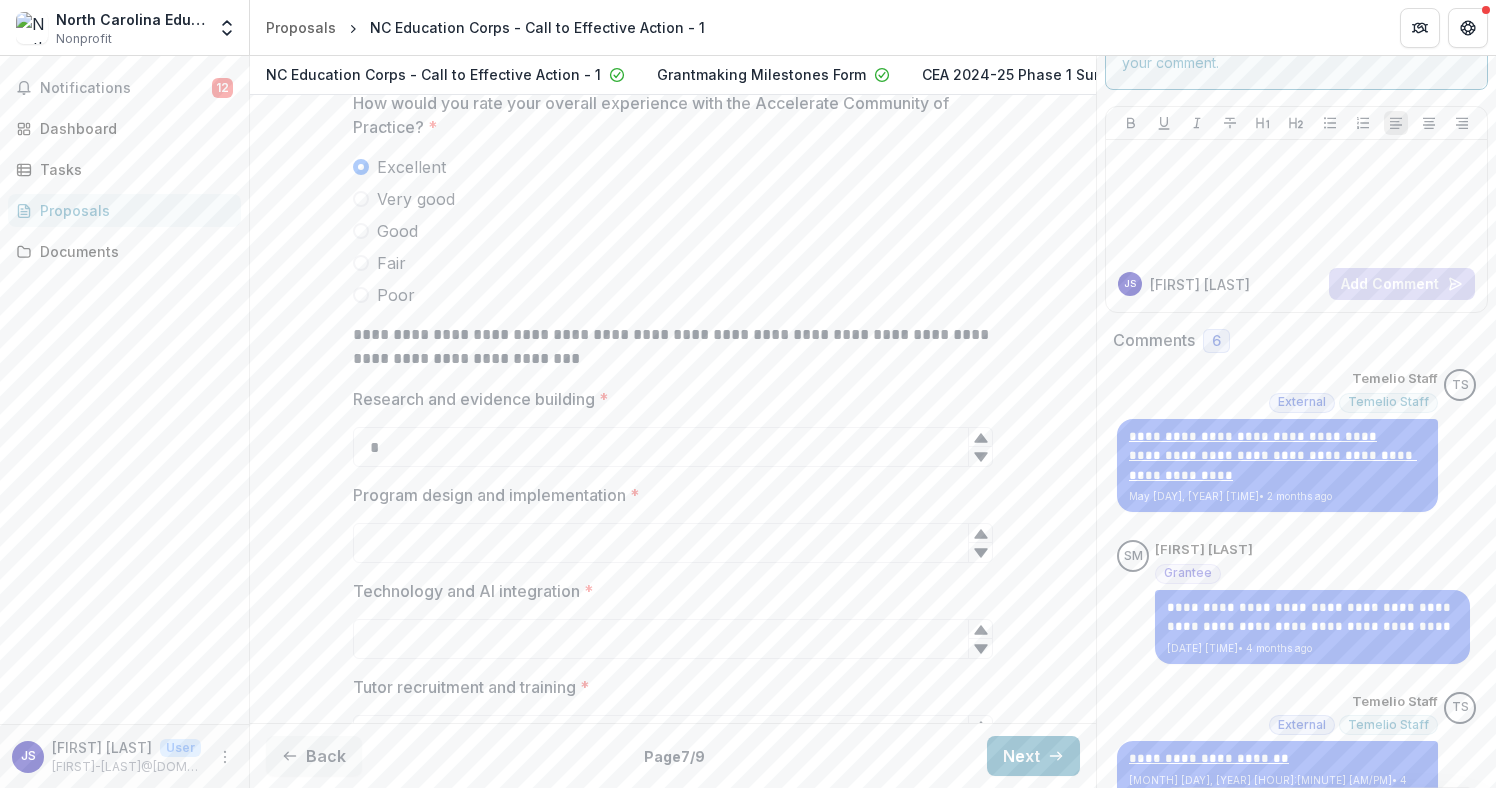click 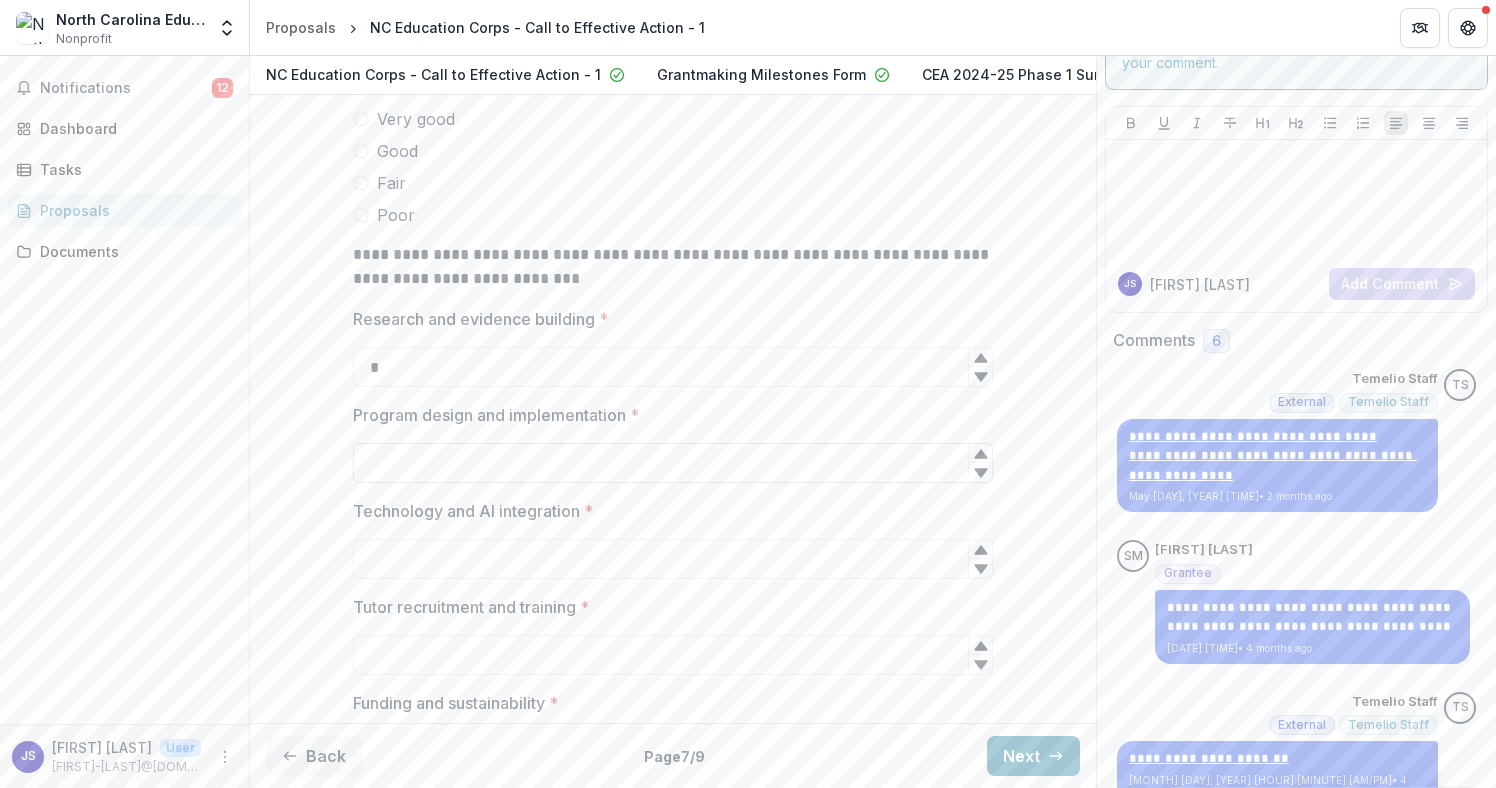 scroll, scrollTop: 809, scrollLeft: 0, axis: vertical 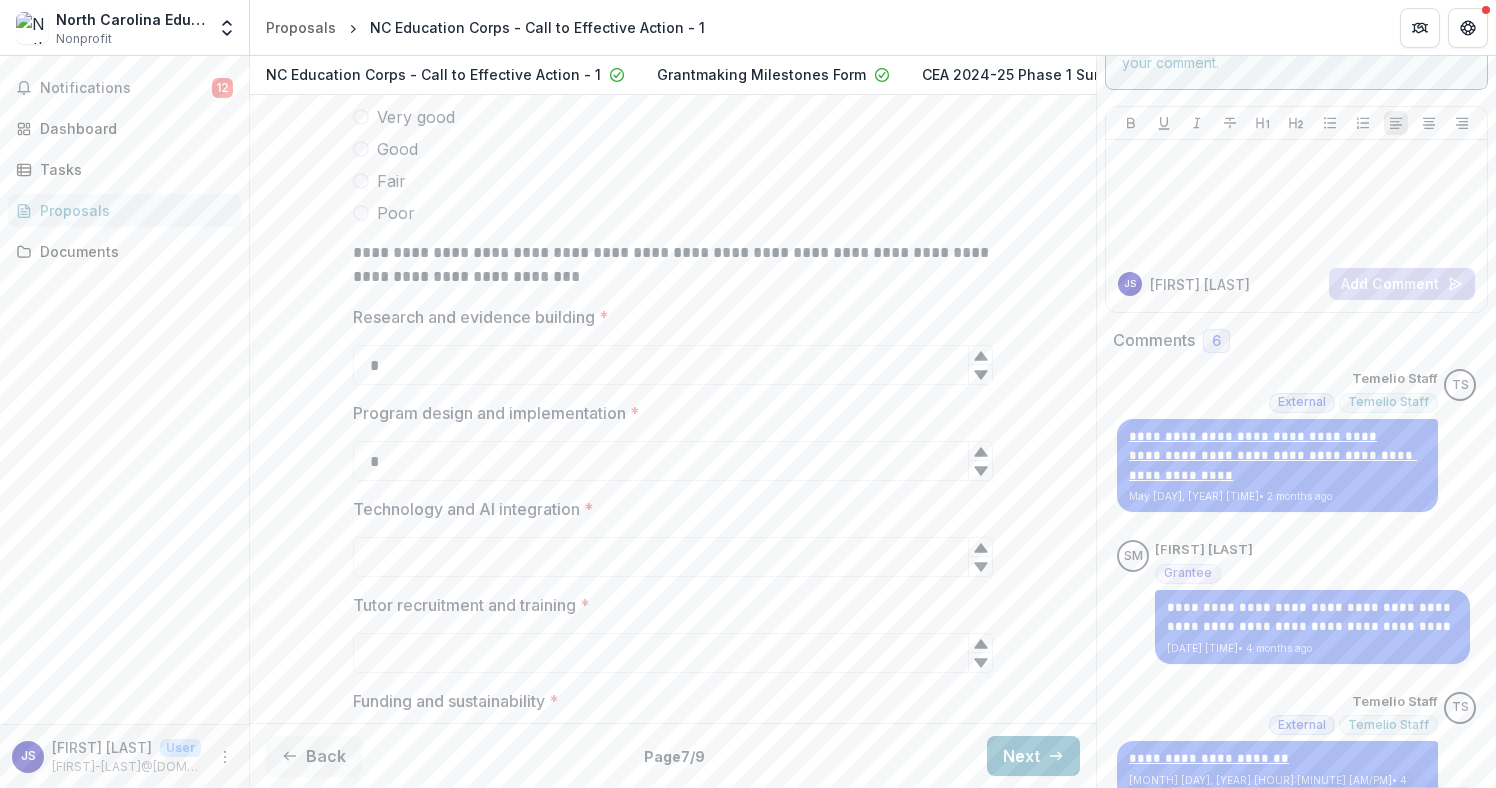 click 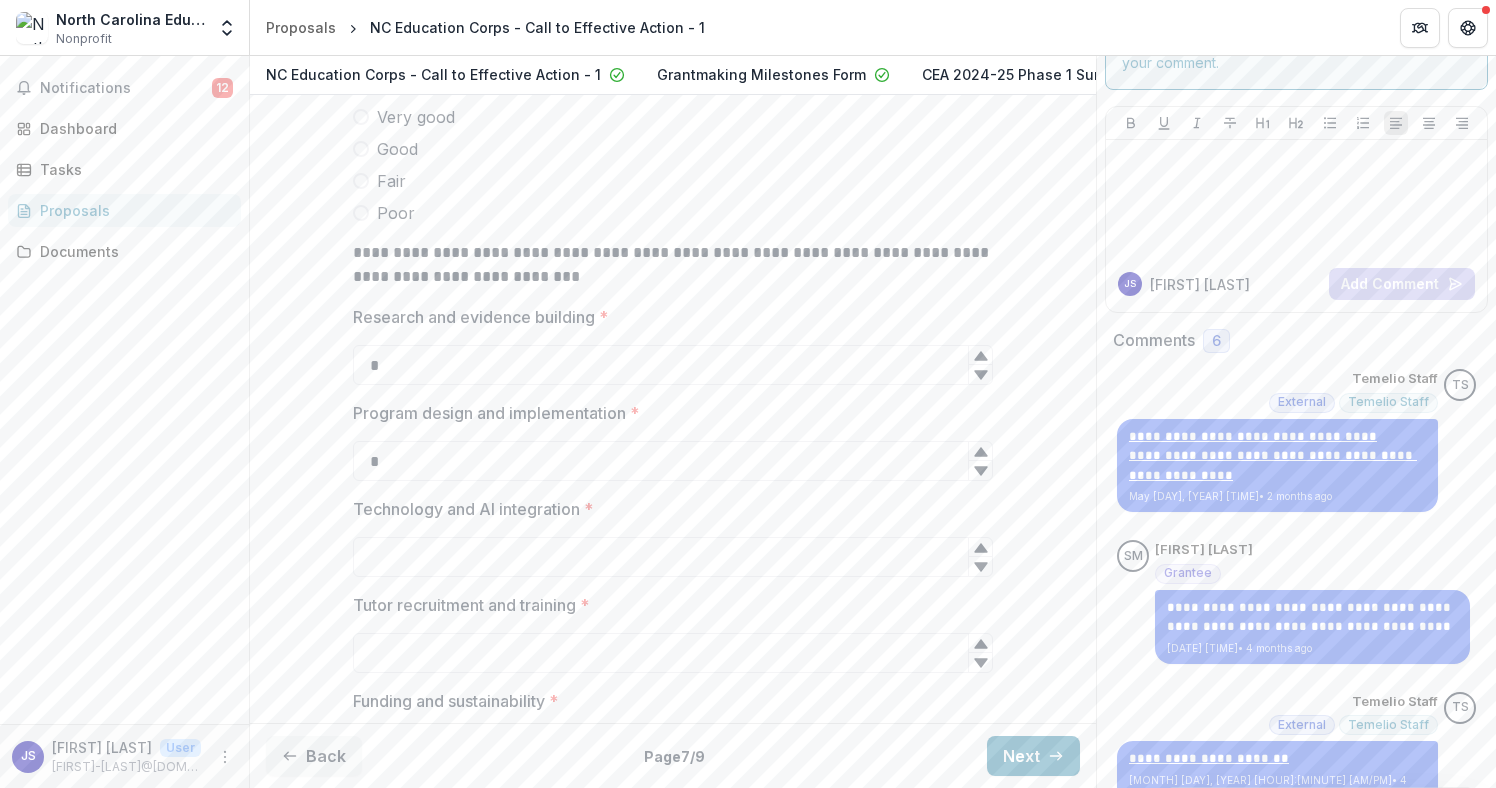 click 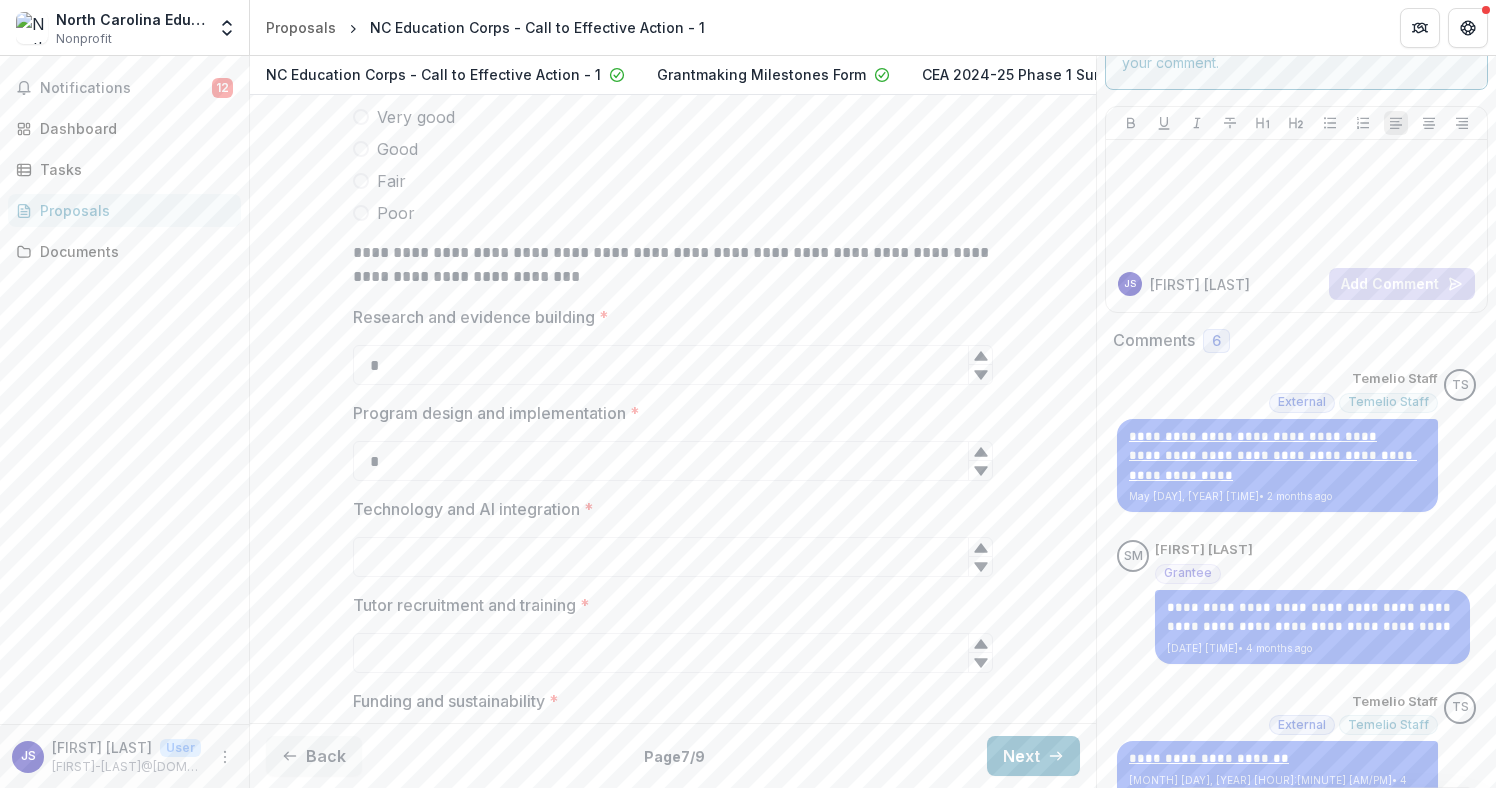 scroll, scrollTop: 845, scrollLeft: 0, axis: vertical 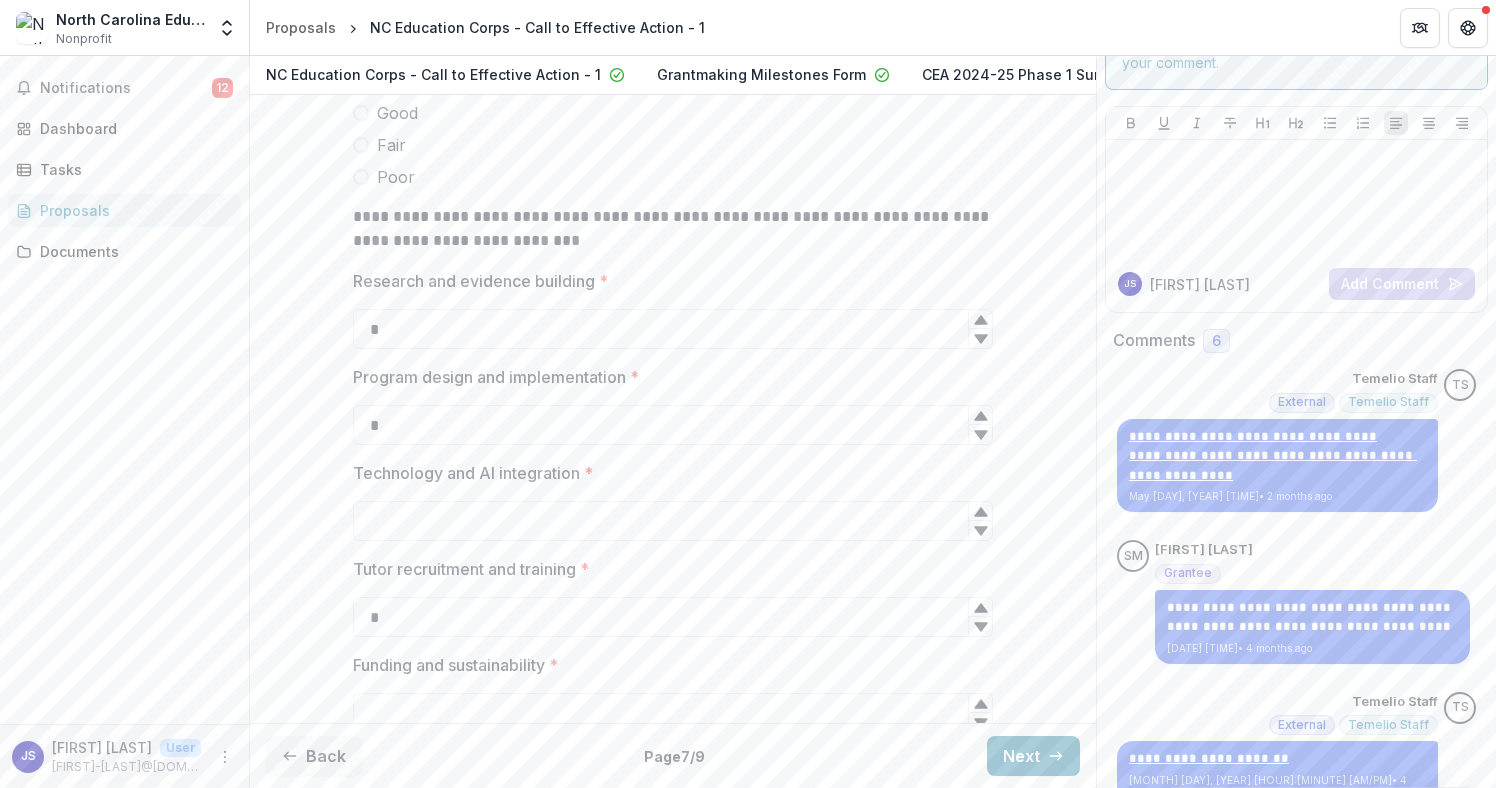 click 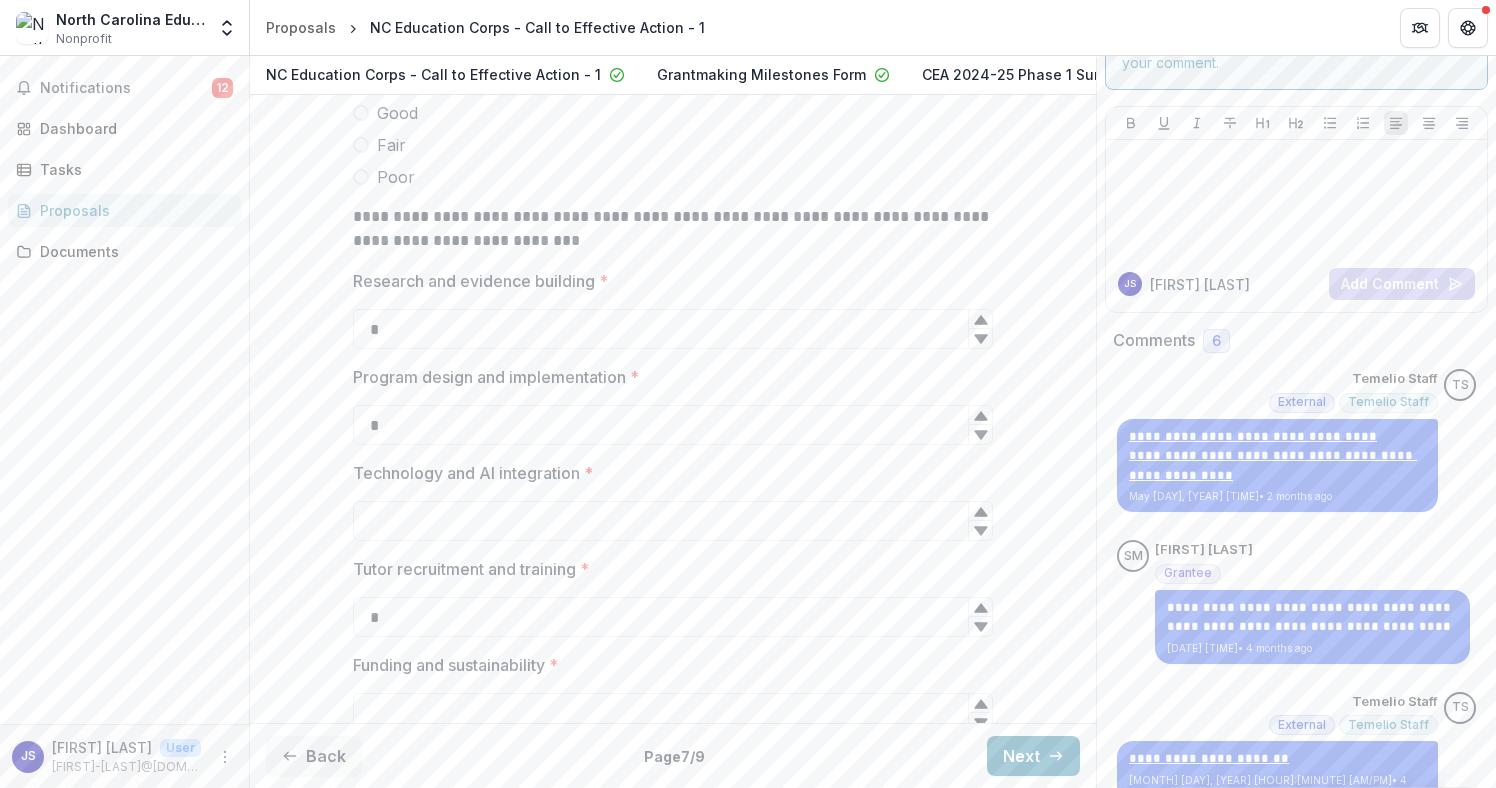 click 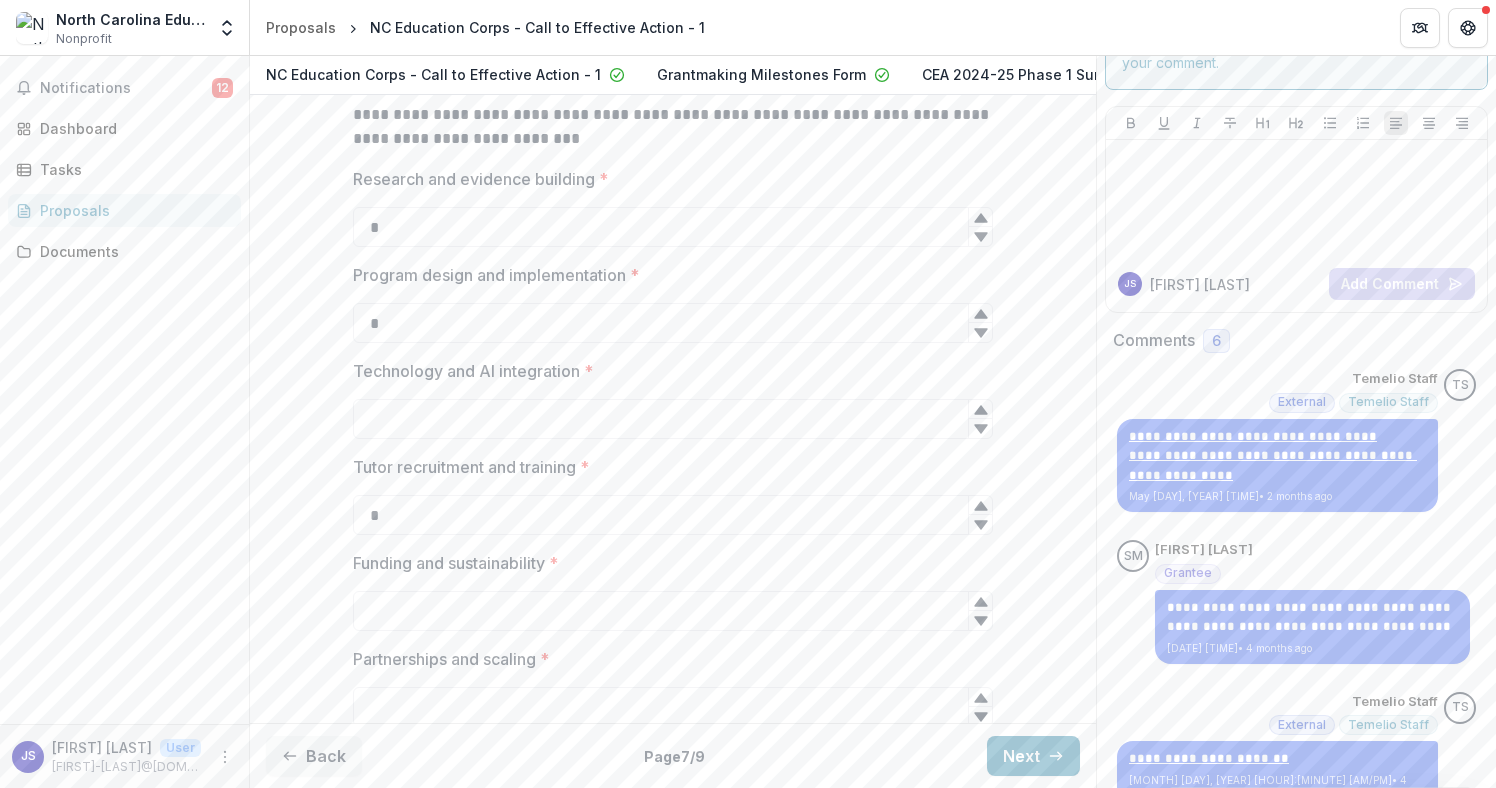 scroll, scrollTop: 948, scrollLeft: 0, axis: vertical 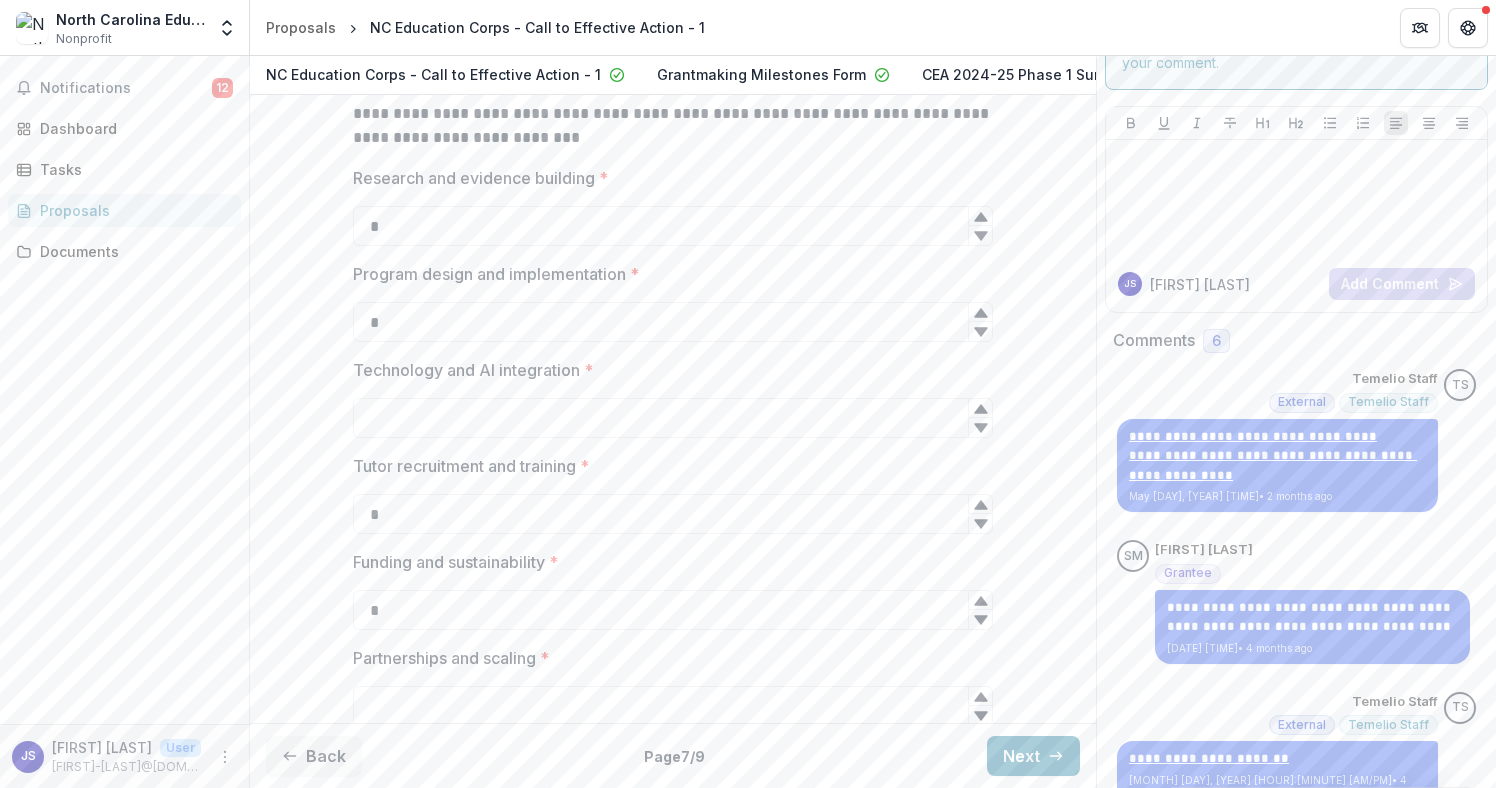click 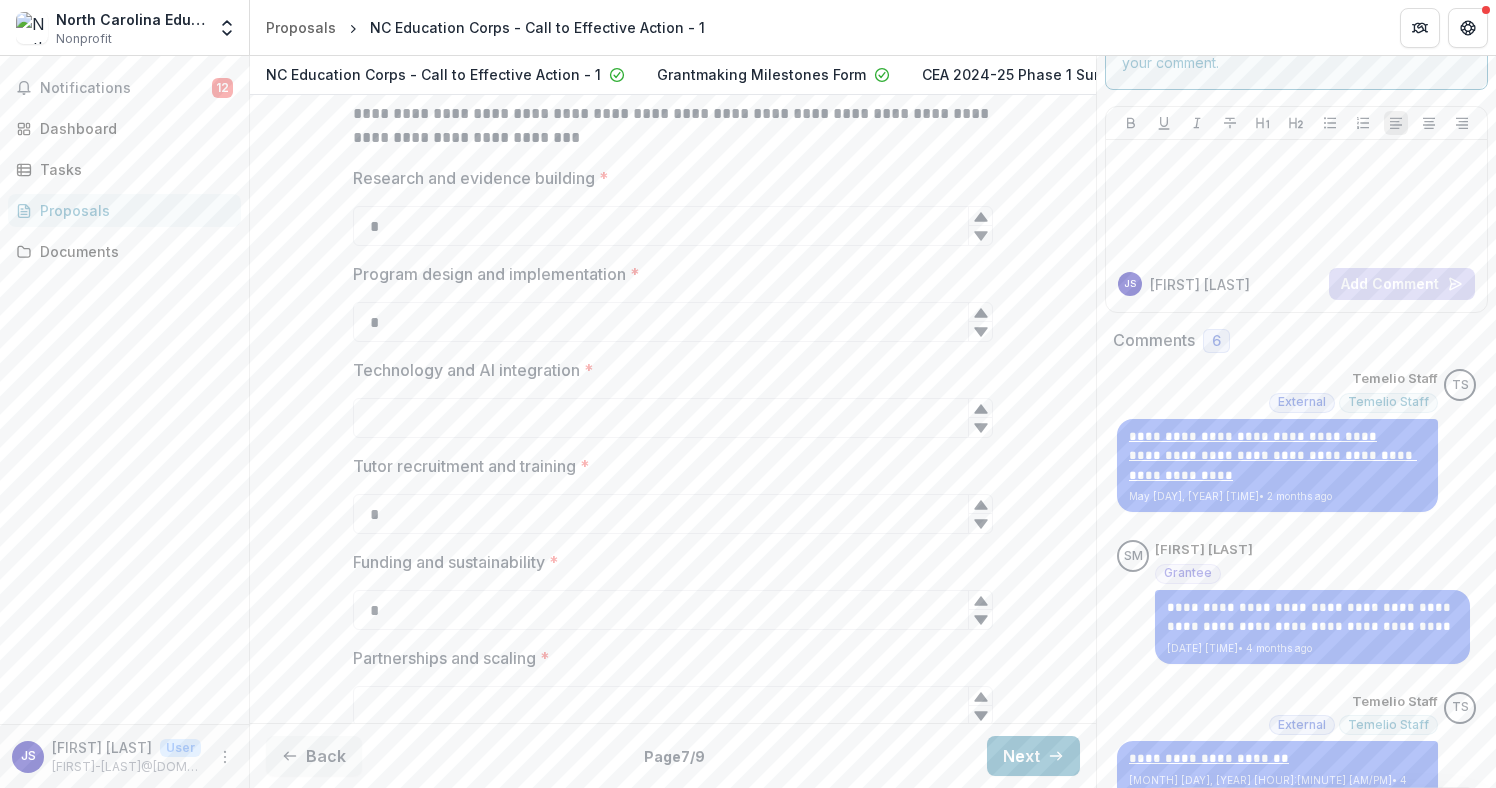 click 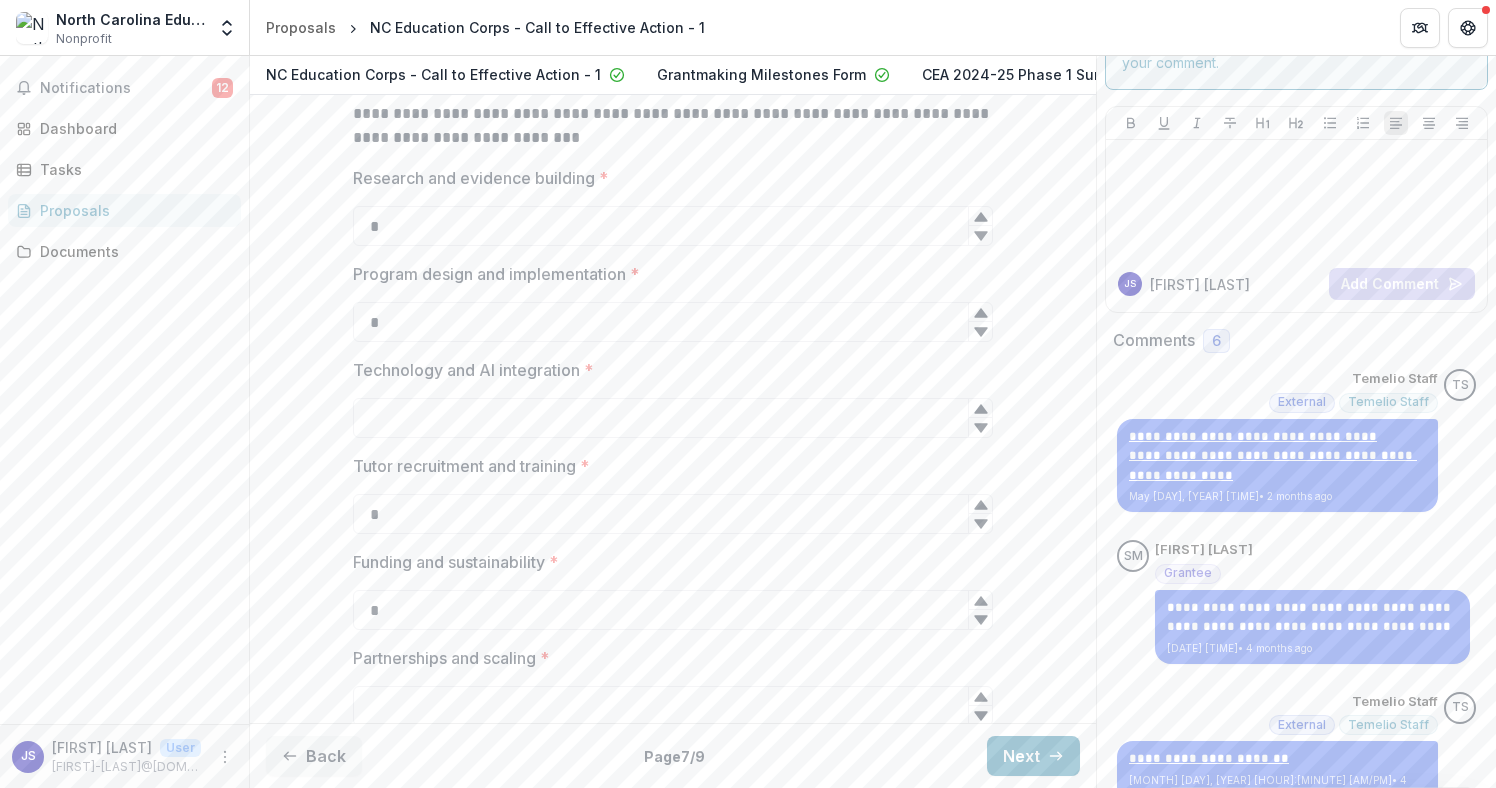 click 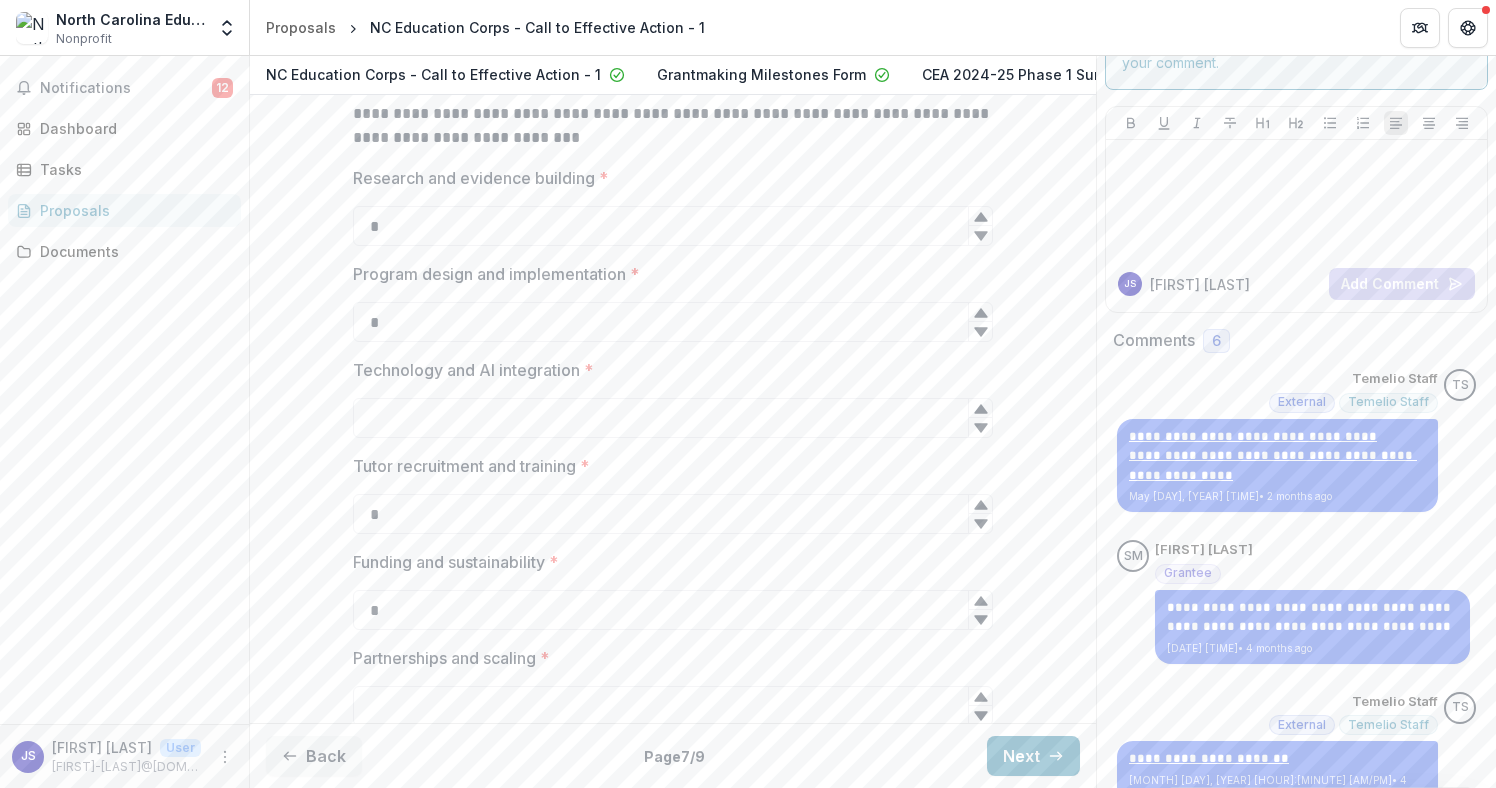 click 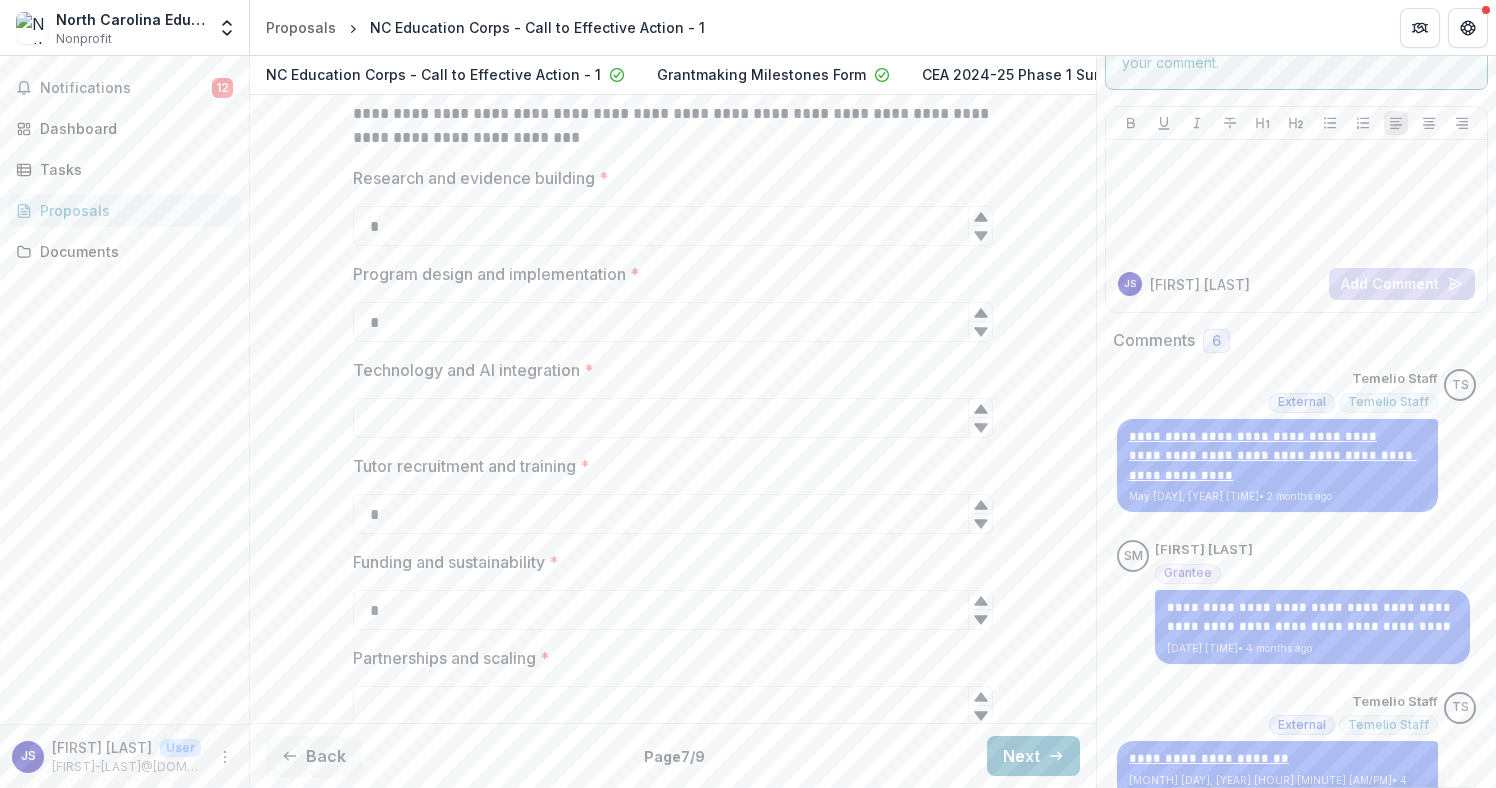 type on "*" 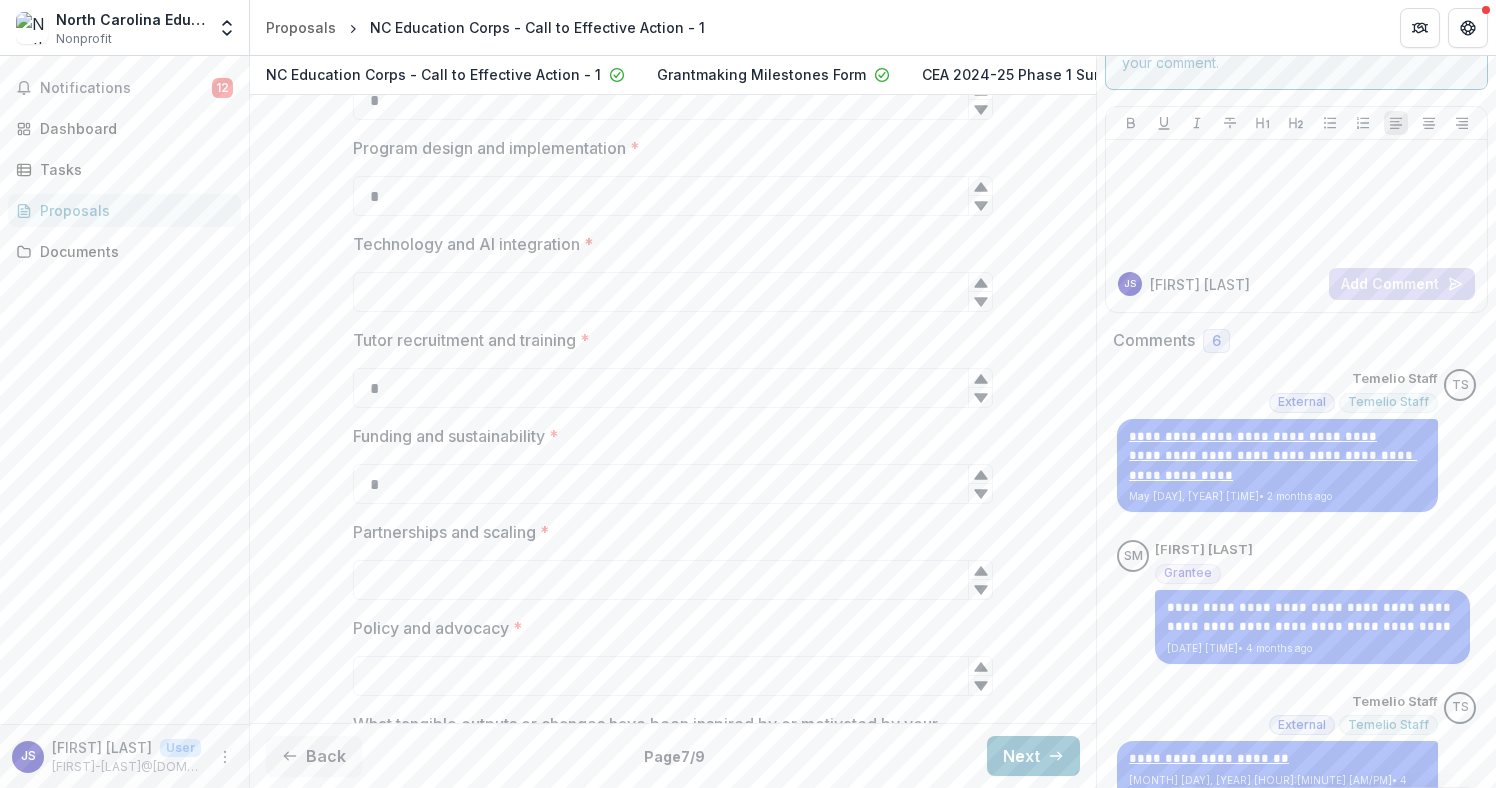 scroll, scrollTop: 1077, scrollLeft: 0, axis: vertical 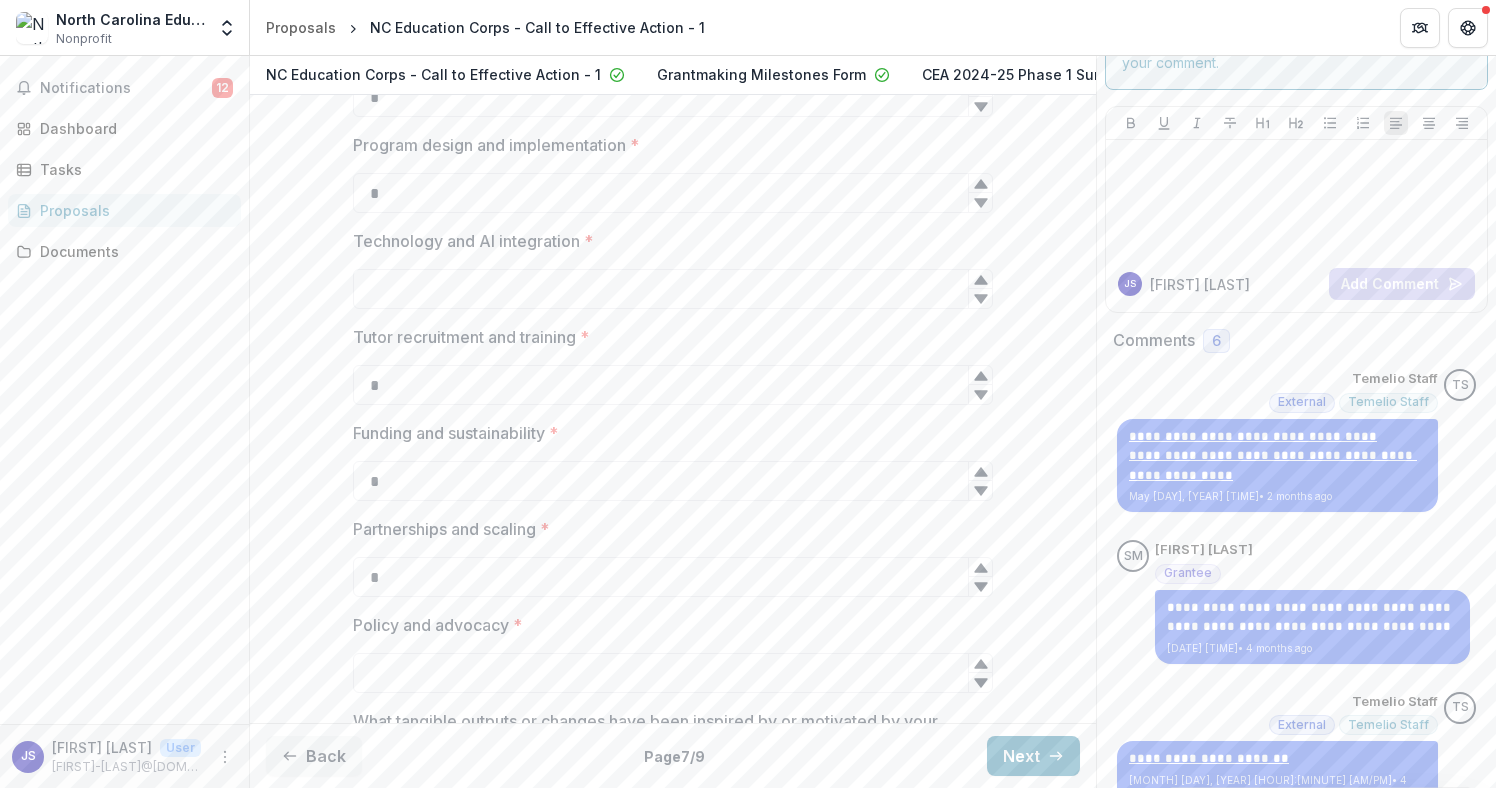 click 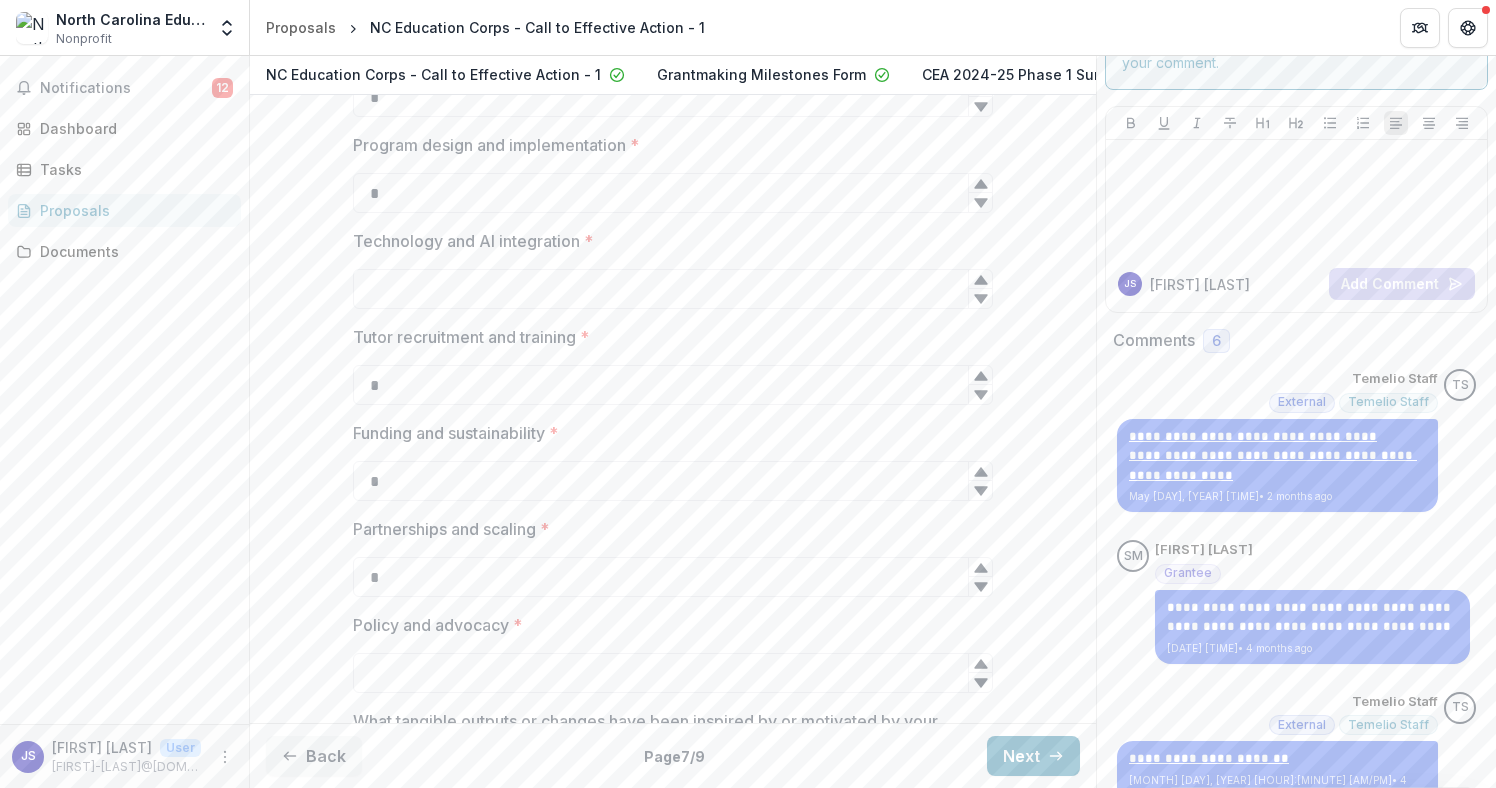 click 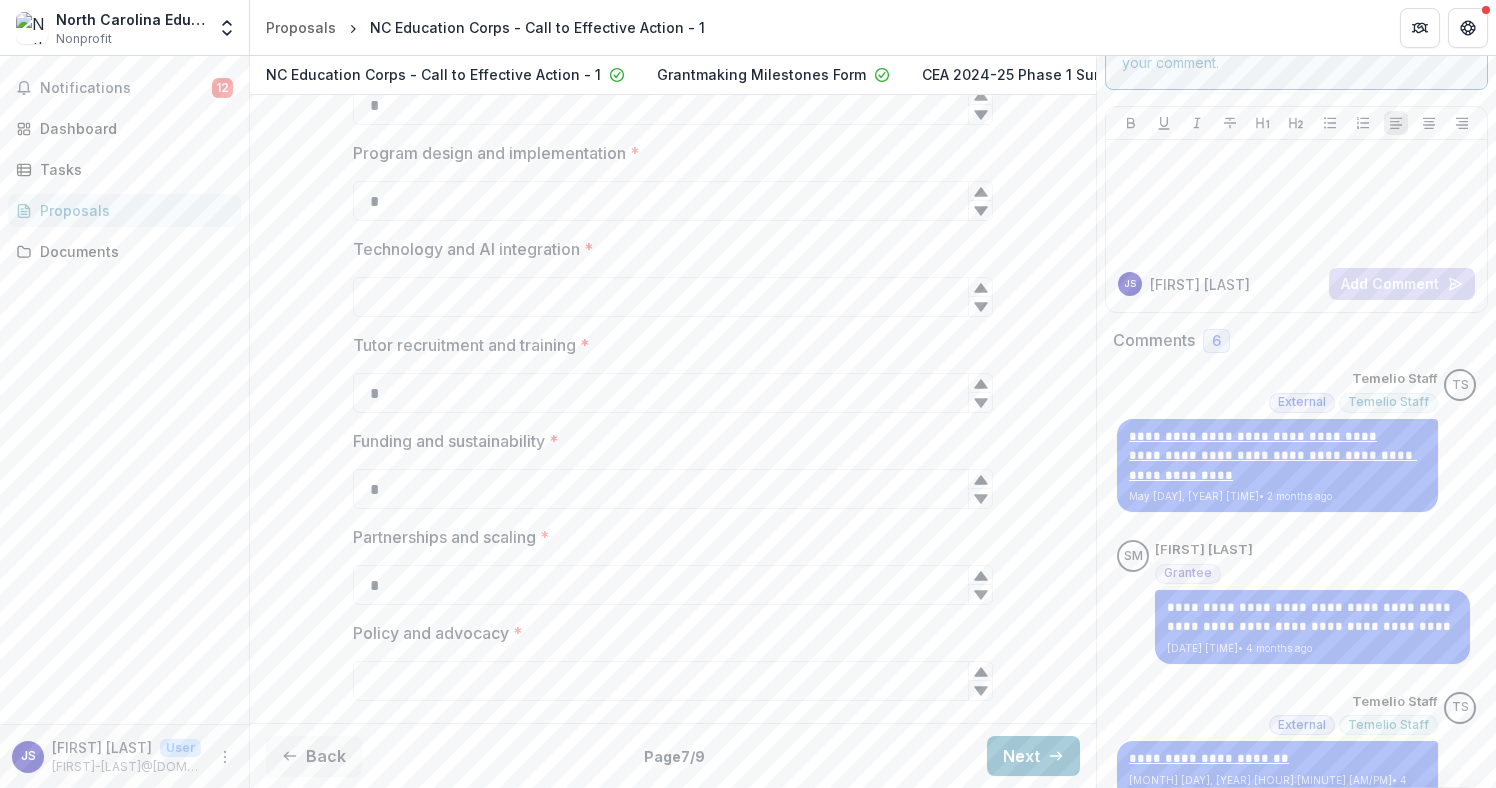 scroll, scrollTop: 1073, scrollLeft: 0, axis: vertical 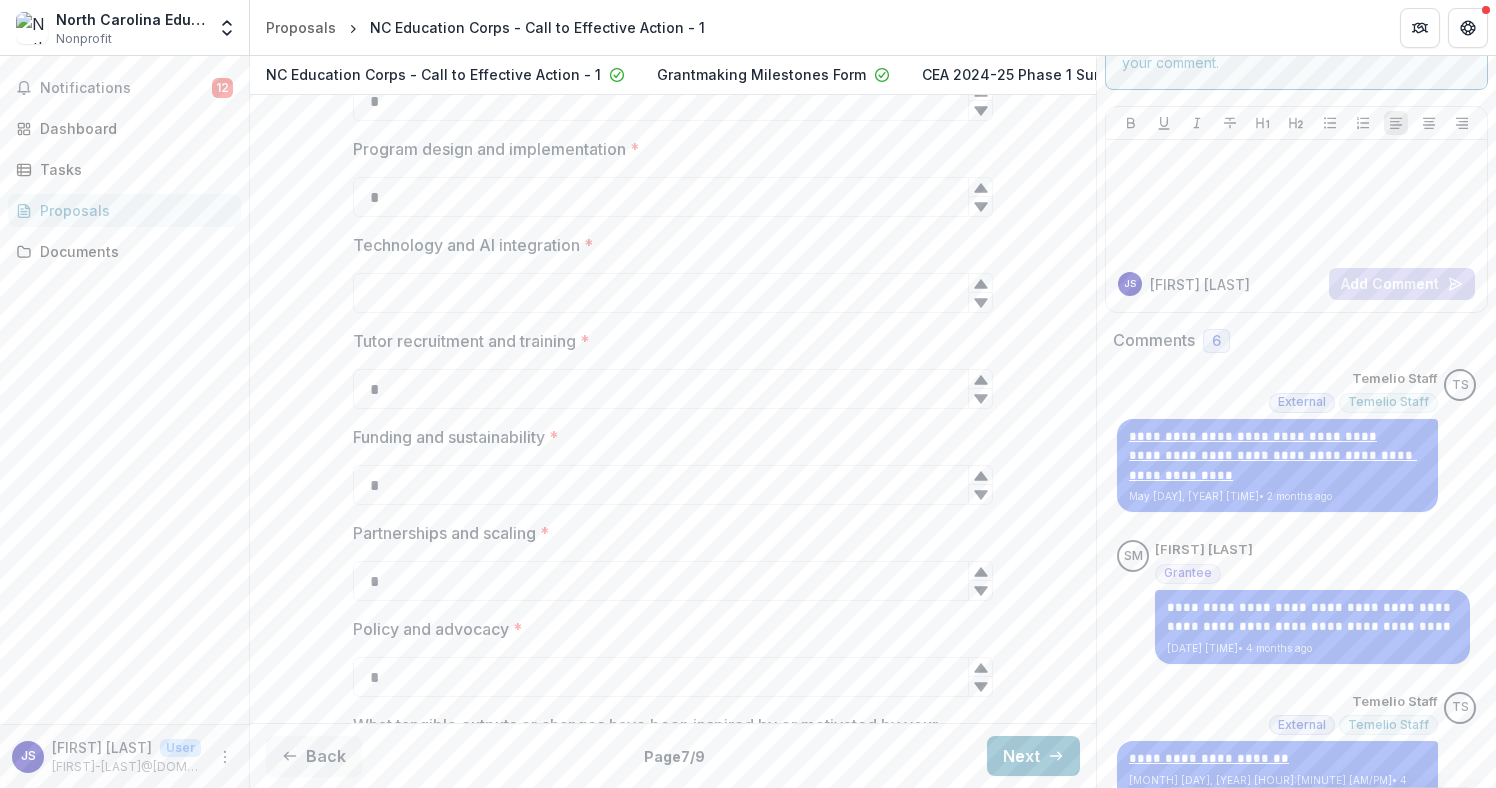 click 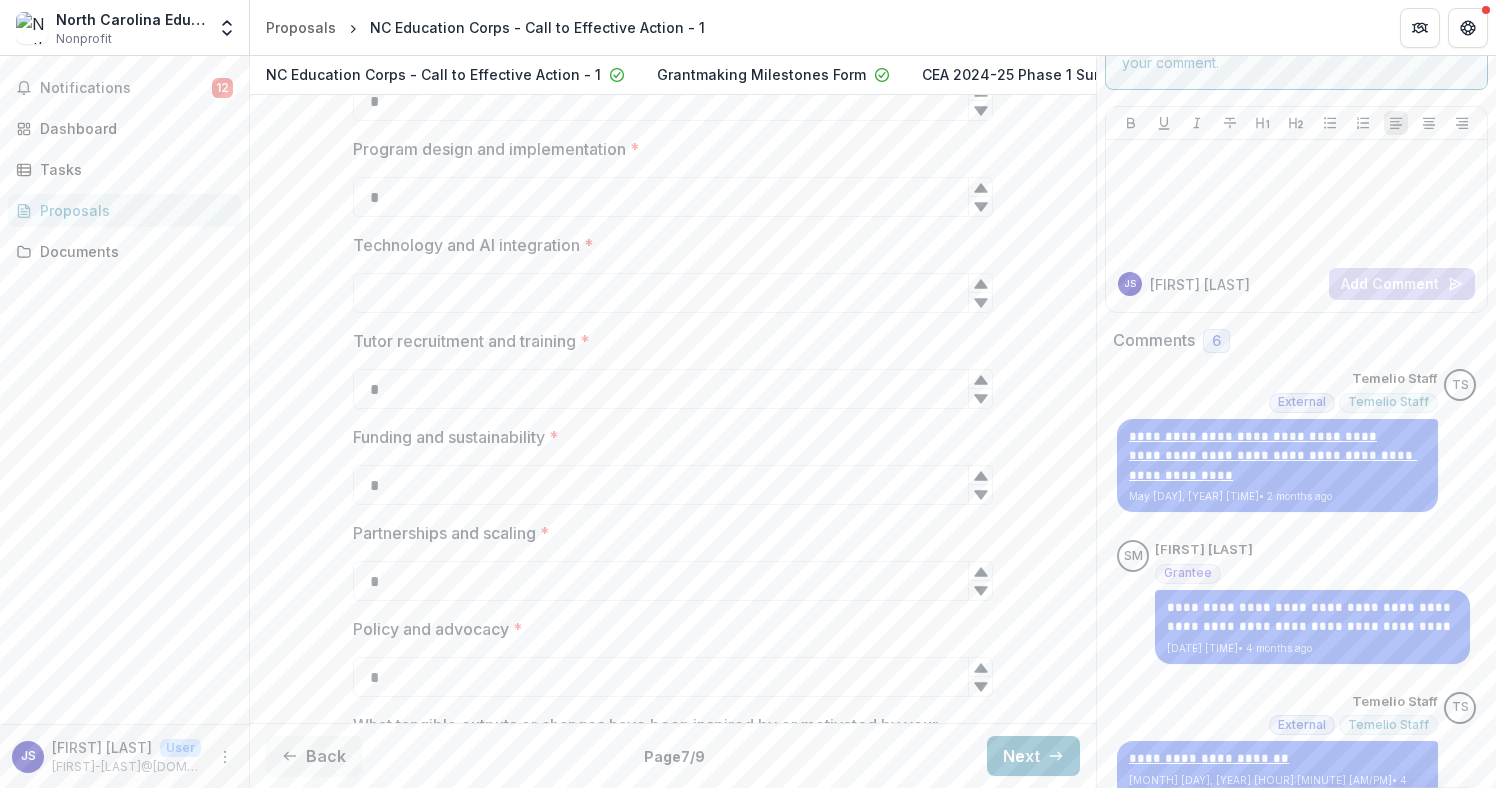click 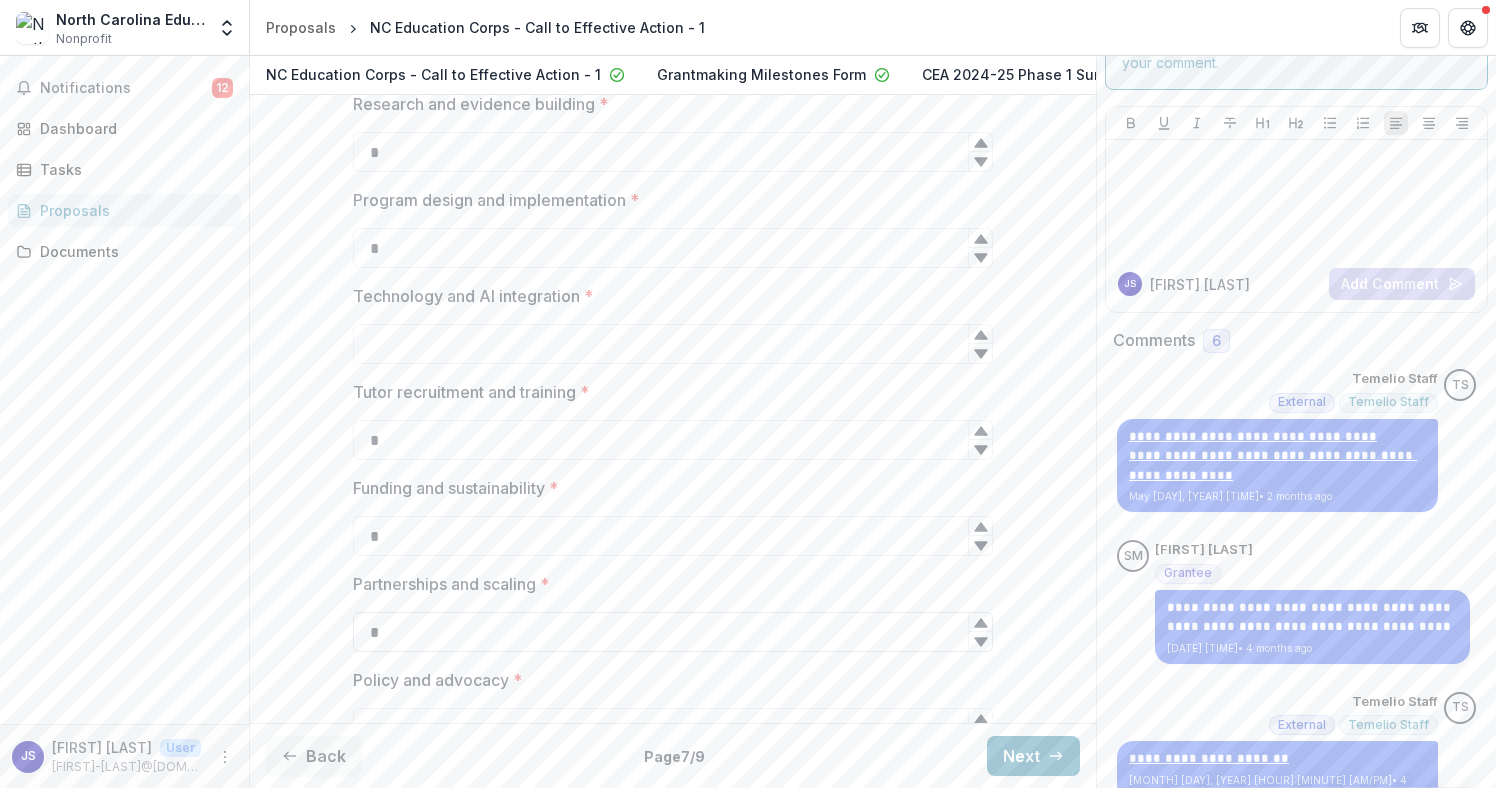 scroll, scrollTop: 1017, scrollLeft: 0, axis: vertical 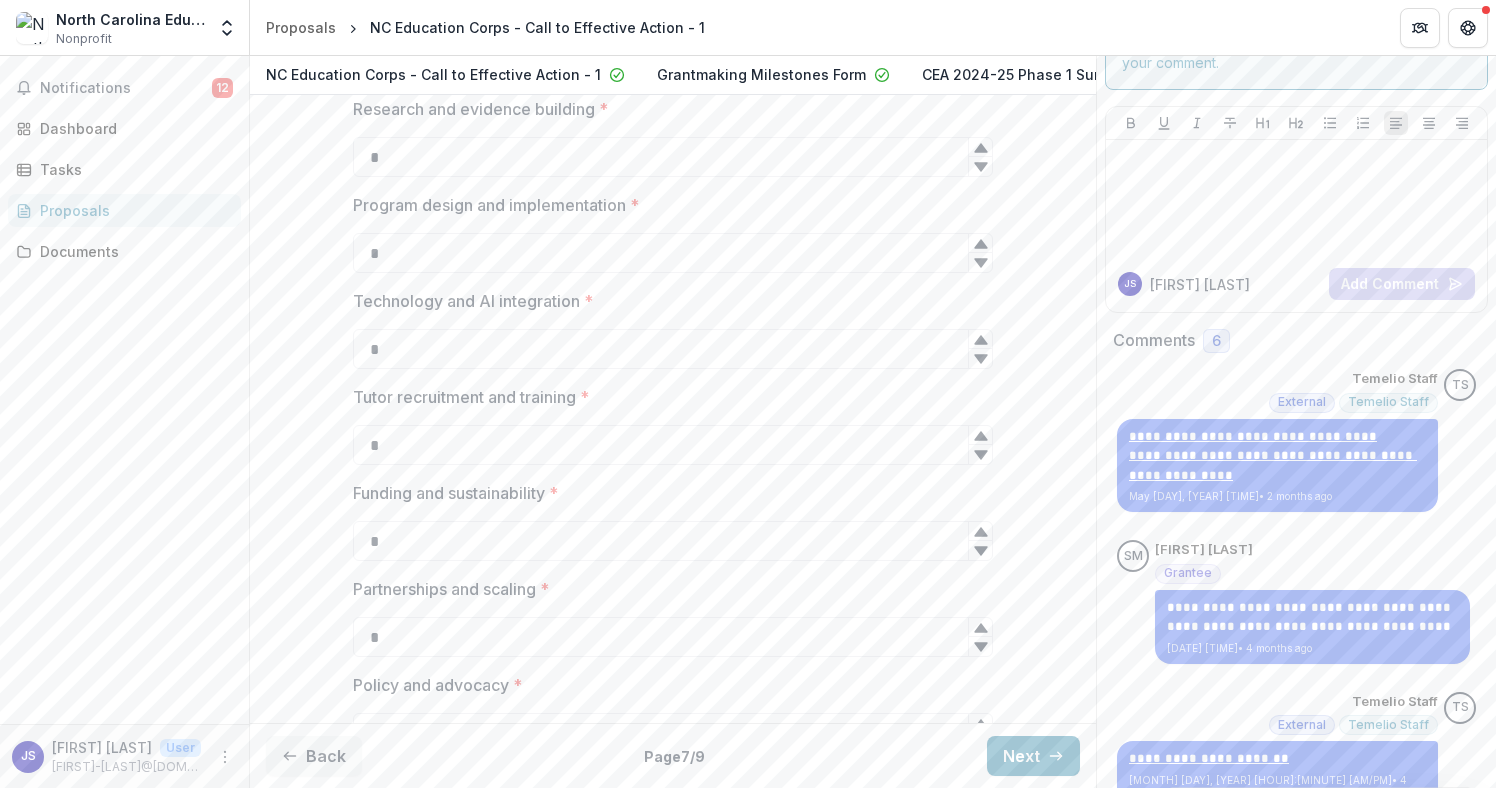 click 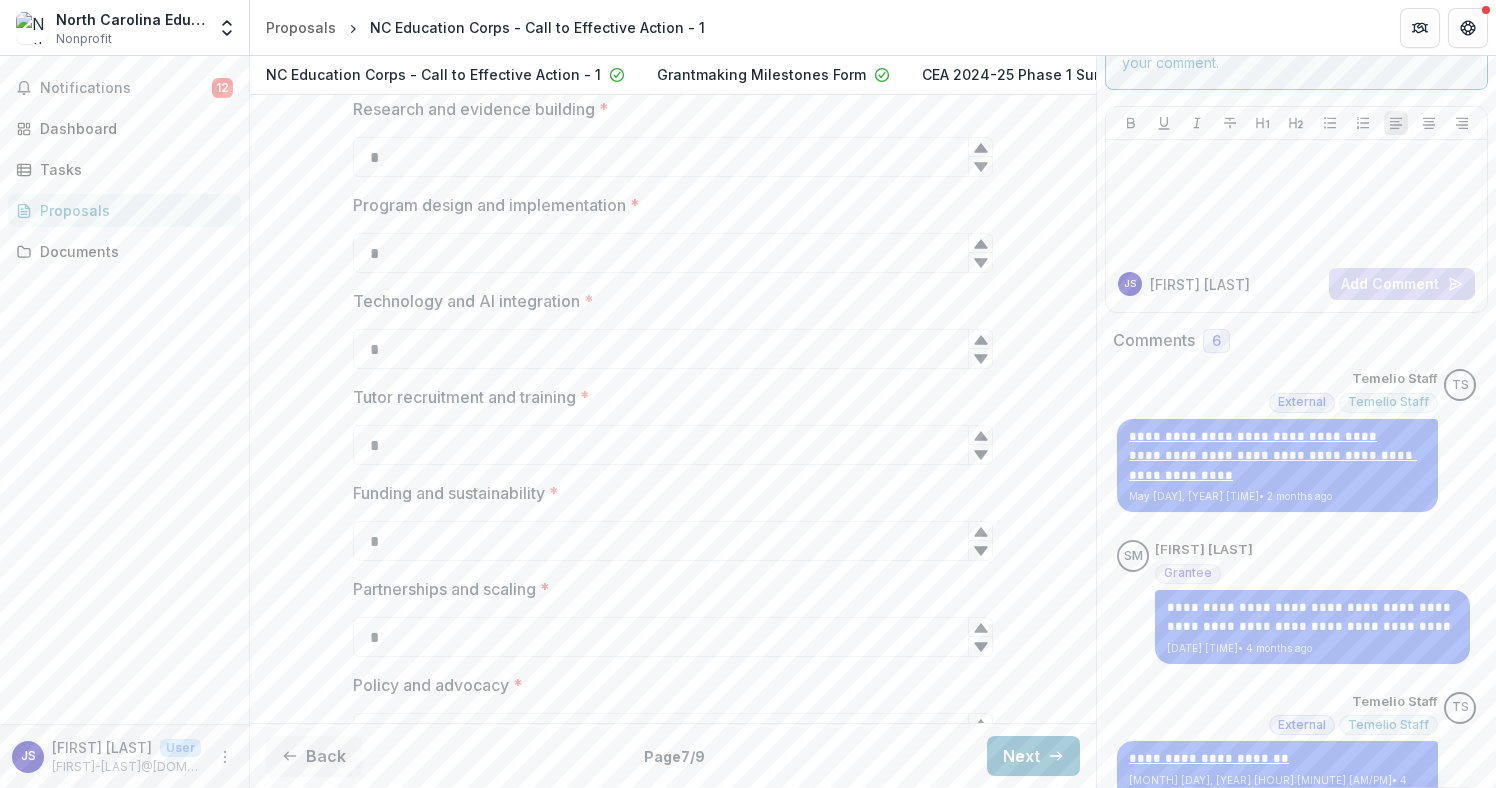 click 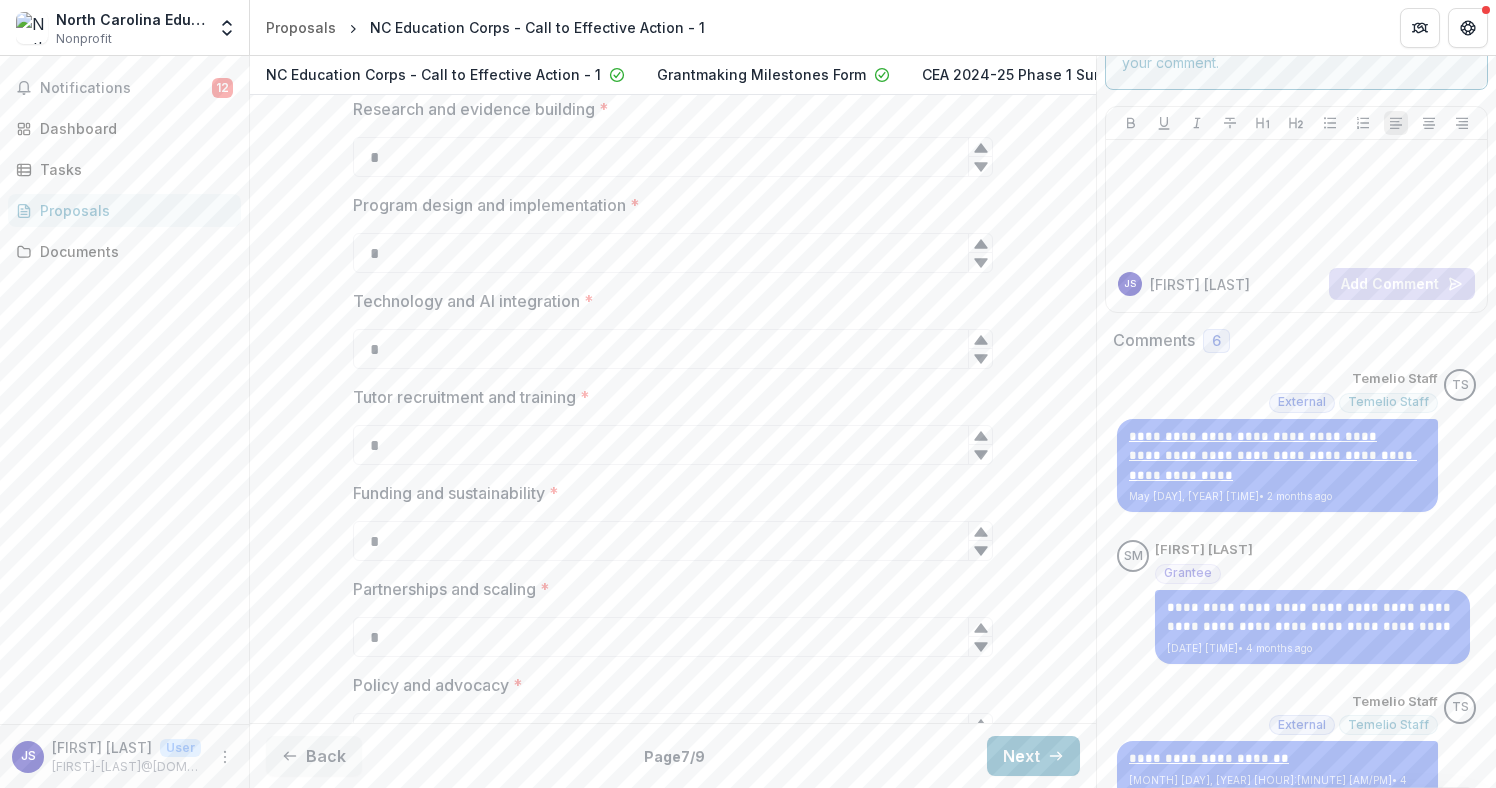type on "*" 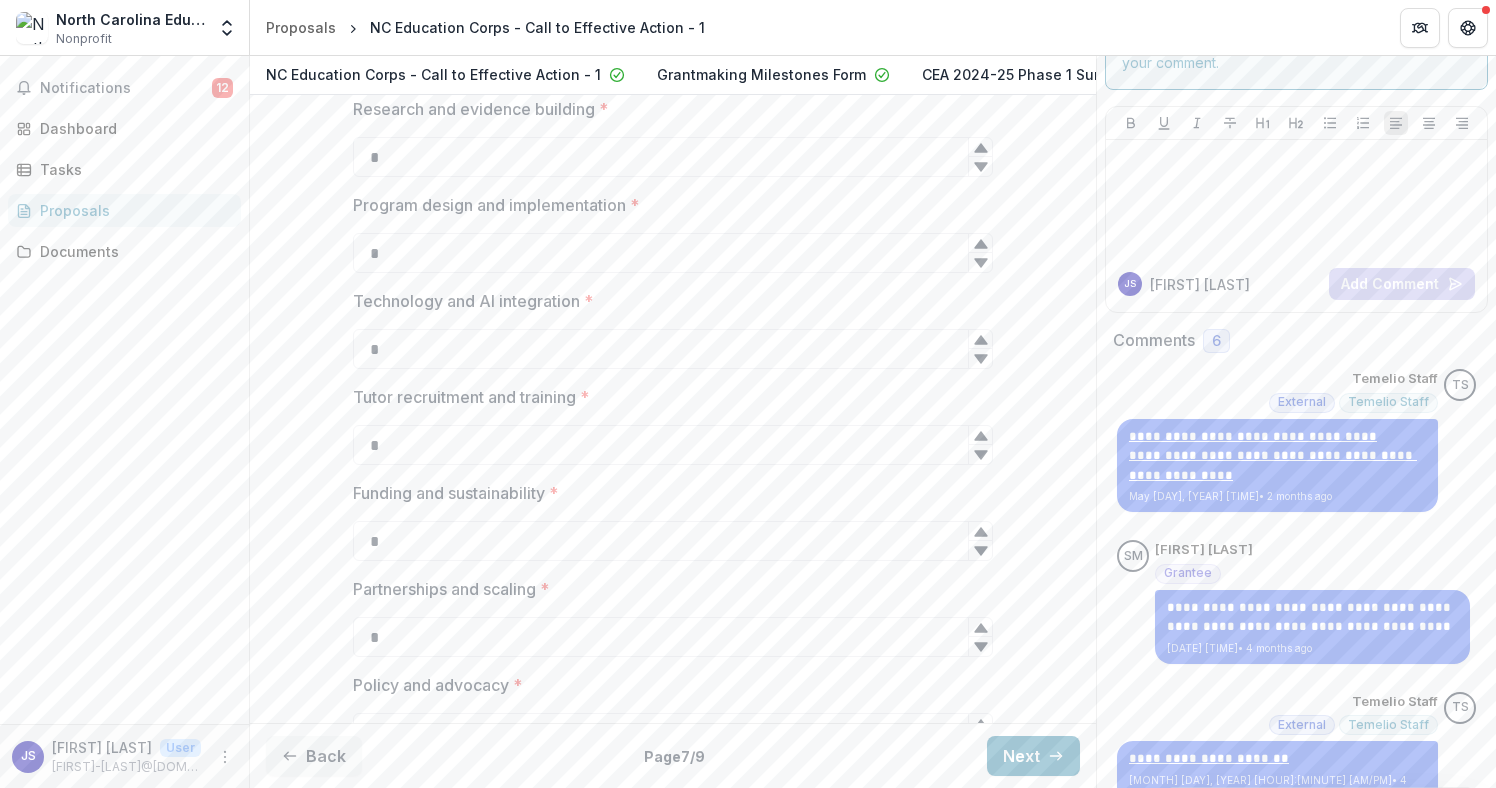 click 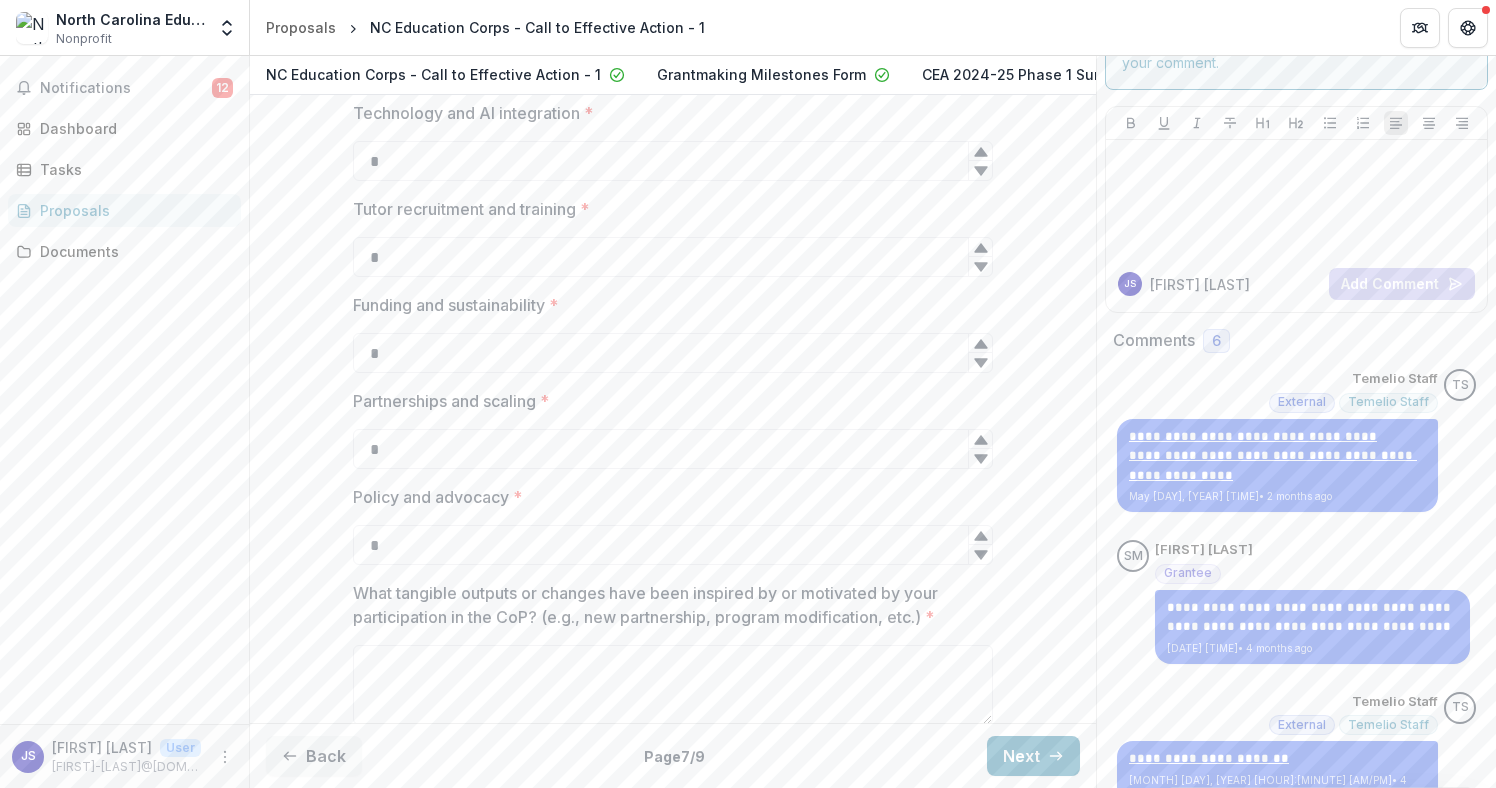 scroll, scrollTop: 1328, scrollLeft: 0, axis: vertical 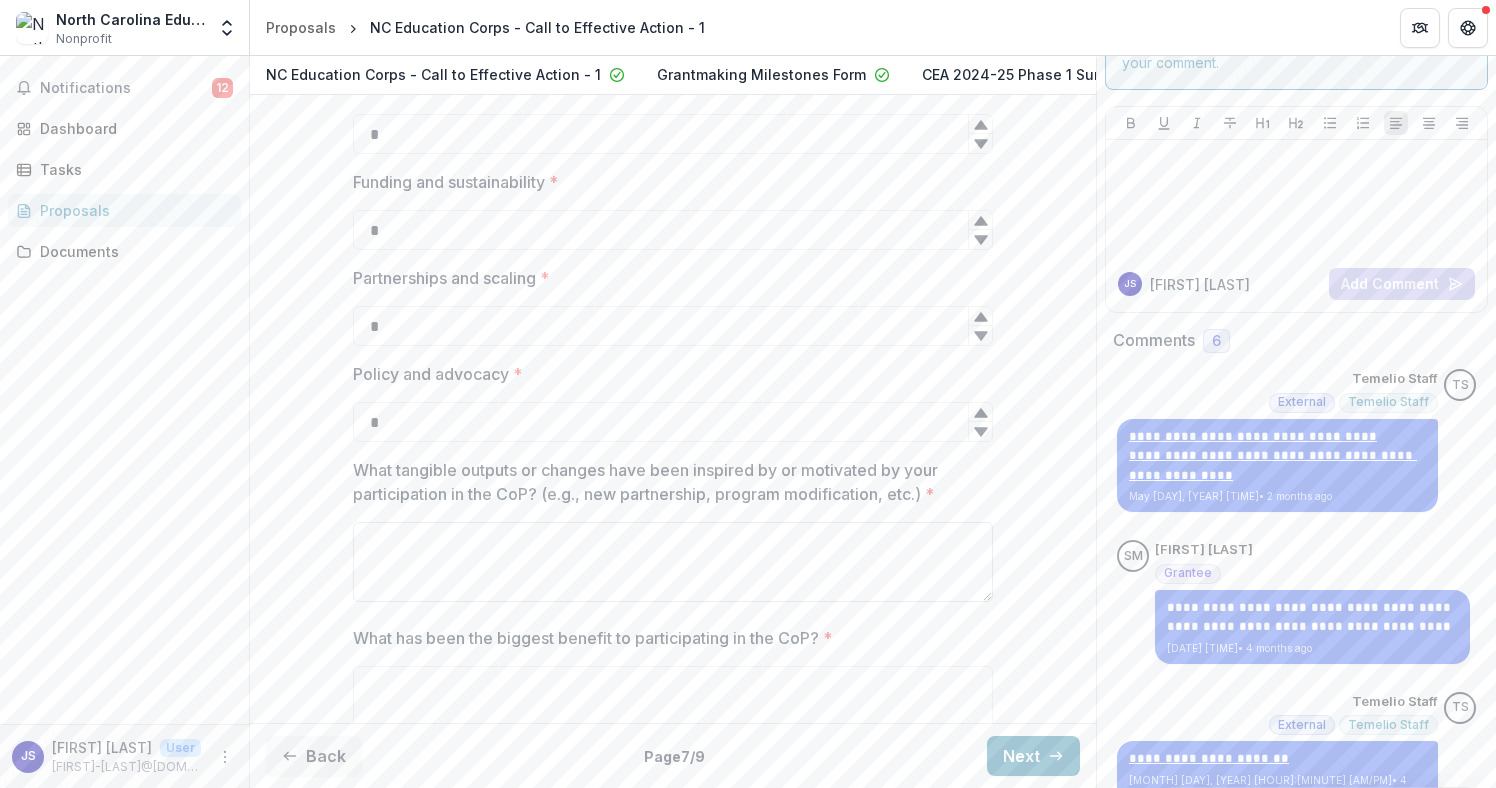 click on "What tangible outputs or changes have been inspired by or motivated by your participation in the CoP? (e.g., new partnership, program modification, etc.) *" at bounding box center [673, 562] 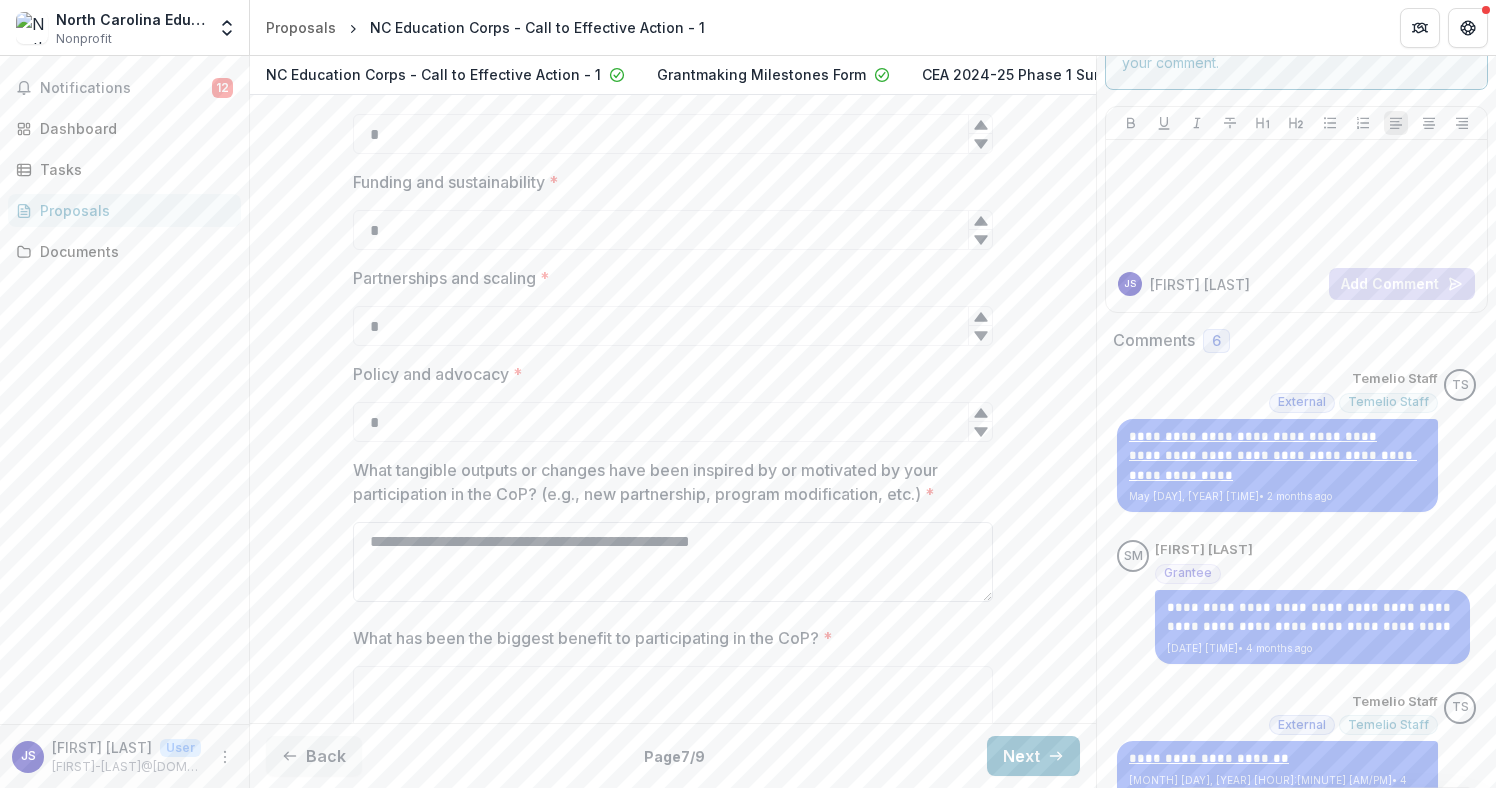 click on "**********" at bounding box center [673, 562] 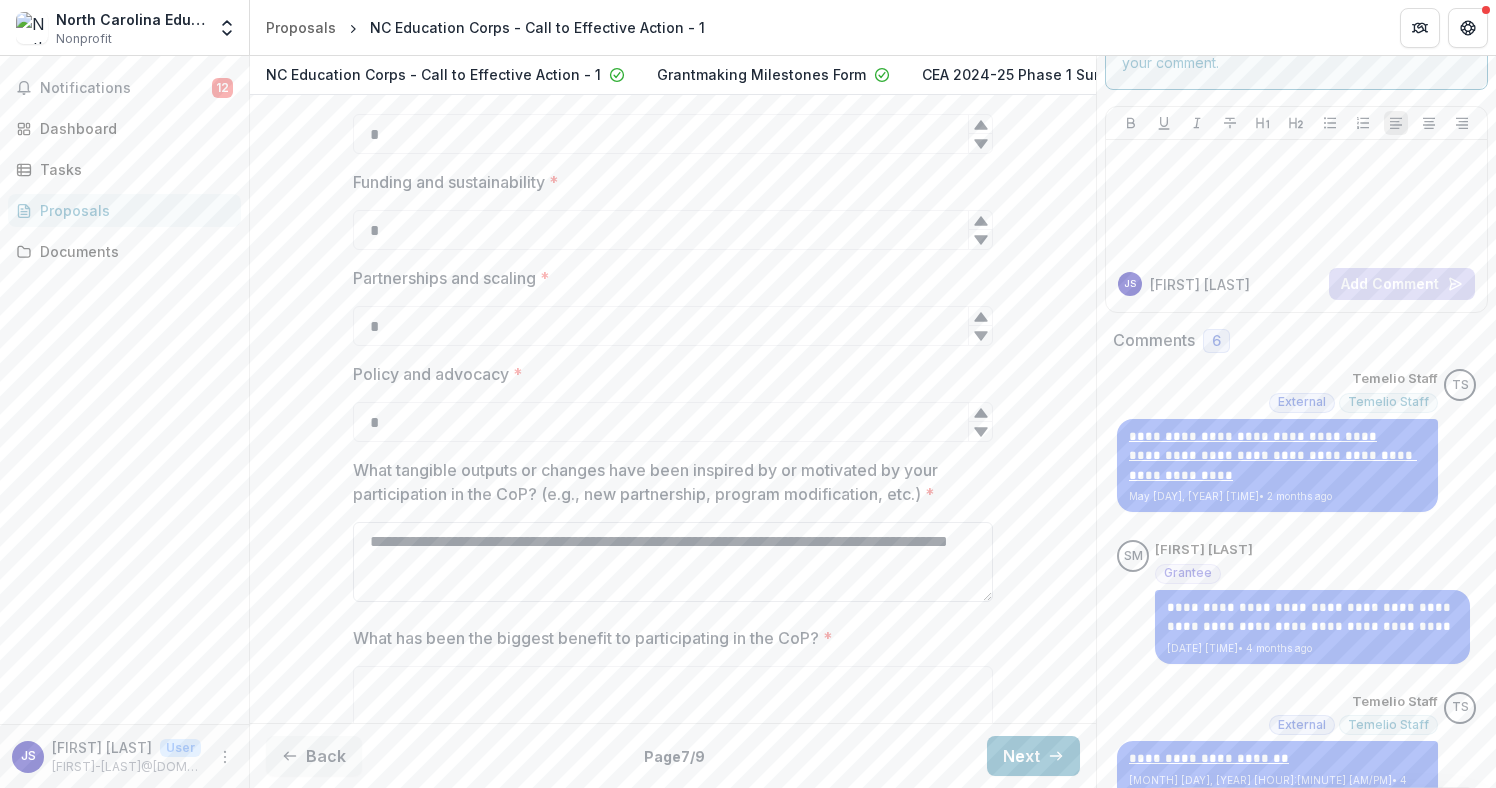 click on "**********" at bounding box center [673, 562] 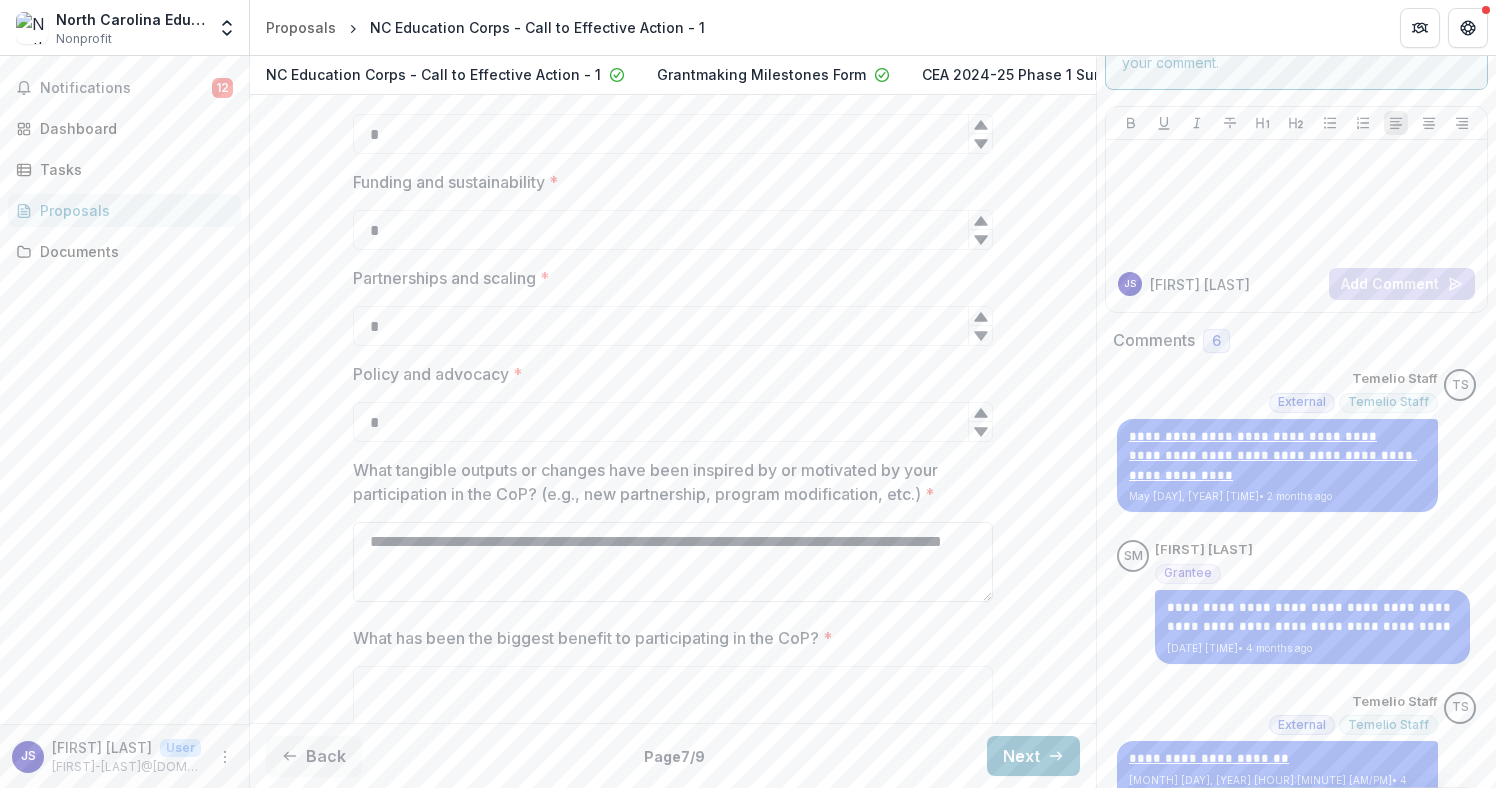click on "**********" at bounding box center (673, 562) 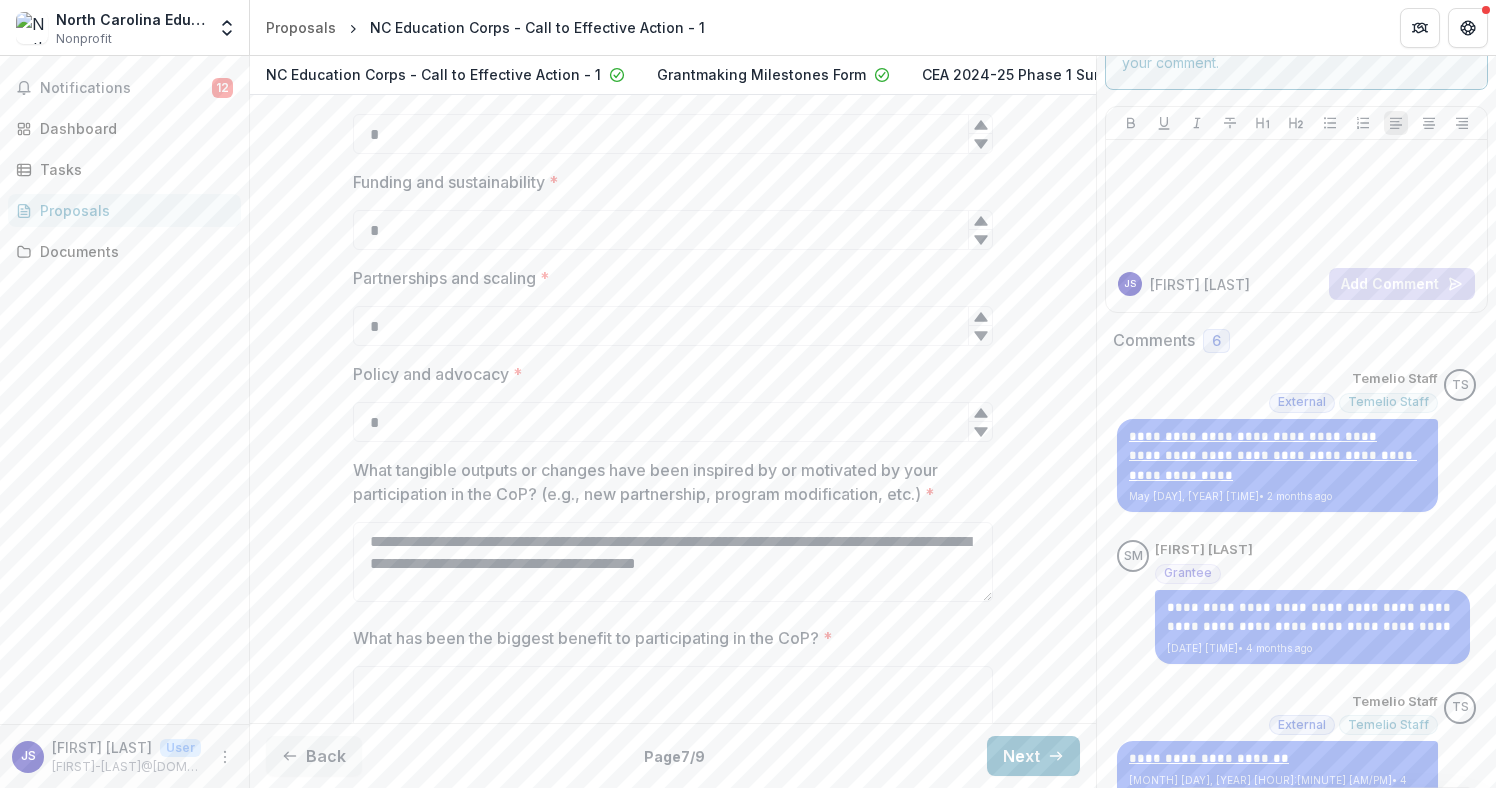 drag, startPoint x: 907, startPoint y: 581, endPoint x: 269, endPoint y: 478, distance: 646.2608 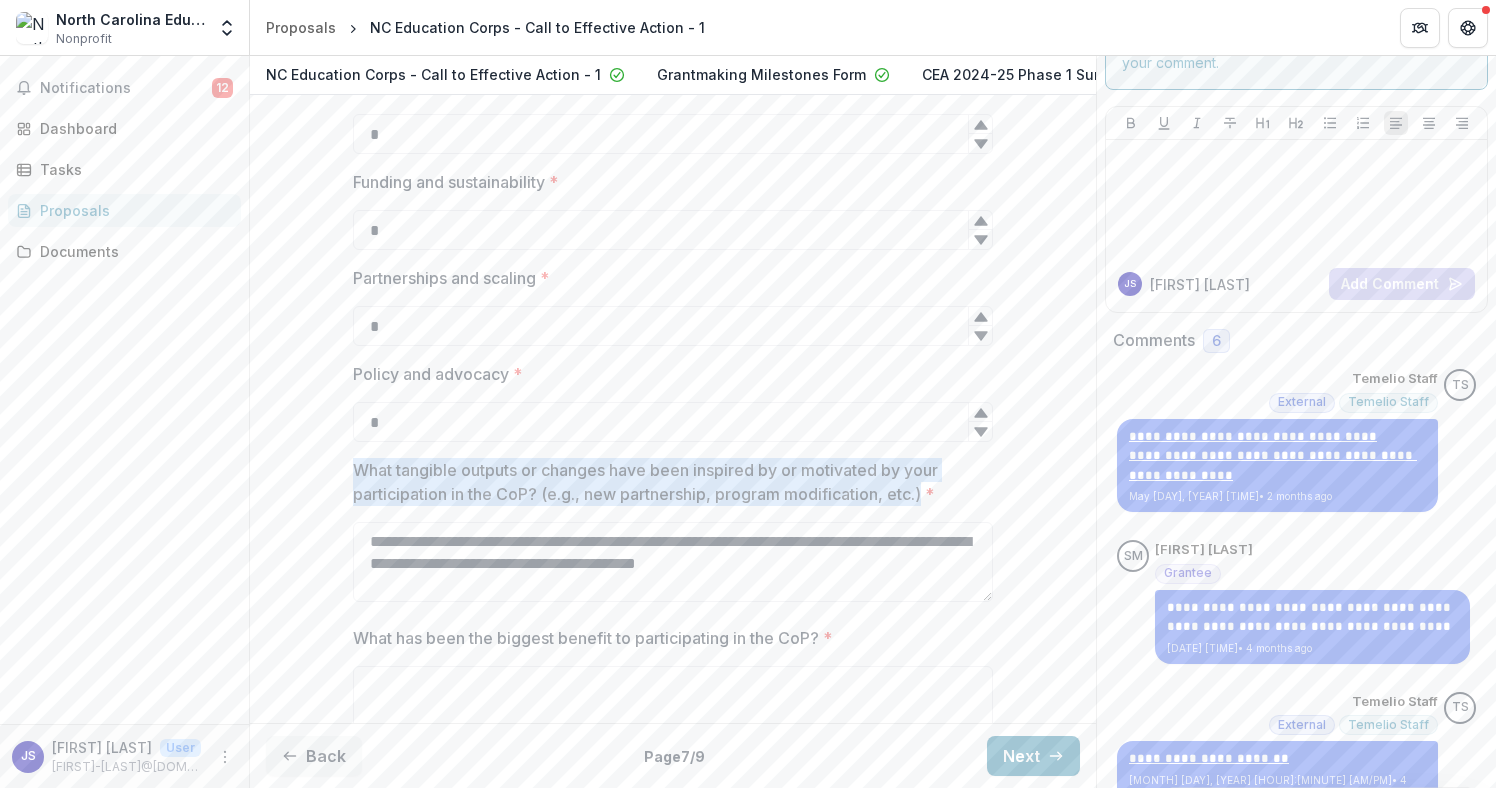 drag, startPoint x: 928, startPoint y: 511, endPoint x: 329, endPoint y: 485, distance: 599.564 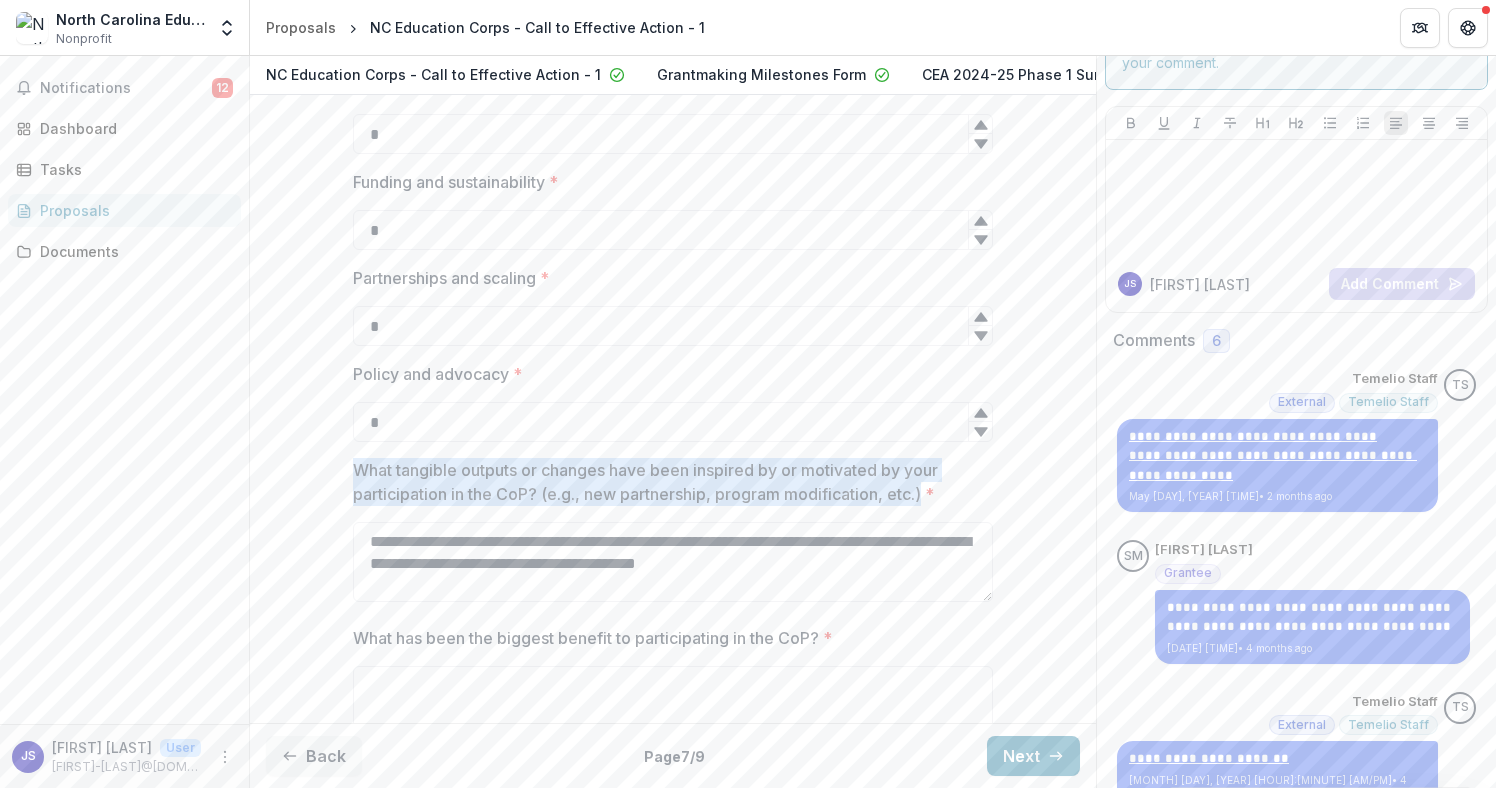 click on "**********" at bounding box center (673, 982) 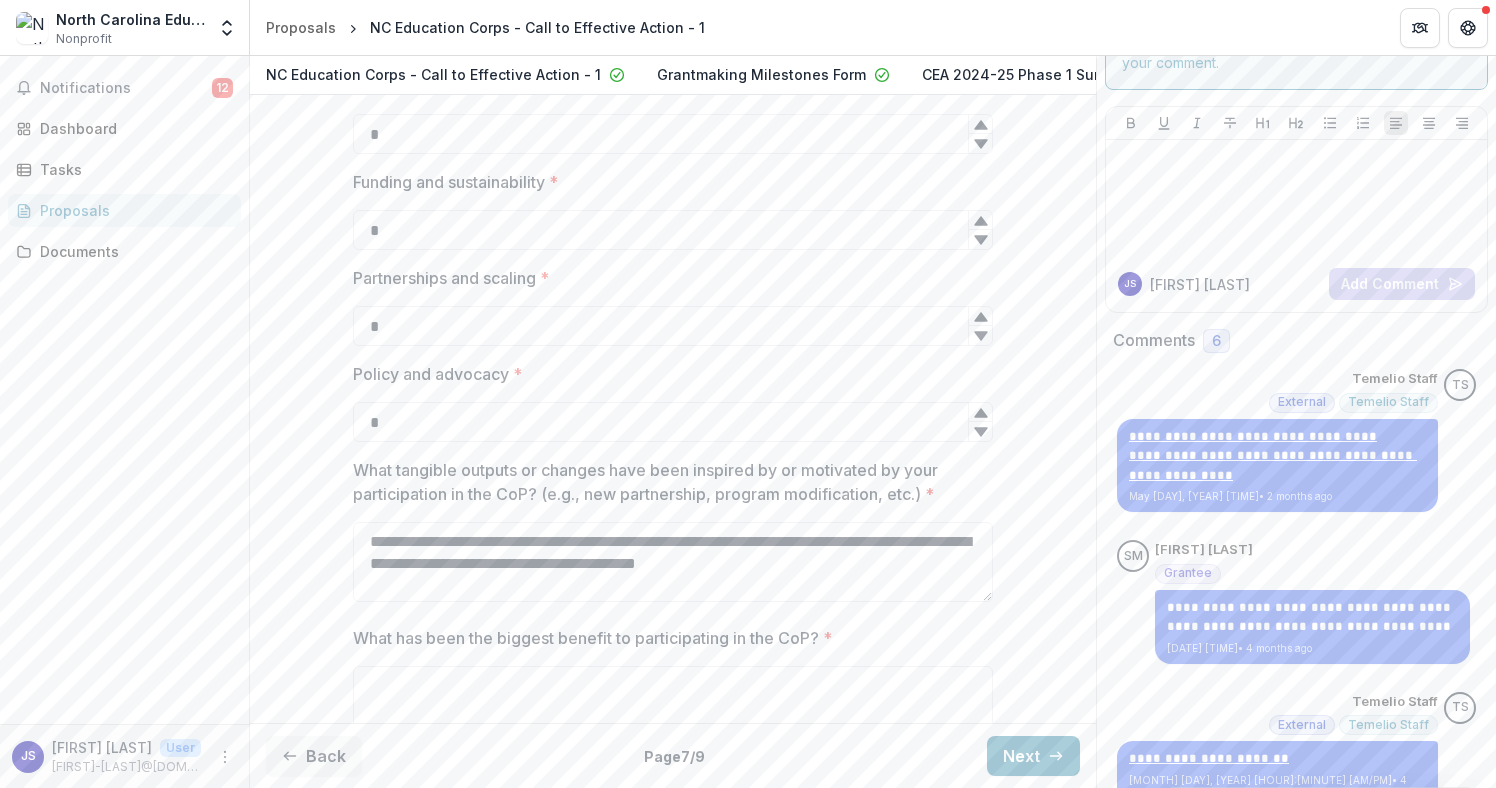 drag, startPoint x: 890, startPoint y: 589, endPoint x: 330, endPoint y: 558, distance: 560.85736 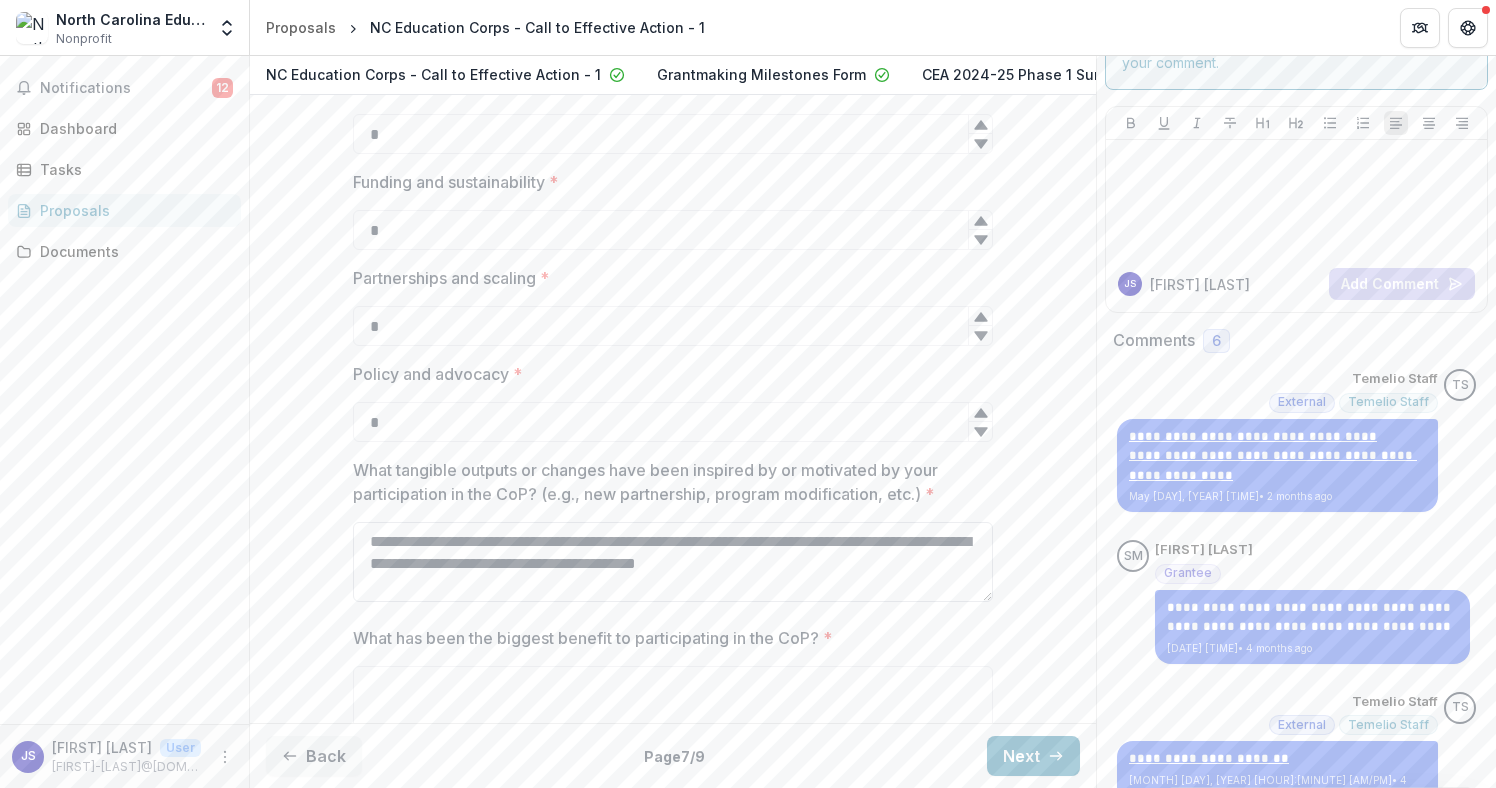 paste on "**********" 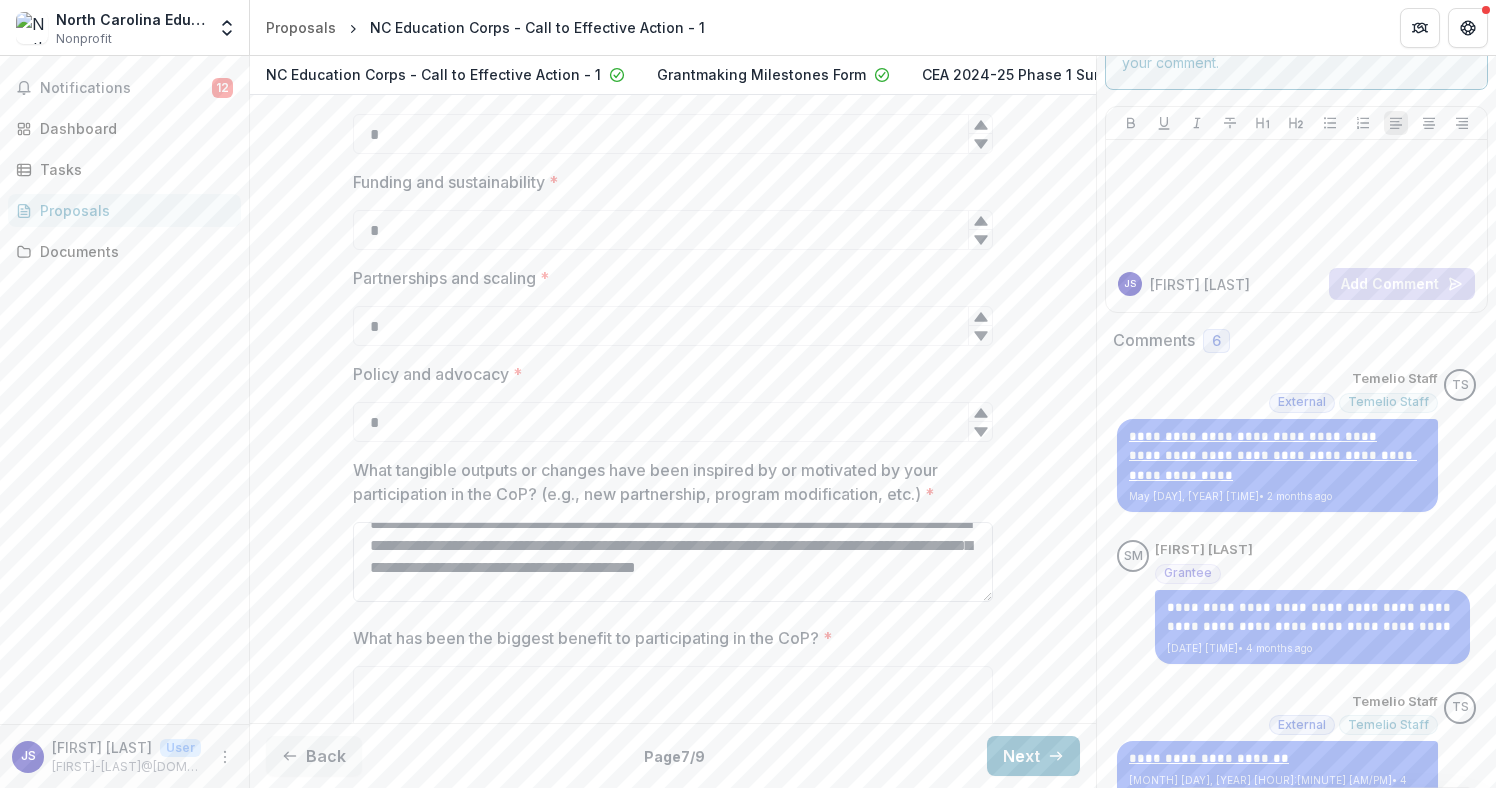 scroll, scrollTop: 0, scrollLeft: 0, axis: both 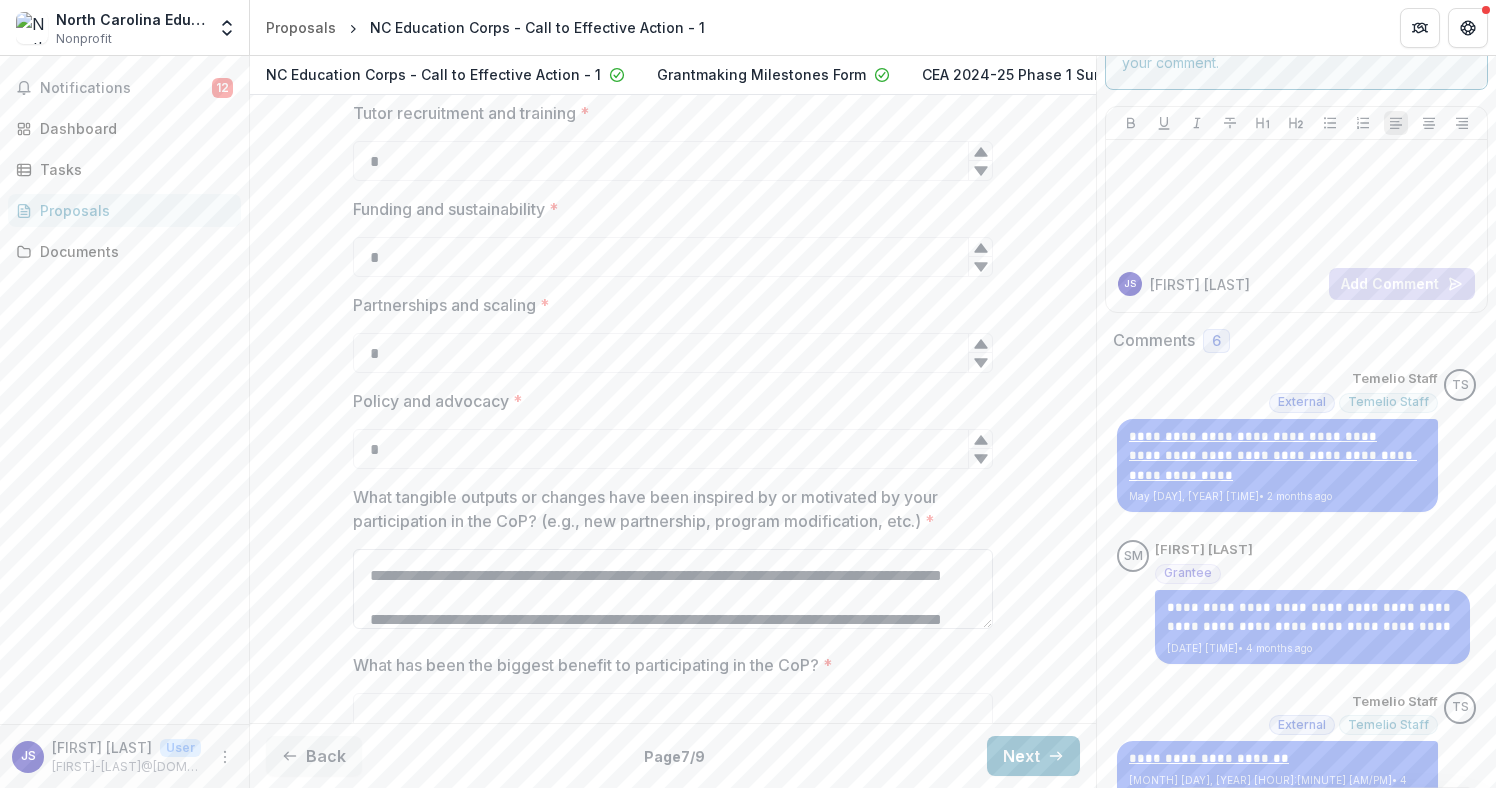 click on "What tangible outputs or changes have been inspired by or motivated by your participation in the CoP? (e.g., new partnership, program modification, etc.) *" at bounding box center [673, 589] 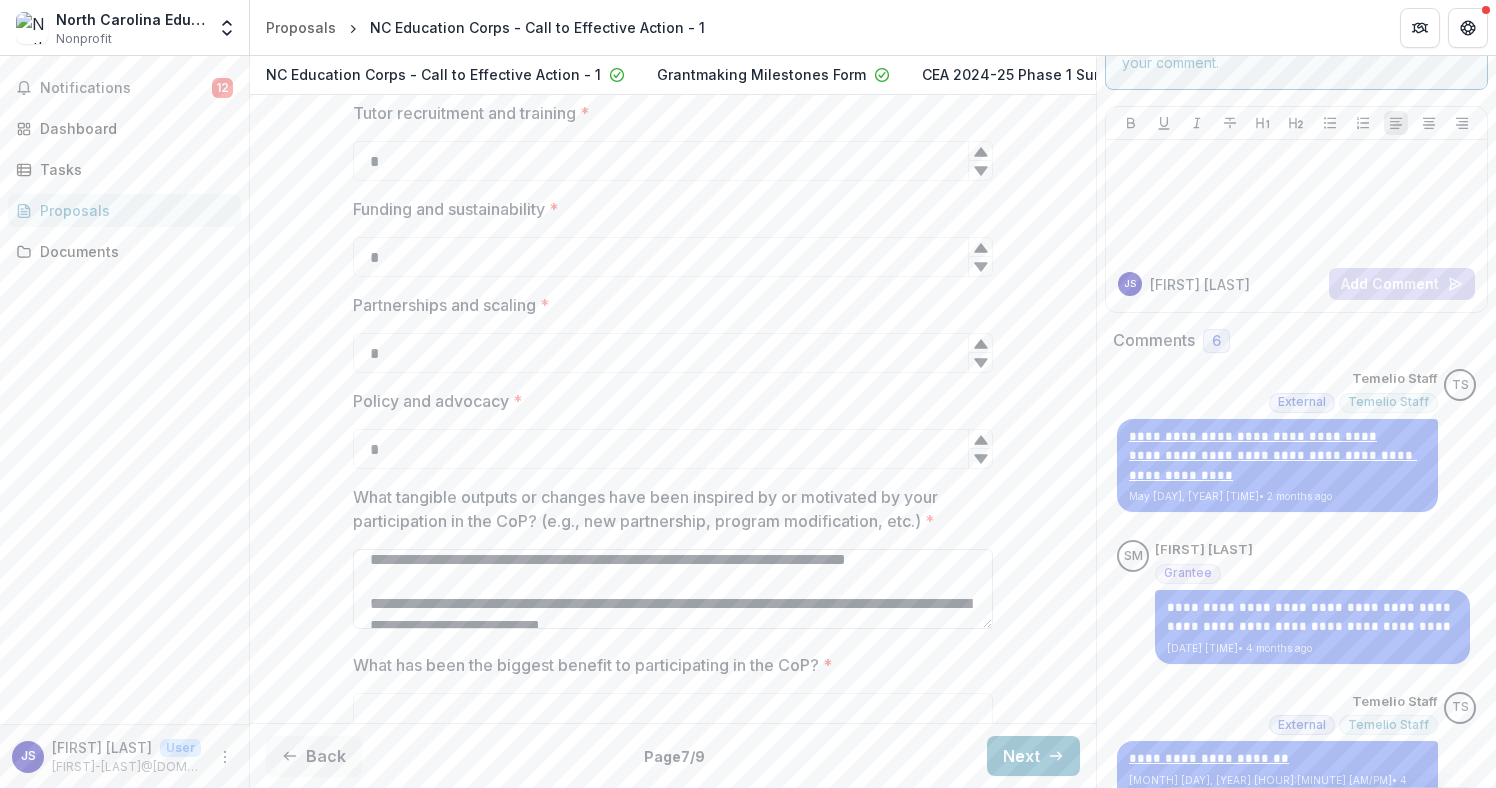 scroll, scrollTop: 333, scrollLeft: 0, axis: vertical 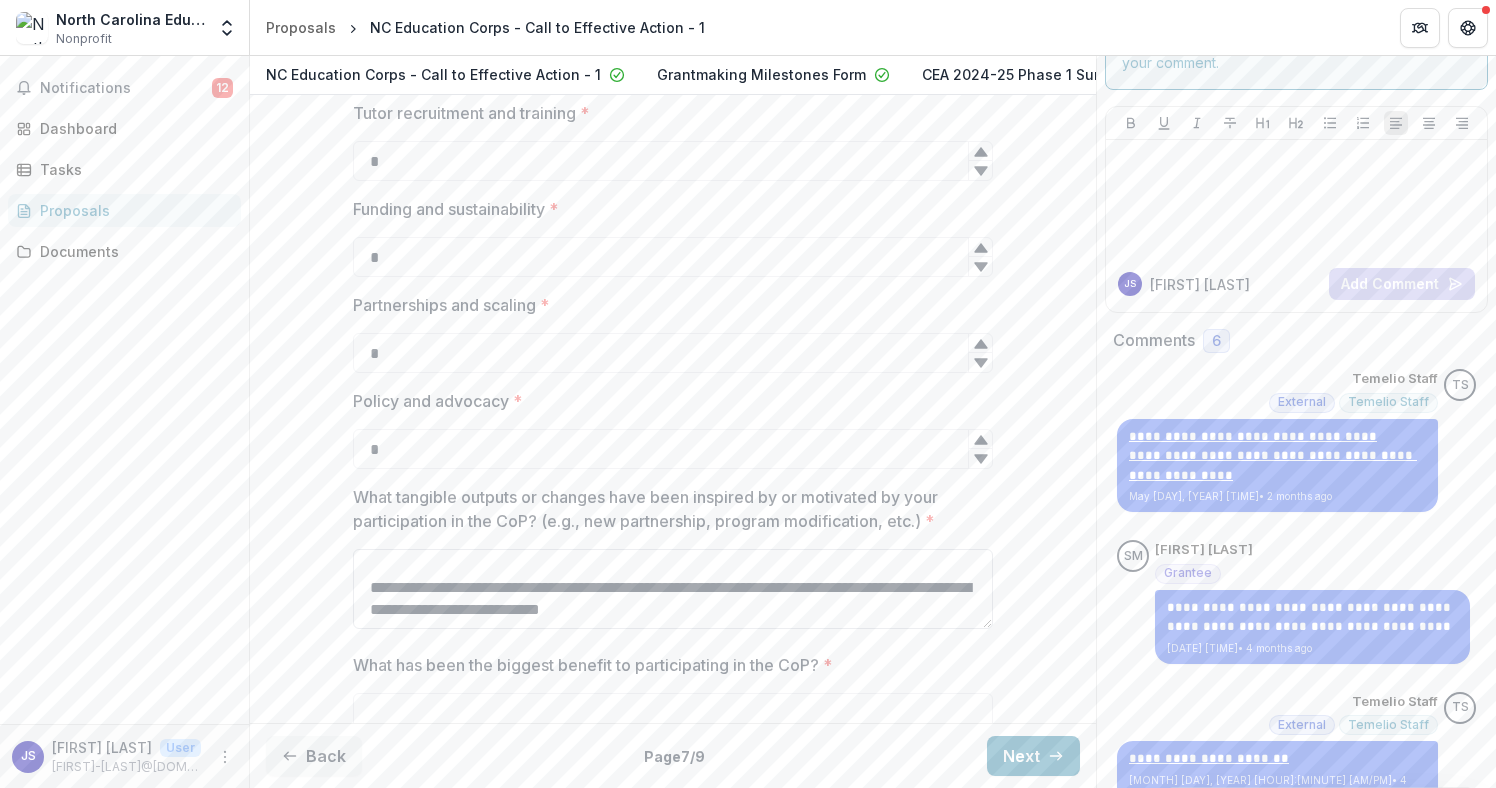 click on "What tangible outputs or changes have been inspired by or motivated by your participation in the CoP? (e.g., new partnership, program modification, etc.) *" at bounding box center [673, 589] 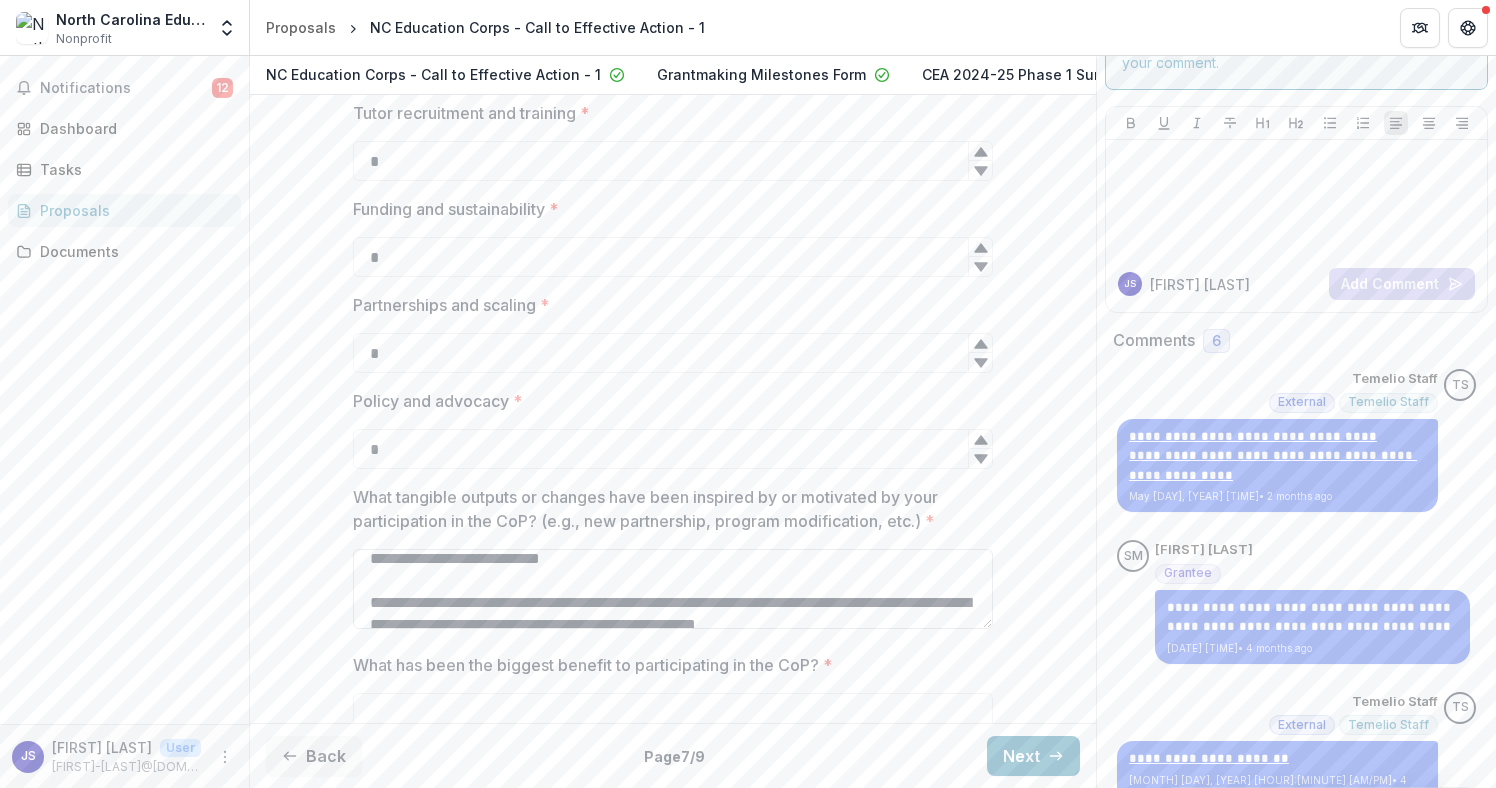 scroll, scrollTop: 373, scrollLeft: 0, axis: vertical 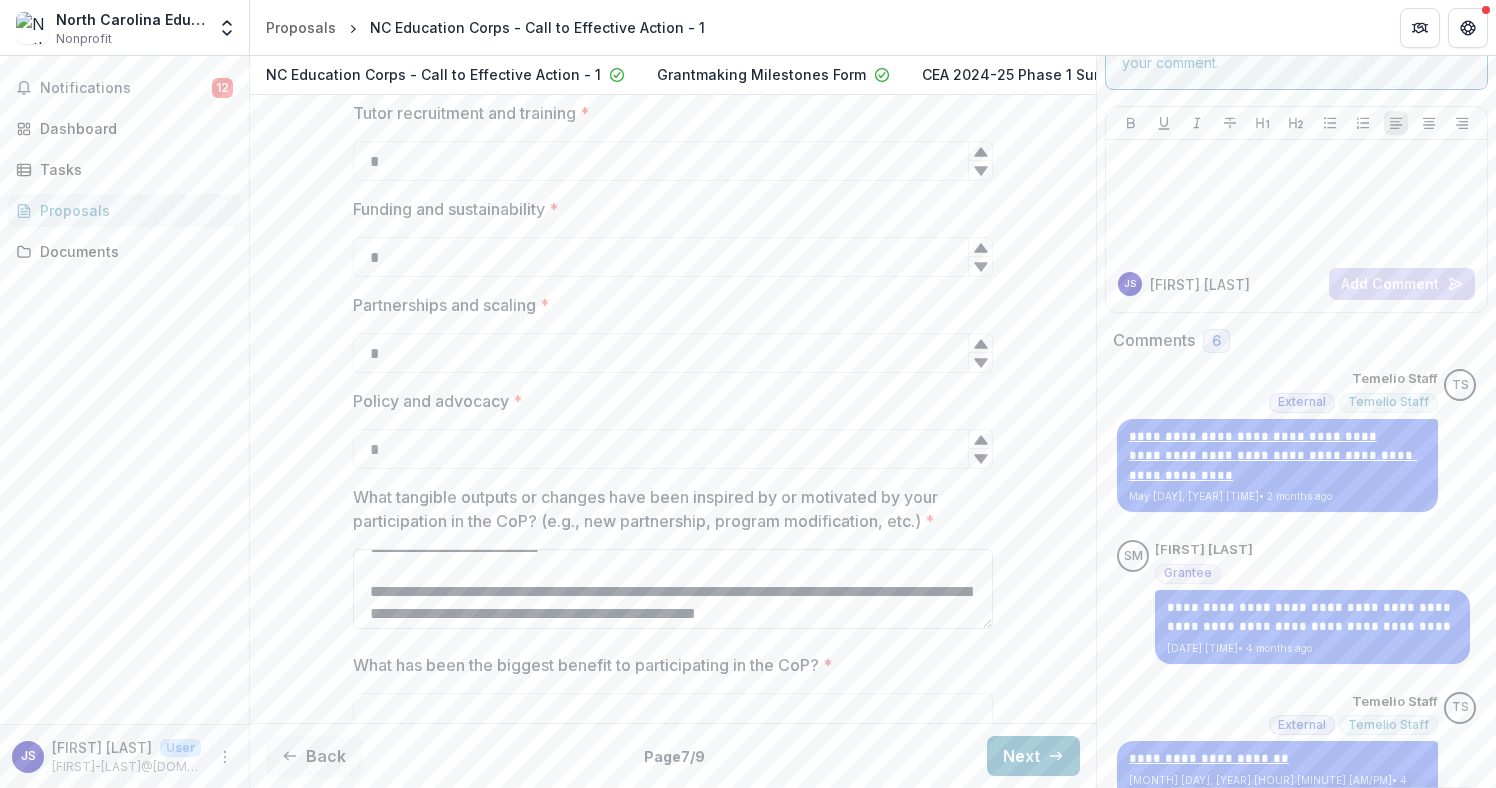 click on "What tangible outputs or changes have been inspired by or motivated by your participation in the CoP? (e.g., new partnership, program modification, etc.) *" at bounding box center [673, 589] 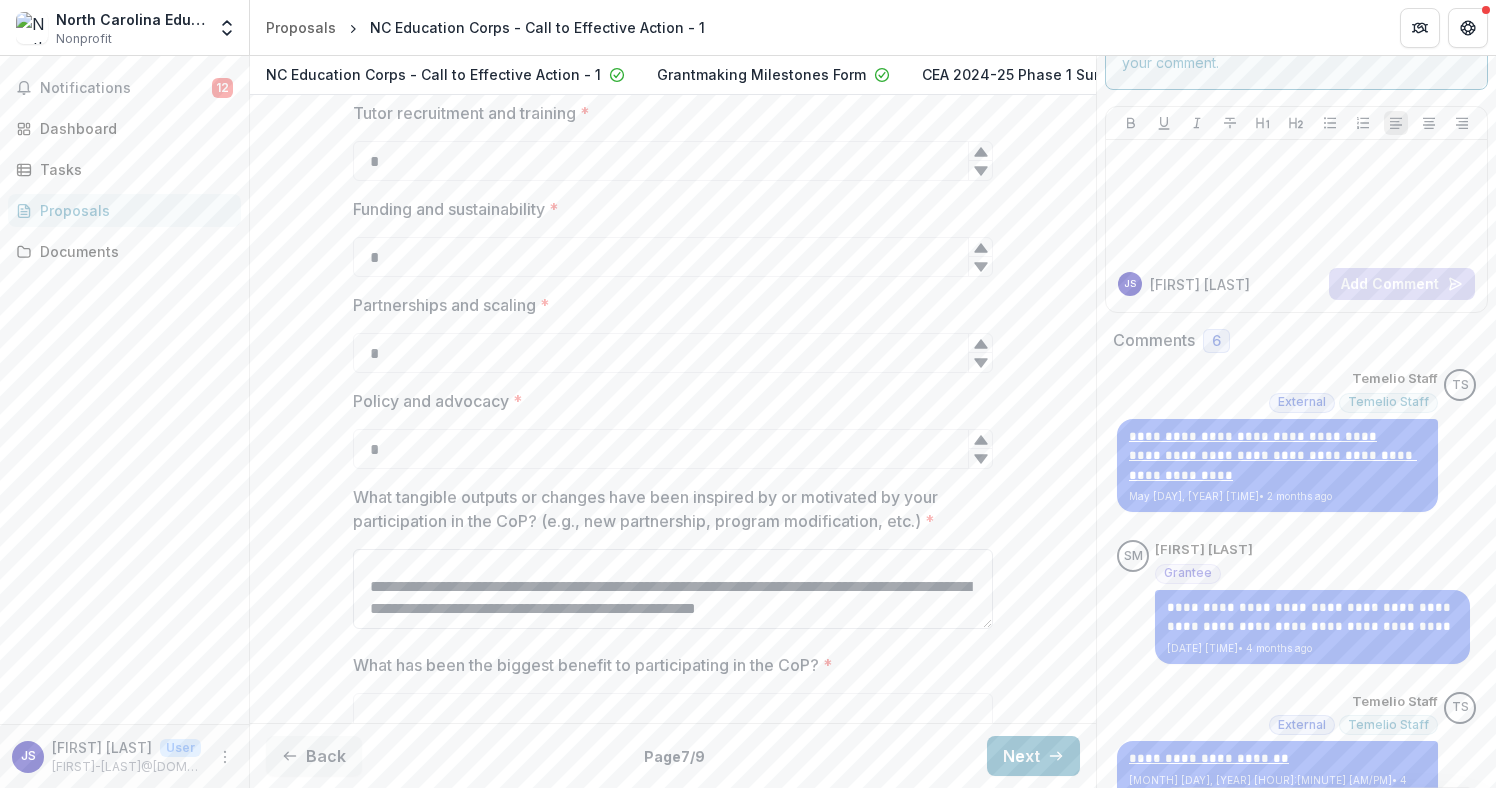 scroll, scrollTop: 417, scrollLeft: 0, axis: vertical 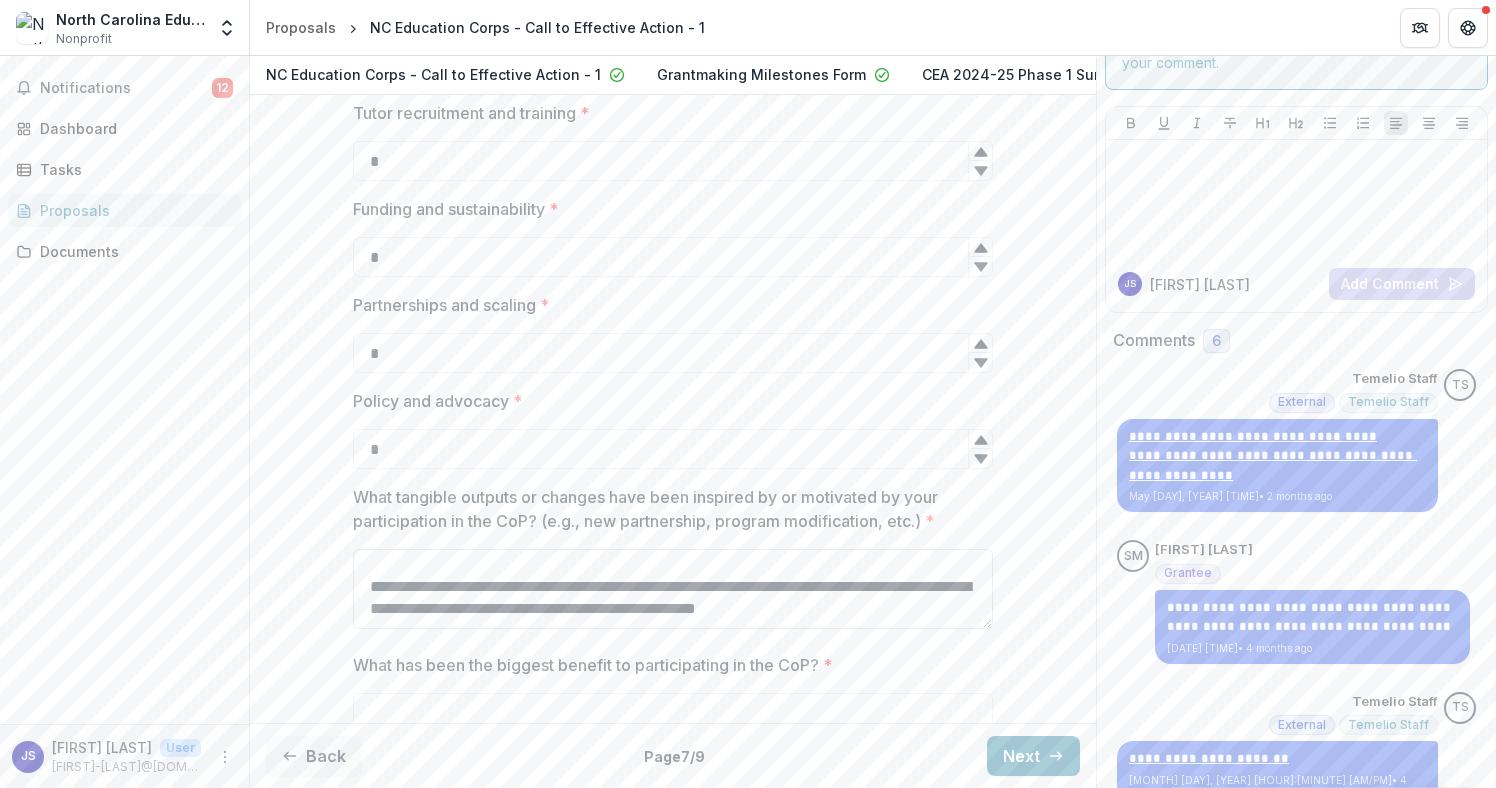 click on "What tangible outputs or changes have been inspired by or motivated by your participation in the CoP? (e.g., new partnership, program modification, etc.) *" at bounding box center [673, 589] 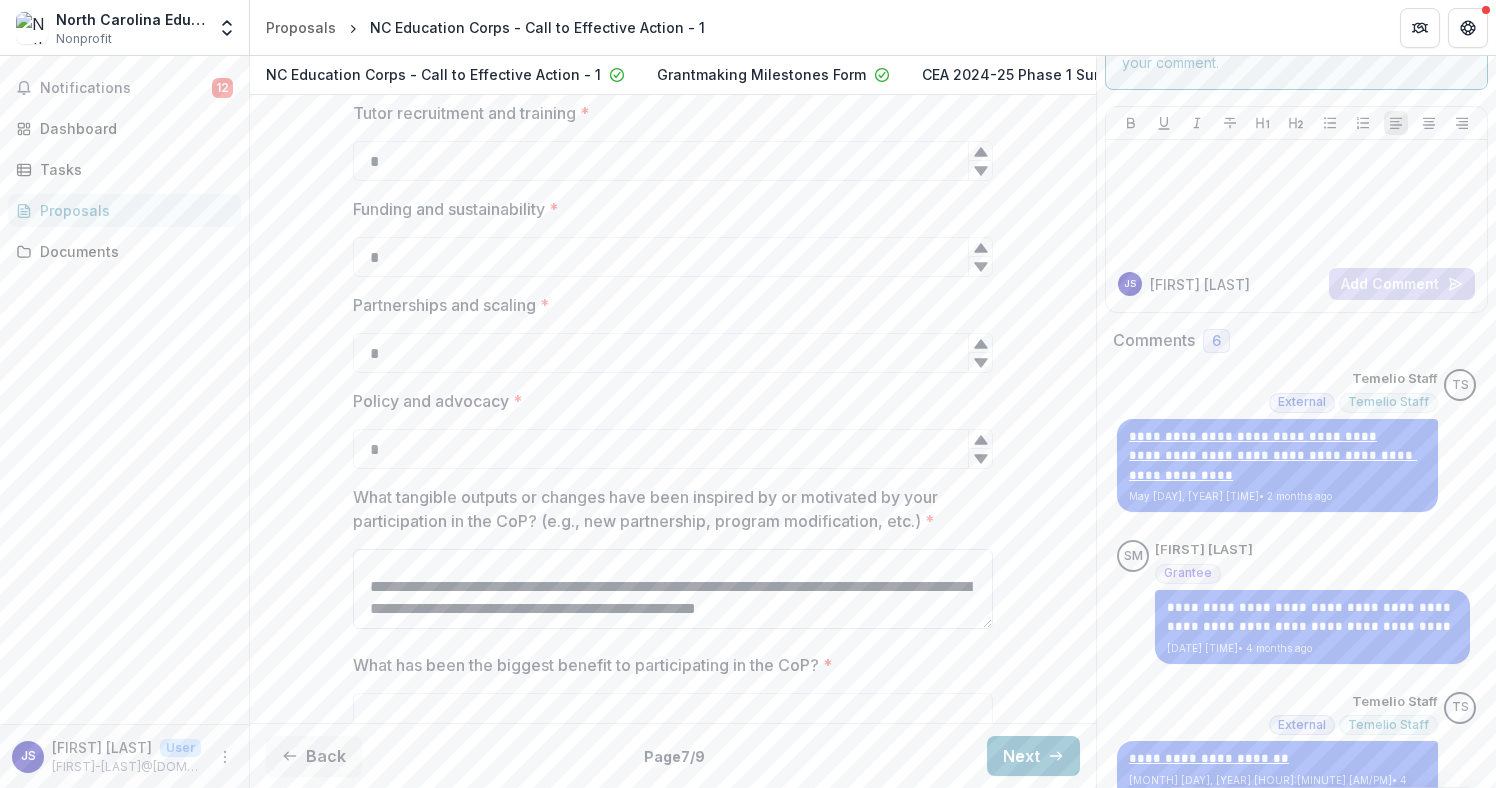 scroll, scrollTop: 466, scrollLeft: 0, axis: vertical 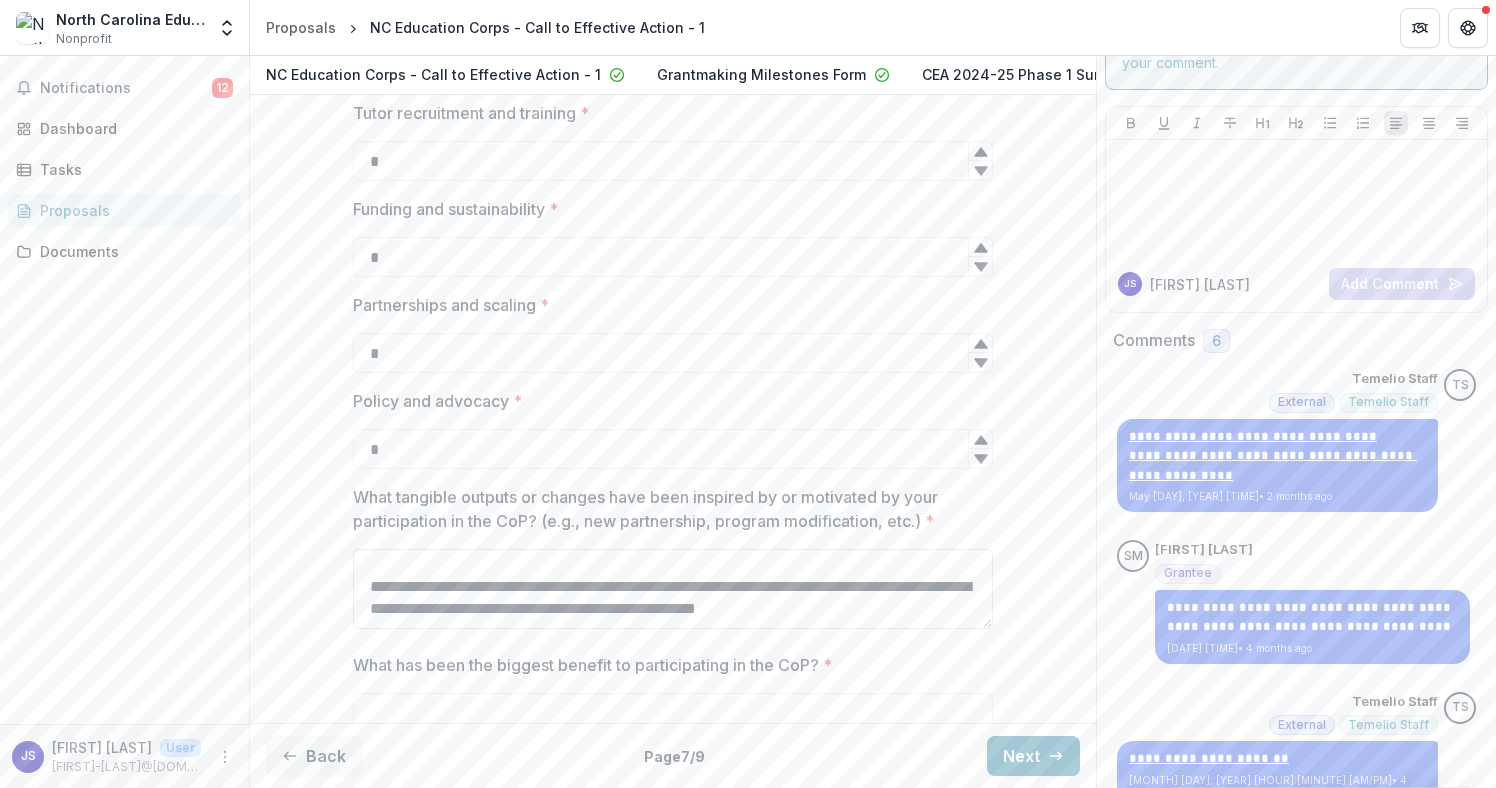 click on "What tangible outputs or changes have been inspired by or motivated by your participation in the CoP? (e.g., new partnership, program modification, etc.) *" at bounding box center (673, 589) 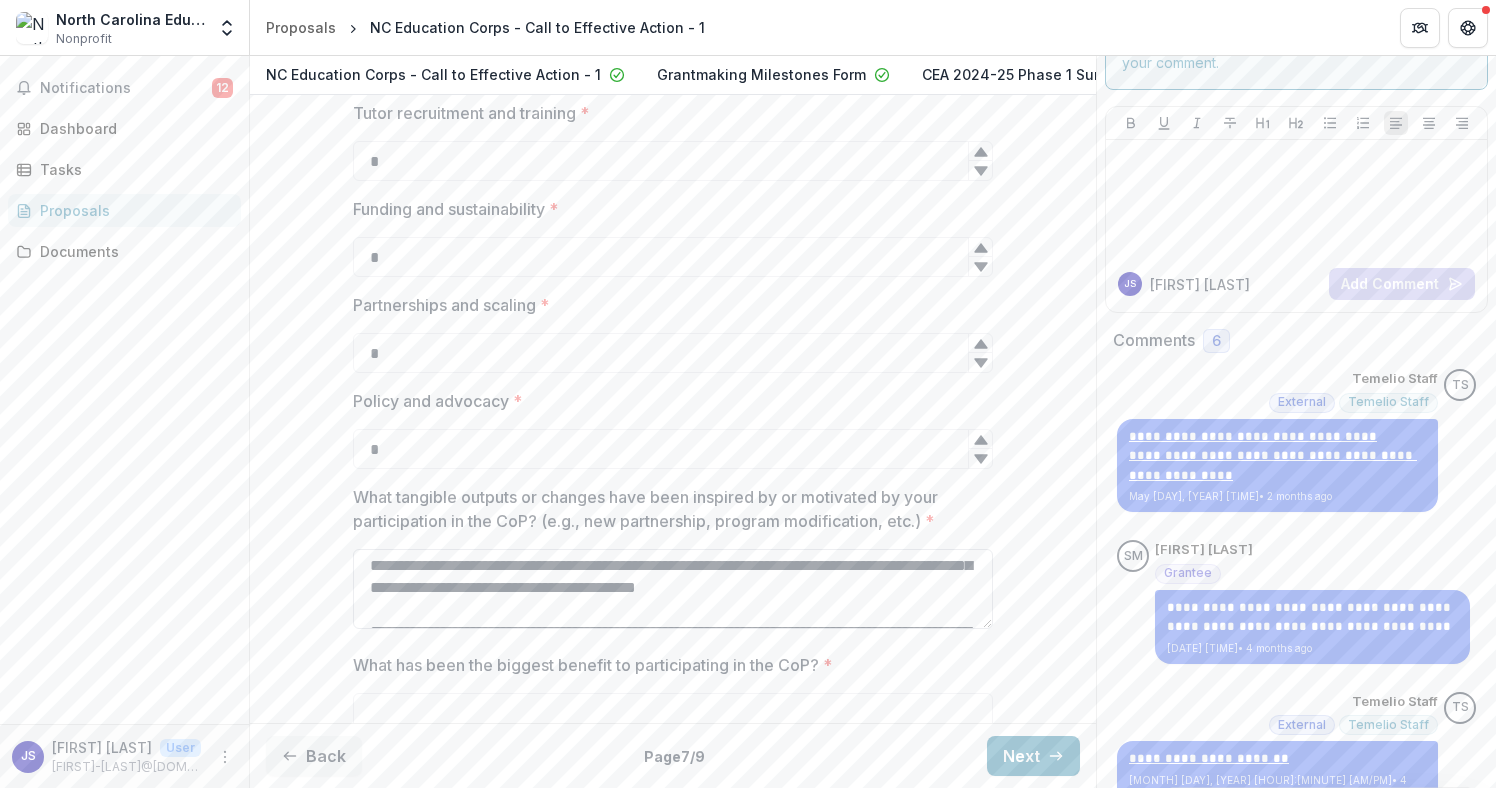 scroll, scrollTop: 0, scrollLeft: 0, axis: both 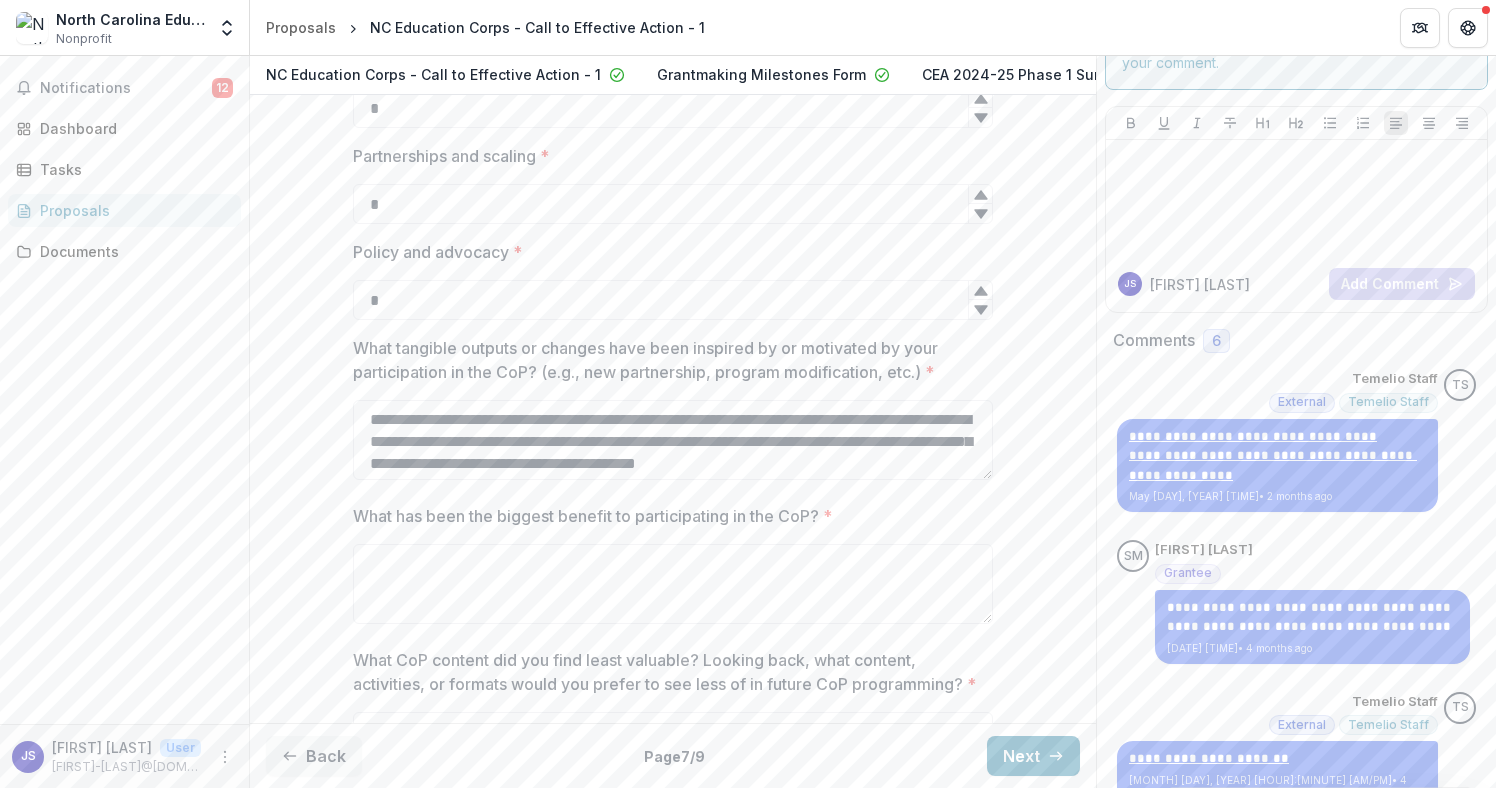 type on "**********" 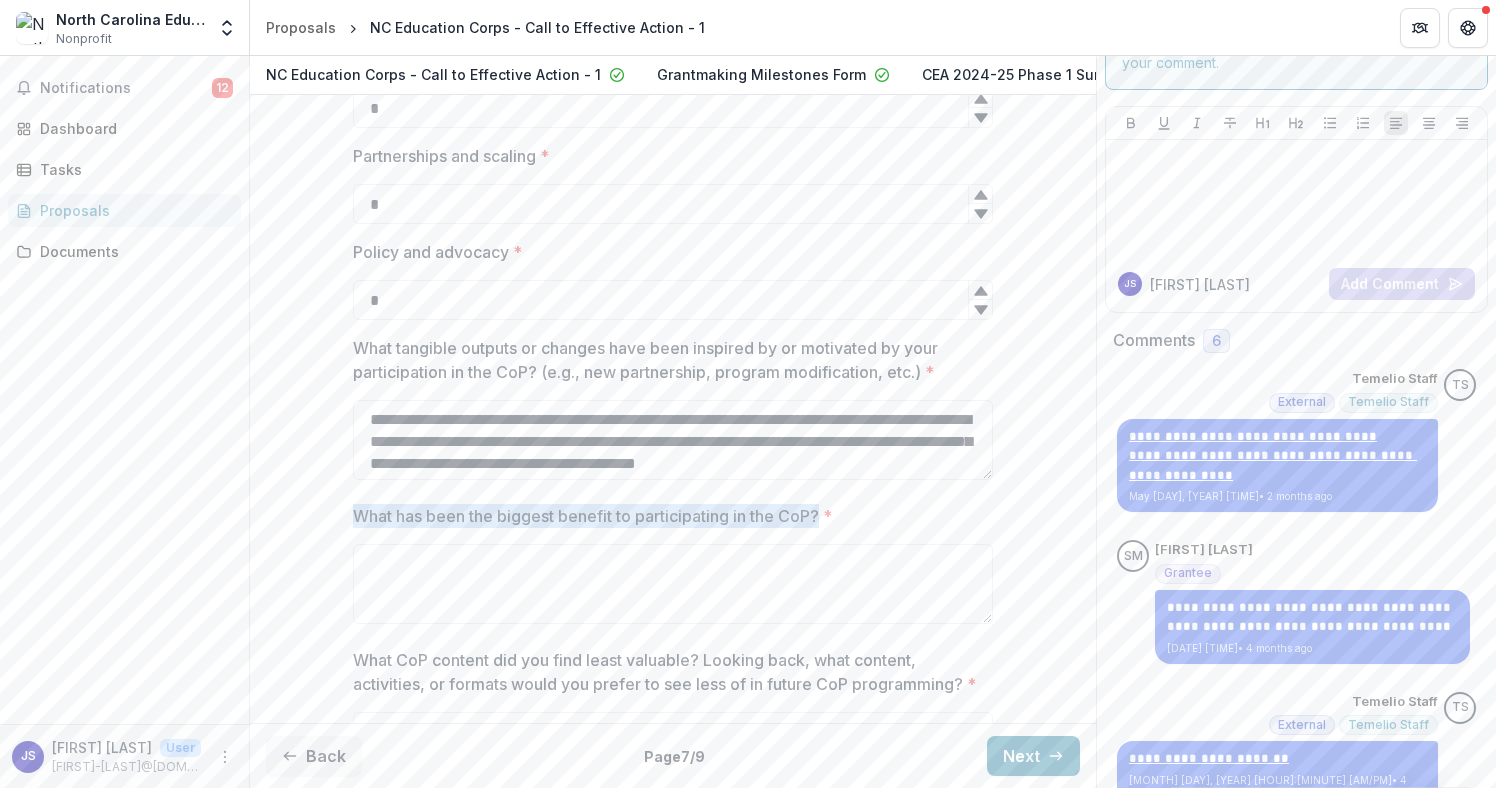 drag, startPoint x: 828, startPoint y: 533, endPoint x: 306, endPoint y: 532, distance: 522.001 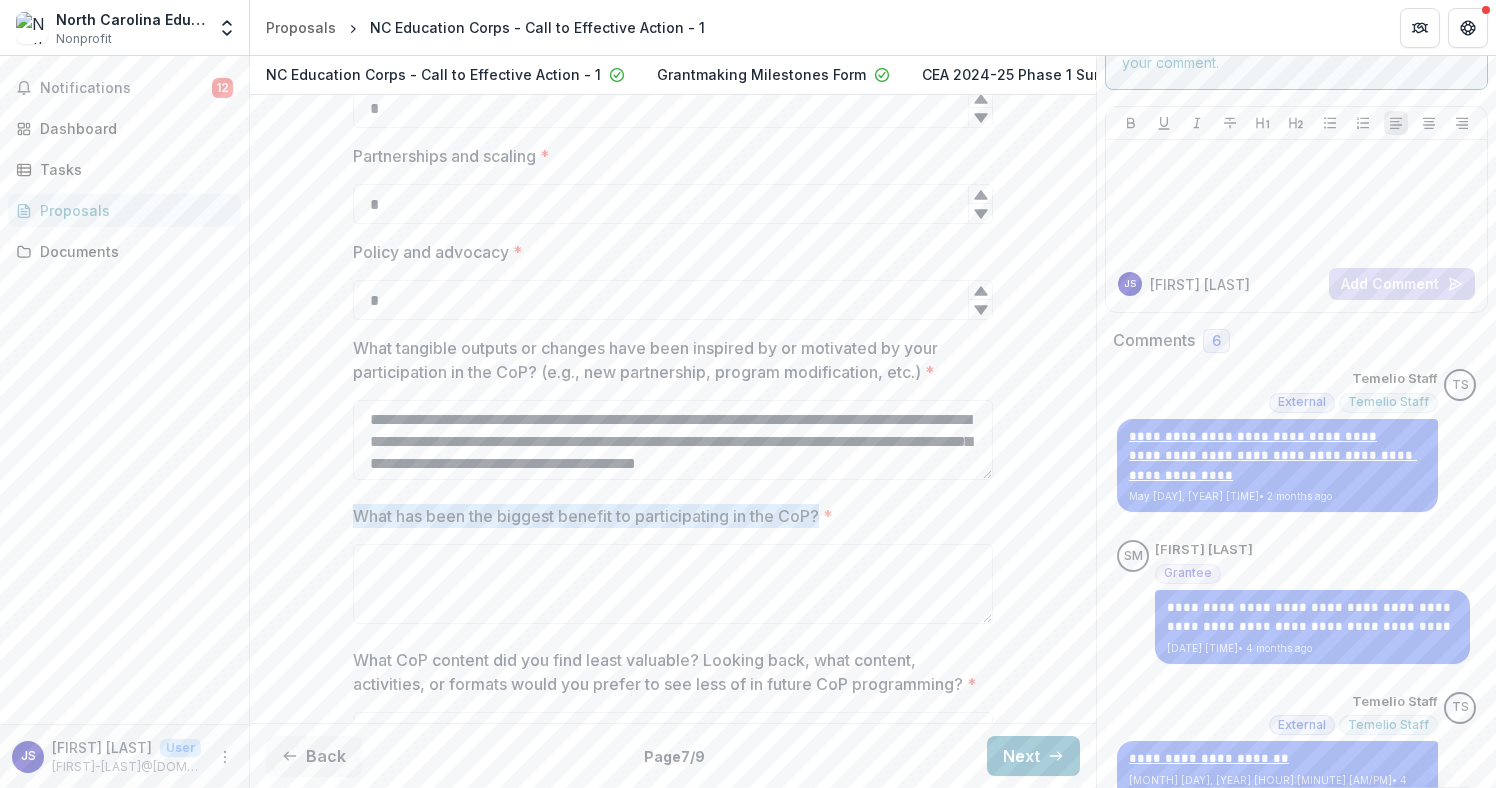 click on "**********" at bounding box center (673, 860) 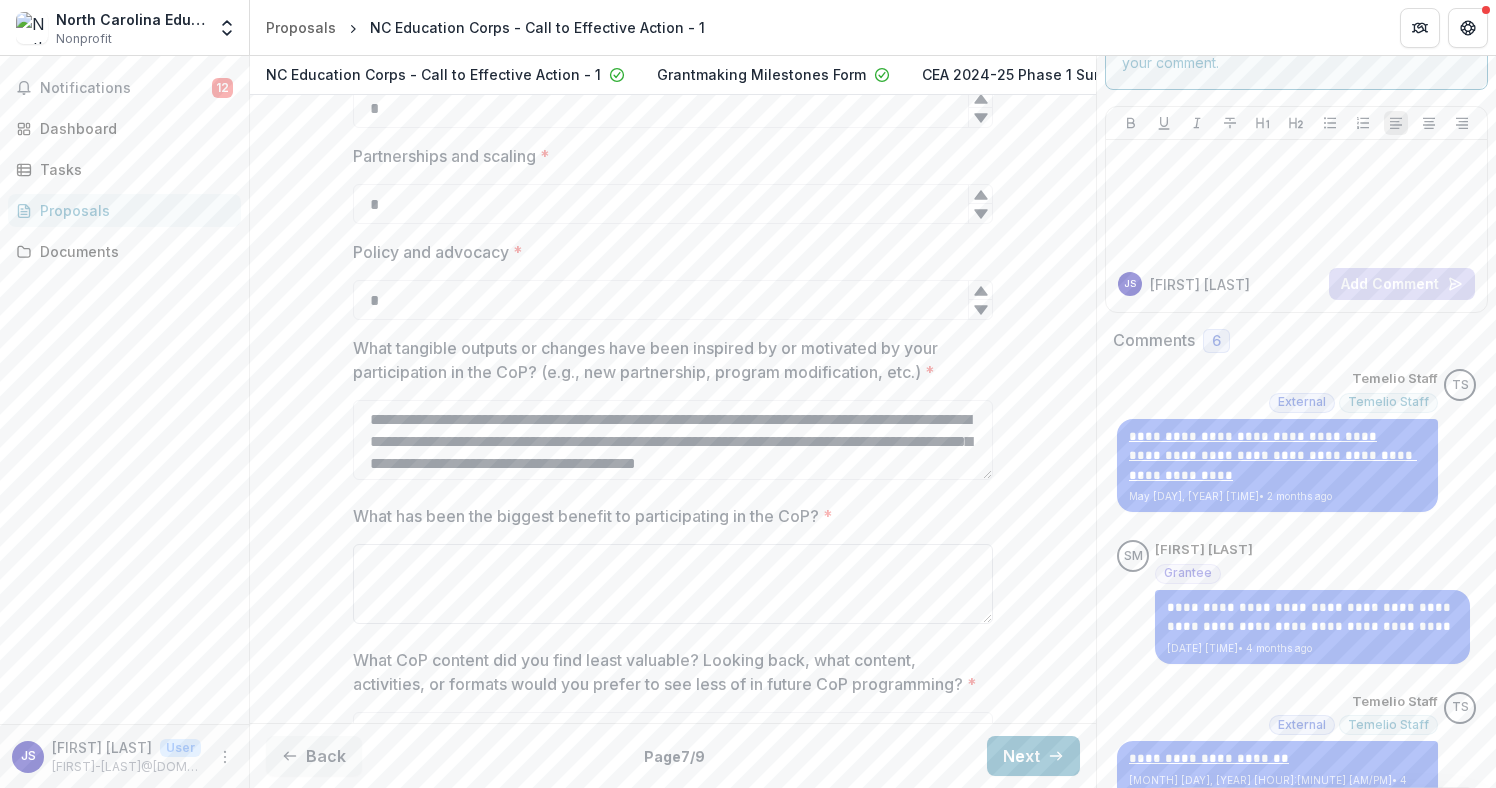 click on "What has been the biggest benefit to participating in the CoP? *" at bounding box center [673, 584] 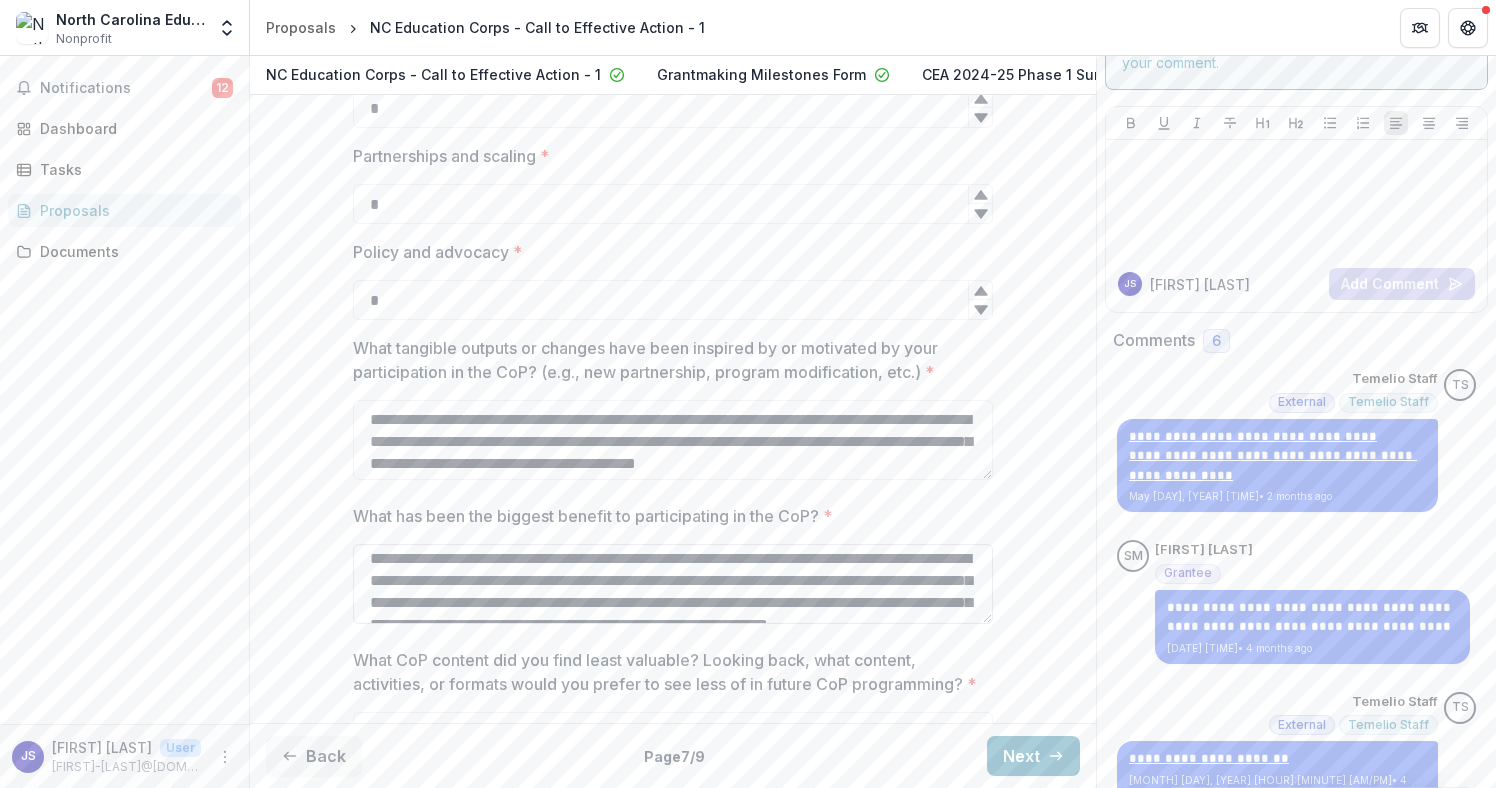 scroll, scrollTop: 0, scrollLeft: 0, axis: both 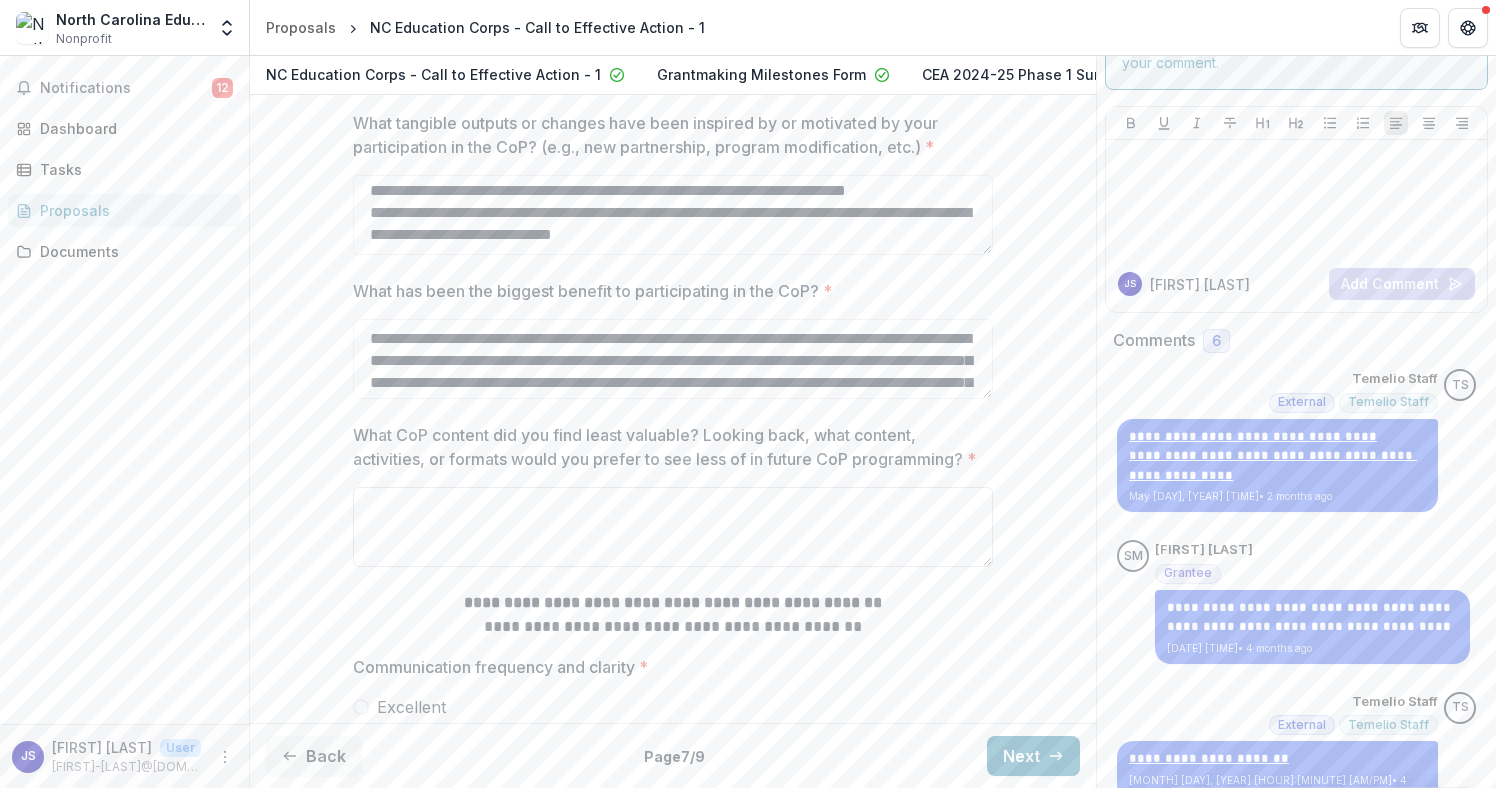 type on "**********" 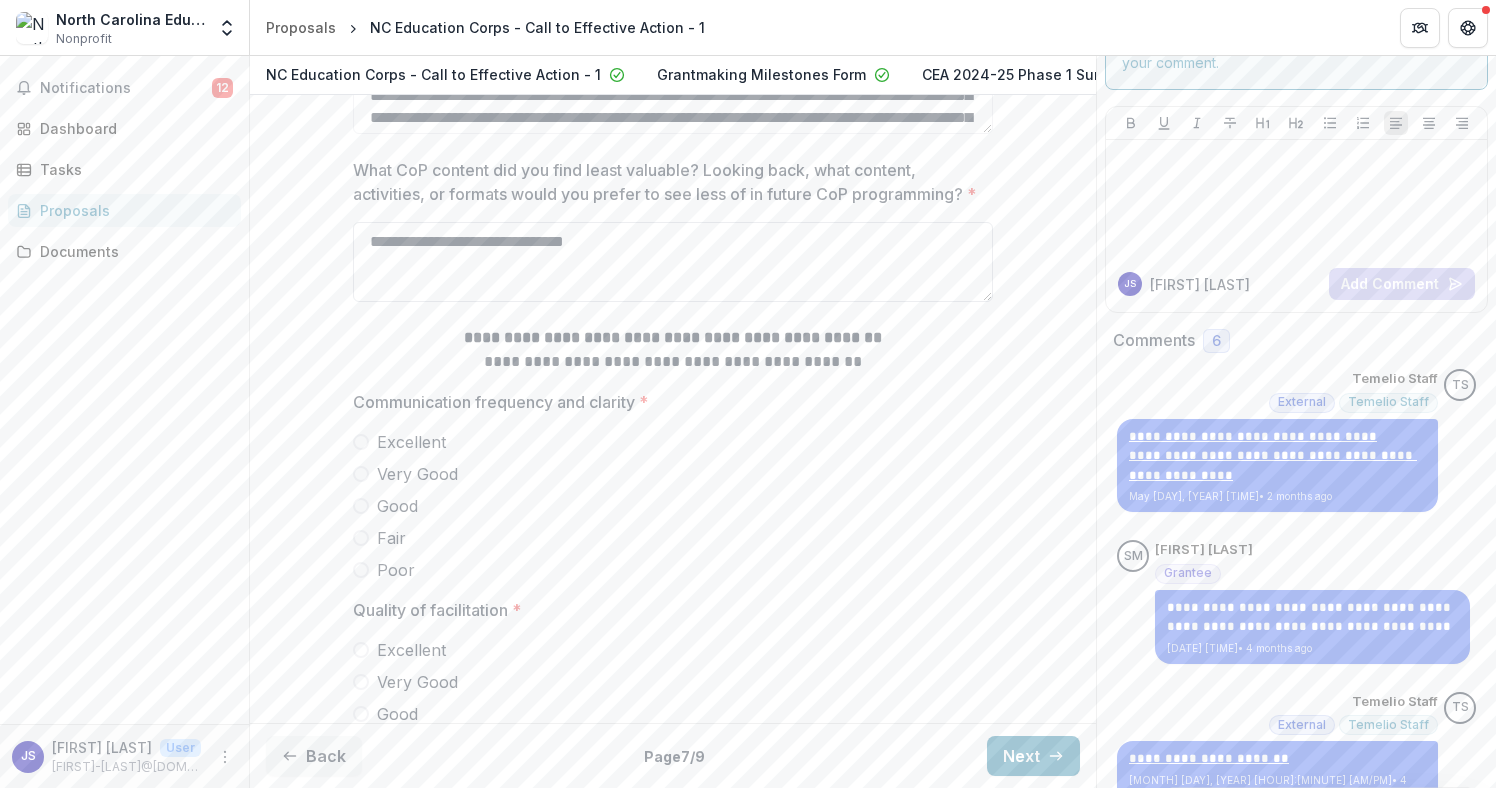 scroll, scrollTop: 1942, scrollLeft: 0, axis: vertical 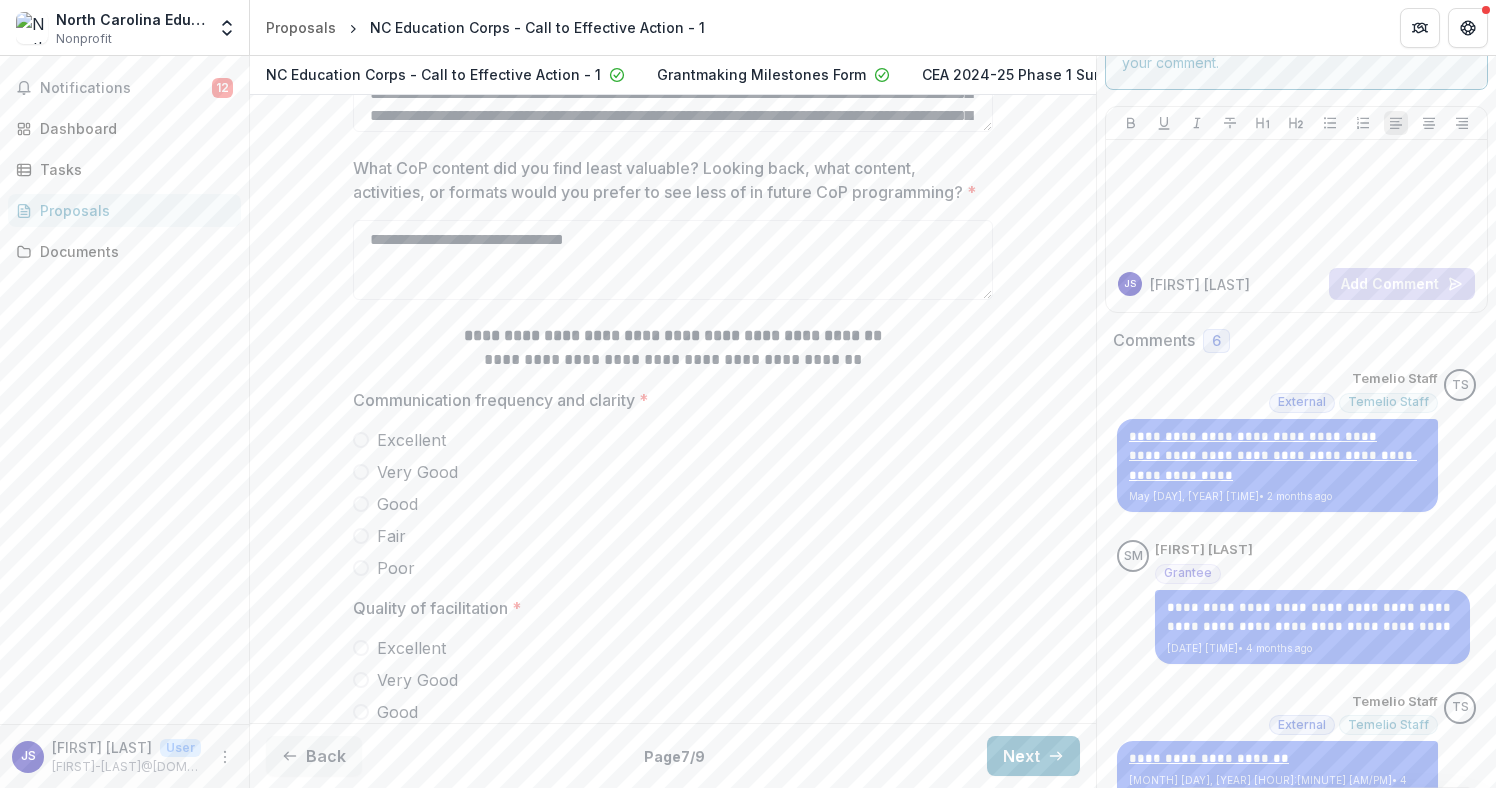 type on "**********" 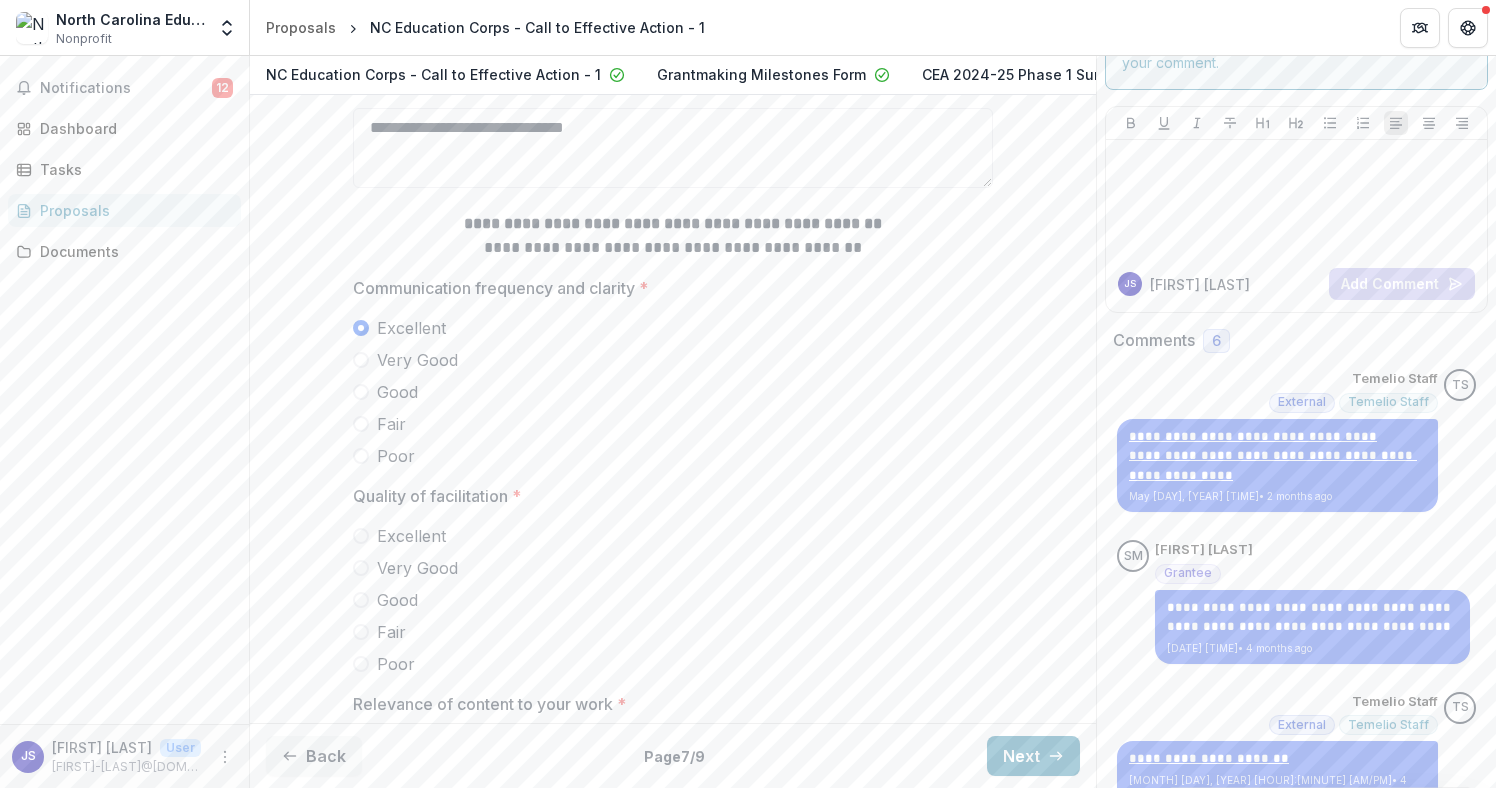 scroll, scrollTop: 2062, scrollLeft: 0, axis: vertical 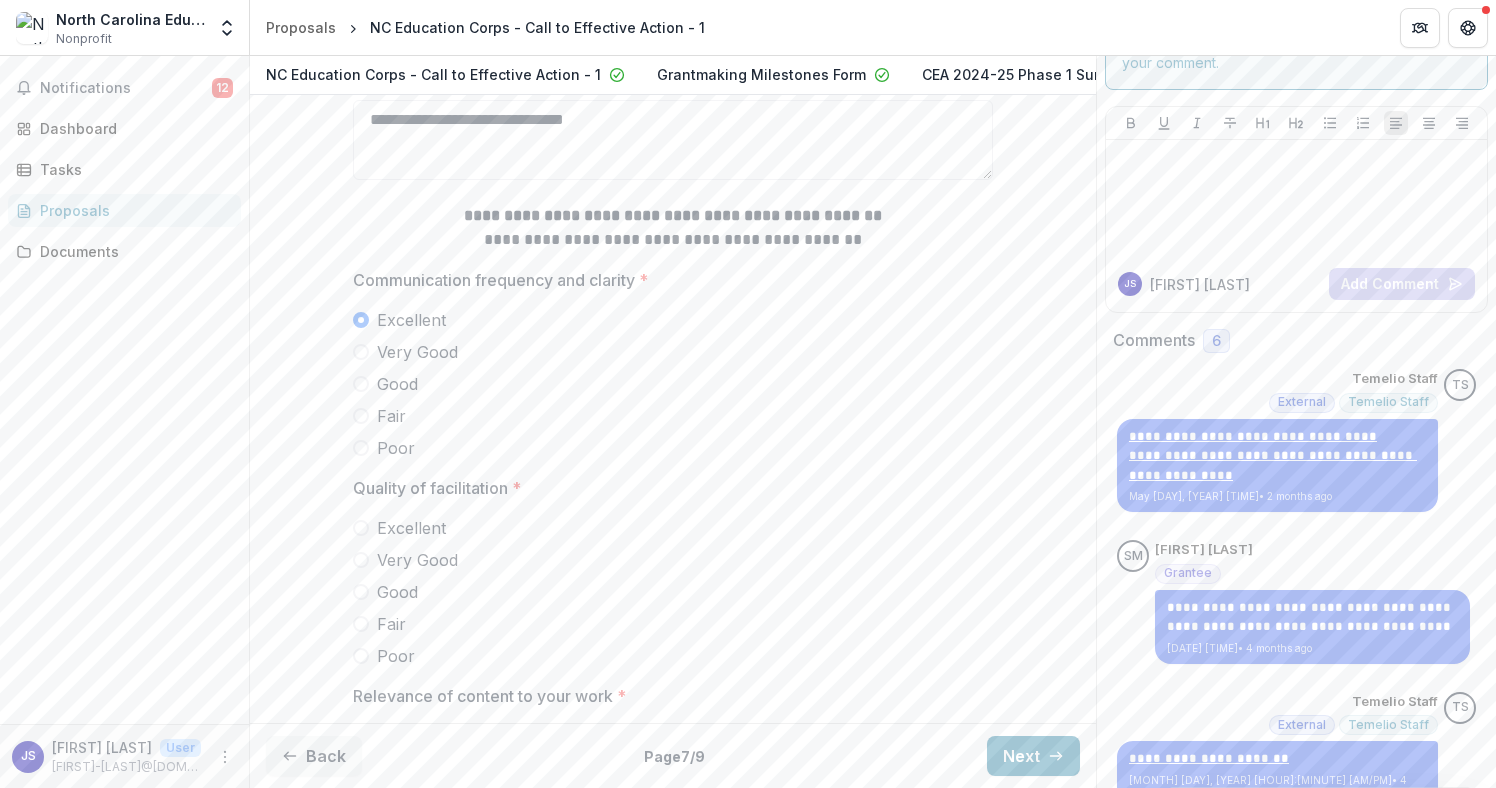 click on "Excellent" at bounding box center (673, 528) 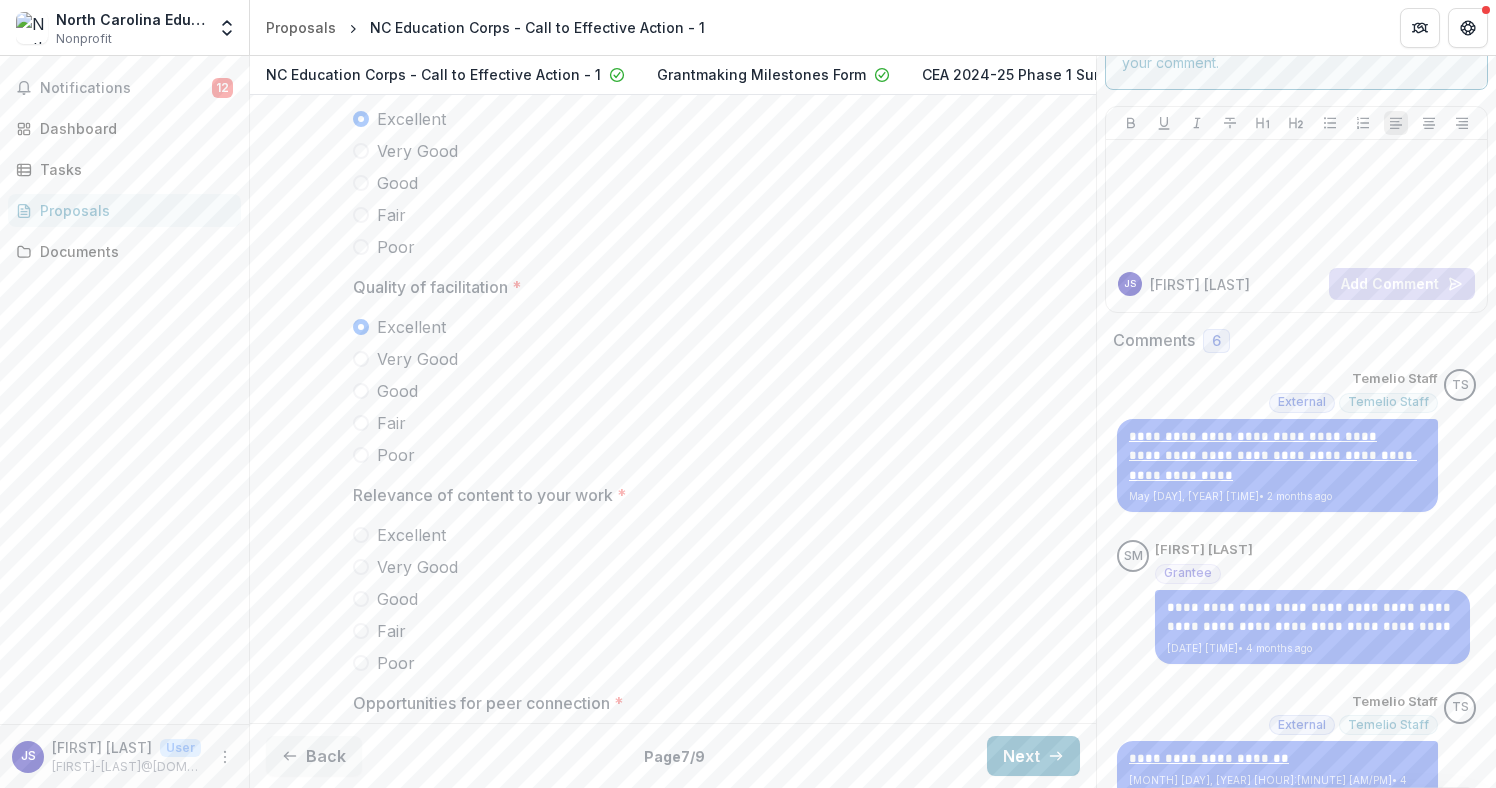 click at bounding box center (361, 535) 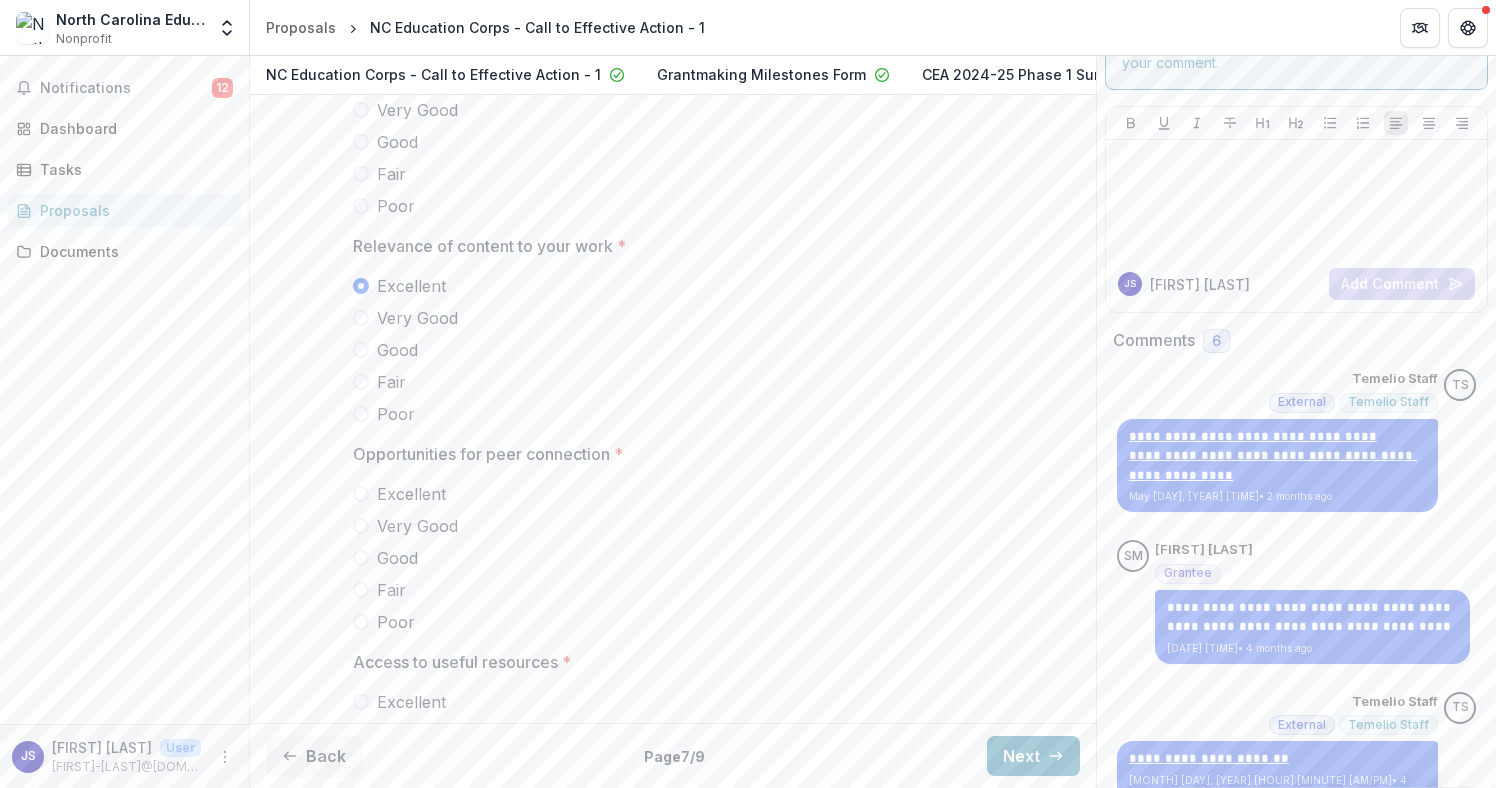 scroll, scrollTop: 2515, scrollLeft: 0, axis: vertical 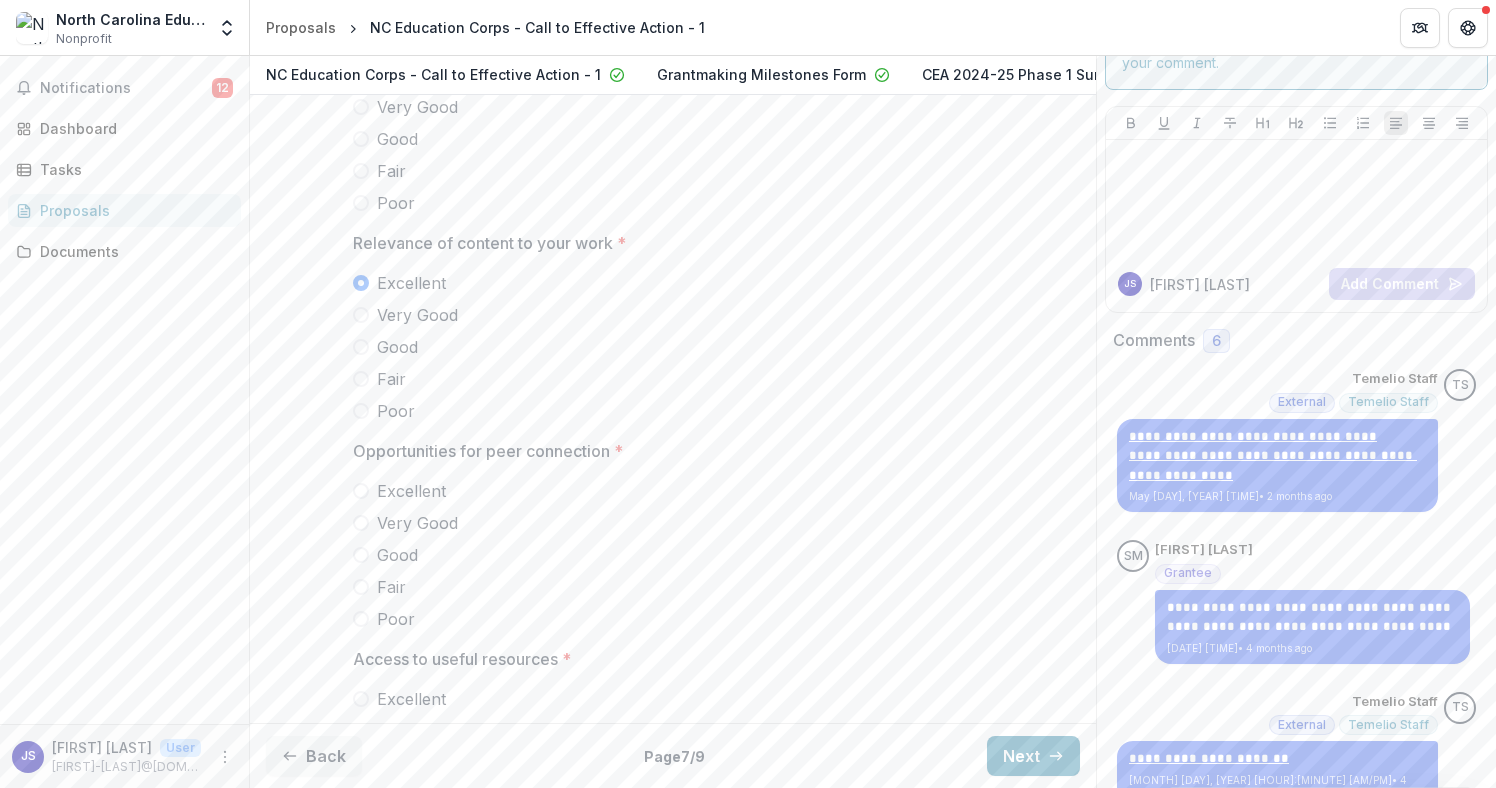 click on "[RATING] [RATING] [RATING] [RATING] [RATING]" at bounding box center [673, 555] 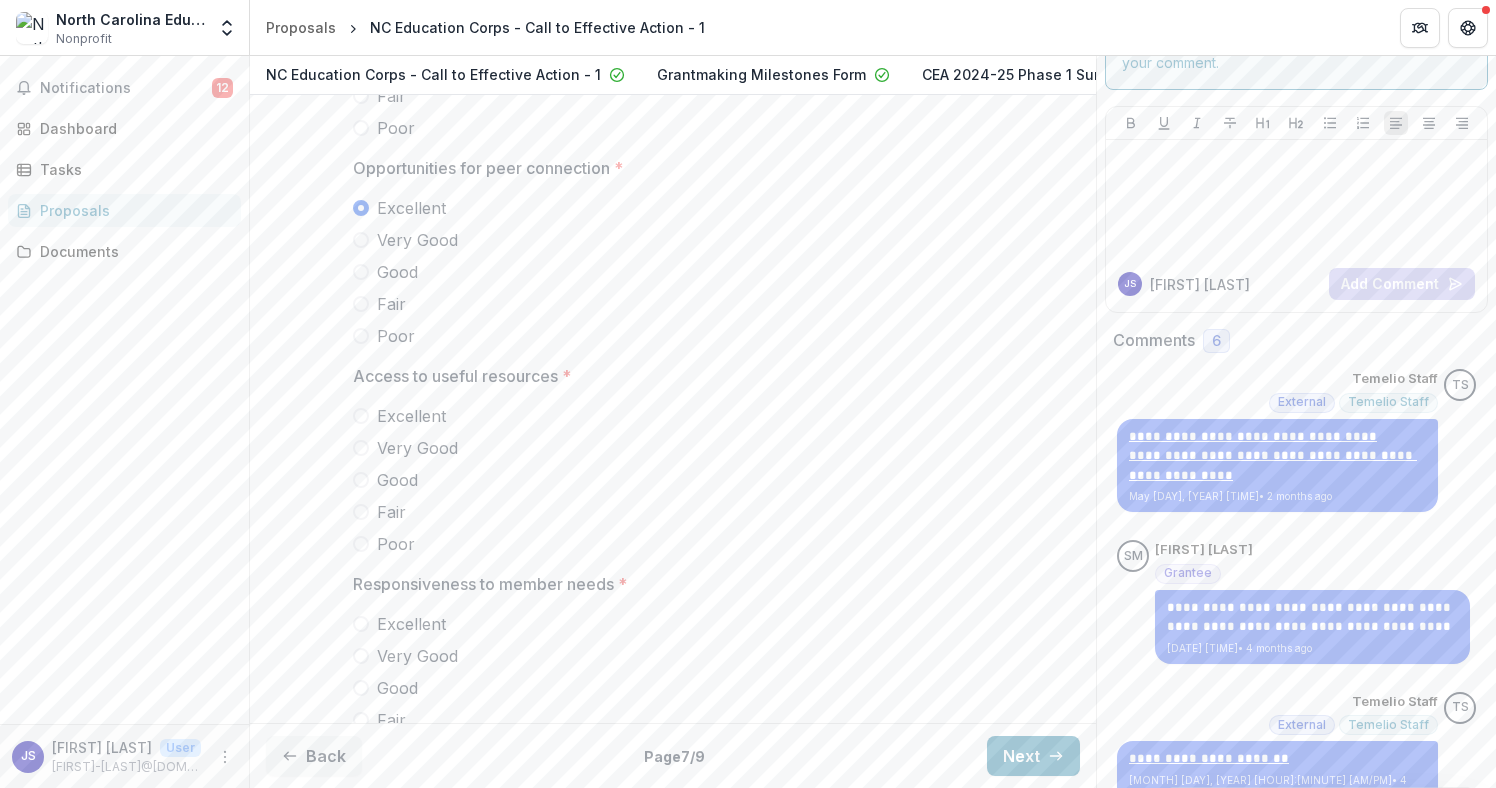 scroll, scrollTop: 2804, scrollLeft: 0, axis: vertical 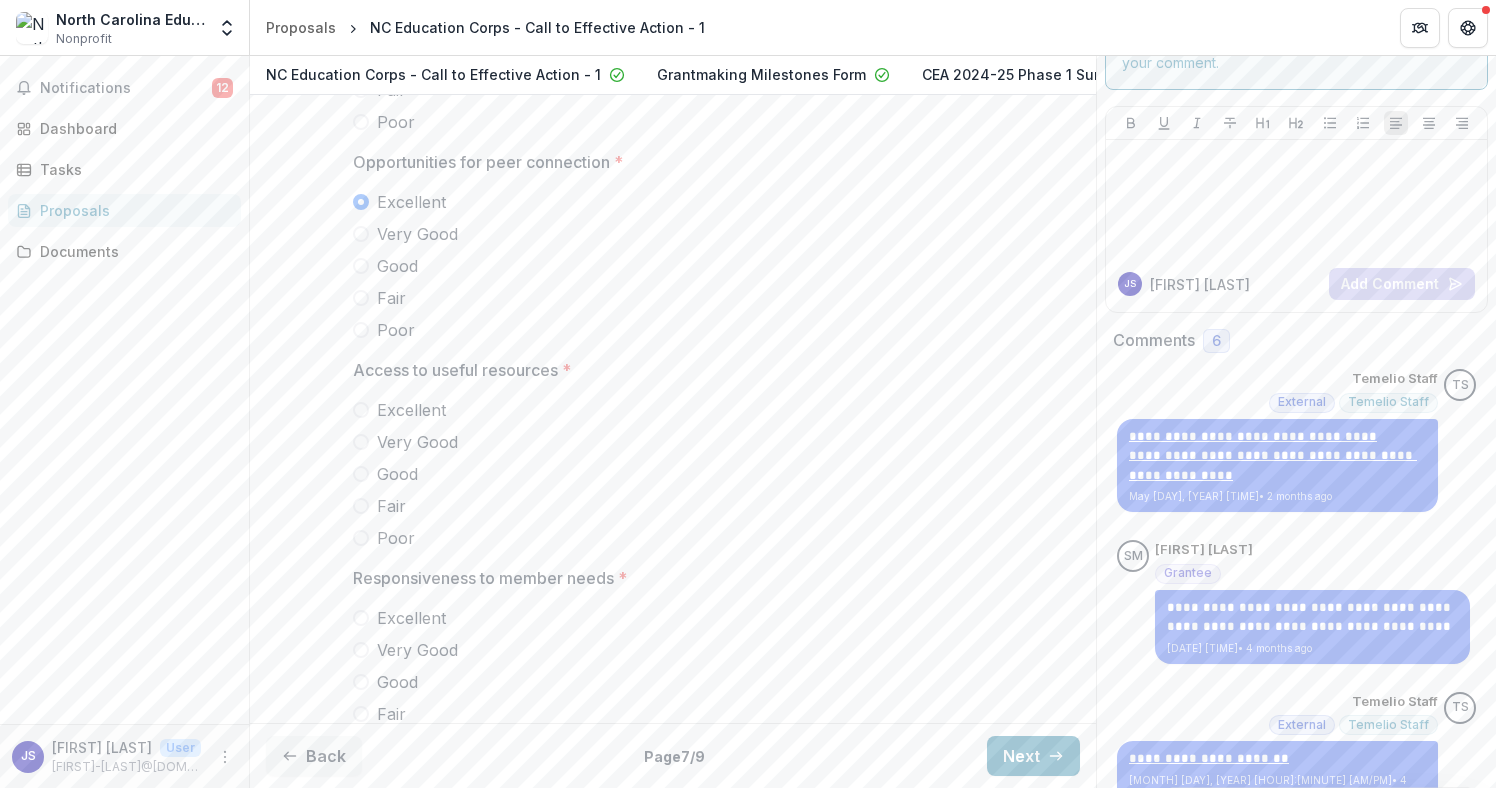 click at bounding box center [361, 410] 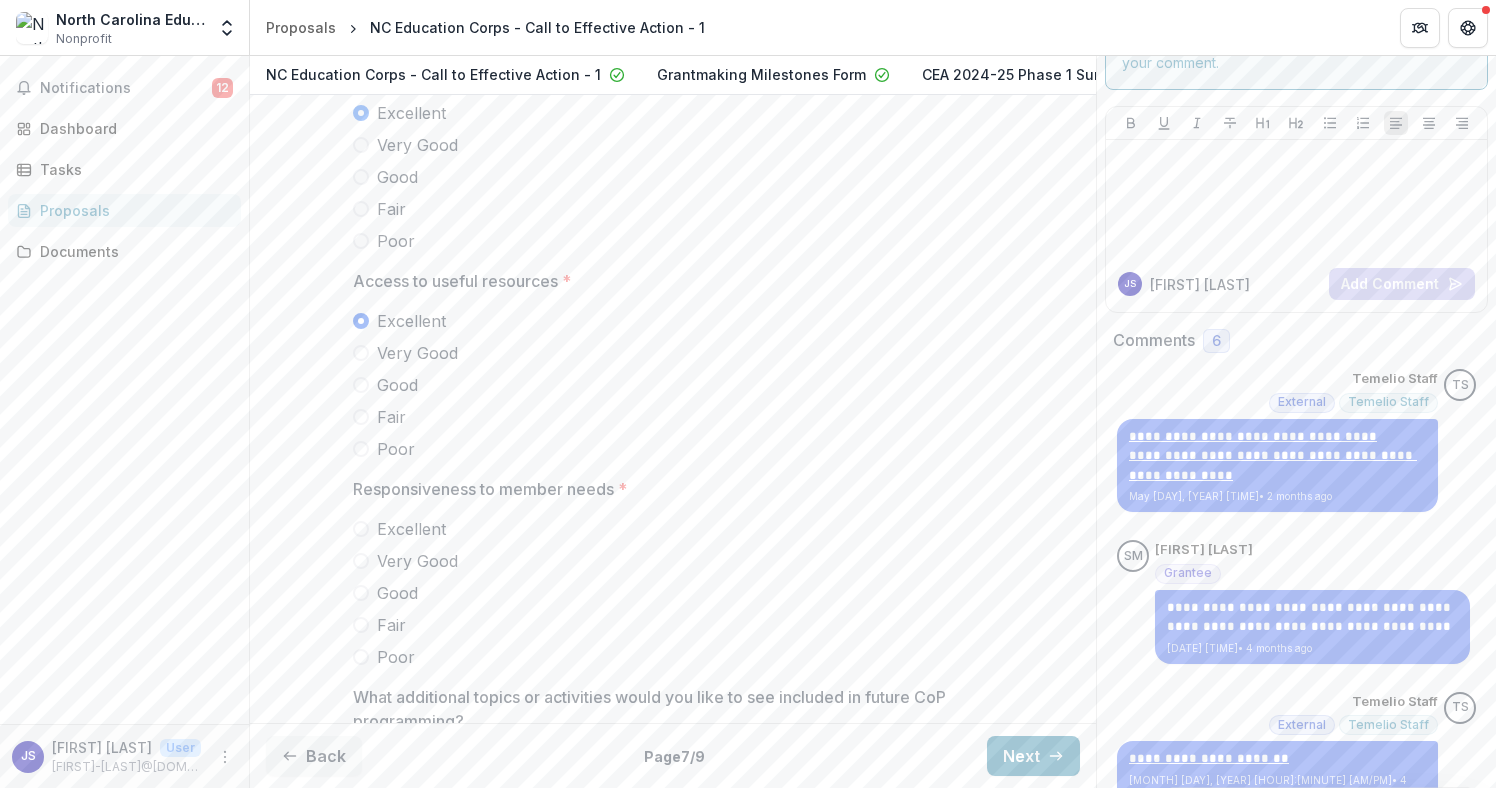 scroll, scrollTop: 3038, scrollLeft: 0, axis: vertical 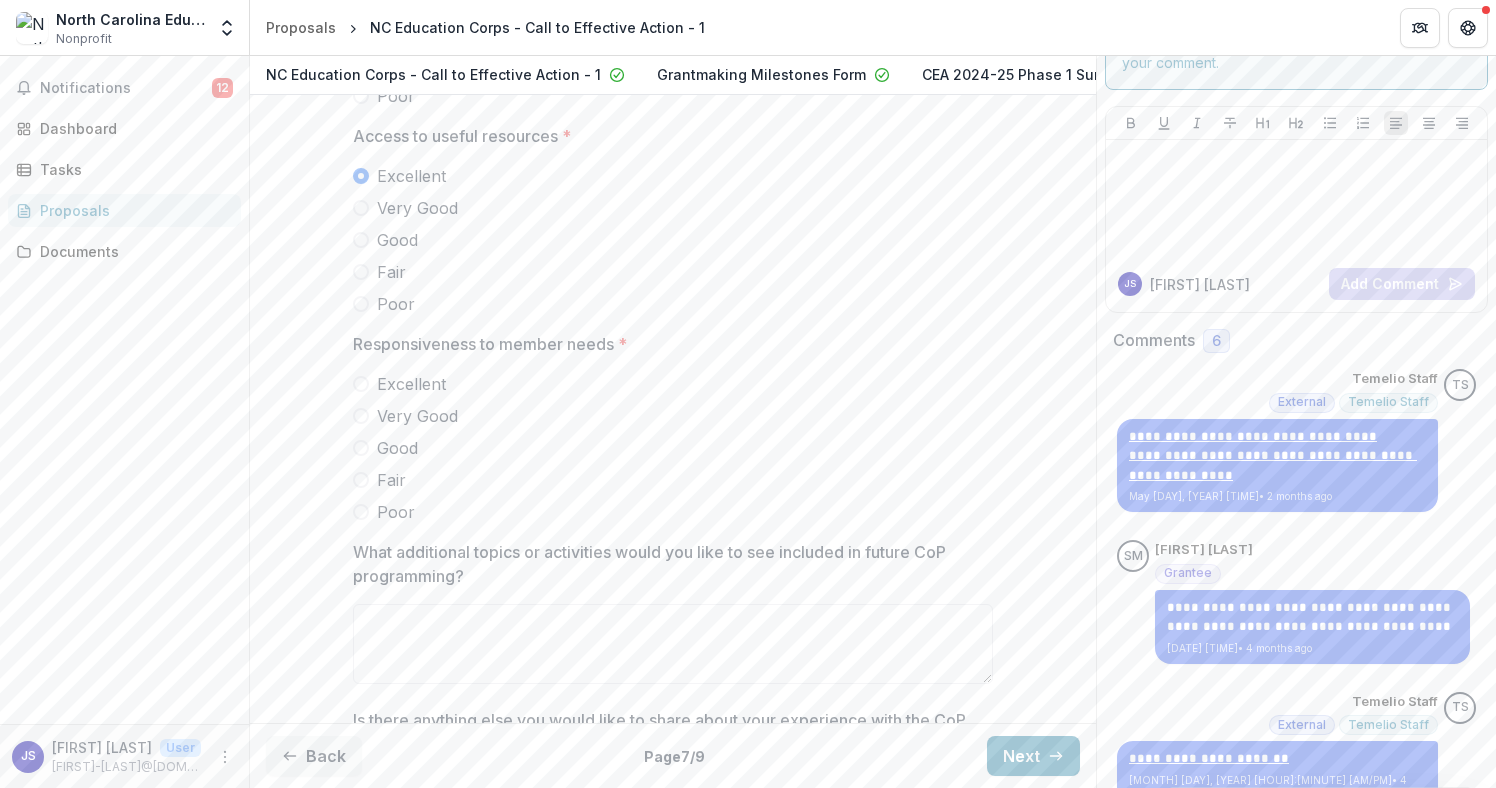 click at bounding box center (361, 384) 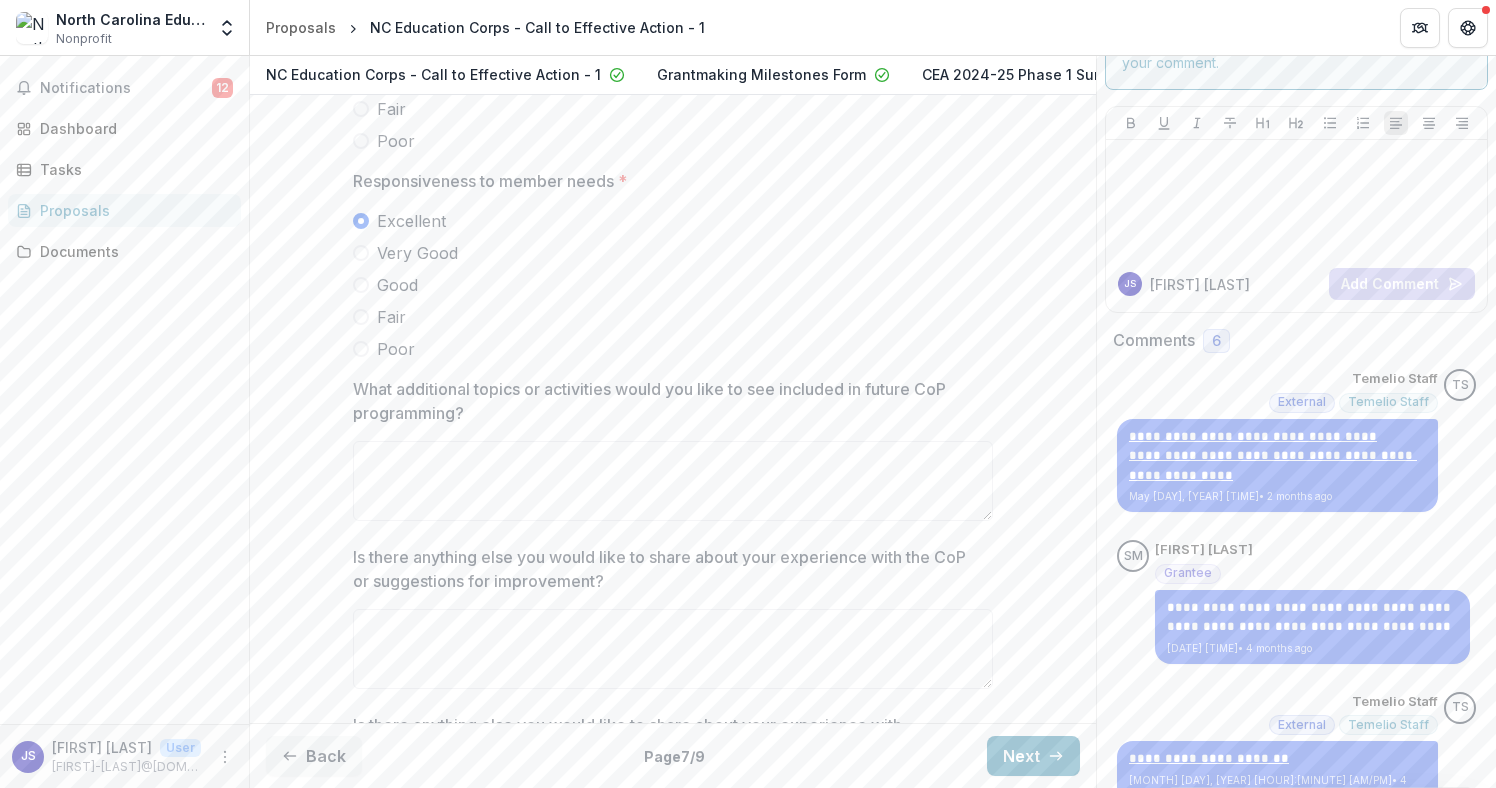 scroll, scrollTop: 3382, scrollLeft: 0, axis: vertical 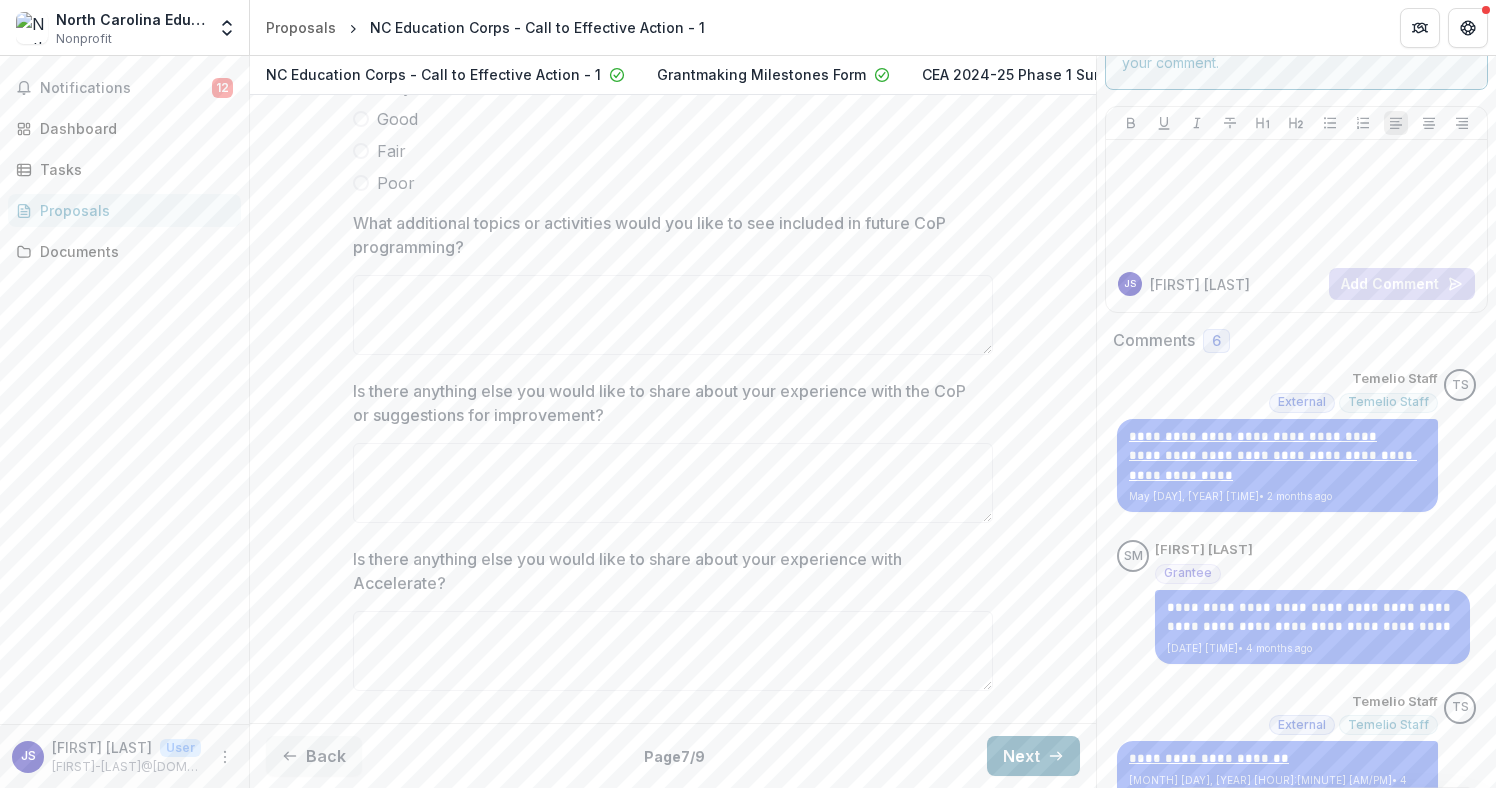 click 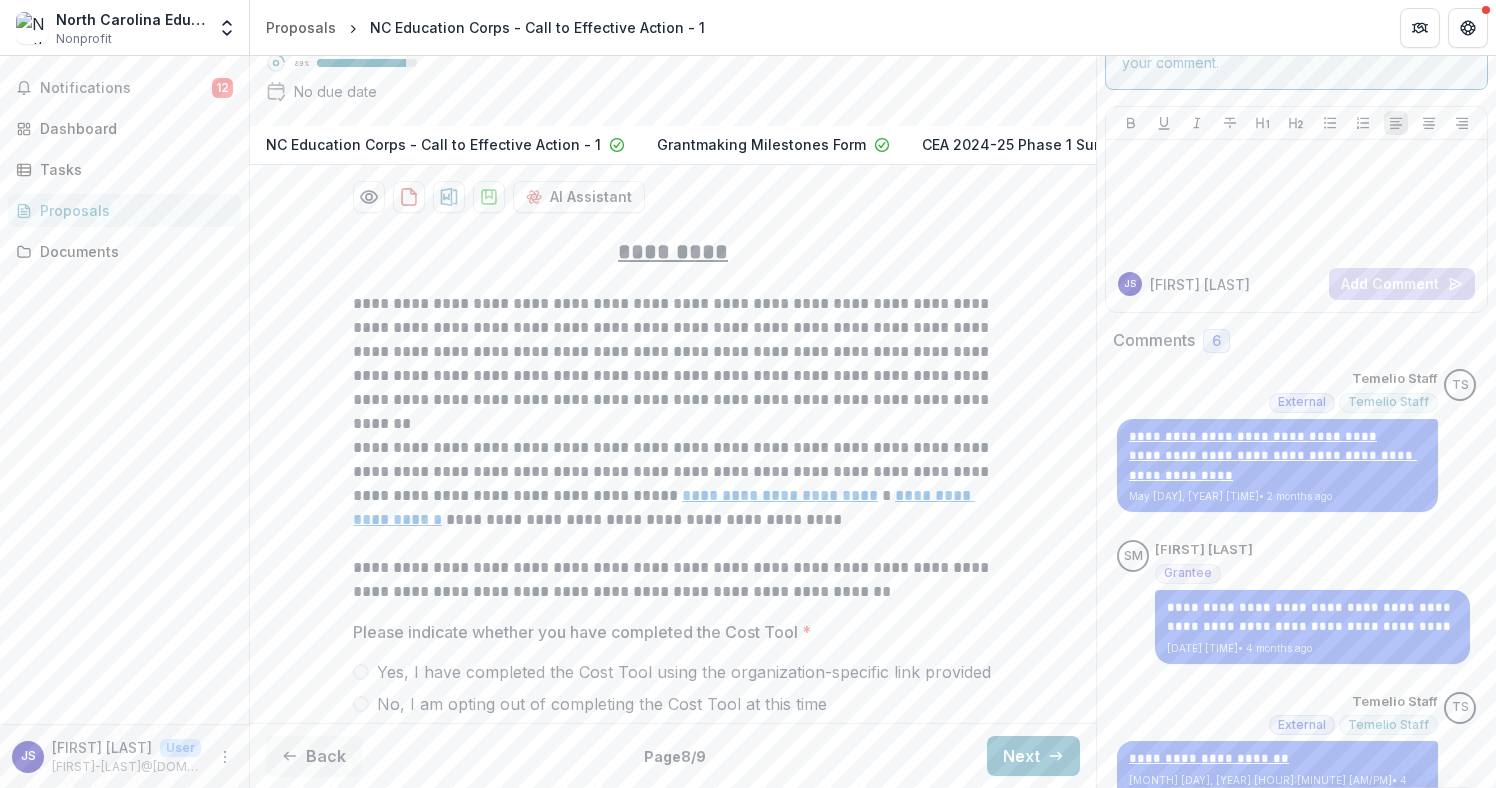 scroll, scrollTop: 350, scrollLeft: 0, axis: vertical 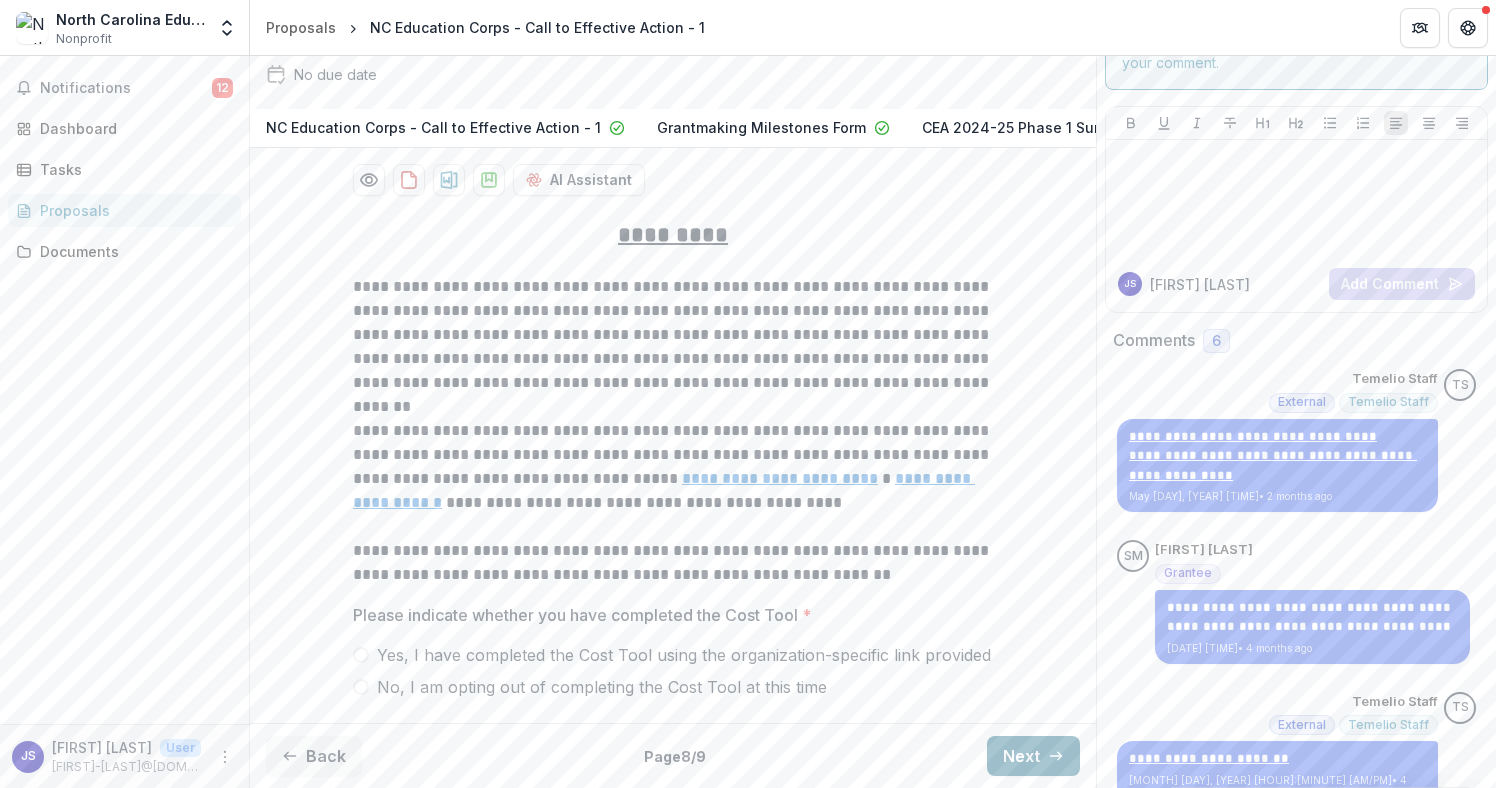click on "Next" at bounding box center (1033, 756) 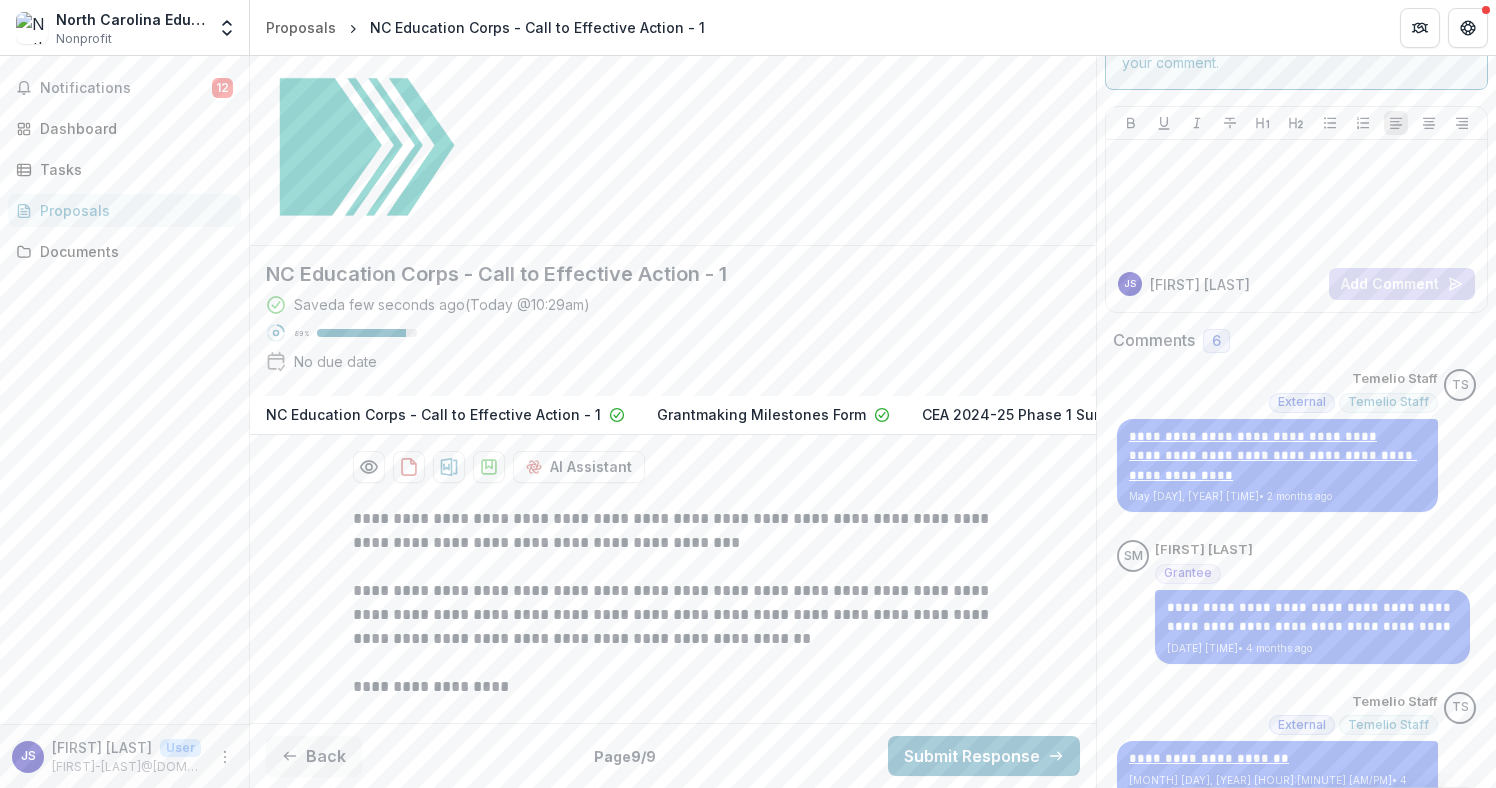scroll, scrollTop: 0, scrollLeft: 0, axis: both 